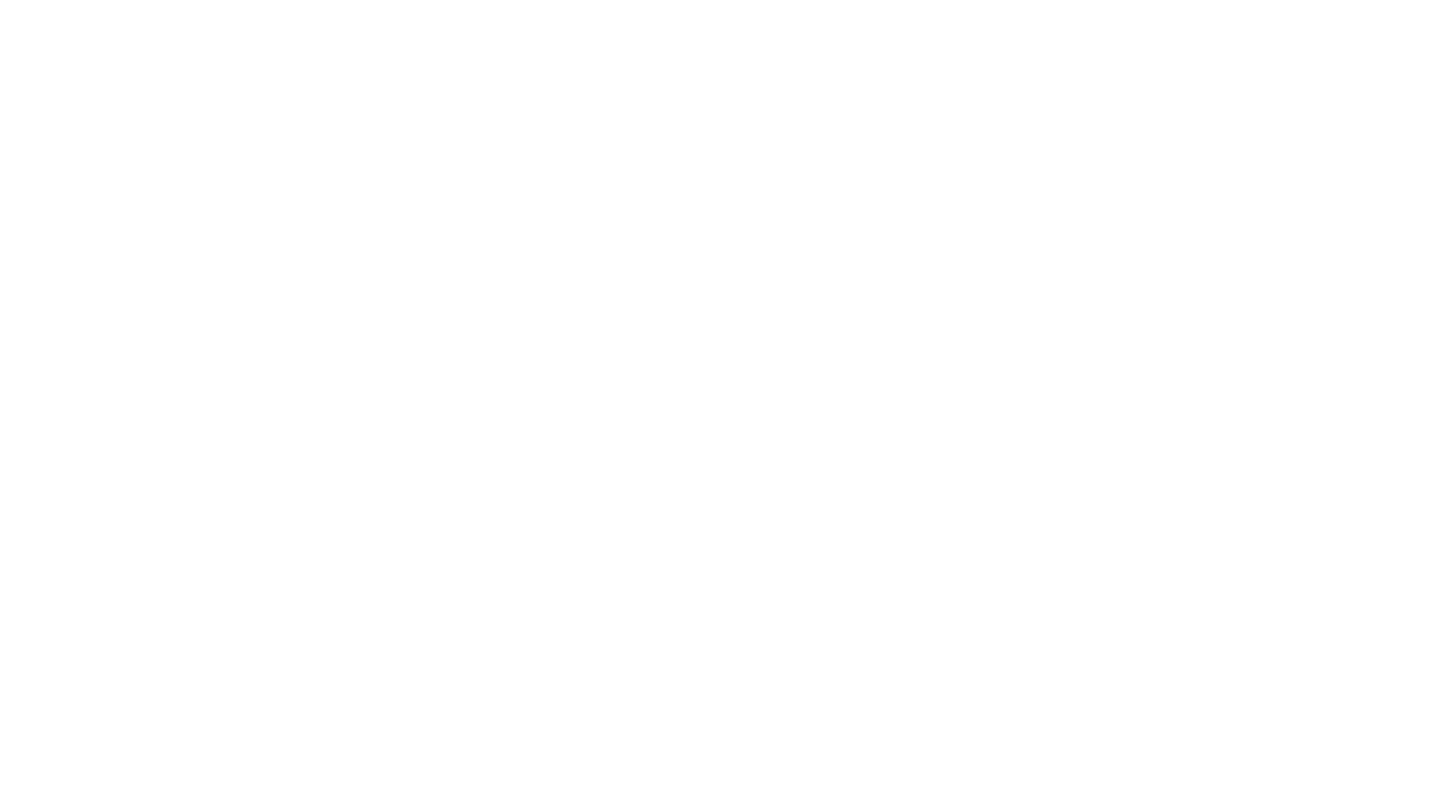 scroll, scrollTop: 0, scrollLeft: 0, axis: both 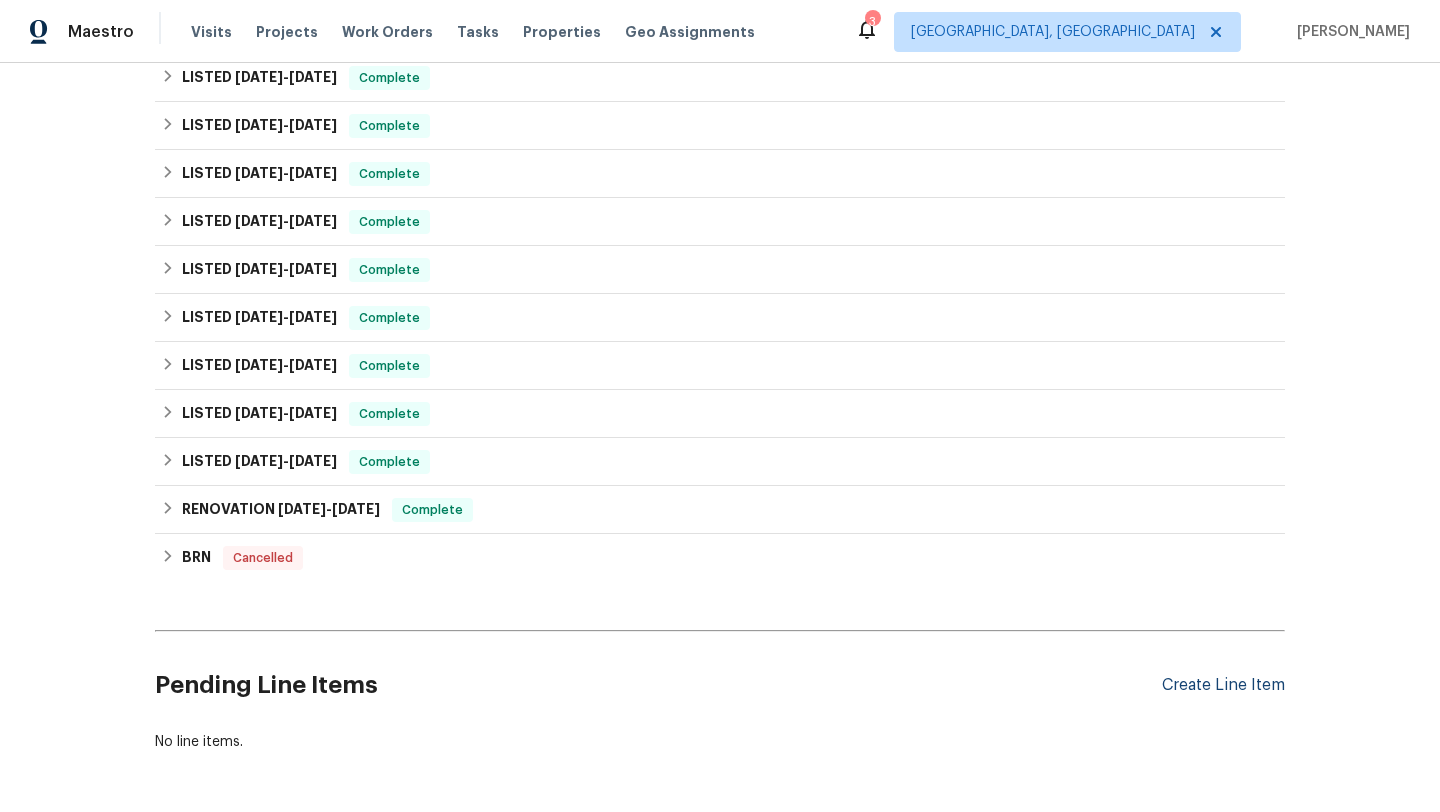 click on "Create Line Item" at bounding box center [1223, 685] 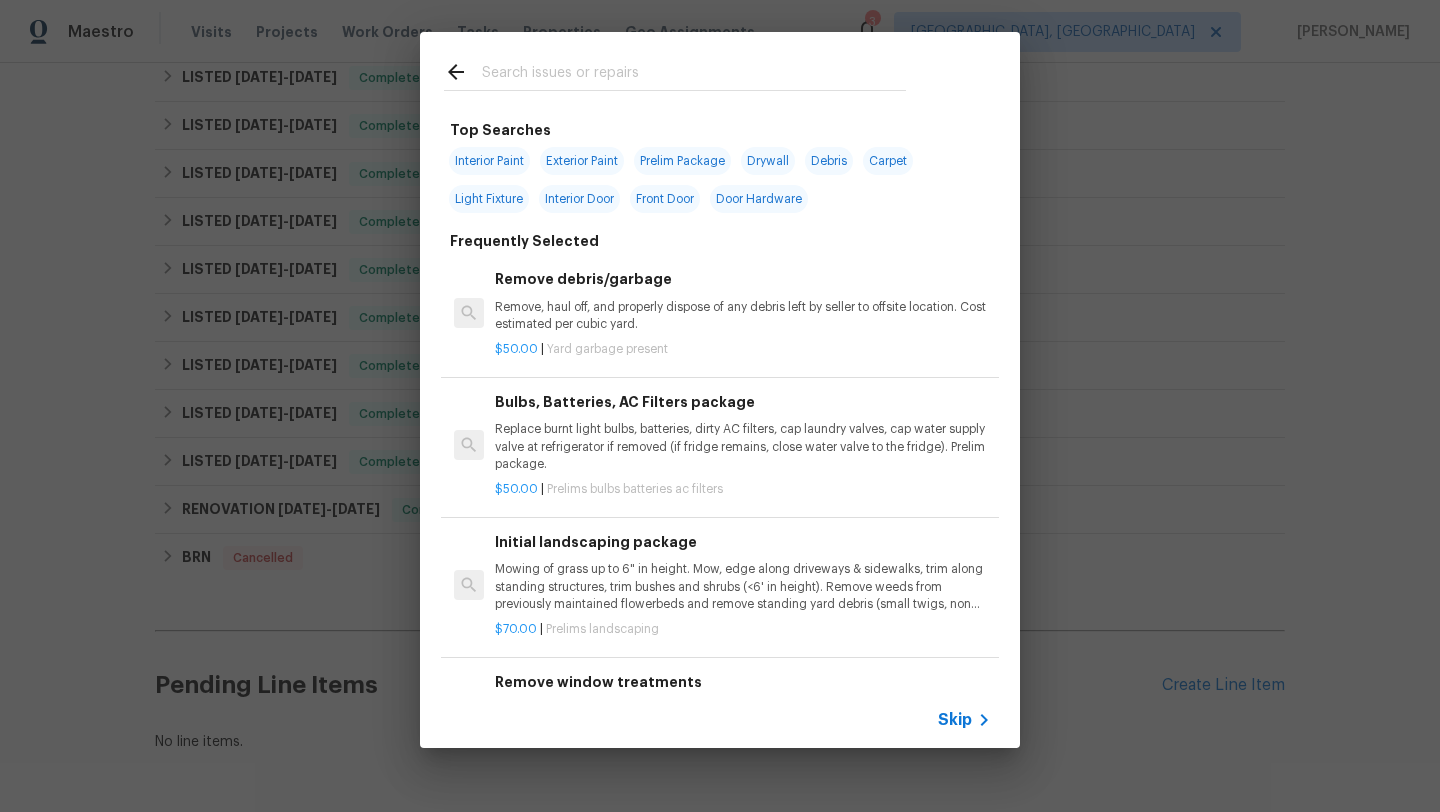 click at bounding box center (694, 75) 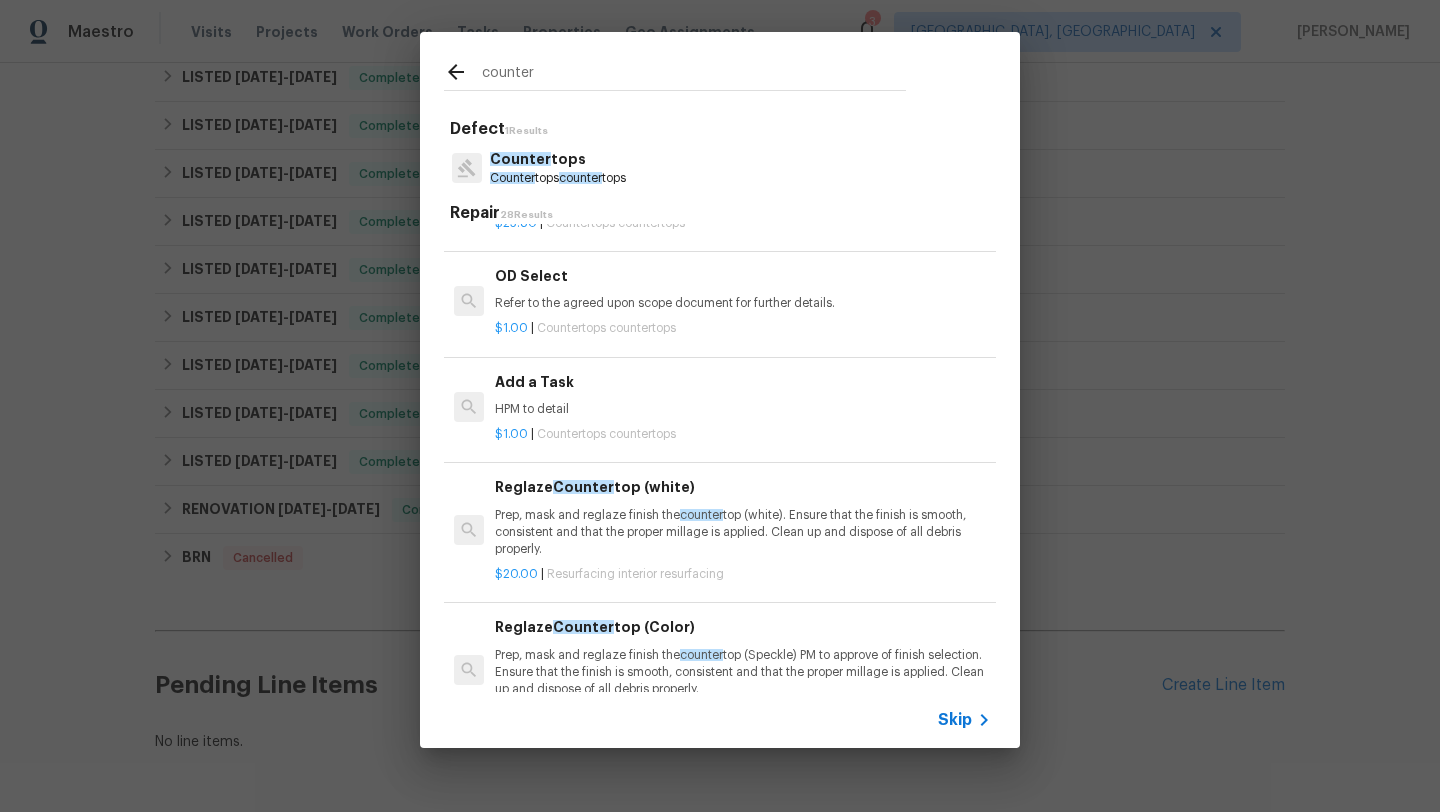 scroll, scrollTop: 2139, scrollLeft: 0, axis: vertical 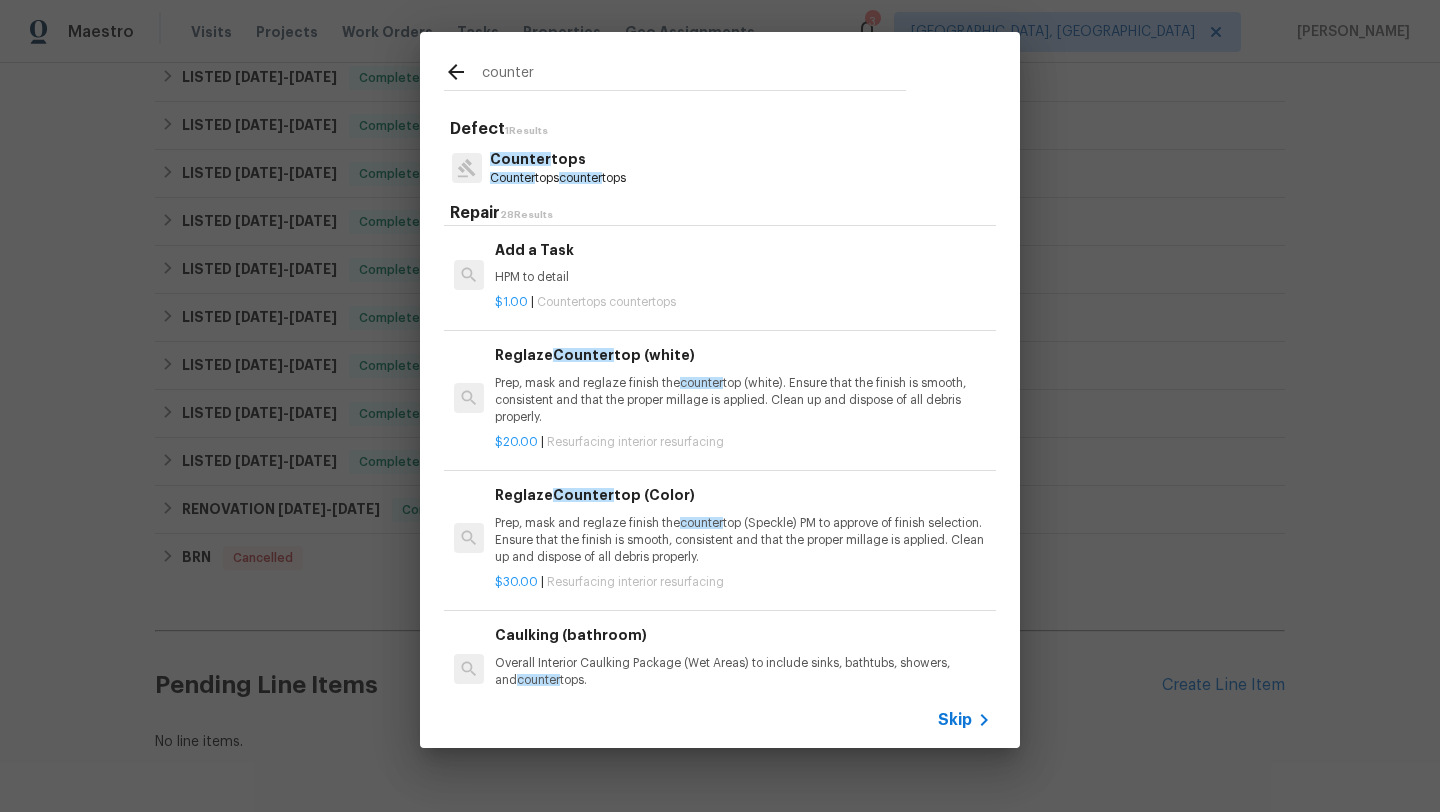 type on "counter" 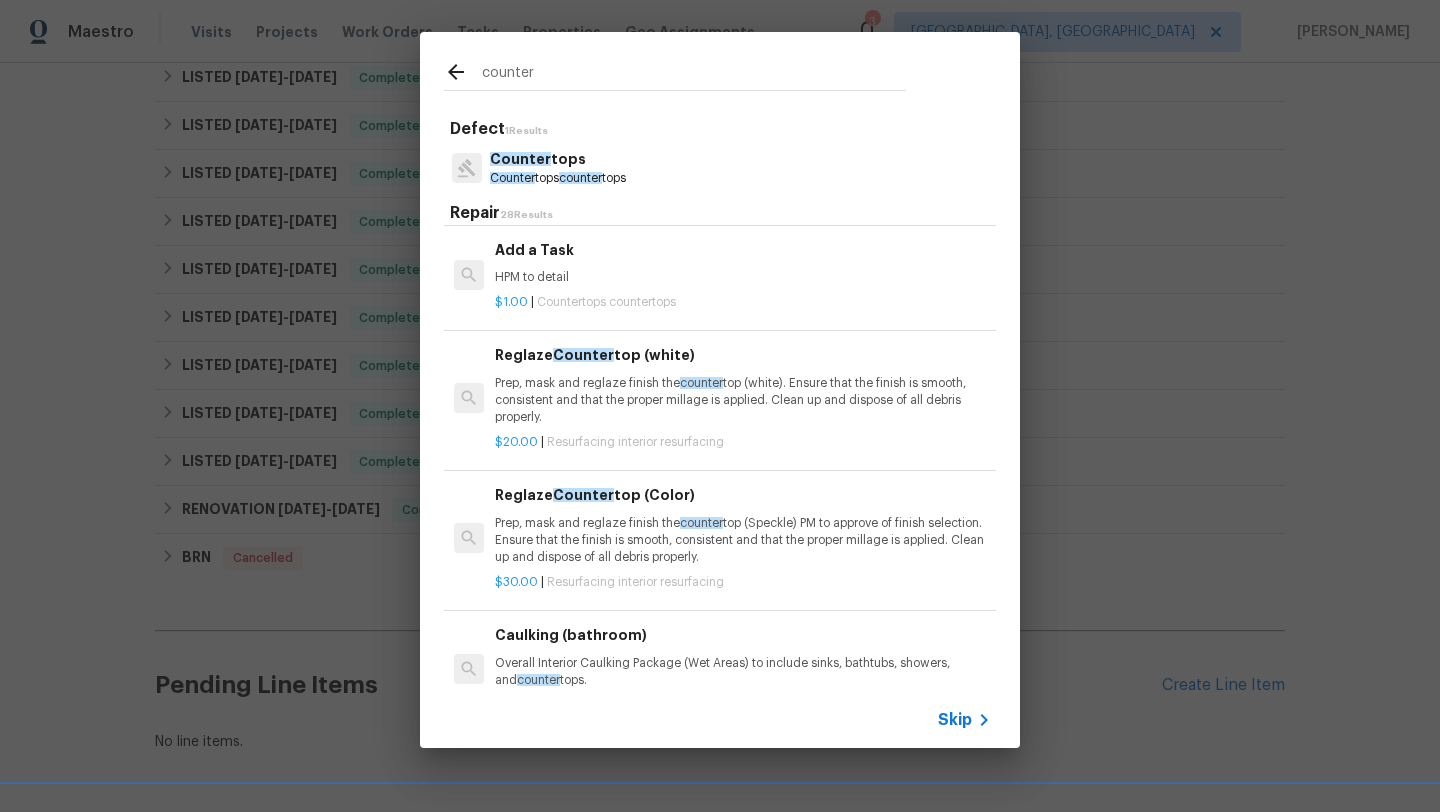 click on "HPM to detail" at bounding box center [743, 277] 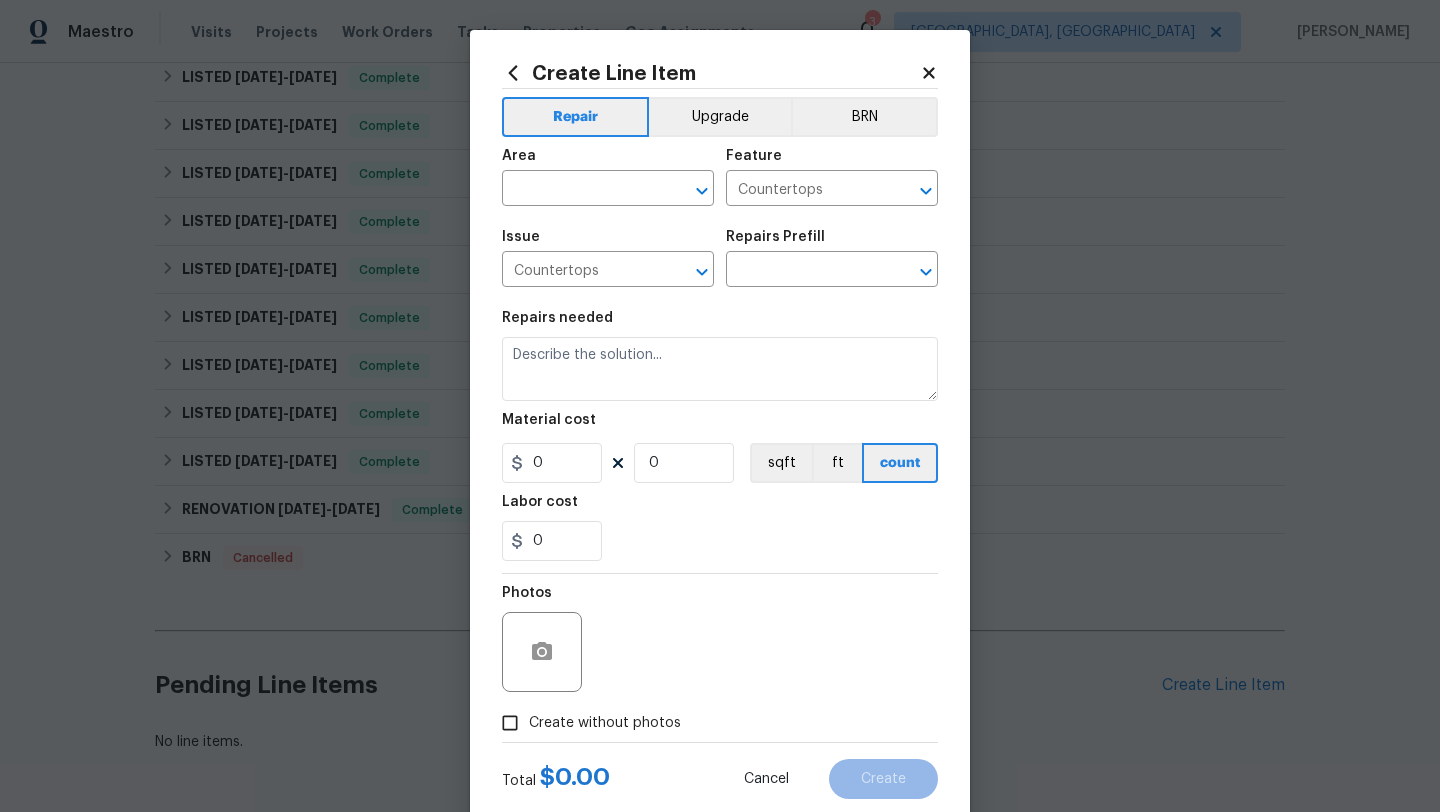 type on "Add a Task $1.00" 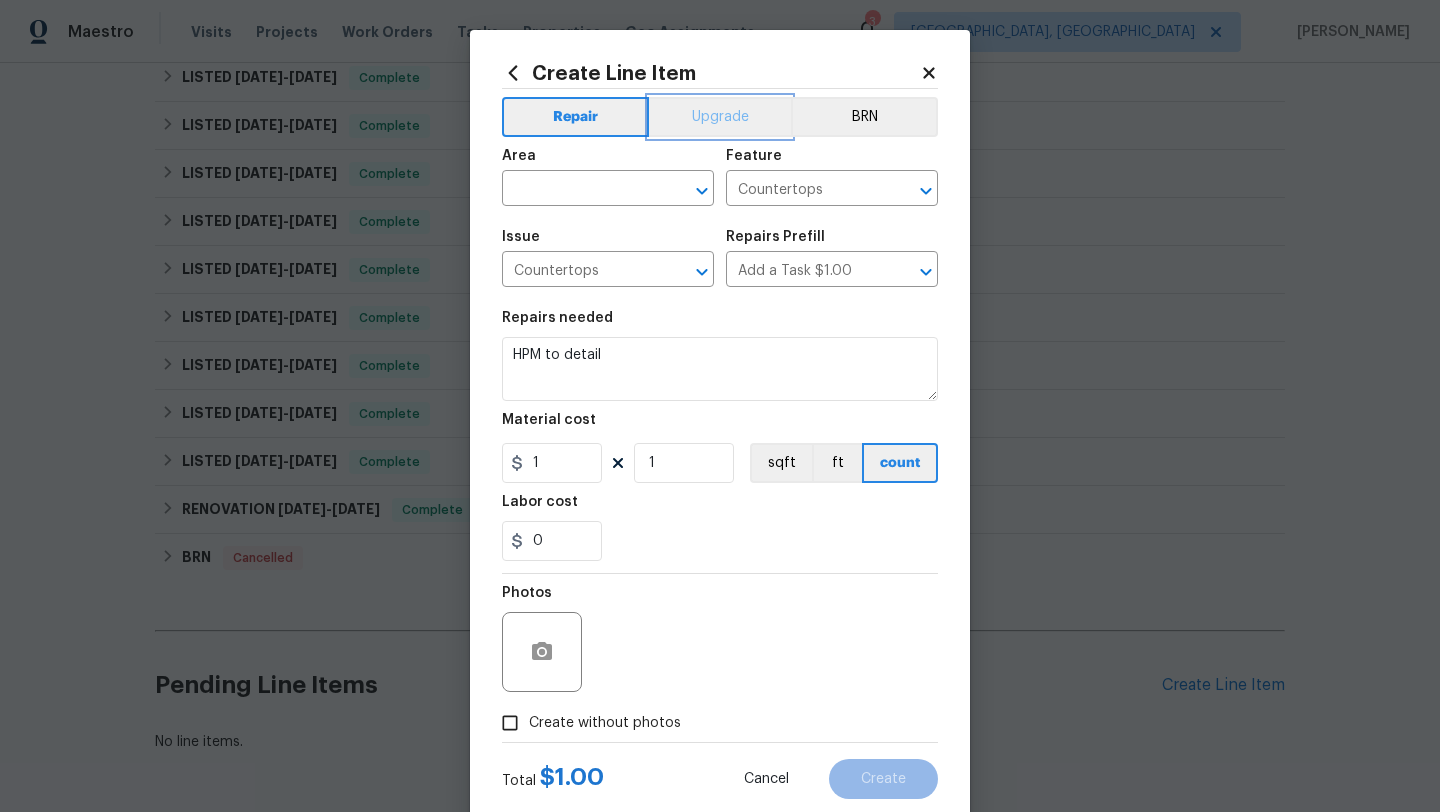 click on "Upgrade" at bounding box center [720, 117] 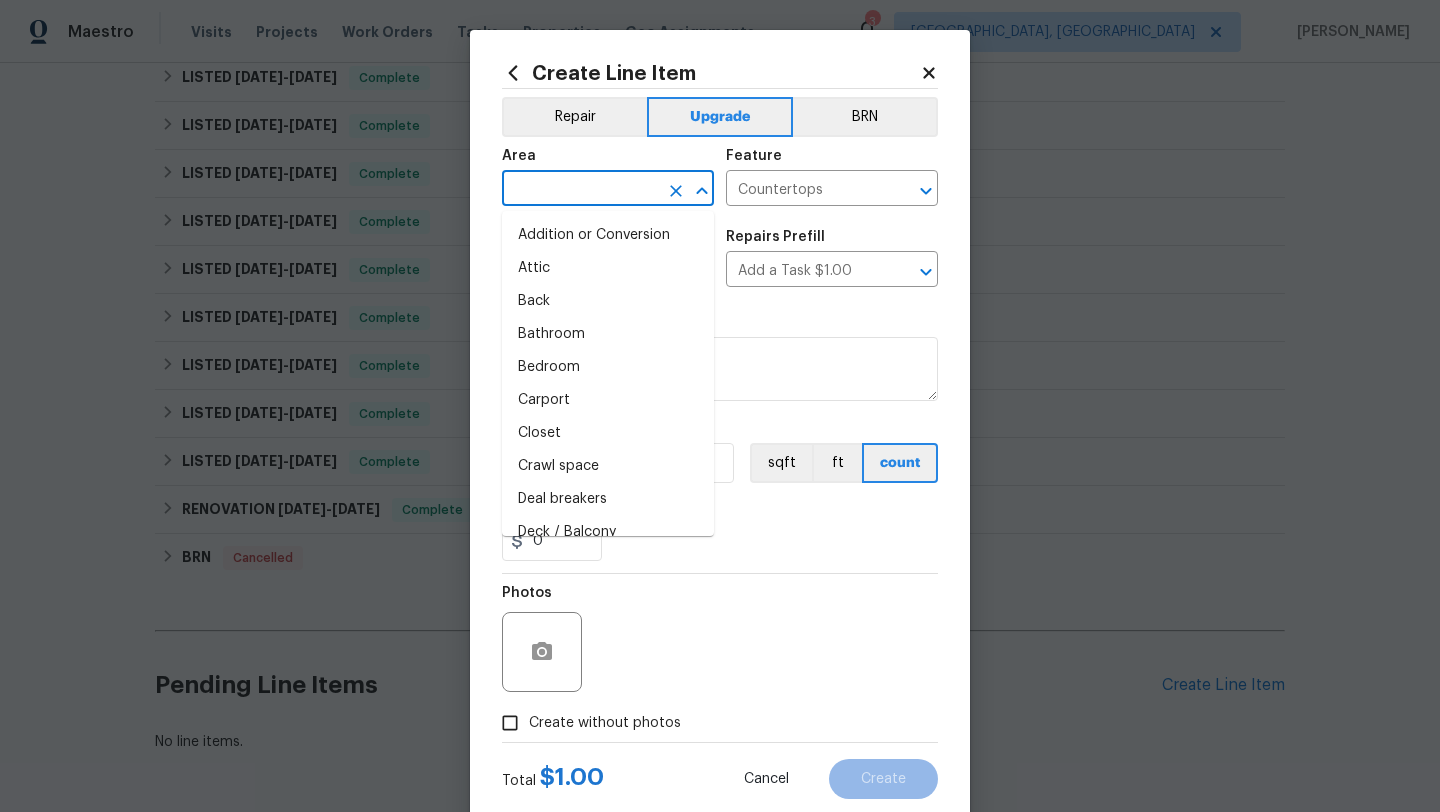 click at bounding box center [580, 190] 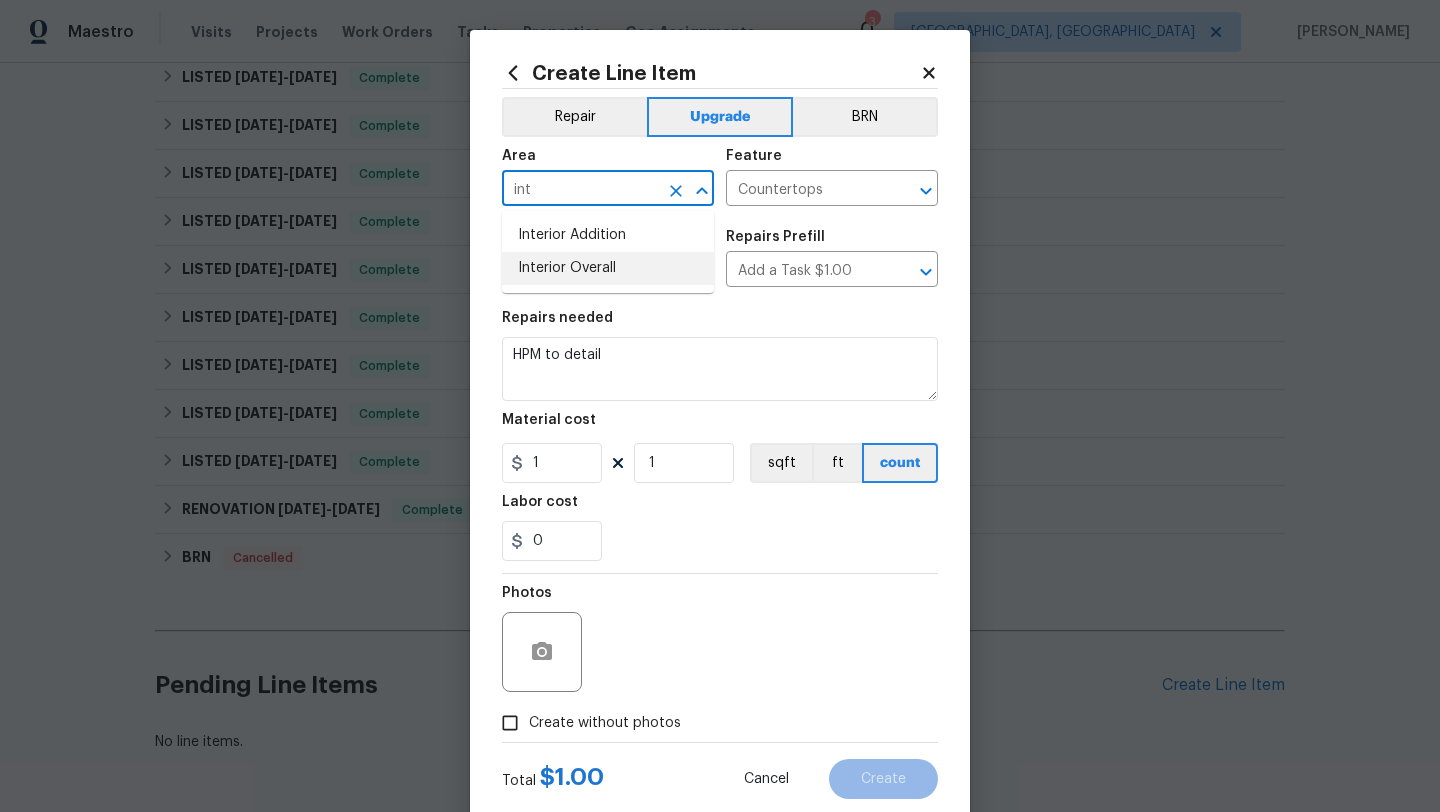click on "Interior Overall" at bounding box center [608, 268] 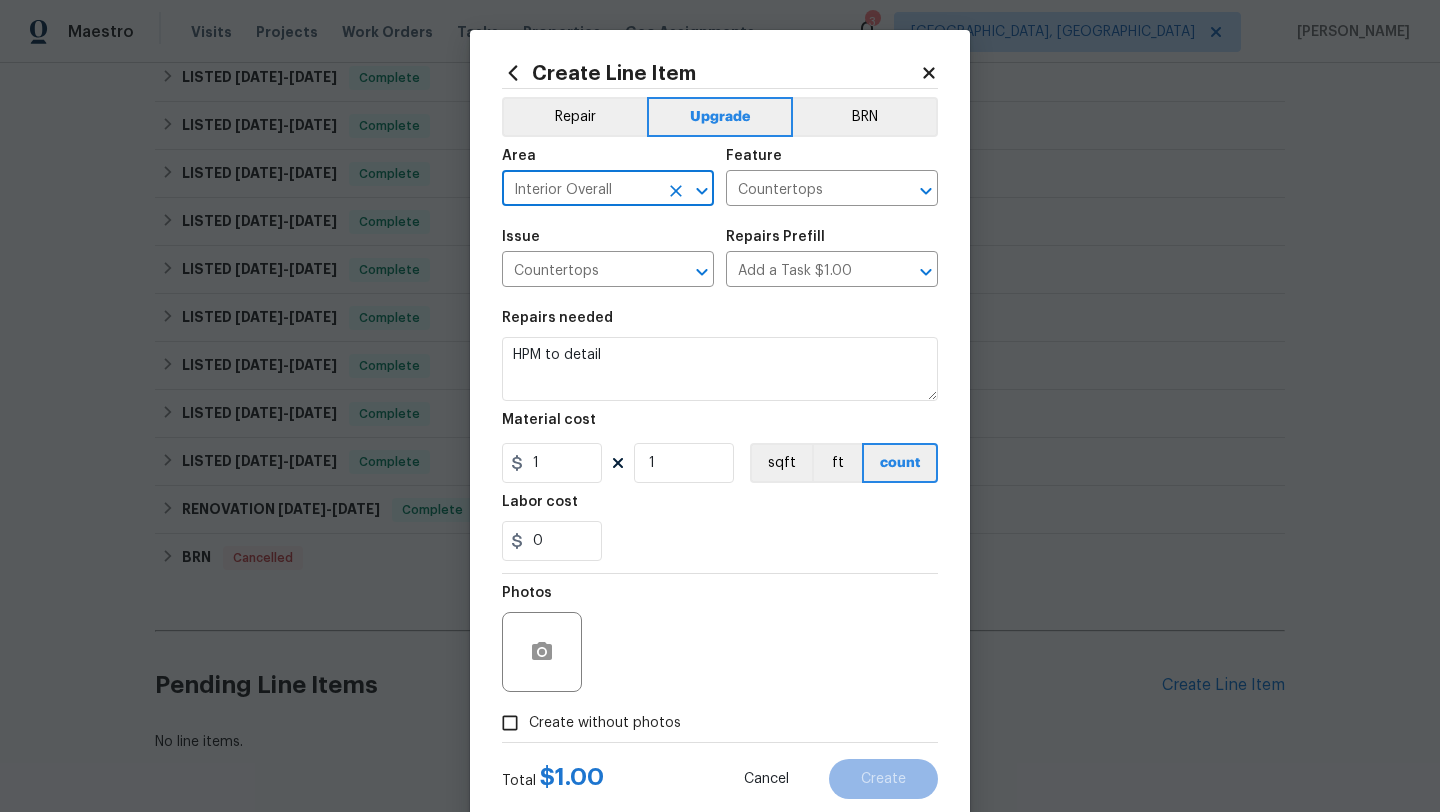 type on "Interior Overall" 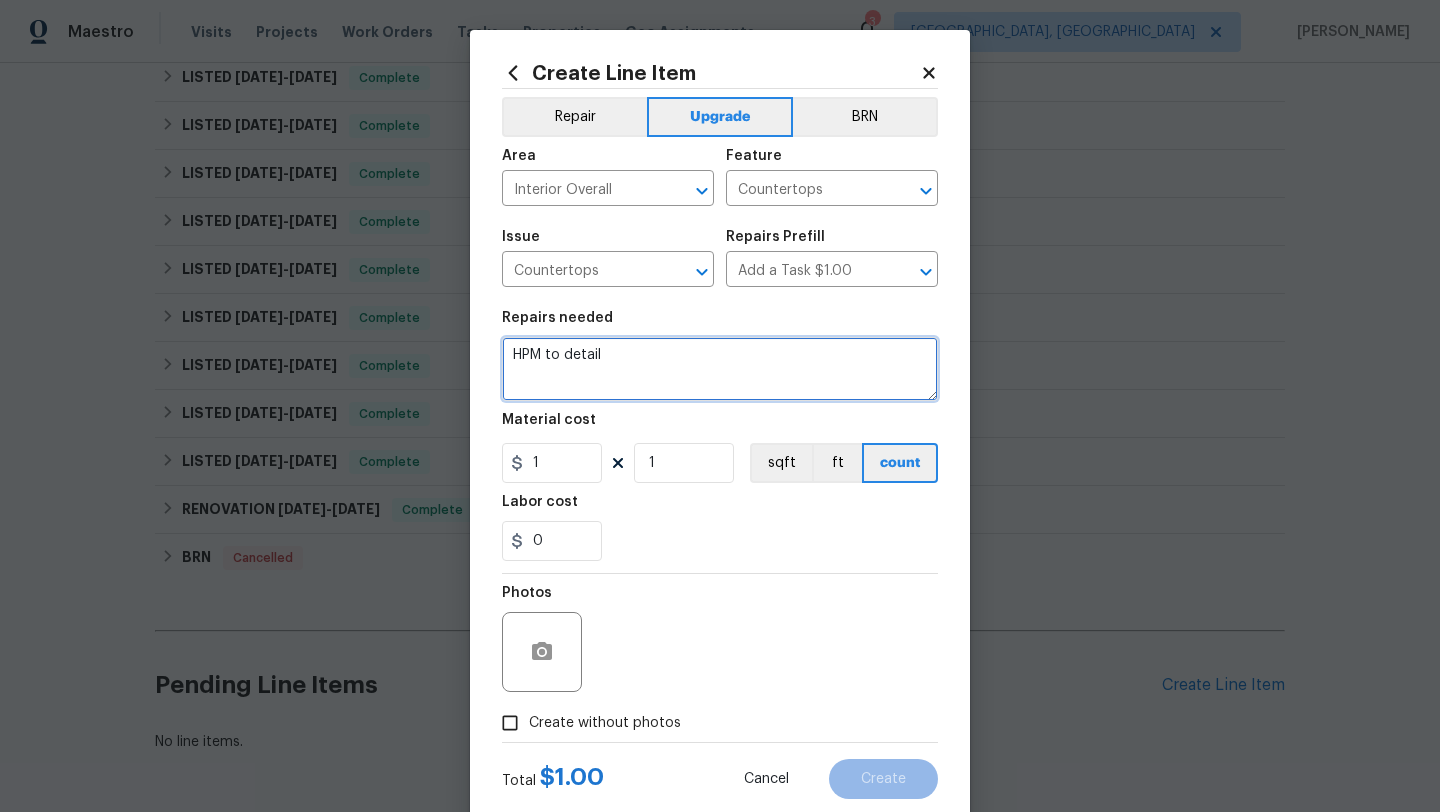 click on "HPM to detail" at bounding box center [720, 369] 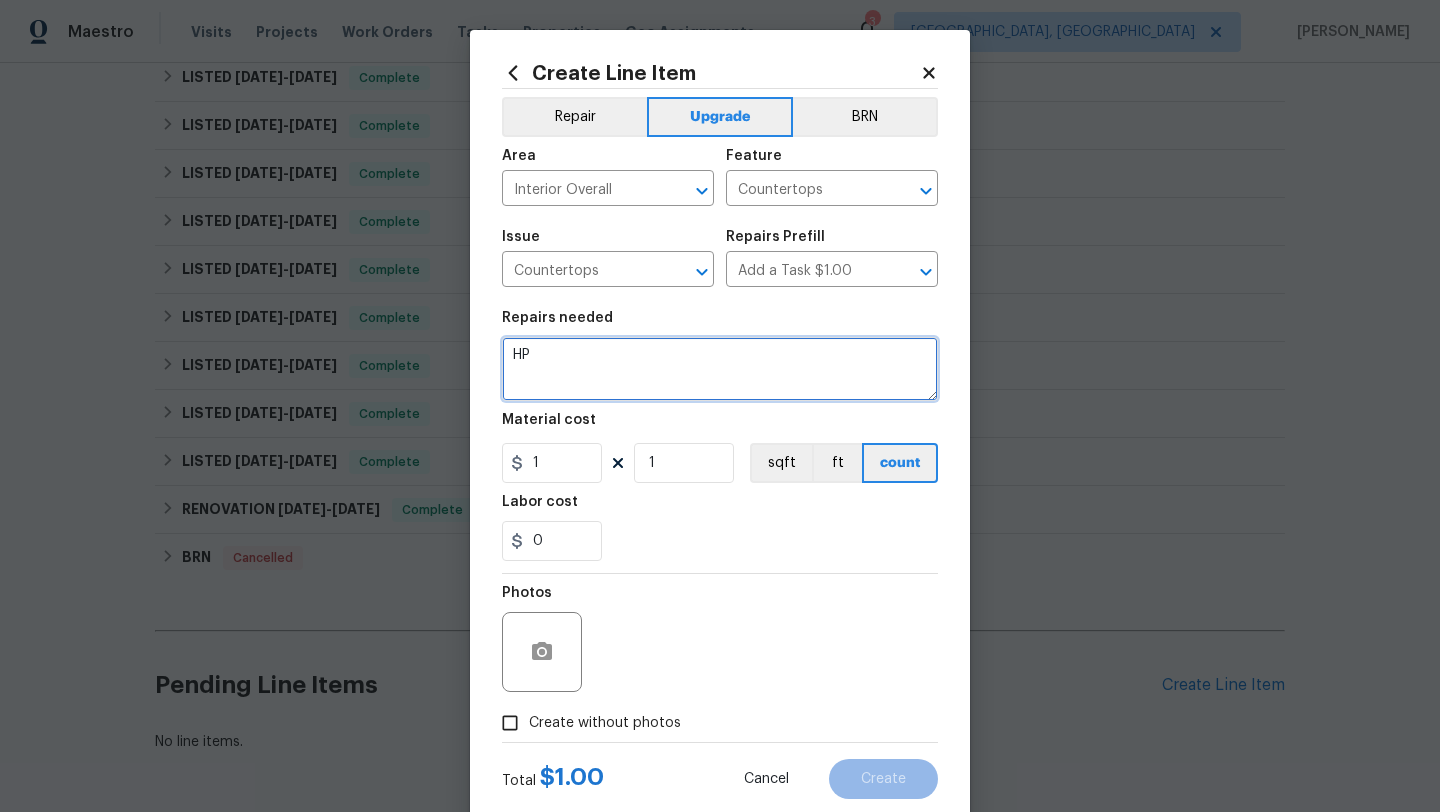 type on "H" 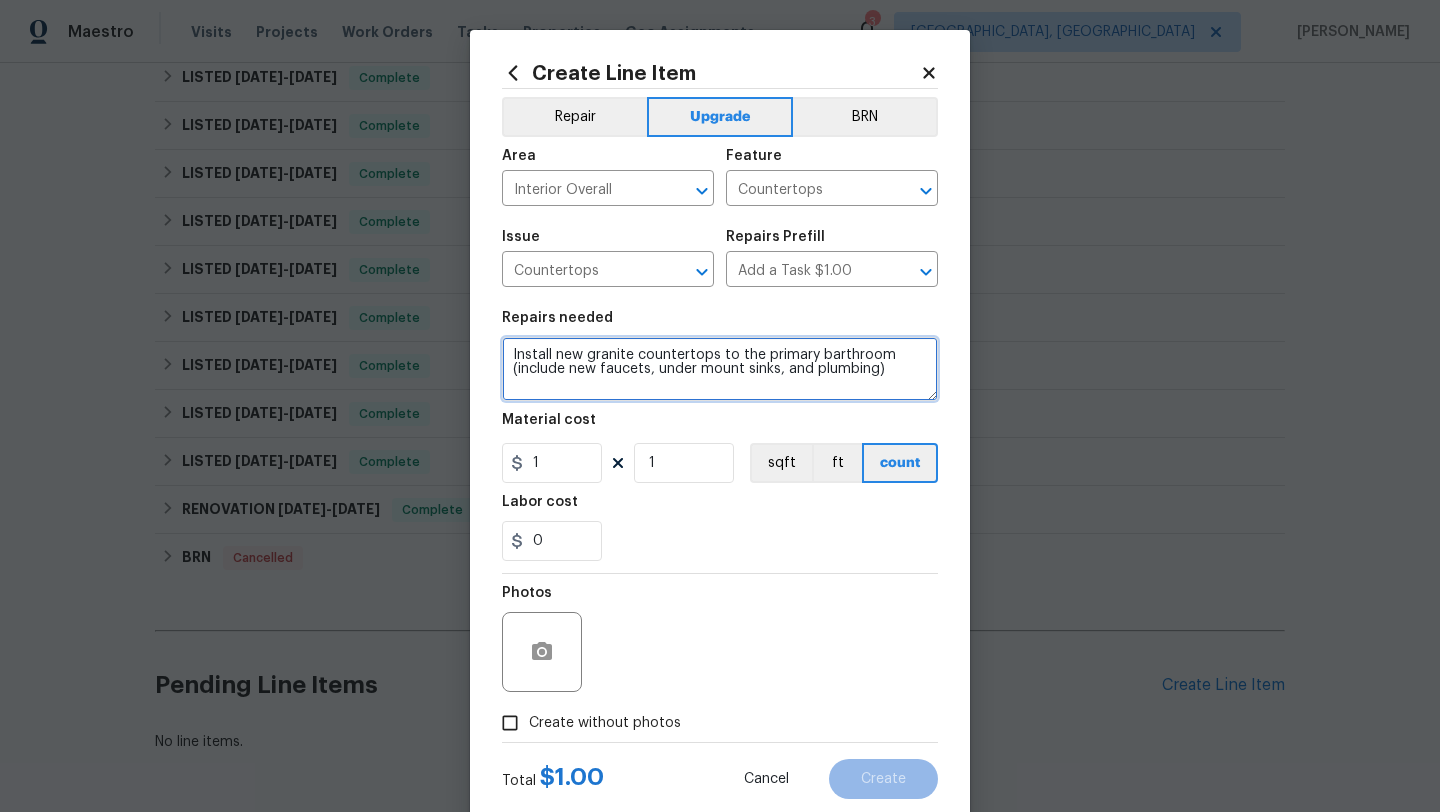 type on "Install new granite countertops to the primary barthroom (include new faucets, under mount sinks, and plumbing)" 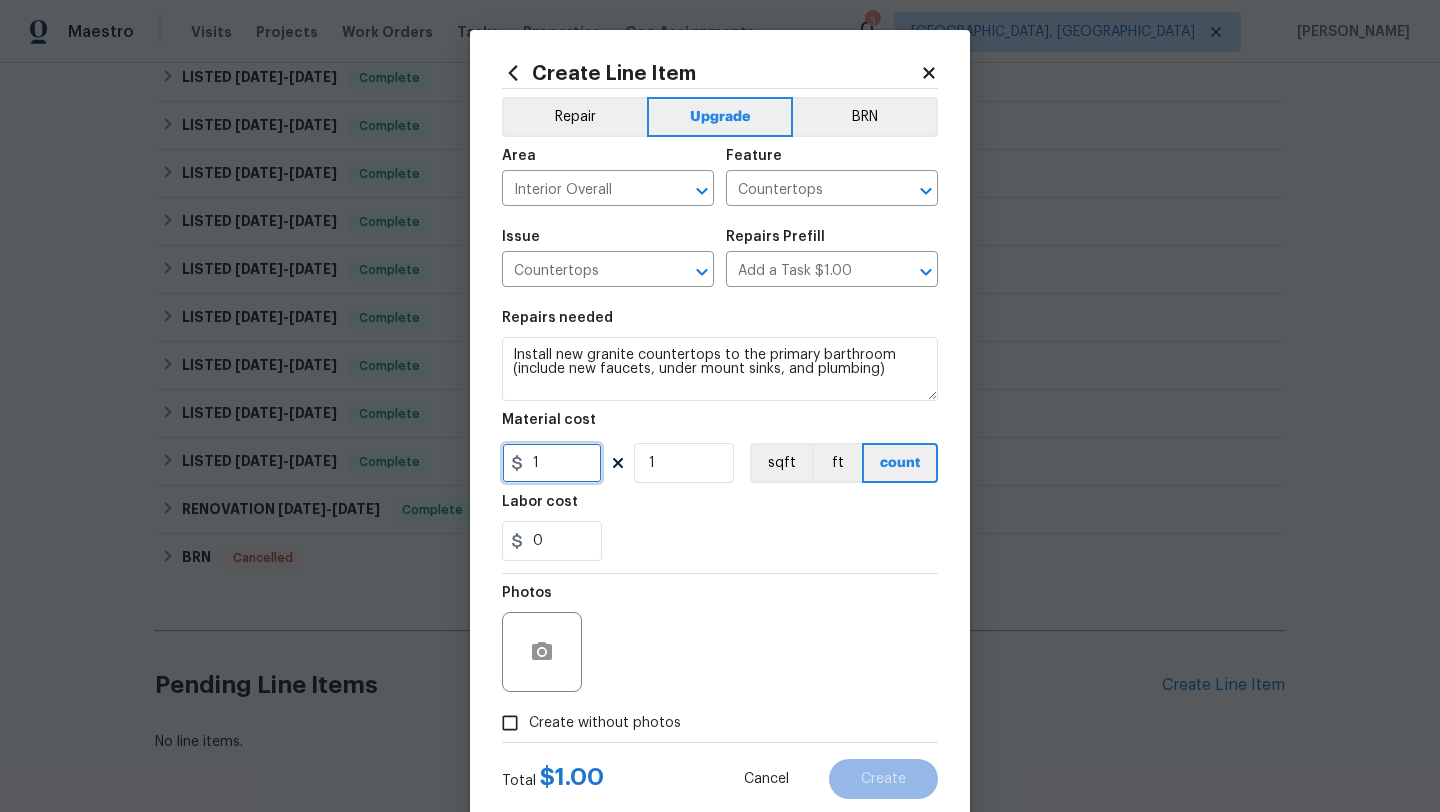 click on "1" at bounding box center [552, 463] 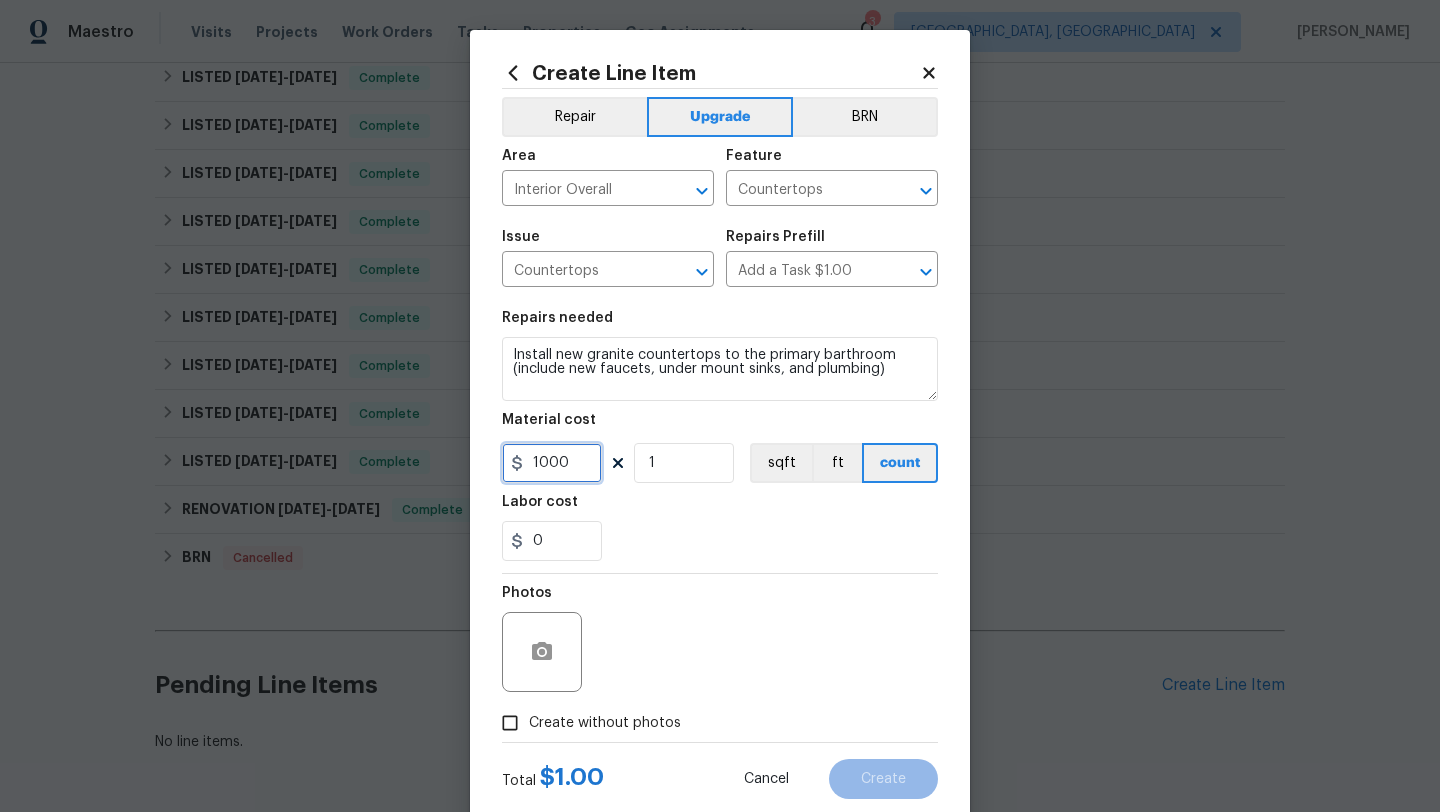 type on "1000" 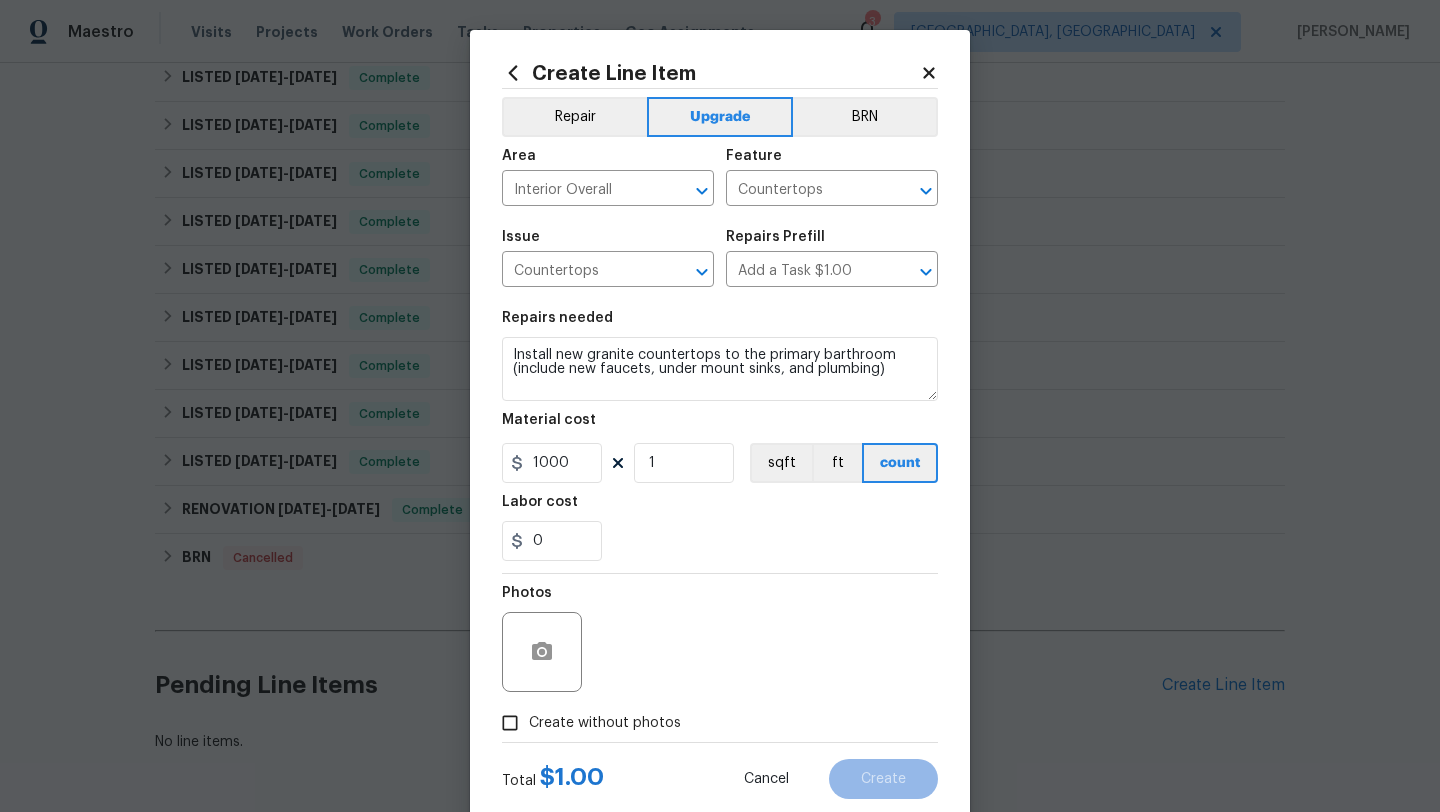 click on "Create without photos" at bounding box center (605, 723) 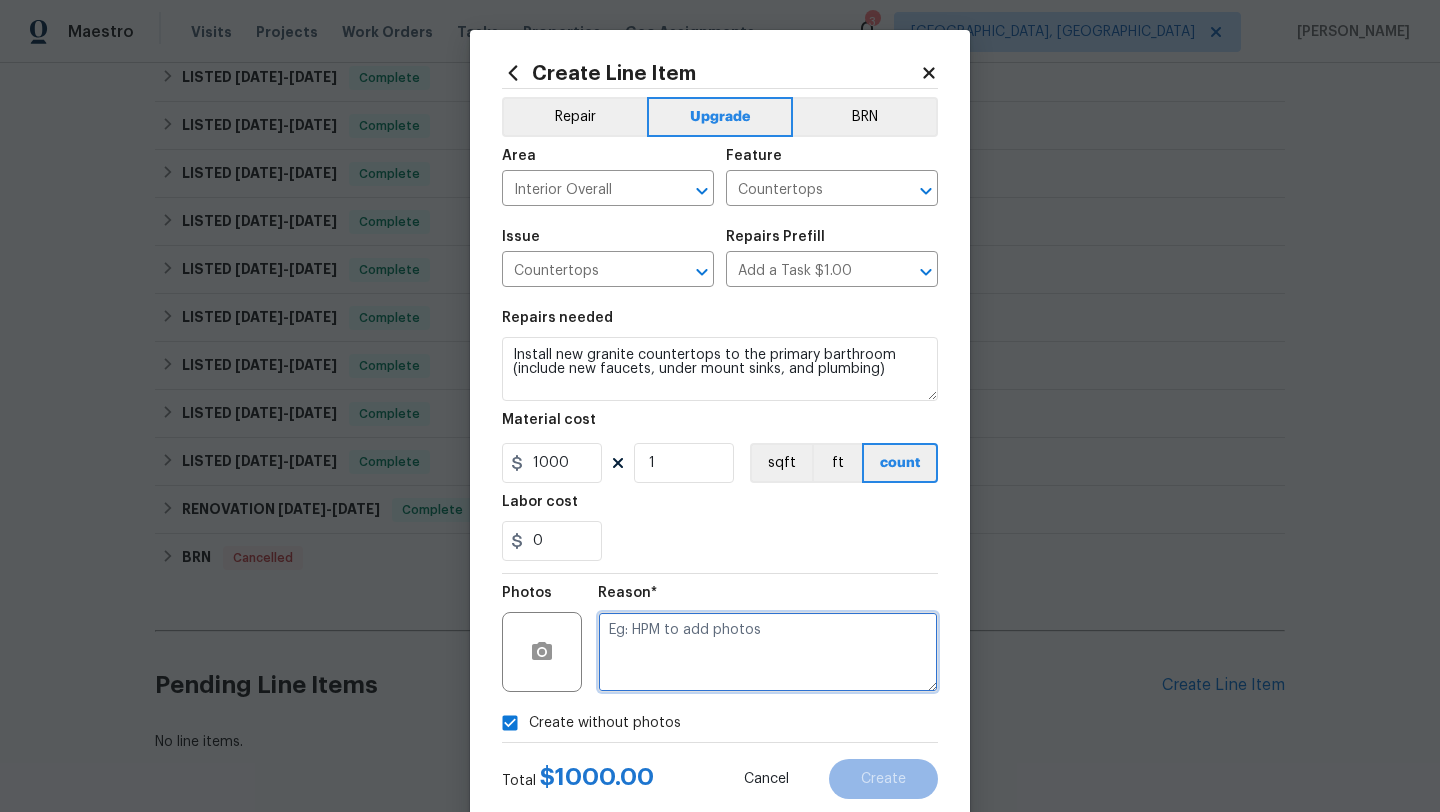 click at bounding box center (768, 652) 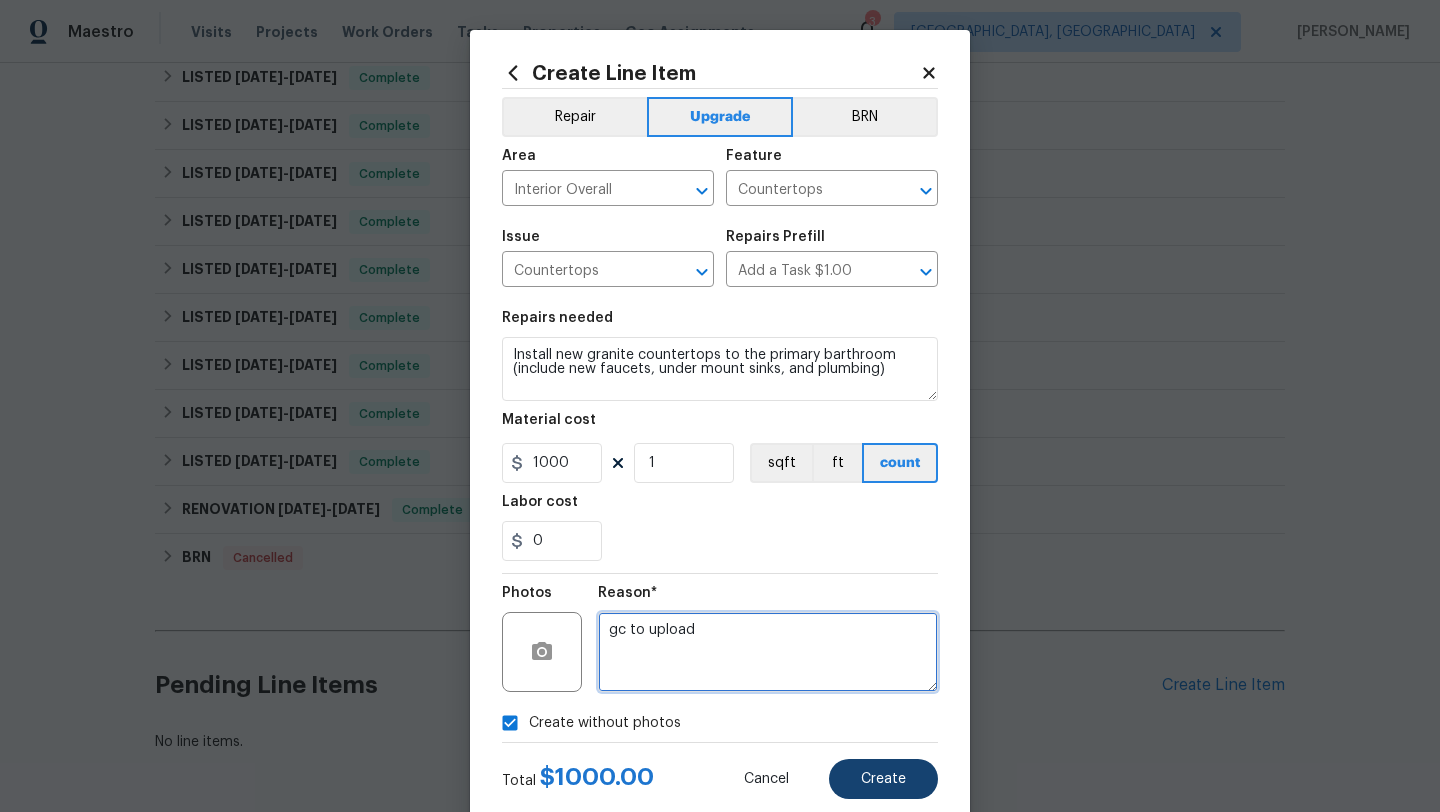 type on "gc to upload" 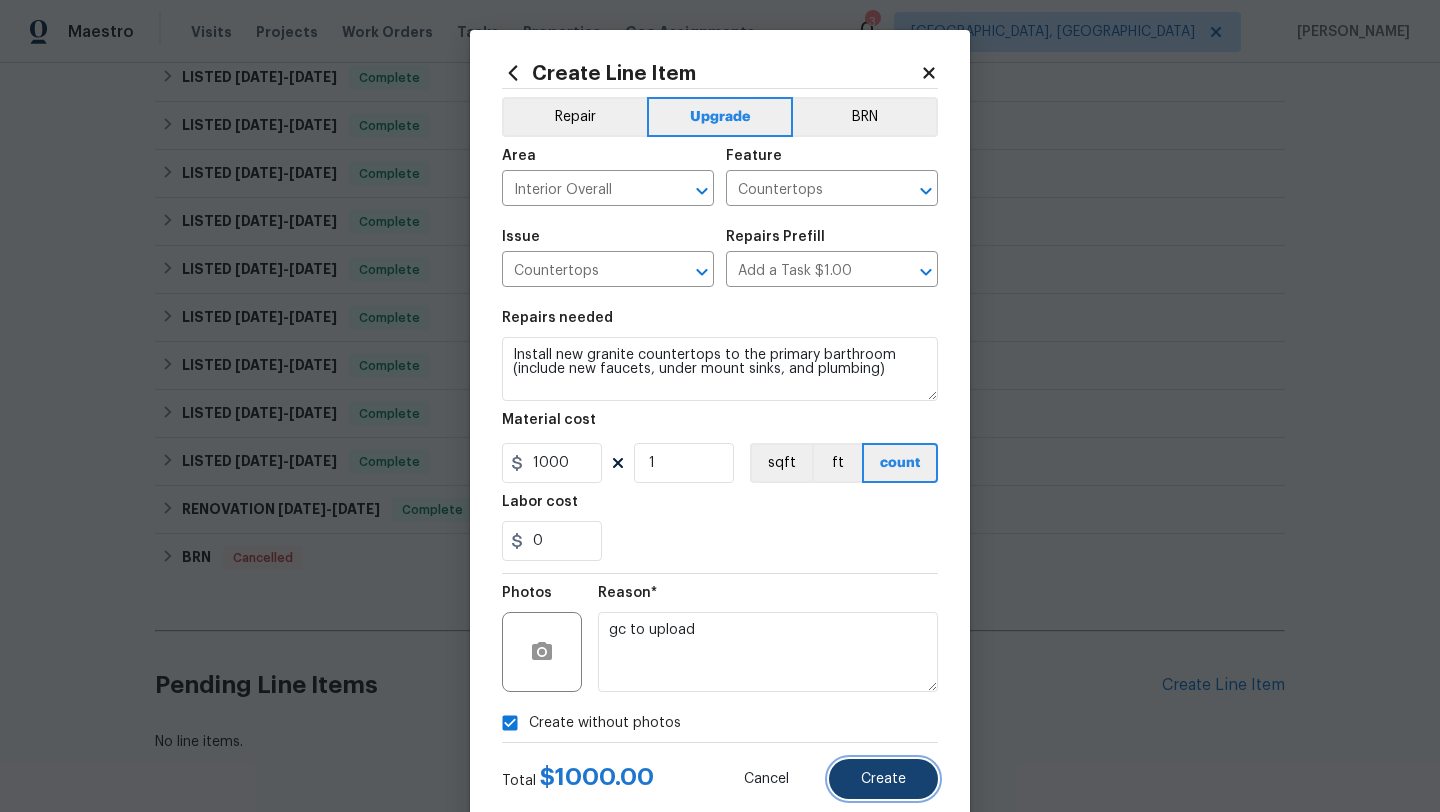 click on "Create" at bounding box center [883, 779] 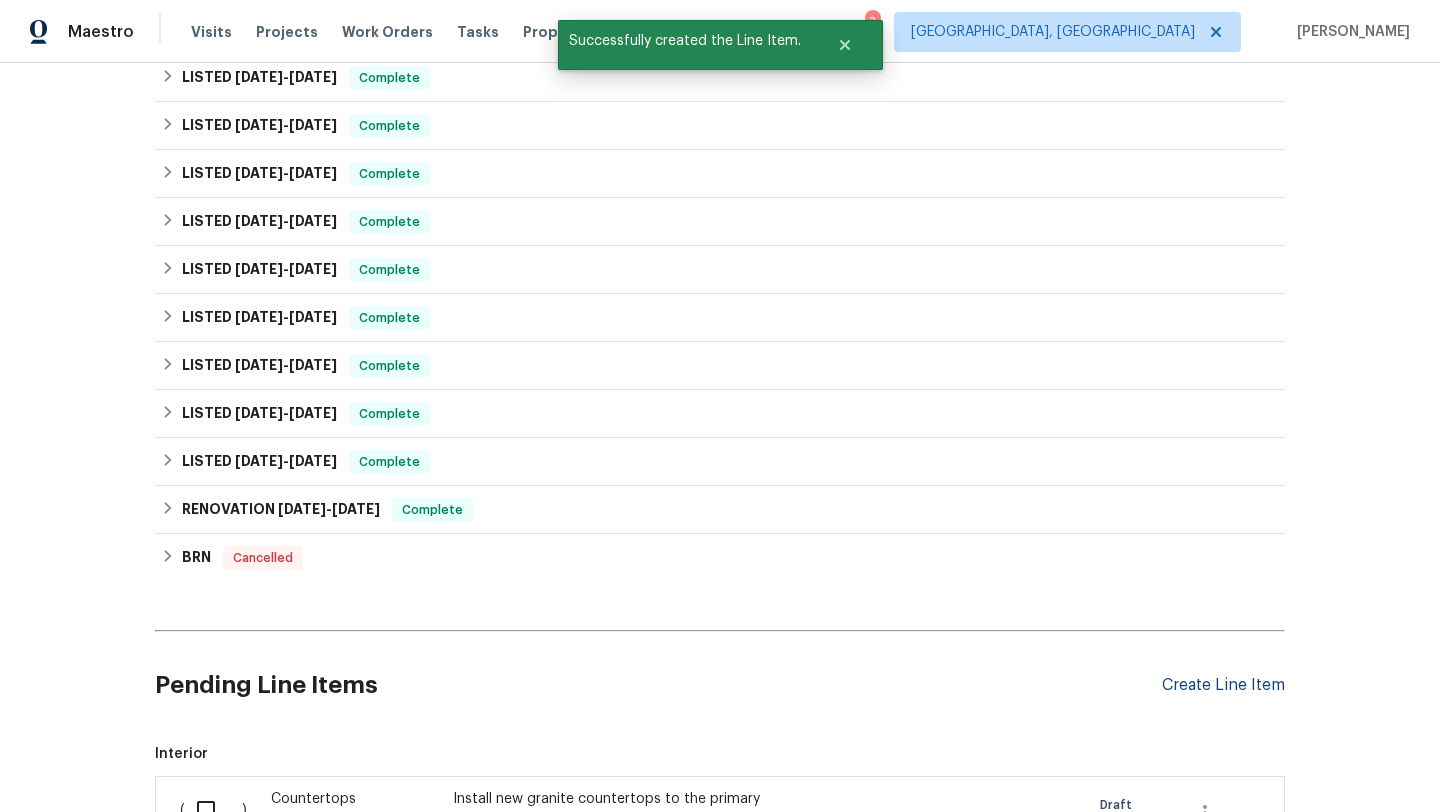 click on "Create Line Item" at bounding box center [1223, 685] 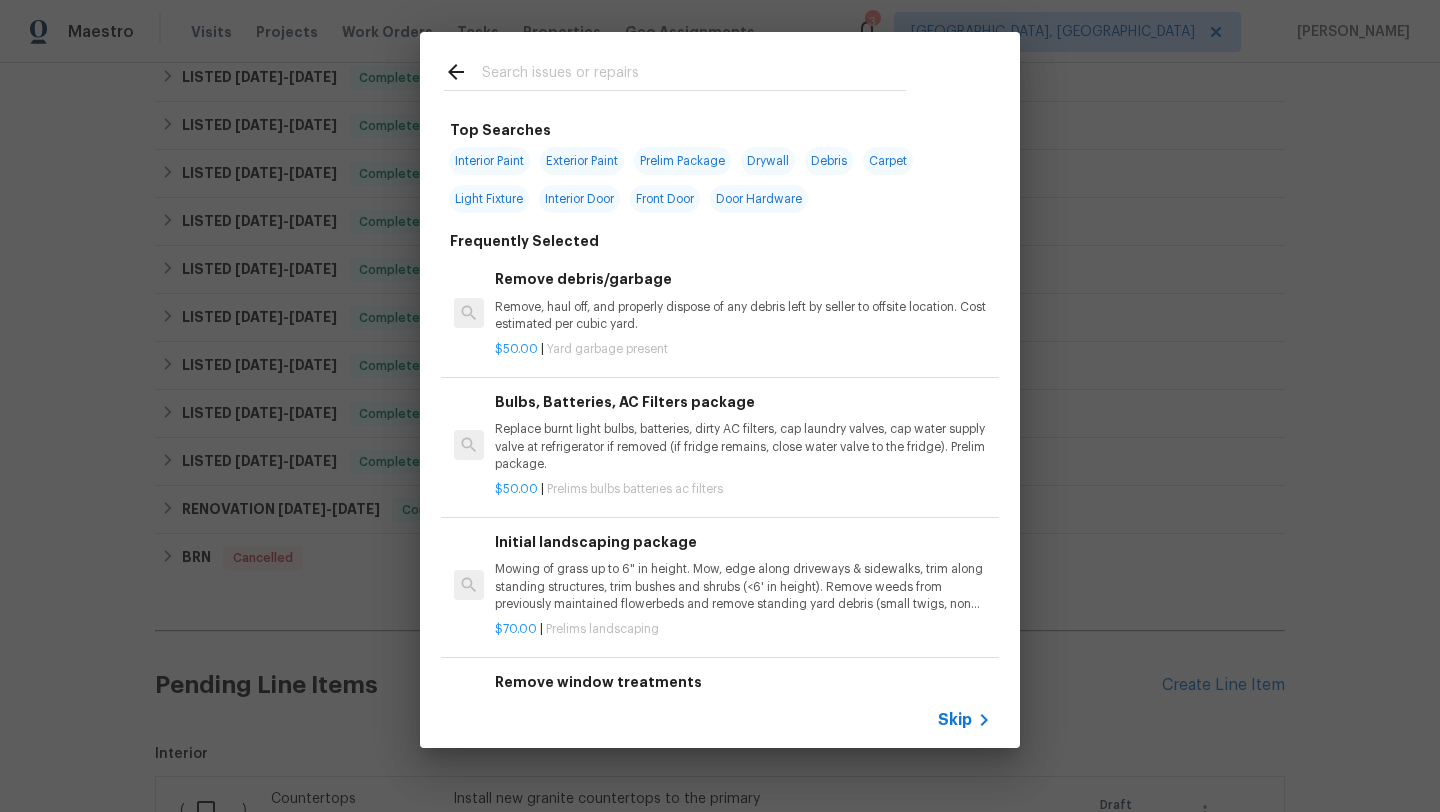 click at bounding box center (694, 75) 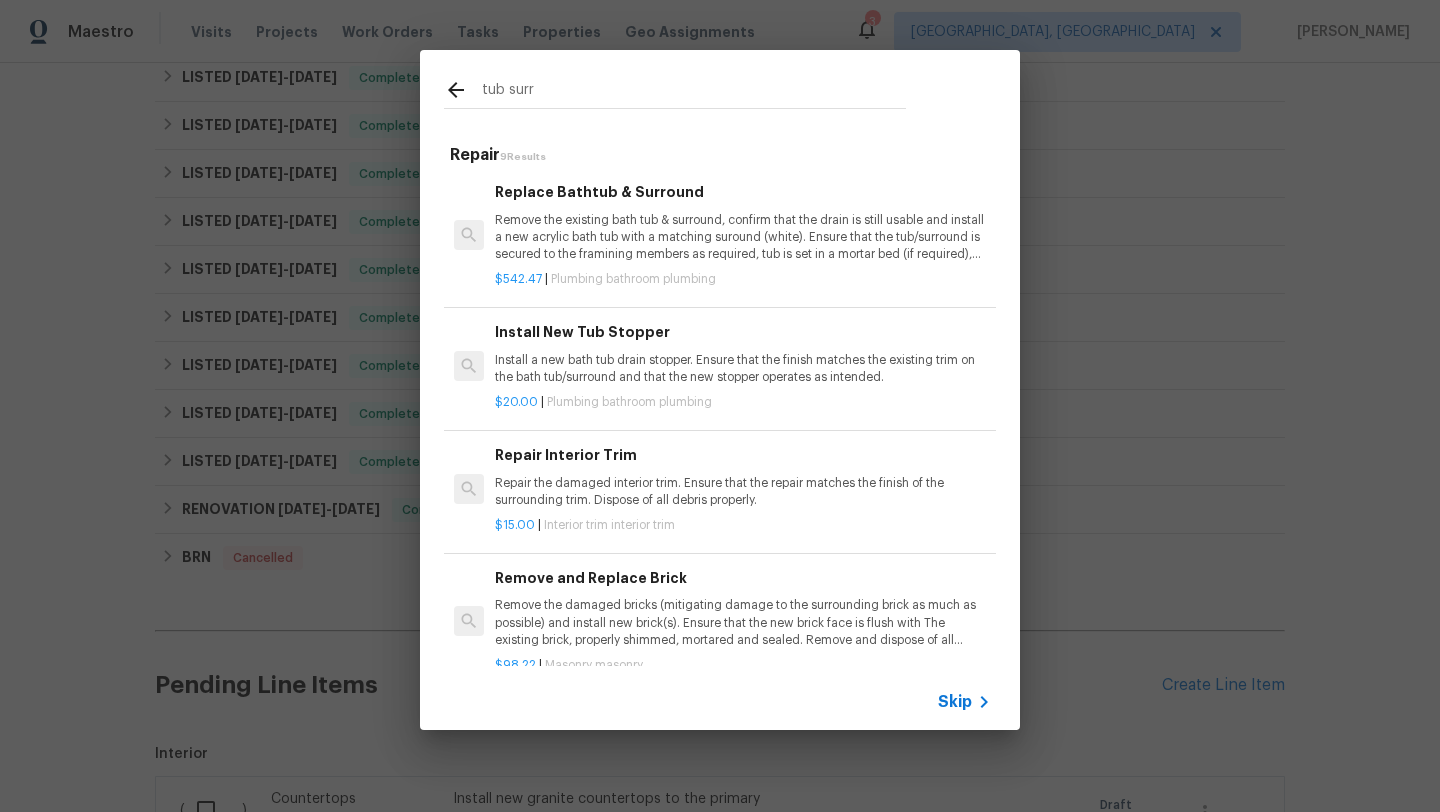 scroll, scrollTop: 0, scrollLeft: 0, axis: both 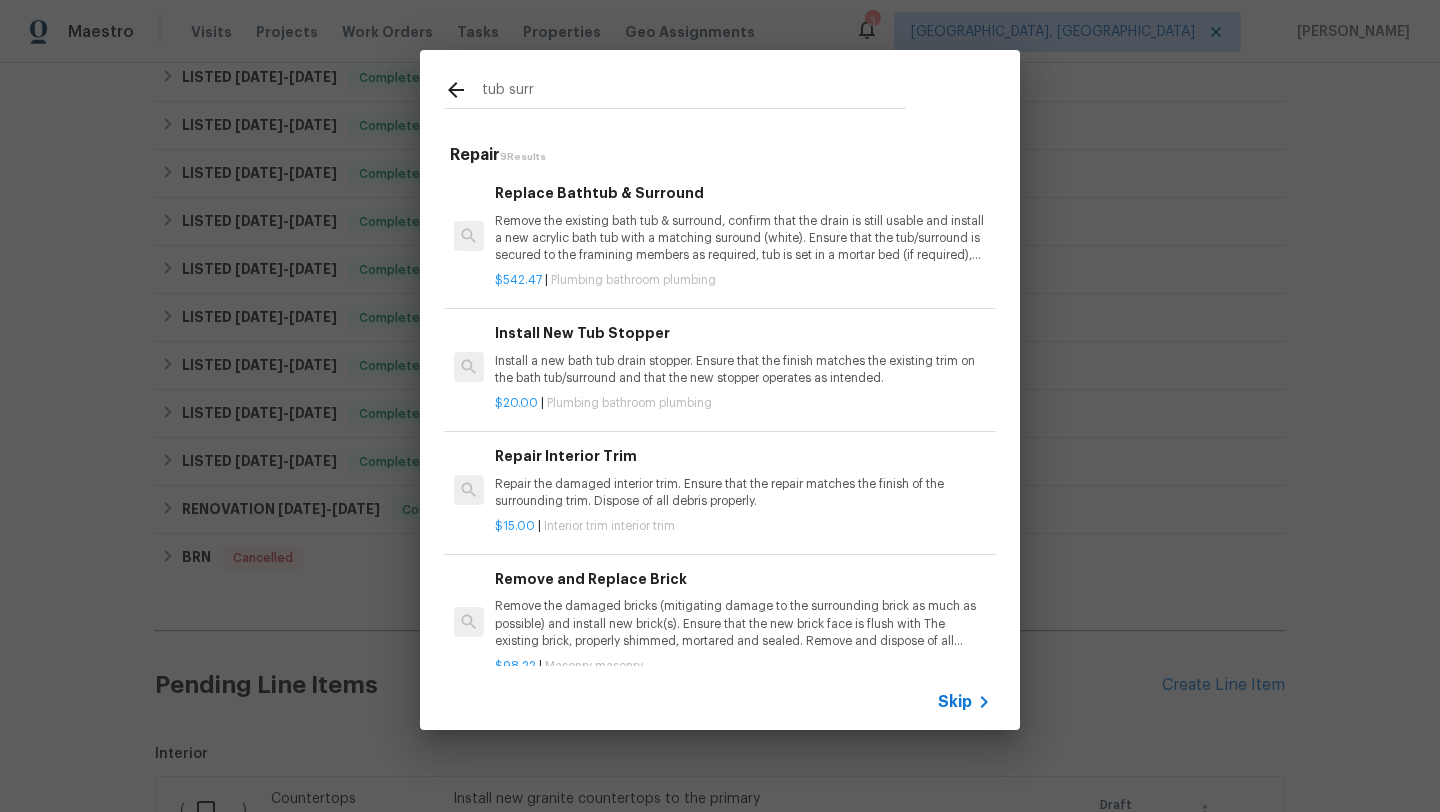 type on "tub surr" 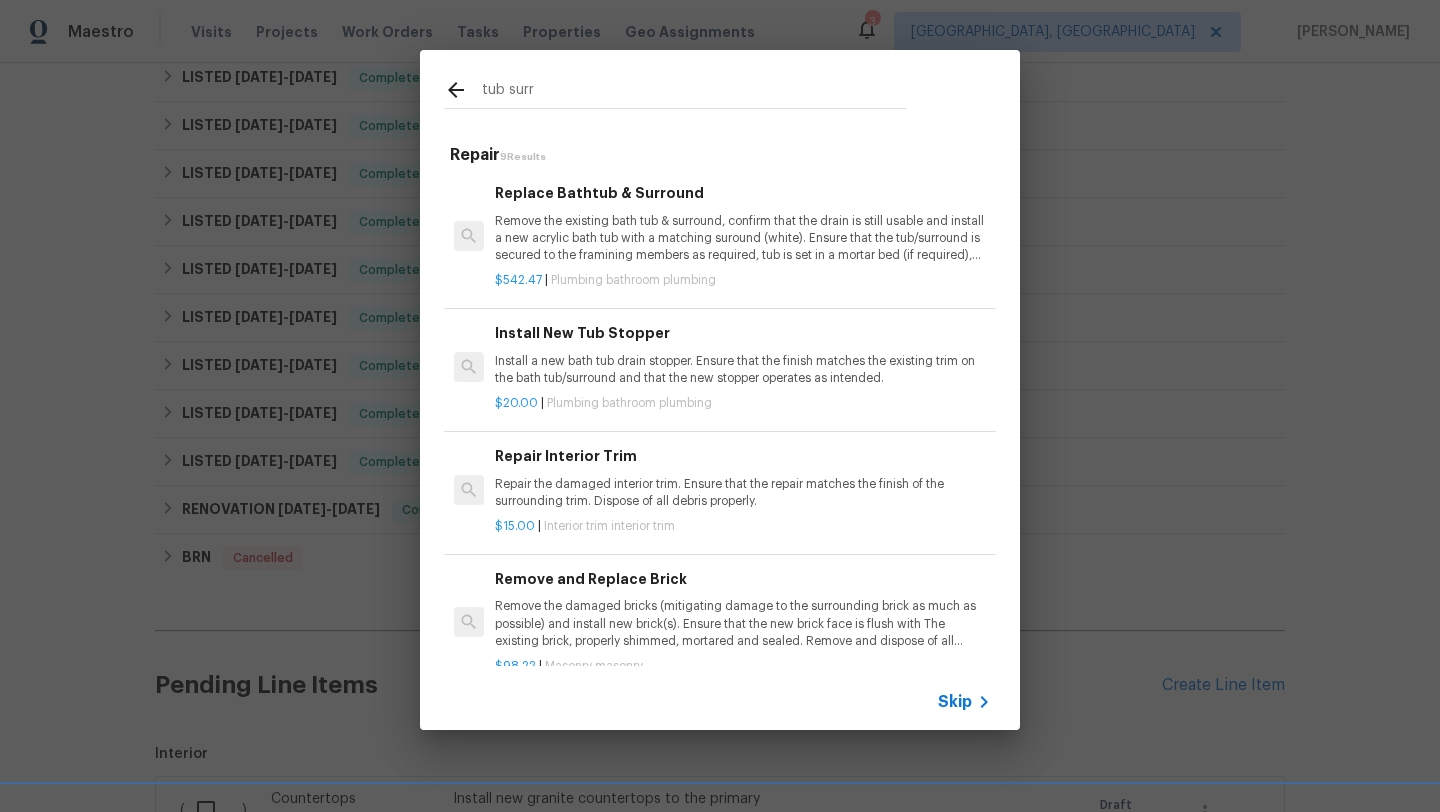 click on "Remove the existing bath tub & surround, confirm that the drain is still usable and install a new acrylic bath tub with a matching suround (white). Ensure that the tub/surround is secured to the framining members as required, tub is set in a mortar bed (if required), reconnected to the drain and water tested. Haul away and dispose of all debris." at bounding box center (743, 238) 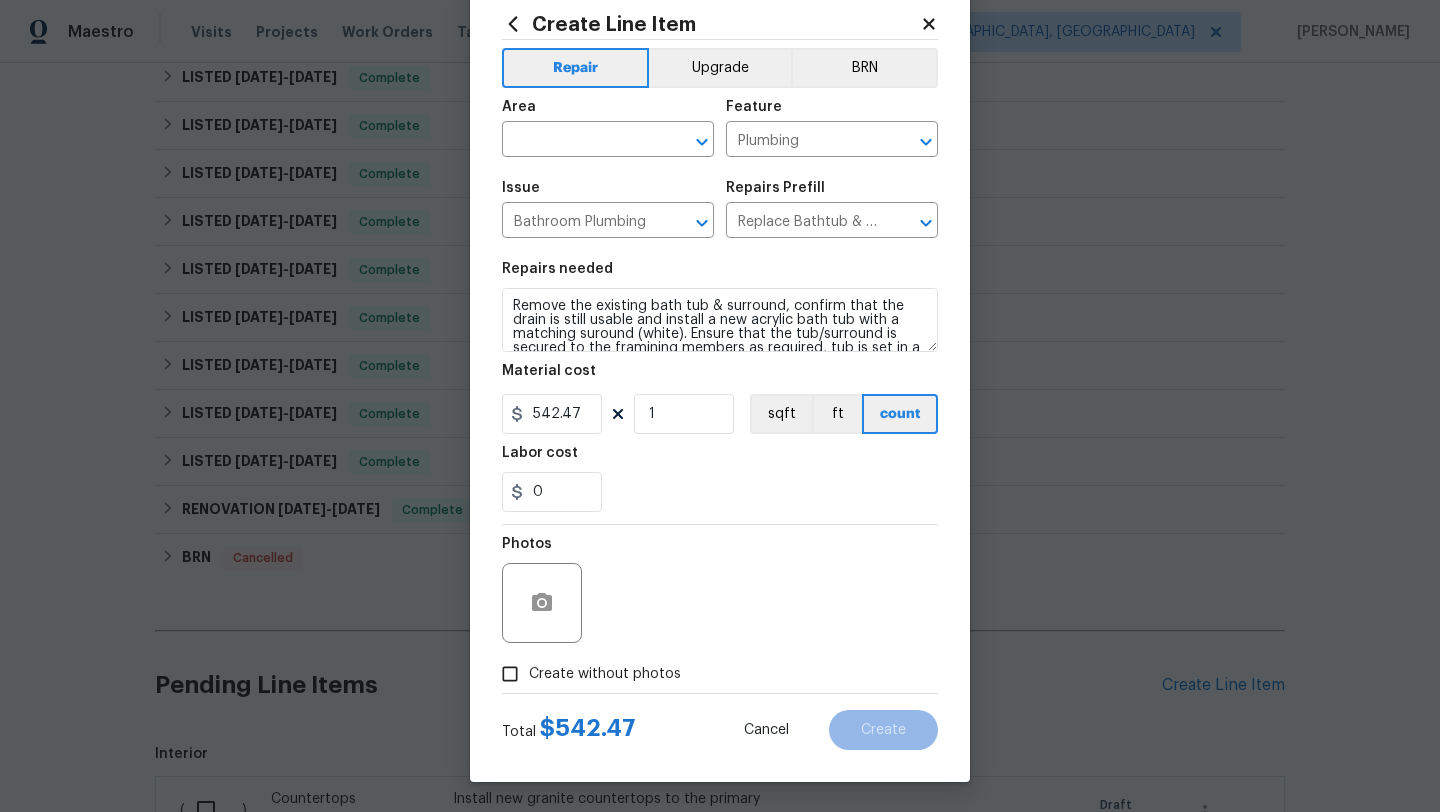 scroll, scrollTop: 50, scrollLeft: 0, axis: vertical 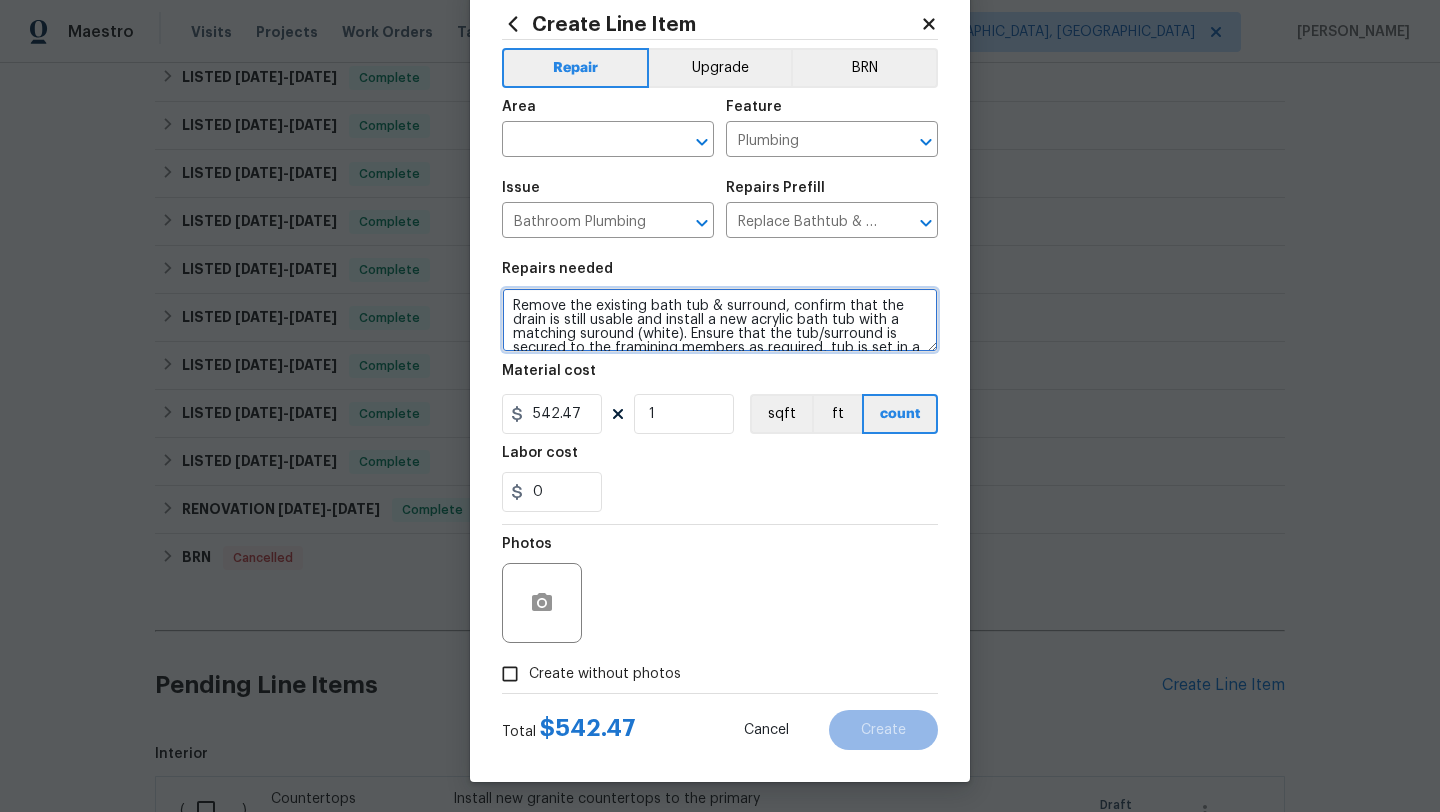 drag, startPoint x: 808, startPoint y: 340, endPoint x: 523, endPoint y: 272, distance: 293 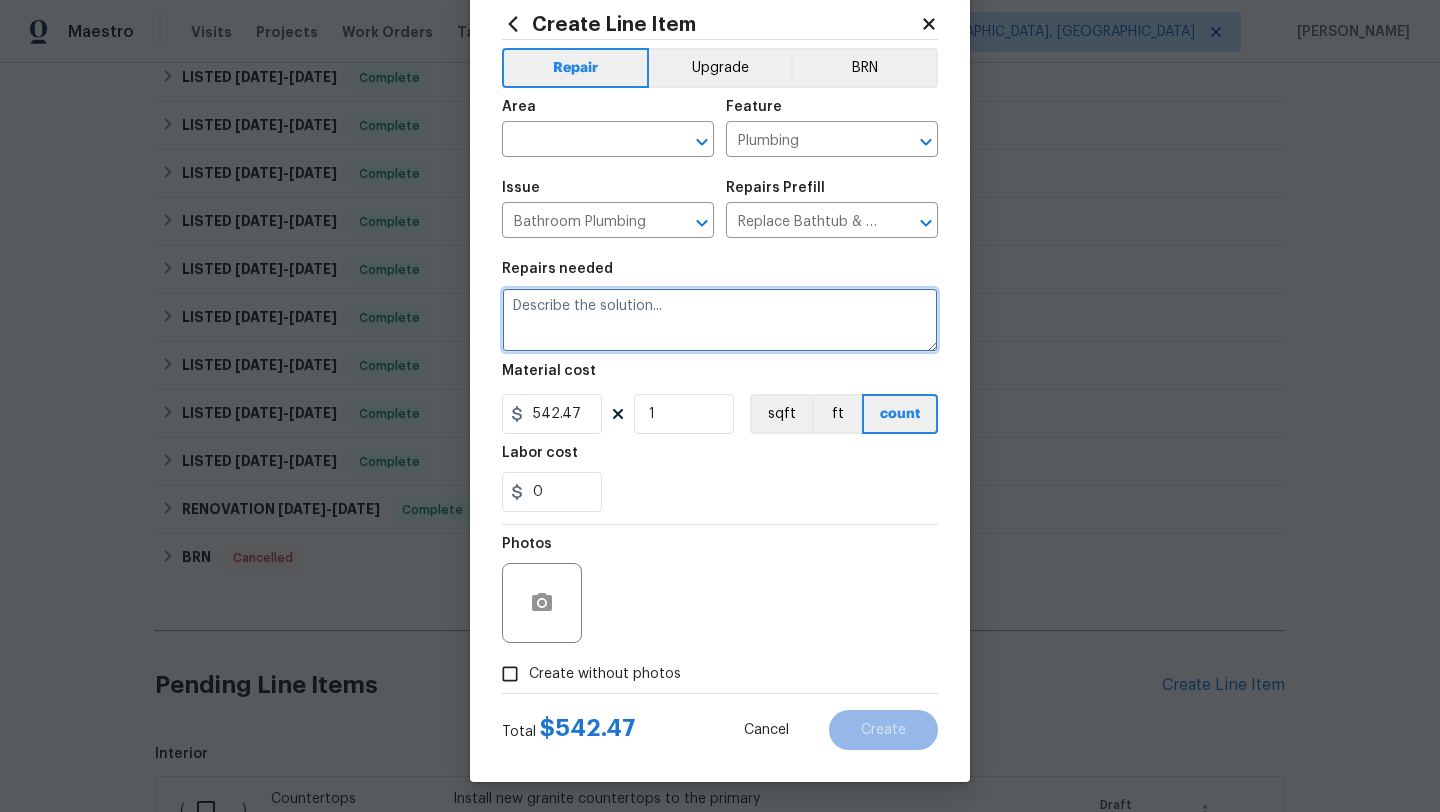 type on "R" 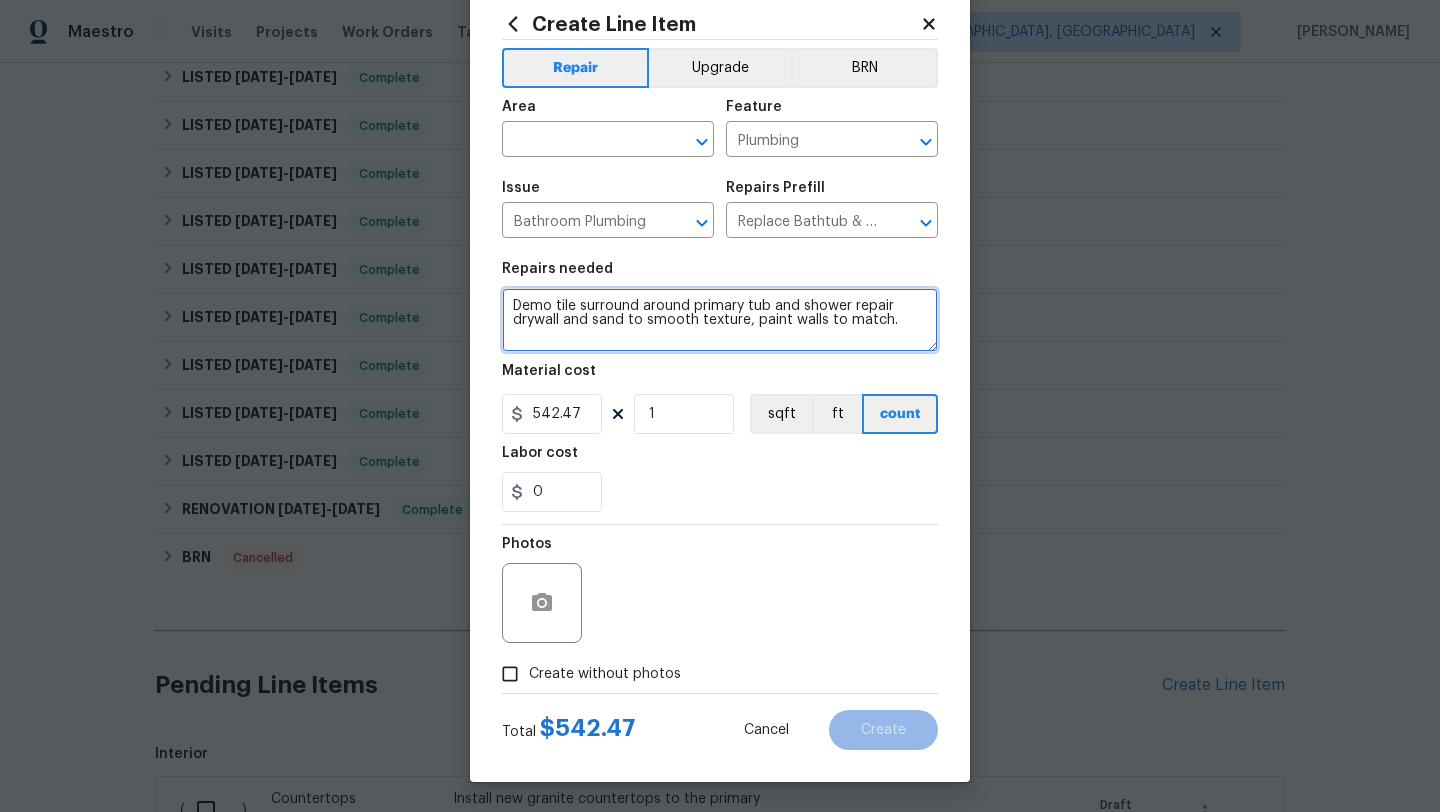 type on "Demo tile surround around primary tub and shower repair drywall and sand to smooth texture, paint walls to match." 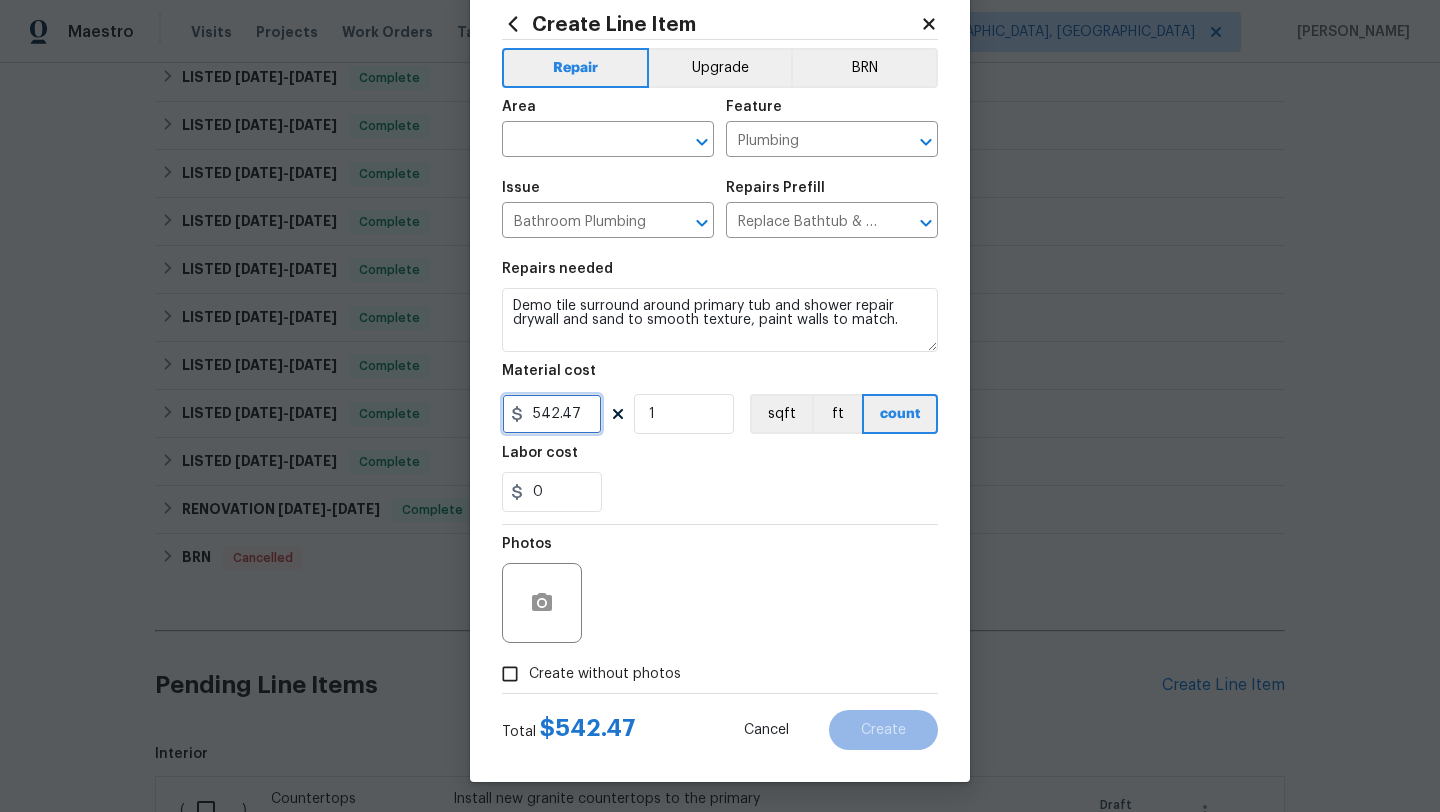 click on "542.47" at bounding box center (552, 414) 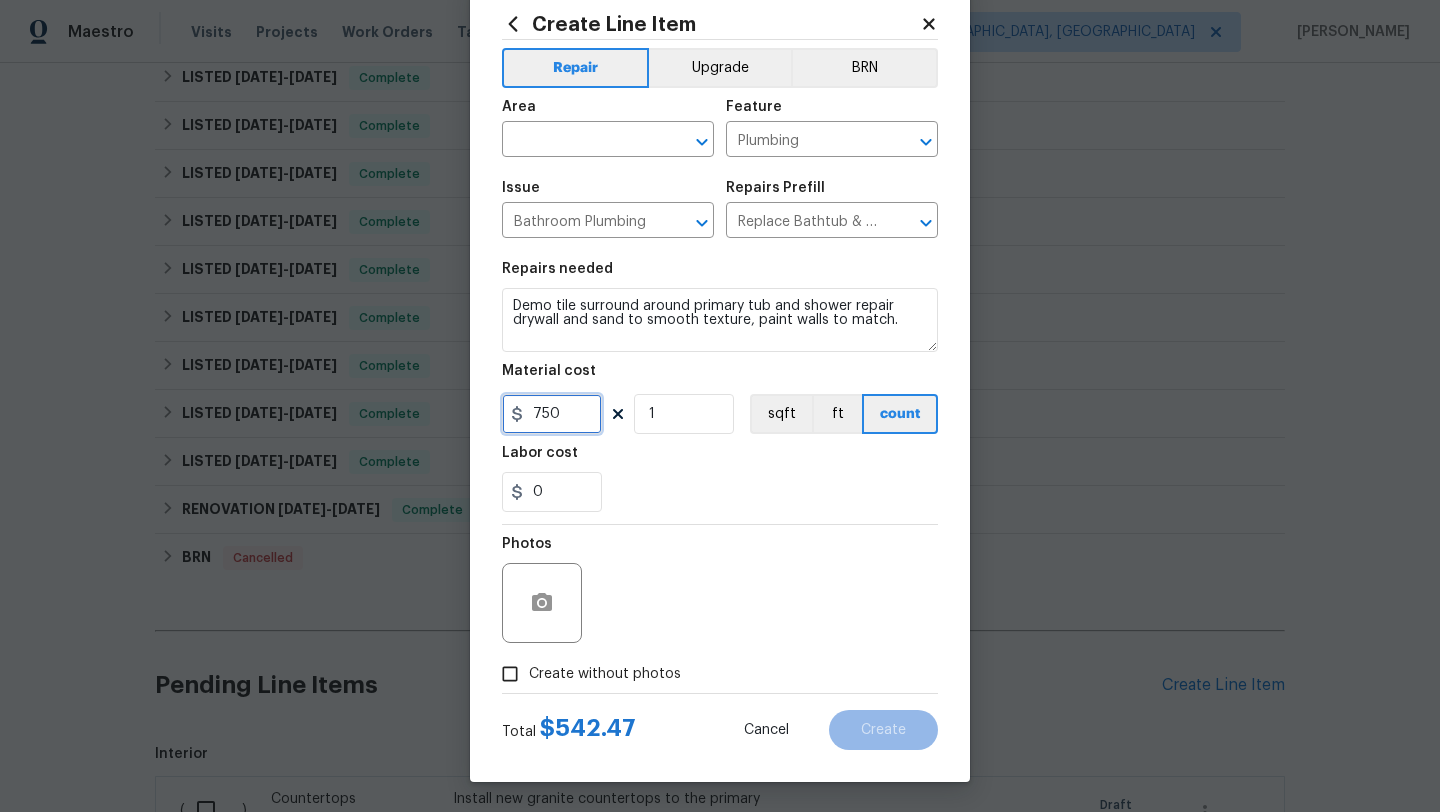 type on "750" 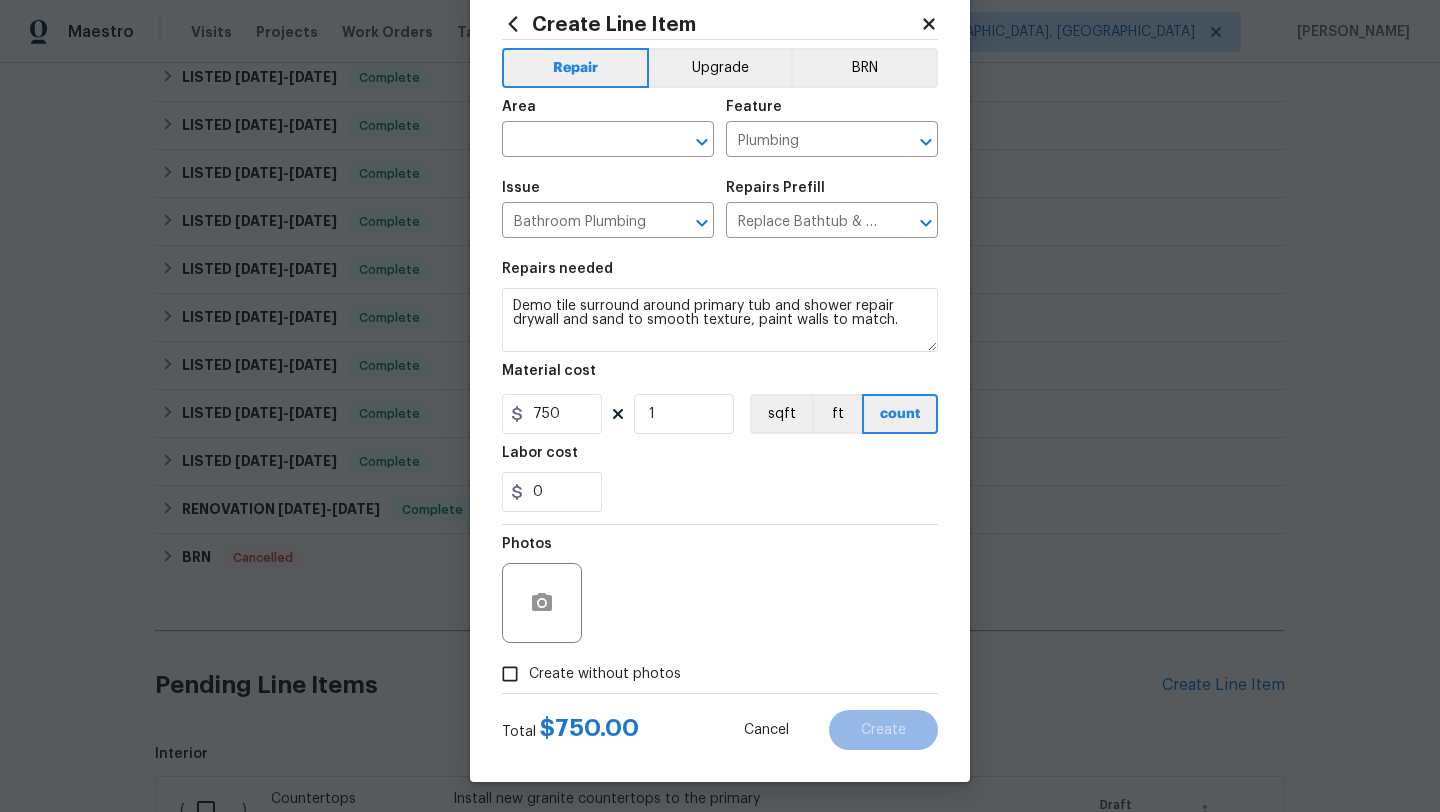 click on "Create without photos" at bounding box center [605, 674] 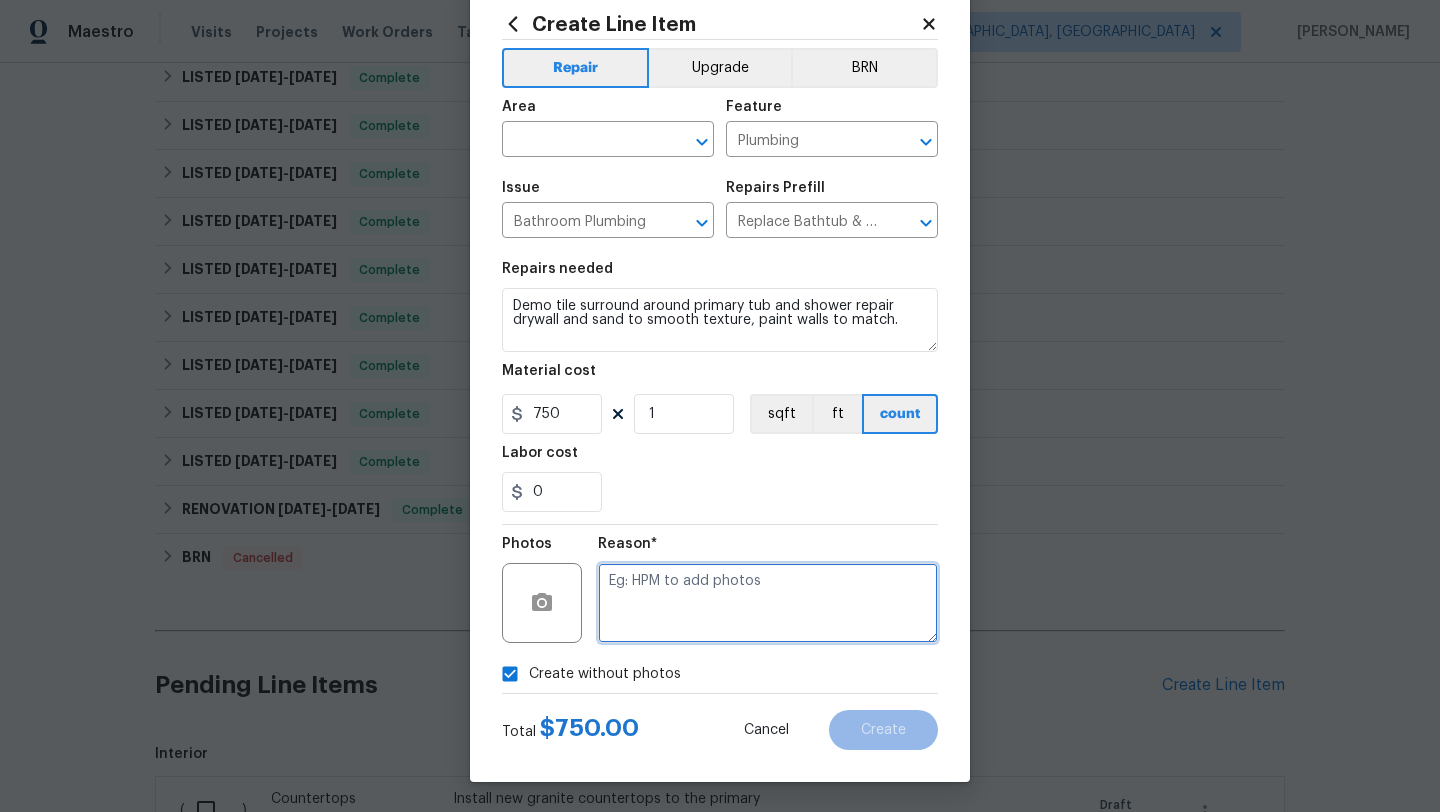 click at bounding box center [768, 603] 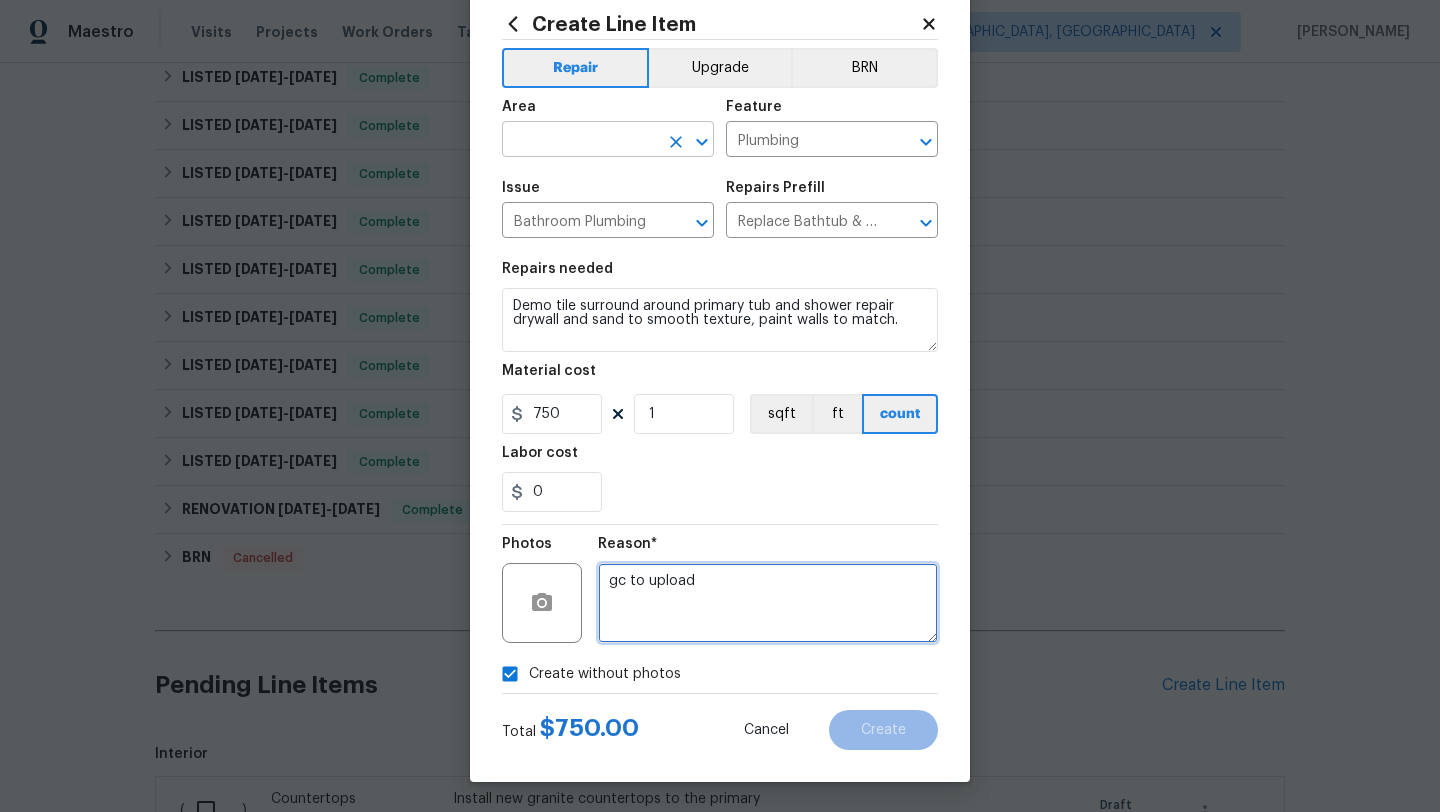 type on "gc to upload" 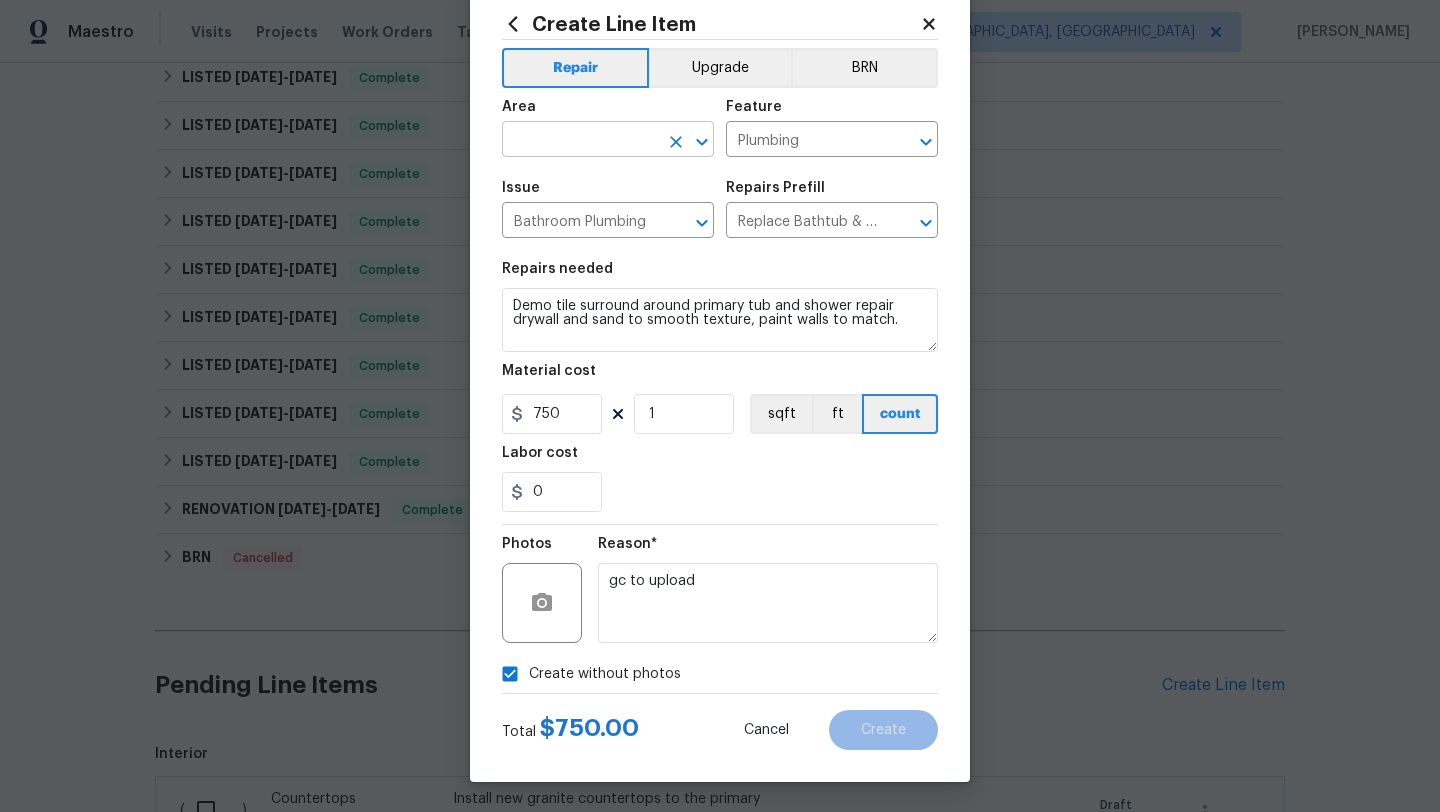 click at bounding box center [580, 141] 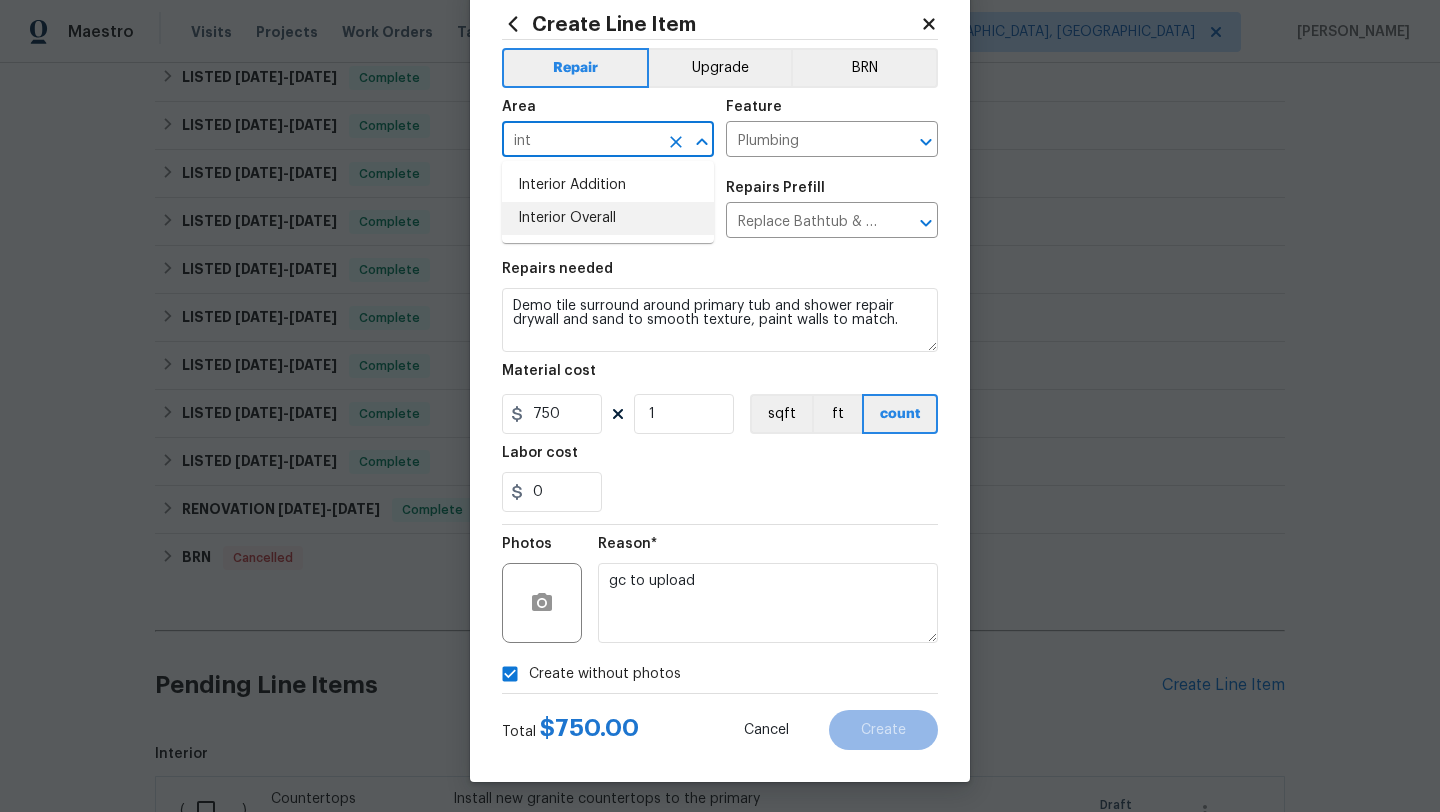 click on "Interior Overall" at bounding box center (608, 218) 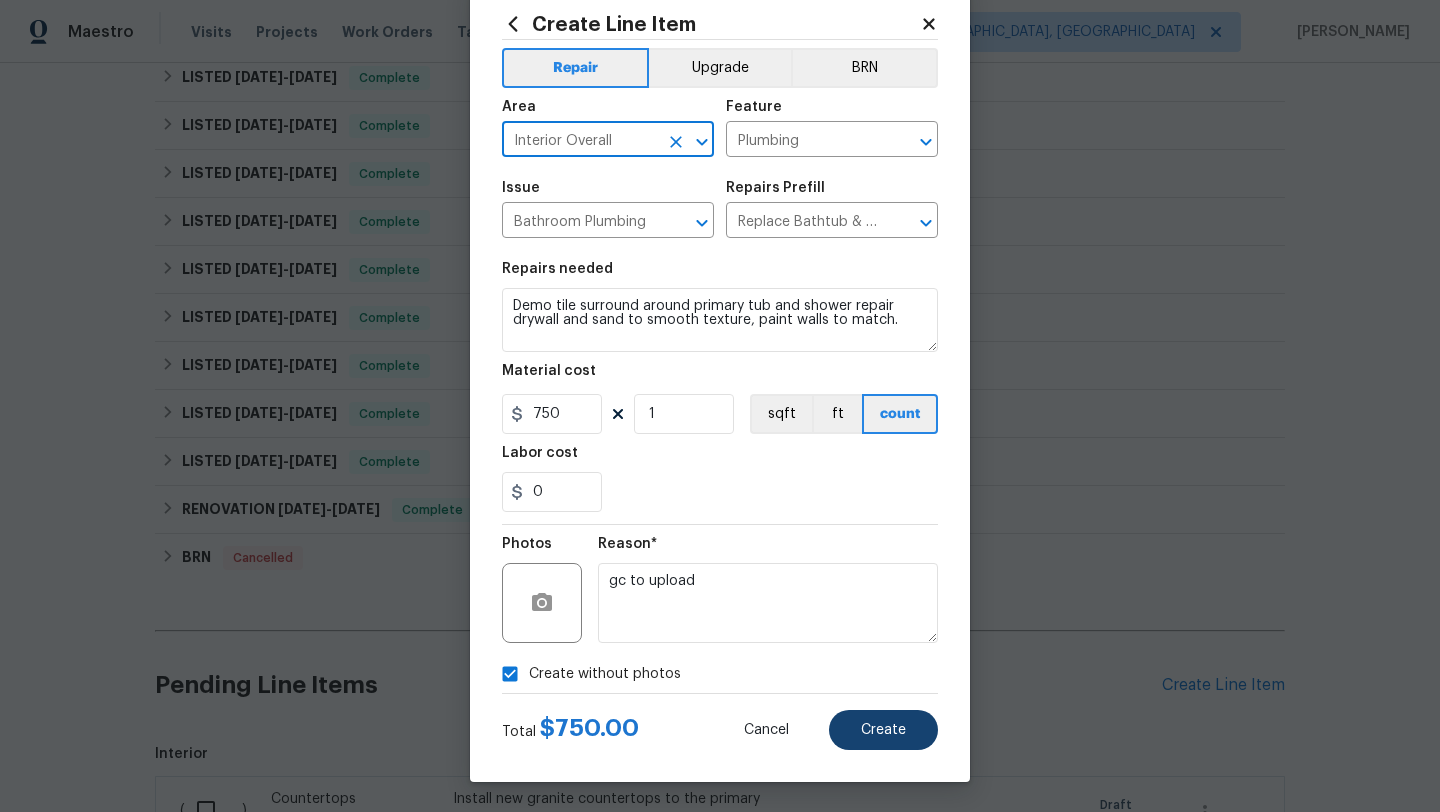 type on "Interior Overall" 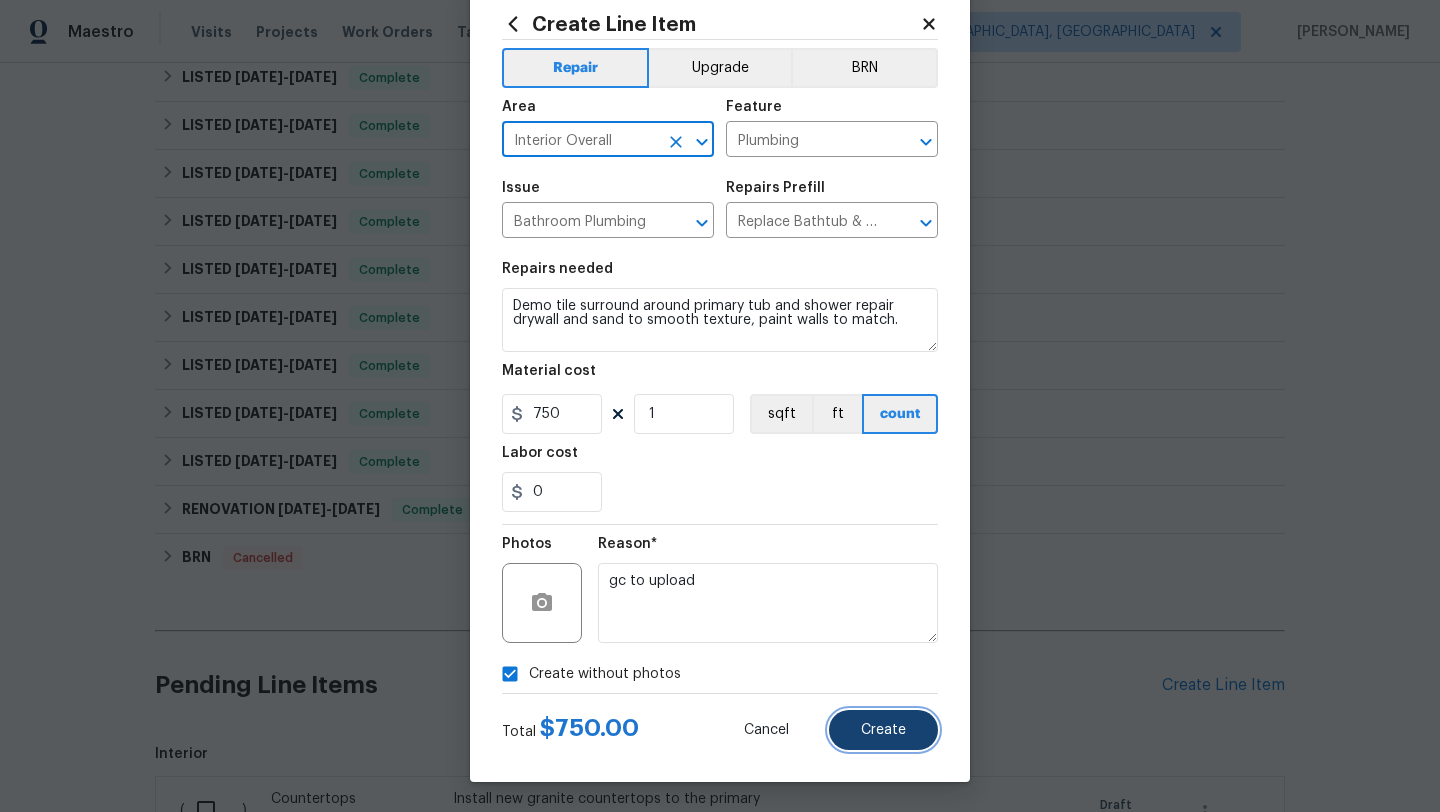 click on "Create" at bounding box center [883, 730] 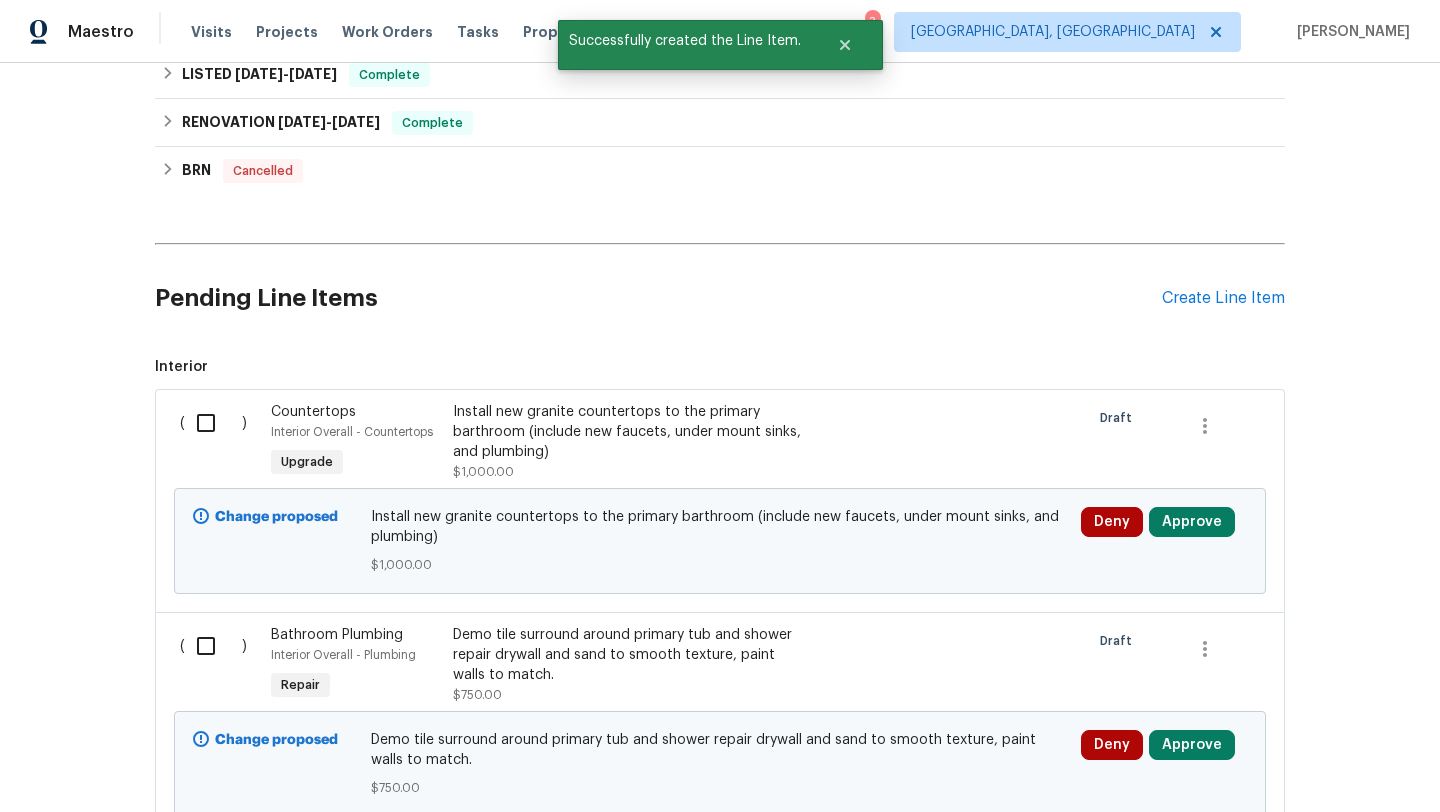 scroll, scrollTop: 782, scrollLeft: 0, axis: vertical 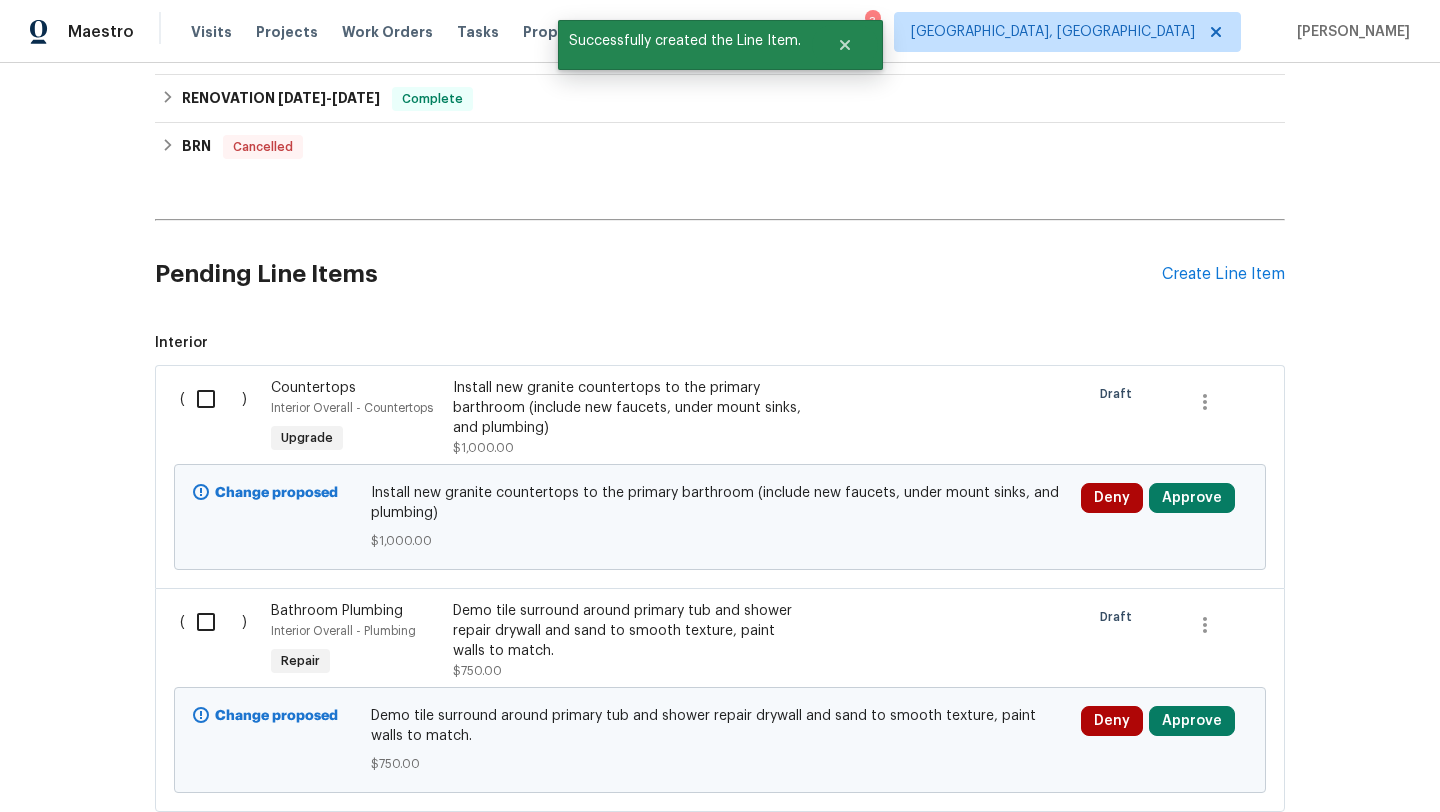 click on "Interior Overall - Plumbing" at bounding box center (343, 631) 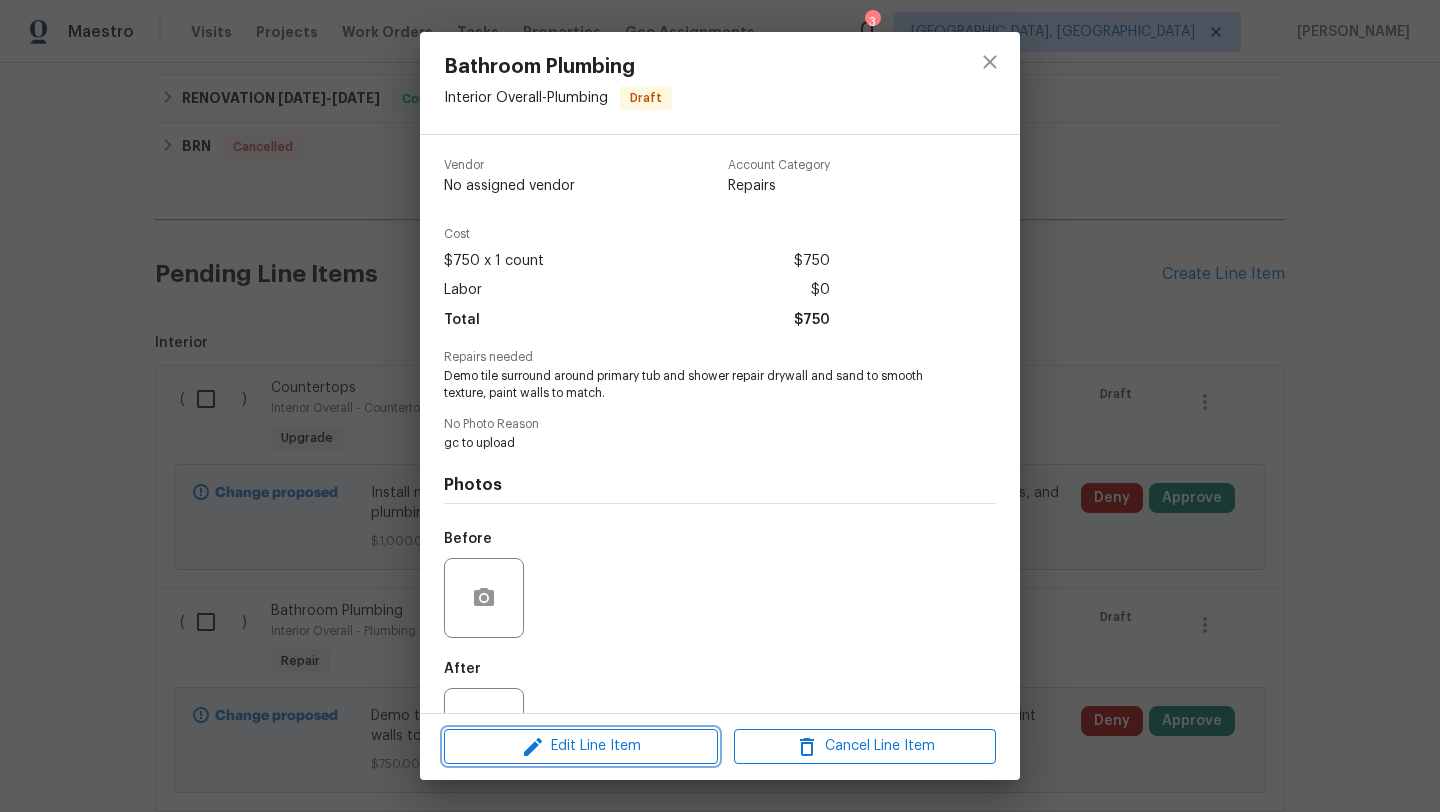 click on "Edit Line Item" at bounding box center [581, 746] 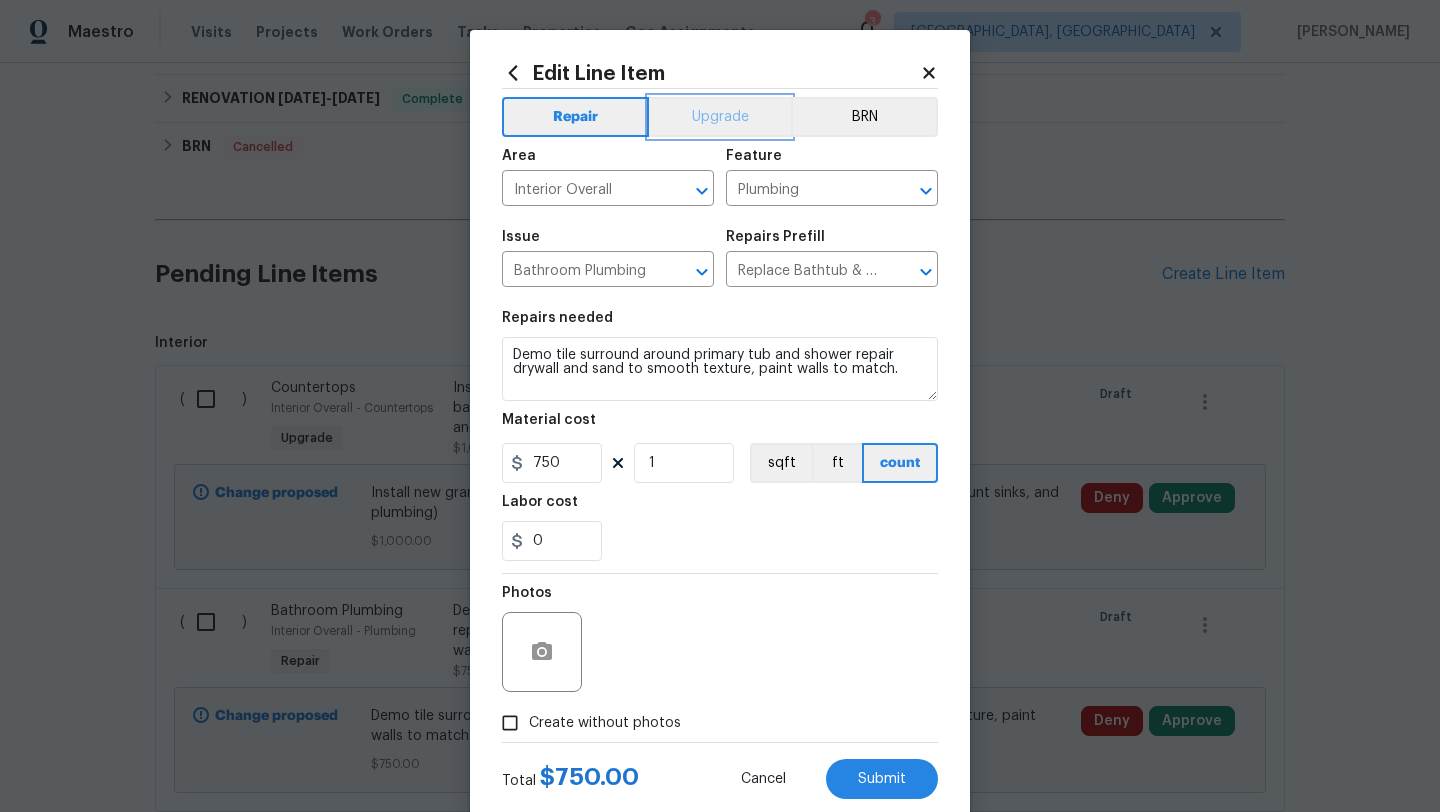 click on "Upgrade" at bounding box center (720, 117) 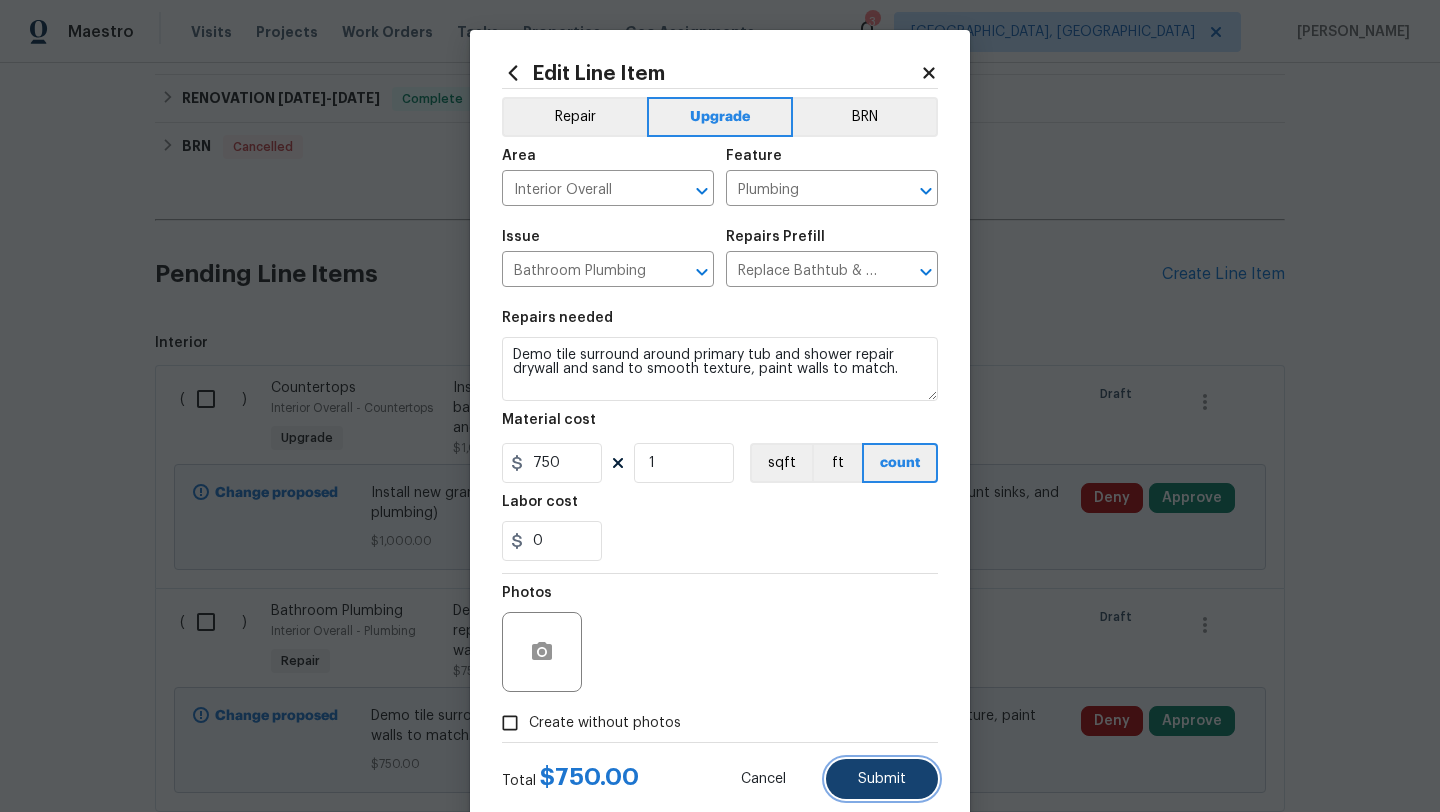 click on "Submit" at bounding box center [882, 779] 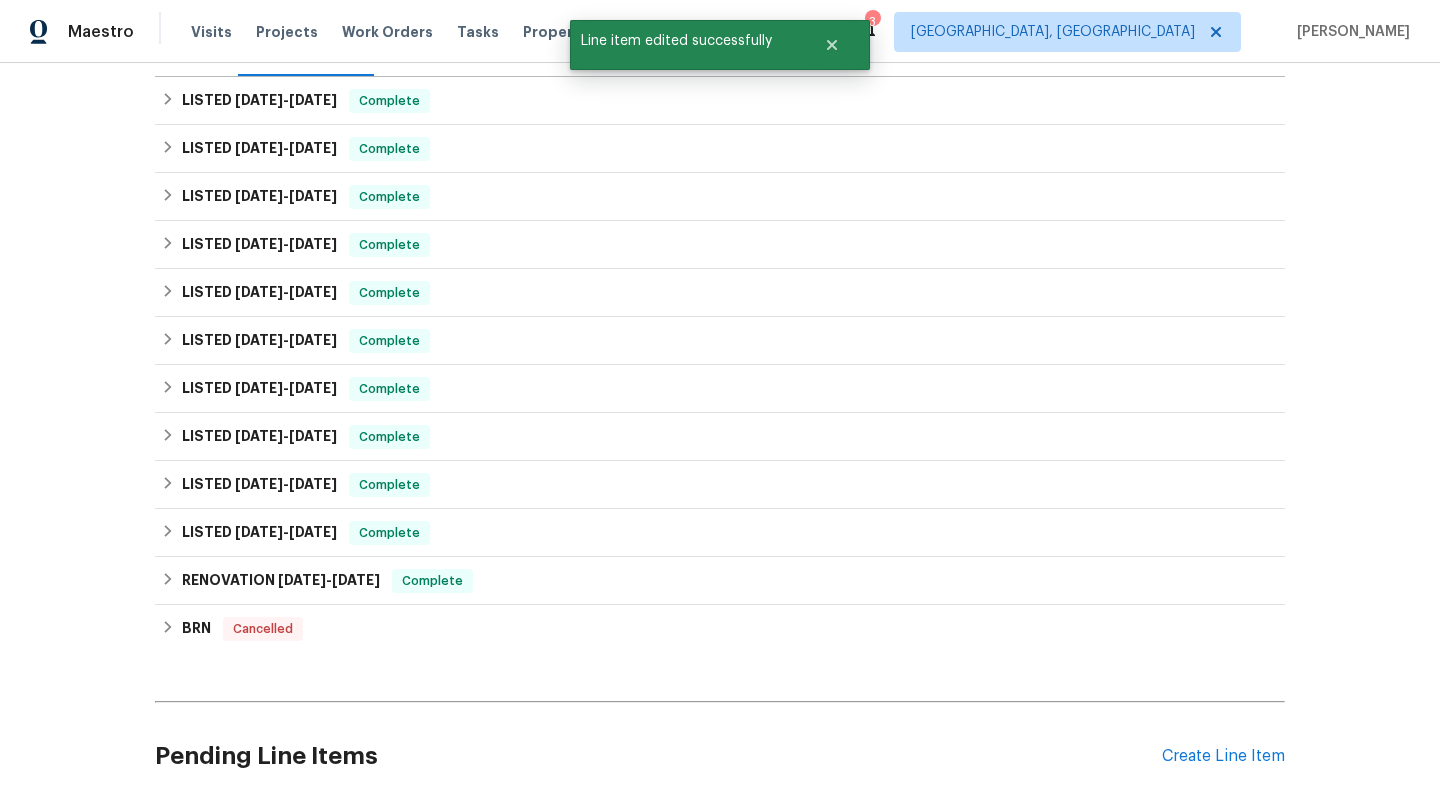 scroll, scrollTop: 284, scrollLeft: 0, axis: vertical 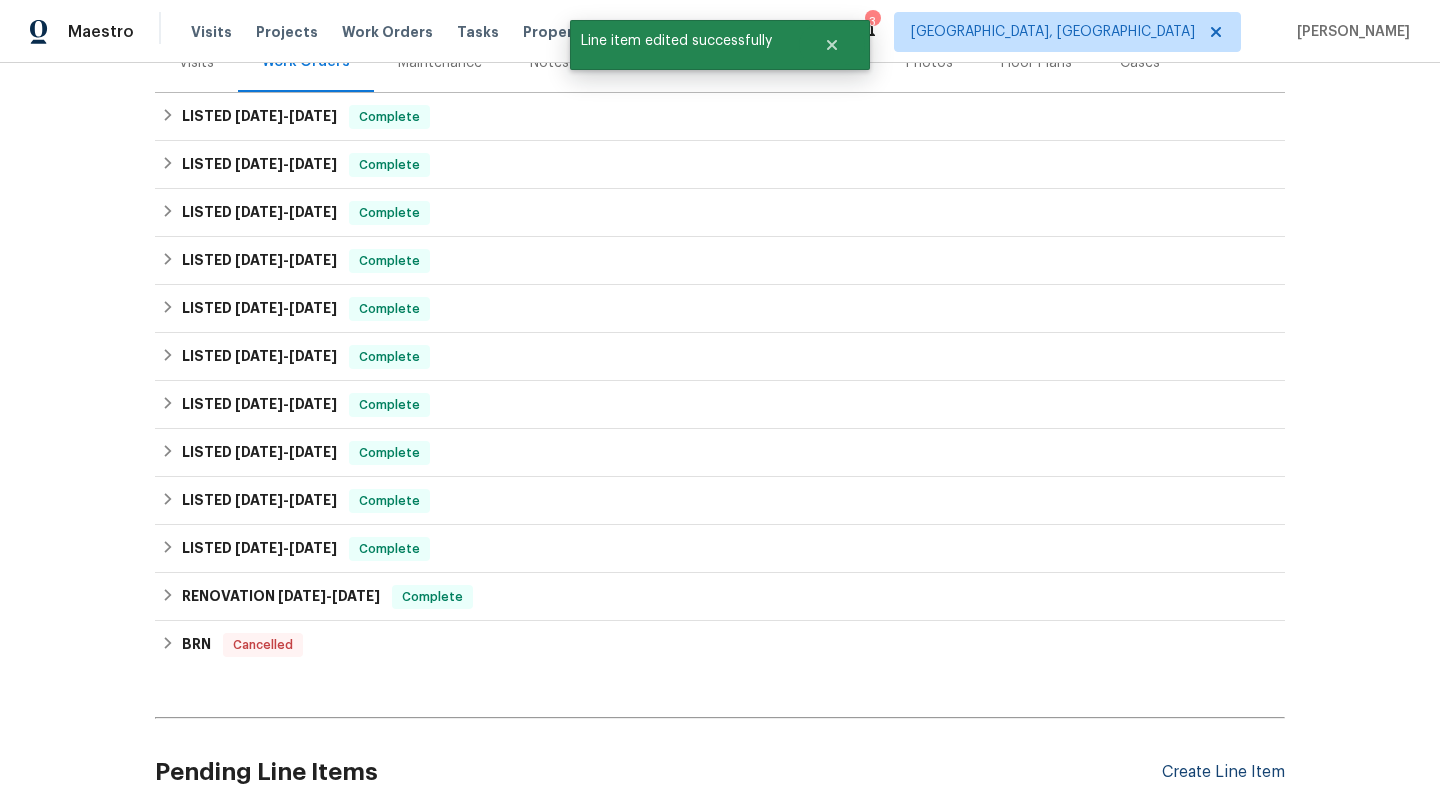 click on "Create Line Item" at bounding box center [1223, 772] 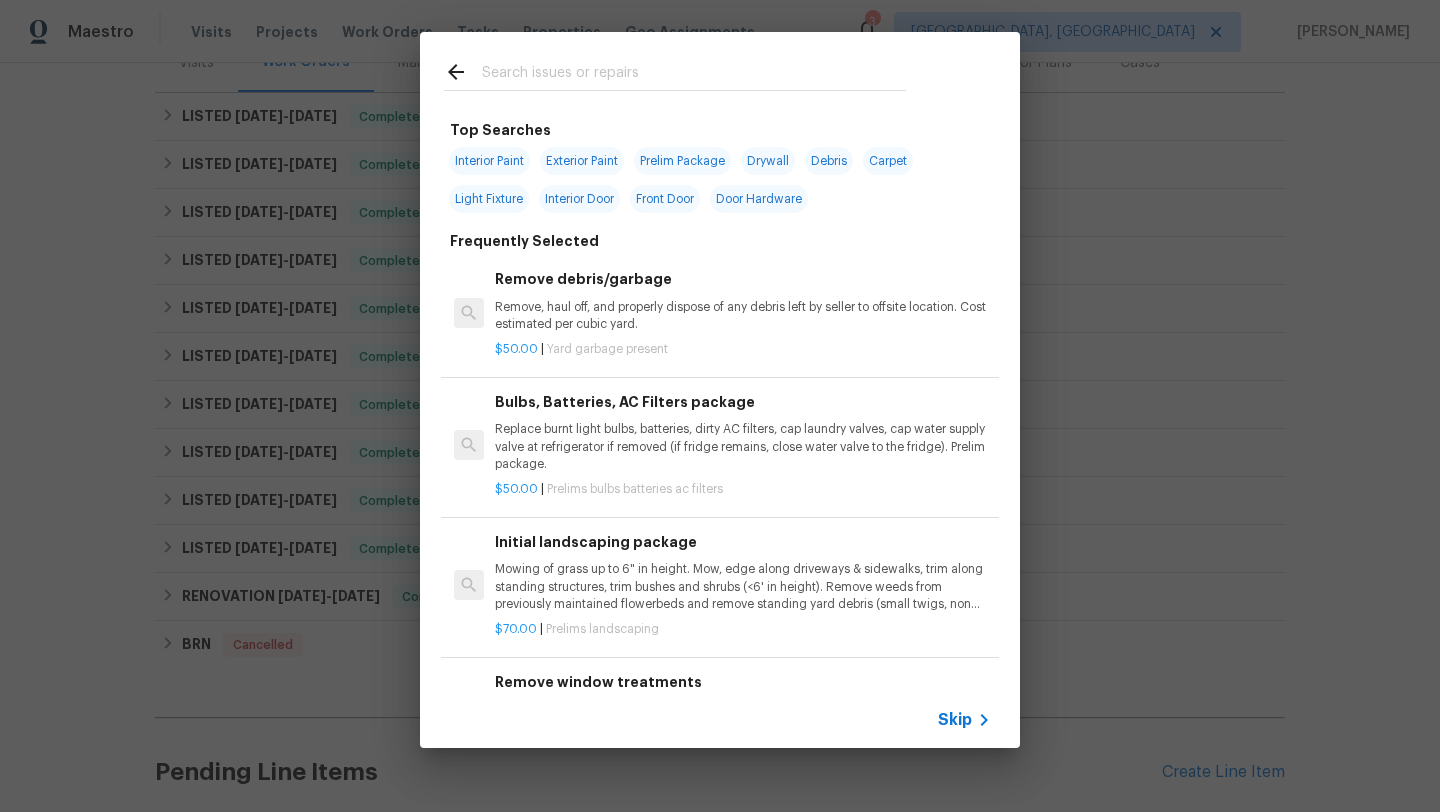 click at bounding box center (694, 75) 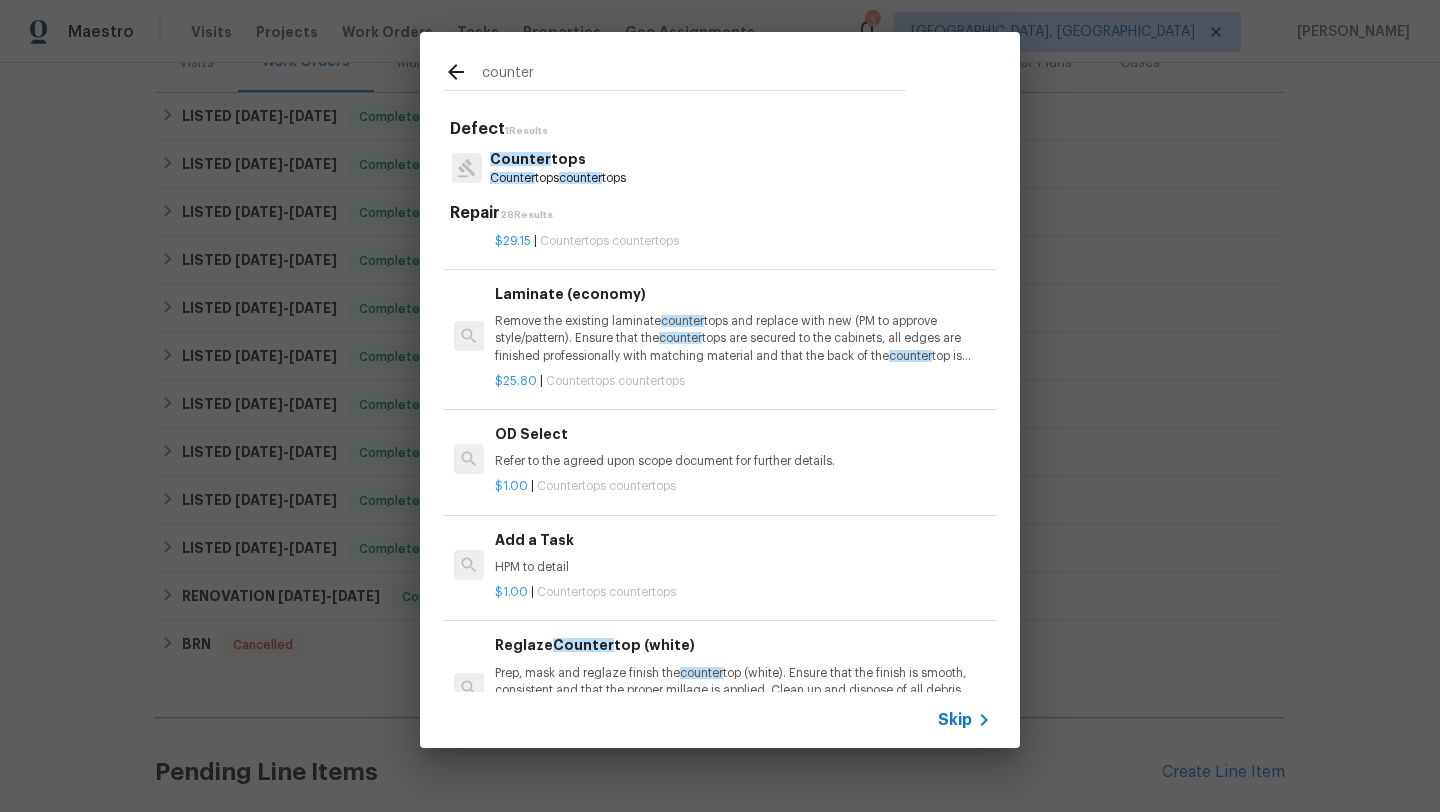scroll, scrollTop: 1882, scrollLeft: 0, axis: vertical 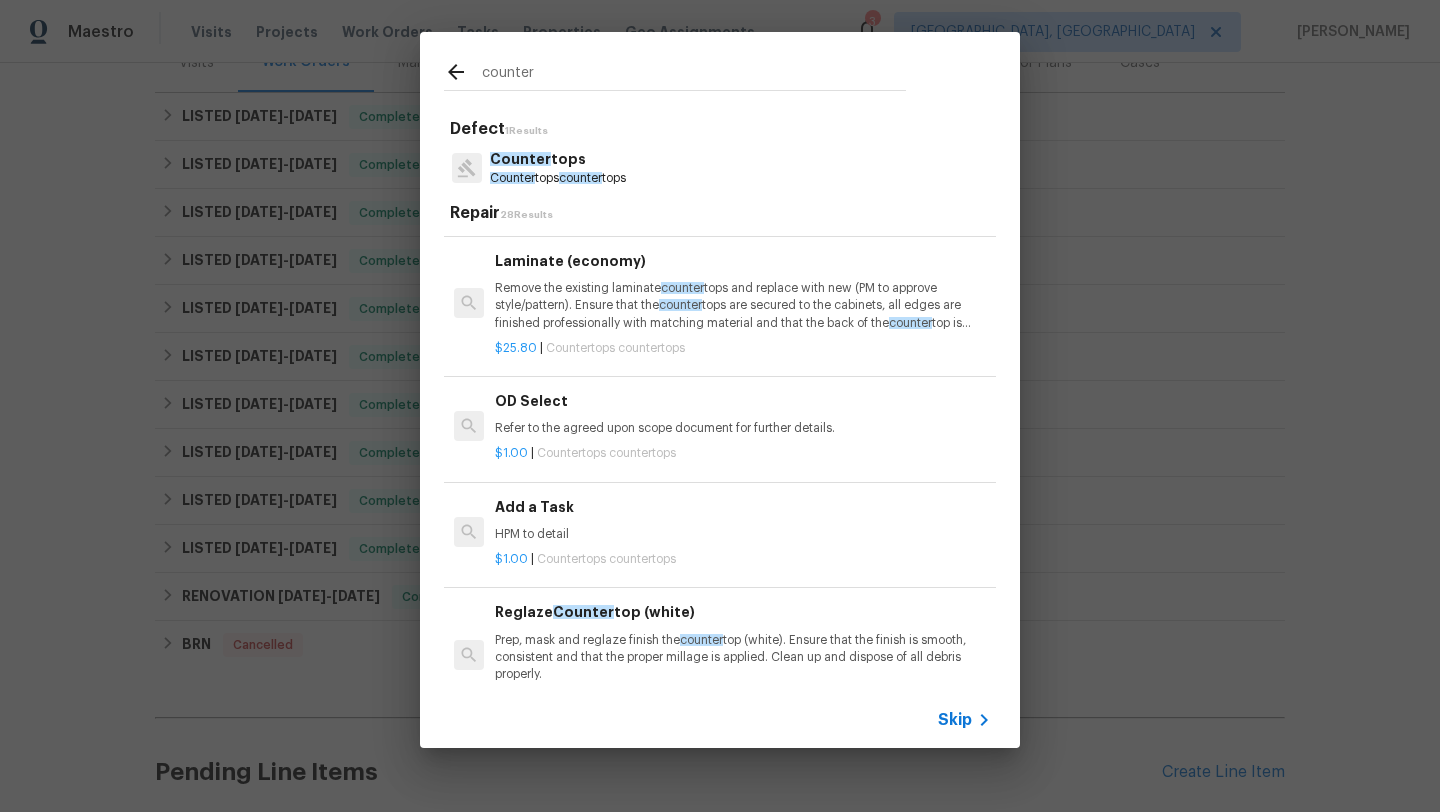 type on "counter" 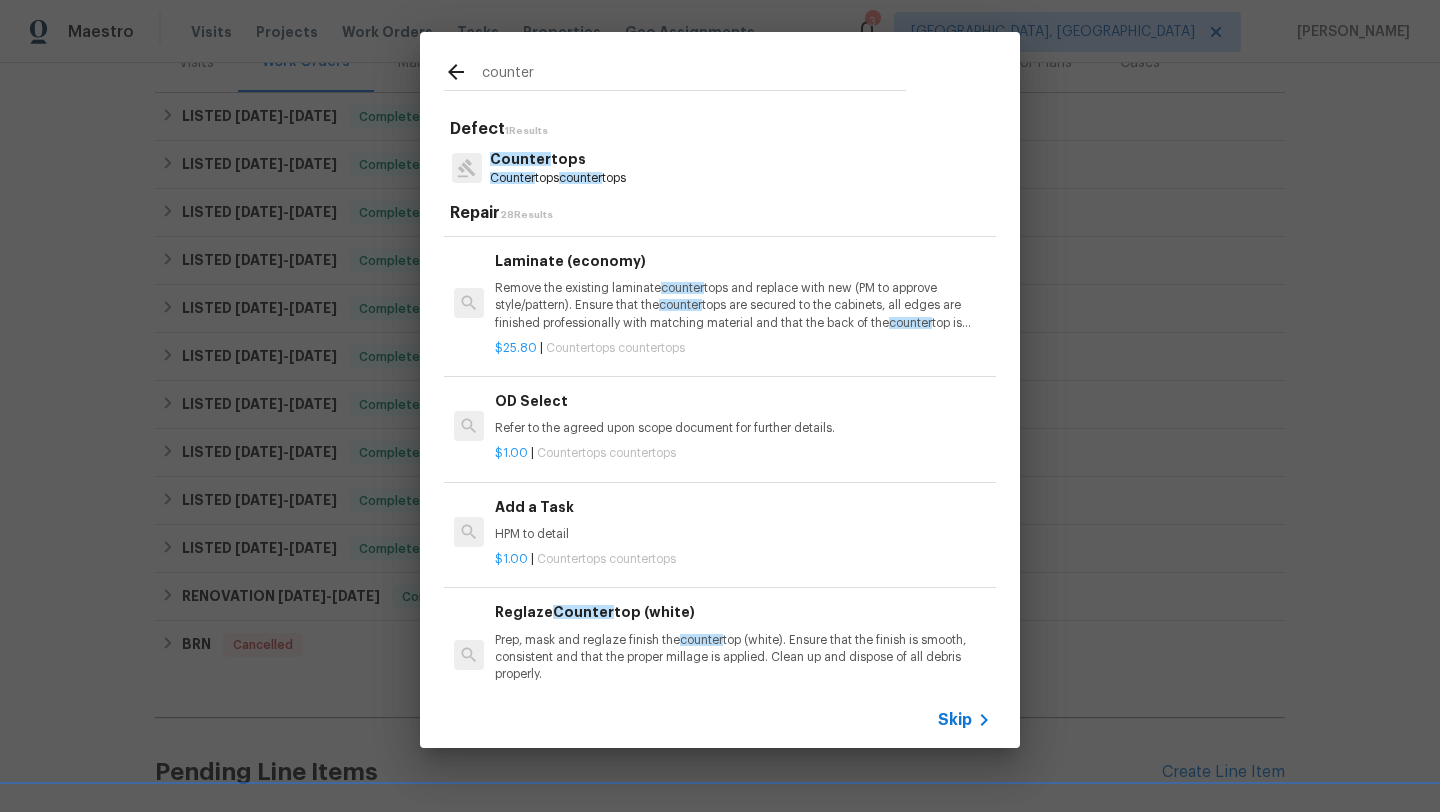 click on "HPM to detail" at bounding box center (743, 534) 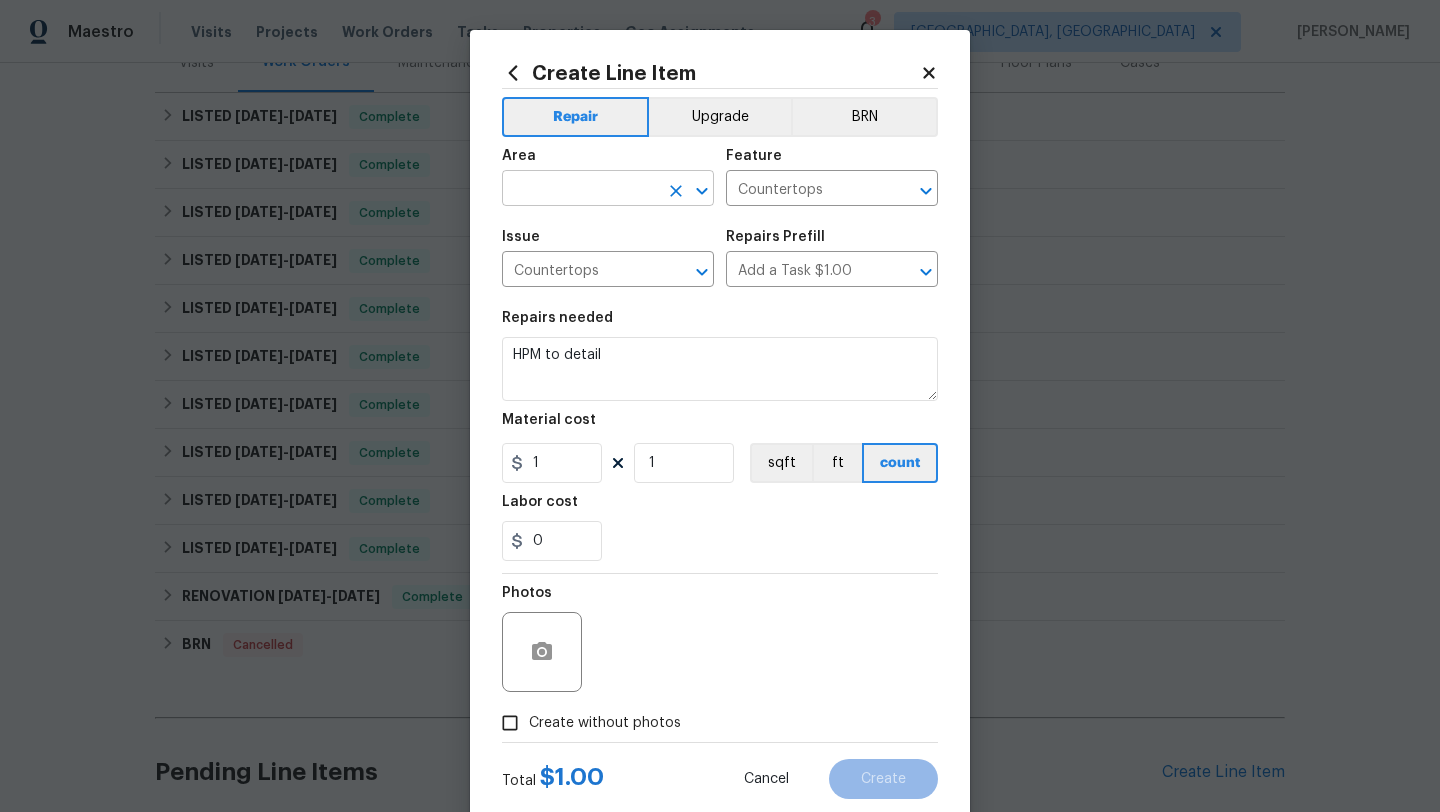 click at bounding box center [580, 190] 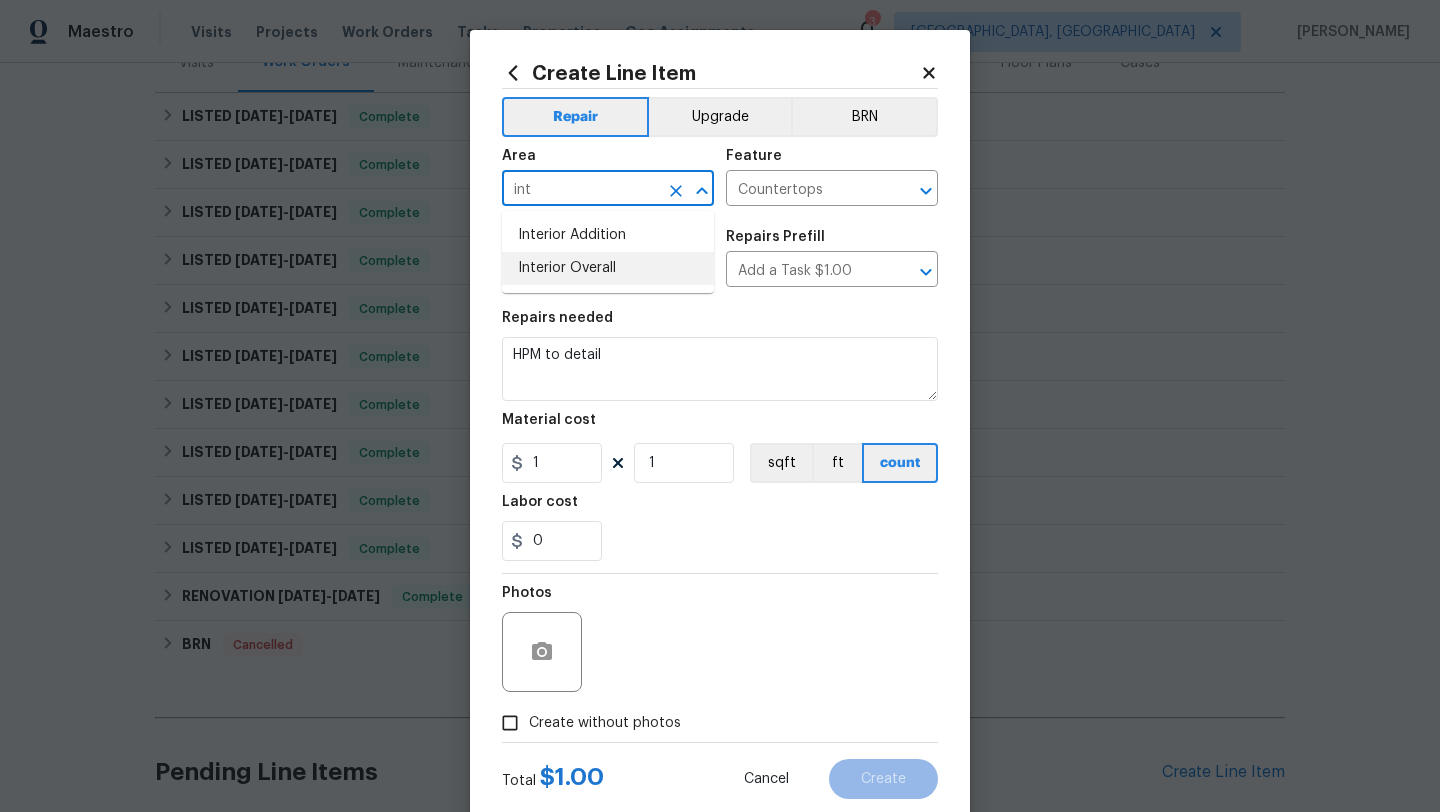 click on "Interior Overall" at bounding box center (608, 268) 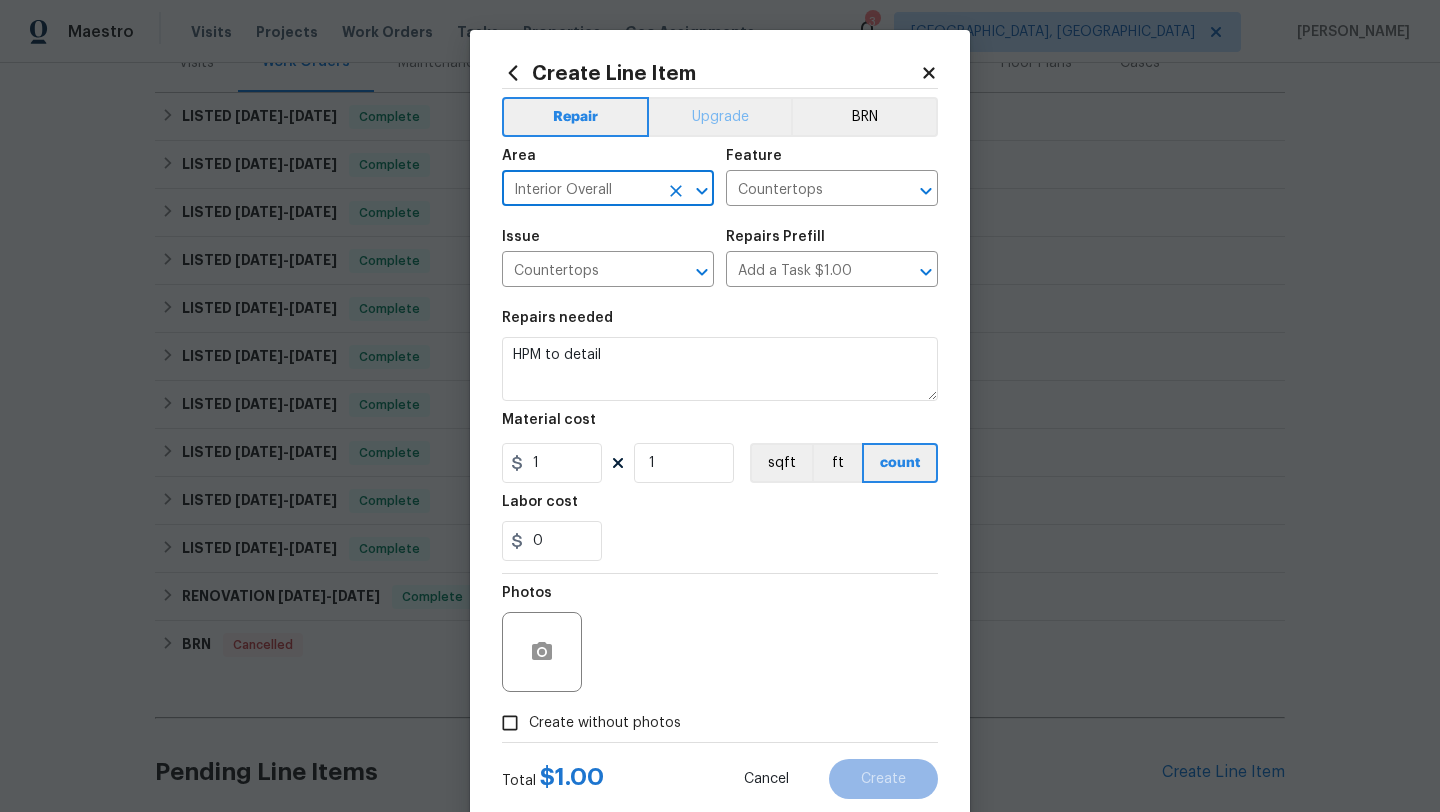 type on "Interior Overall" 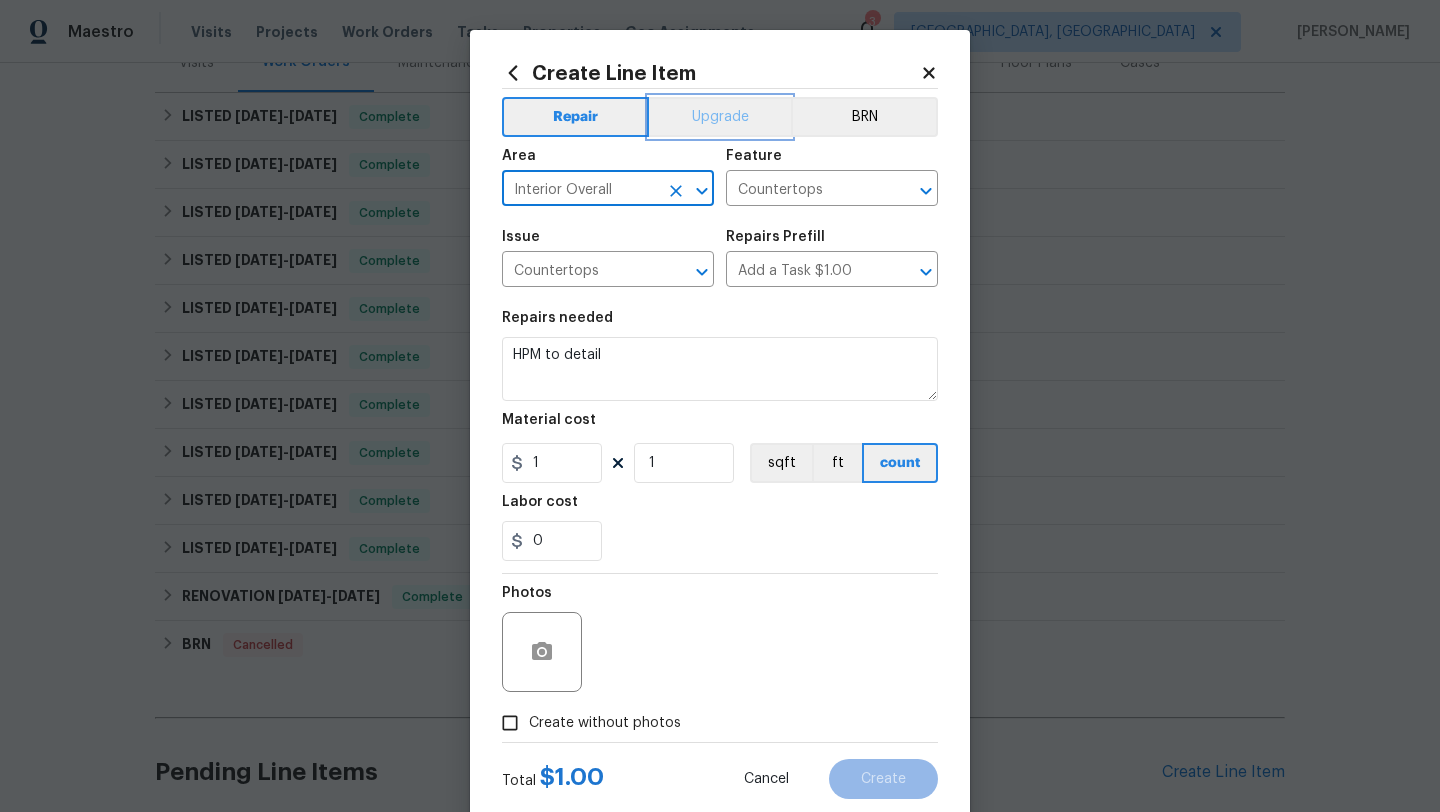 click on "Upgrade" at bounding box center [720, 117] 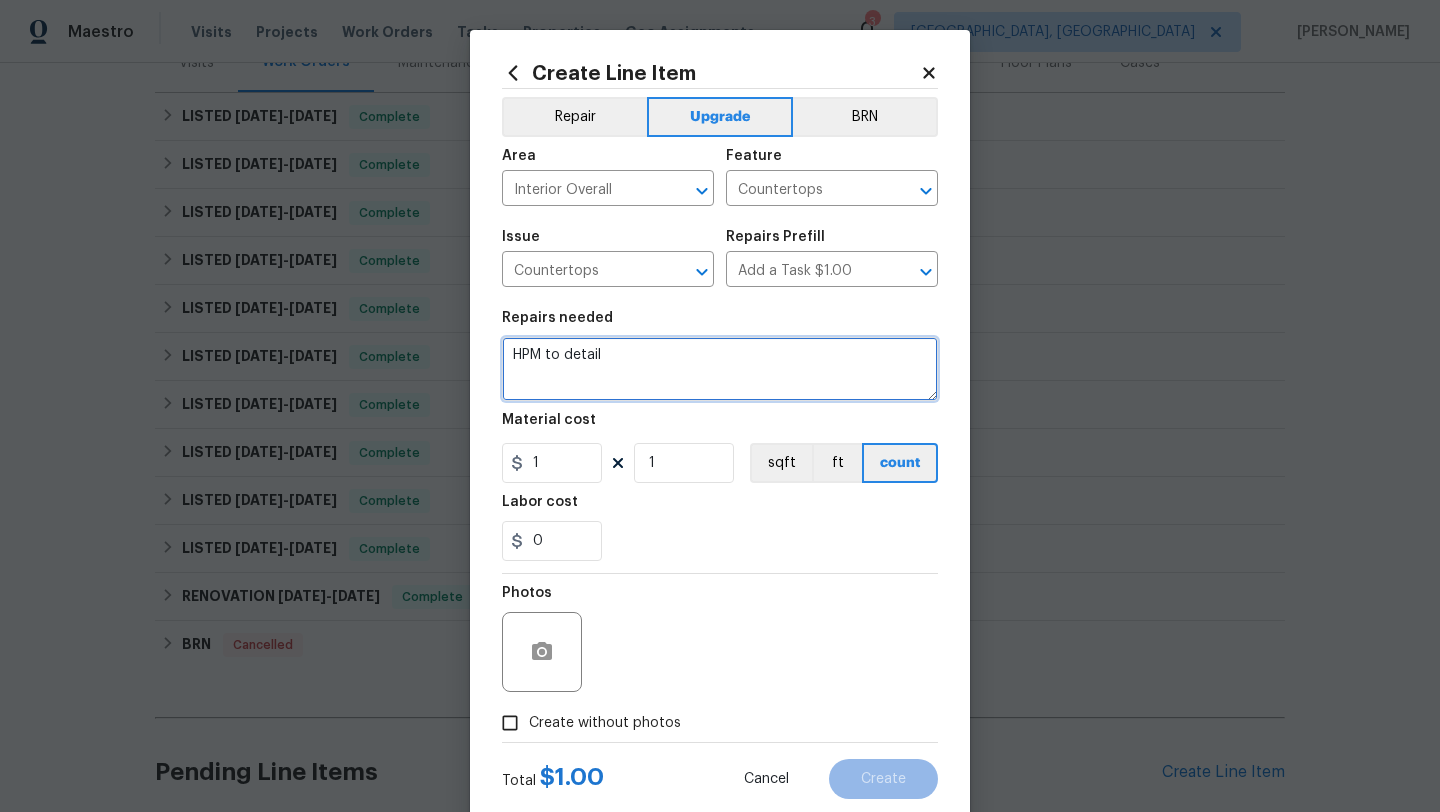 click on "HPM to detail" at bounding box center (720, 369) 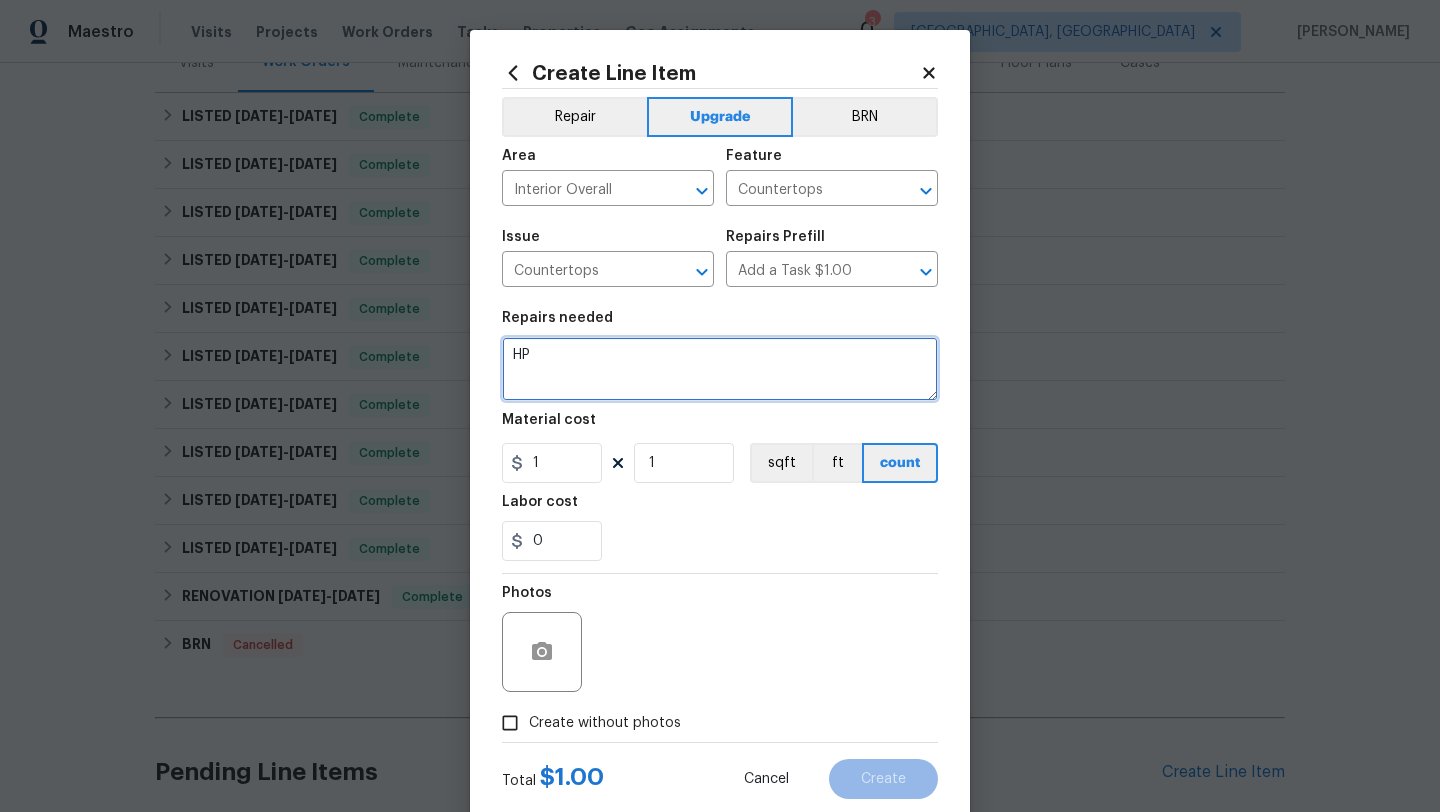 type on "H" 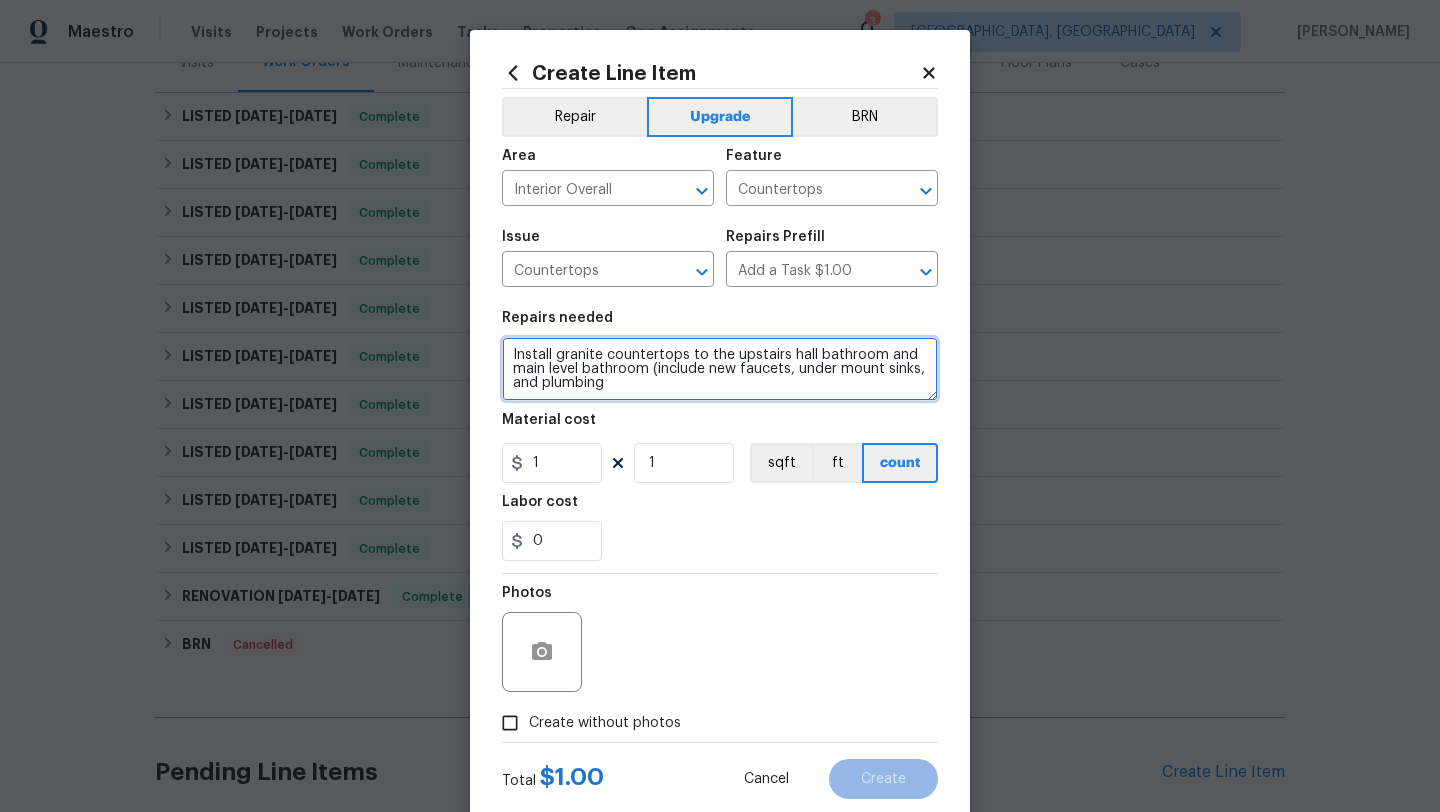 type on "Install granite countertops to the upstairs hall bathroom and main level bathroom (include new faucets, under mount sinks, and plumbing" 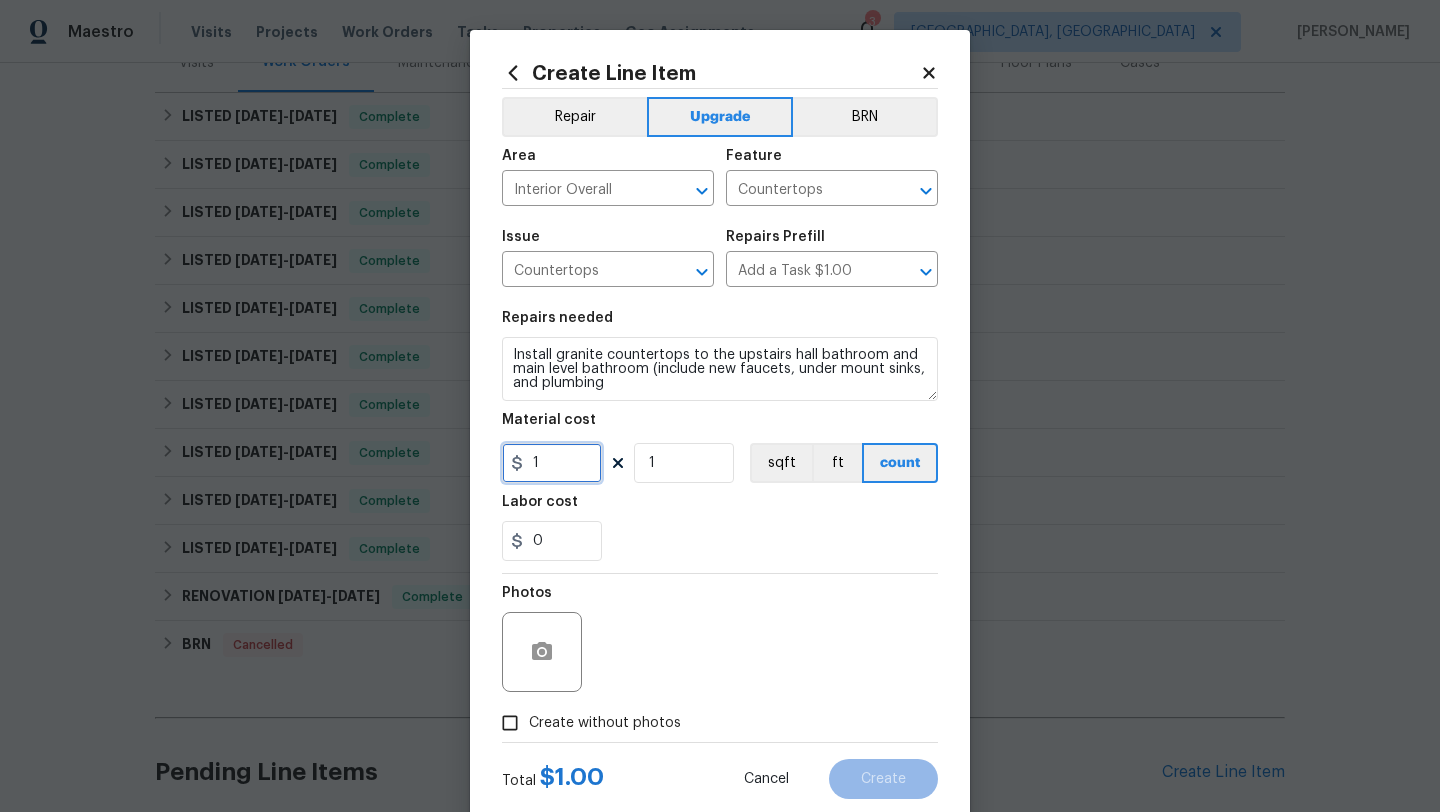 click on "1" at bounding box center [552, 463] 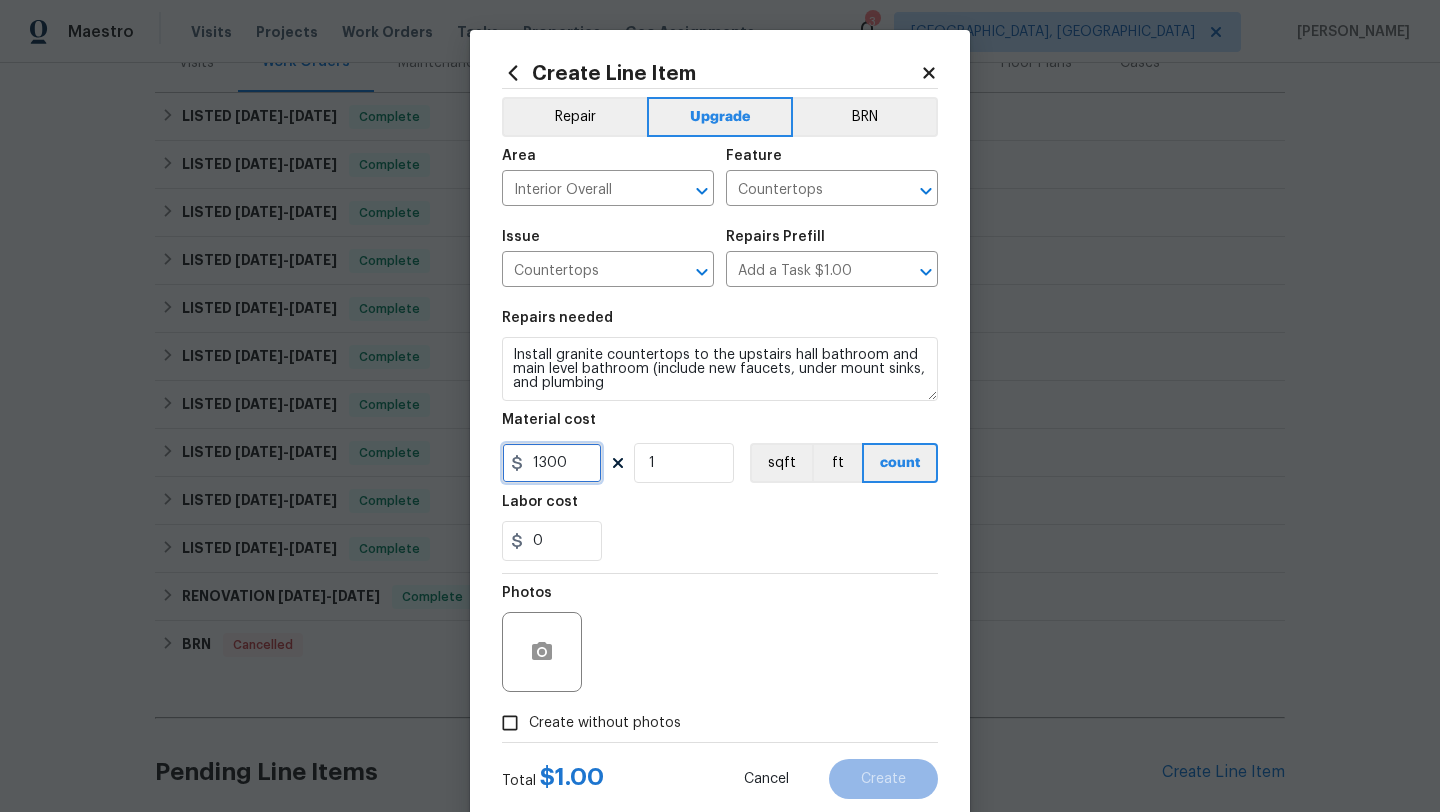 type on "1300" 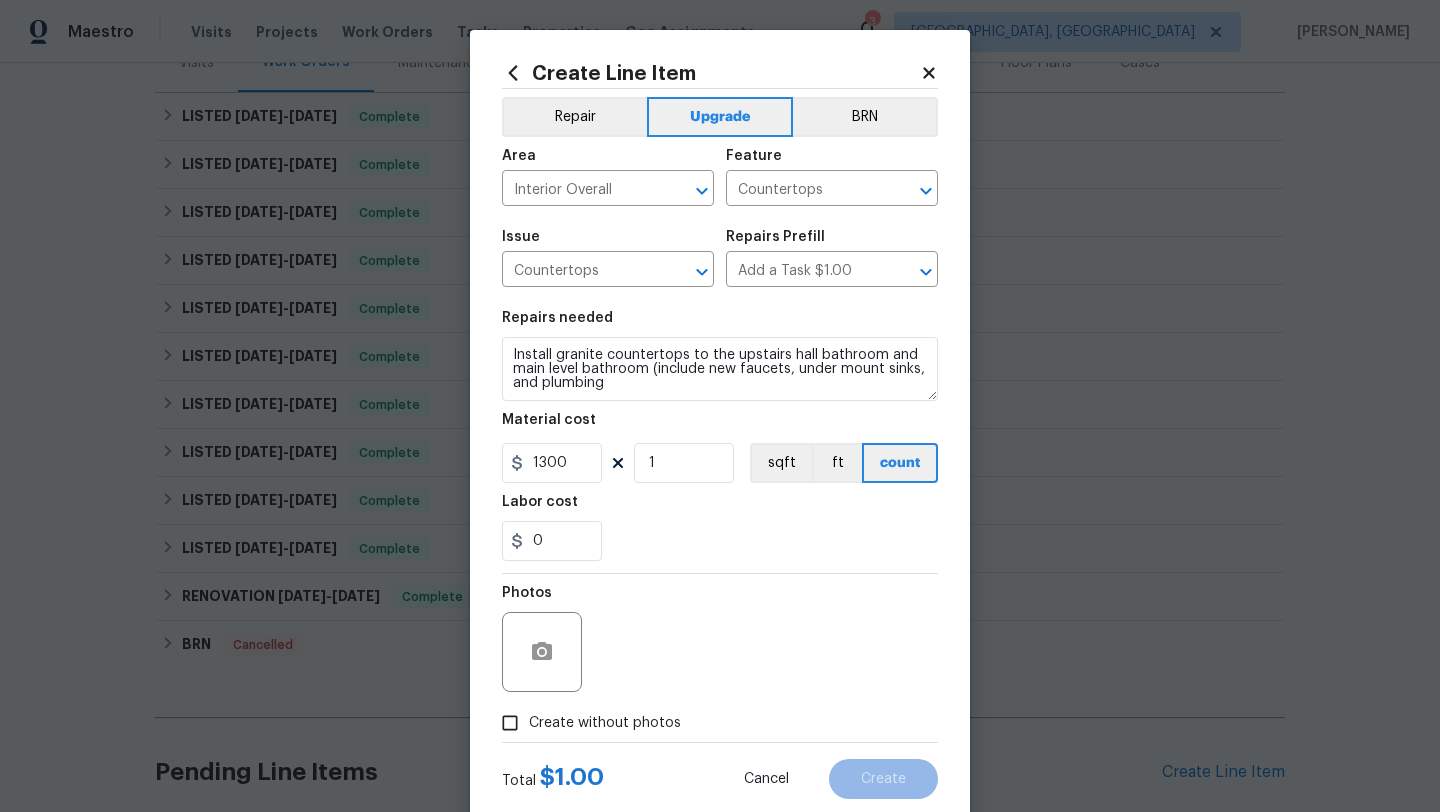click on "Create without photos" at bounding box center (605, 723) 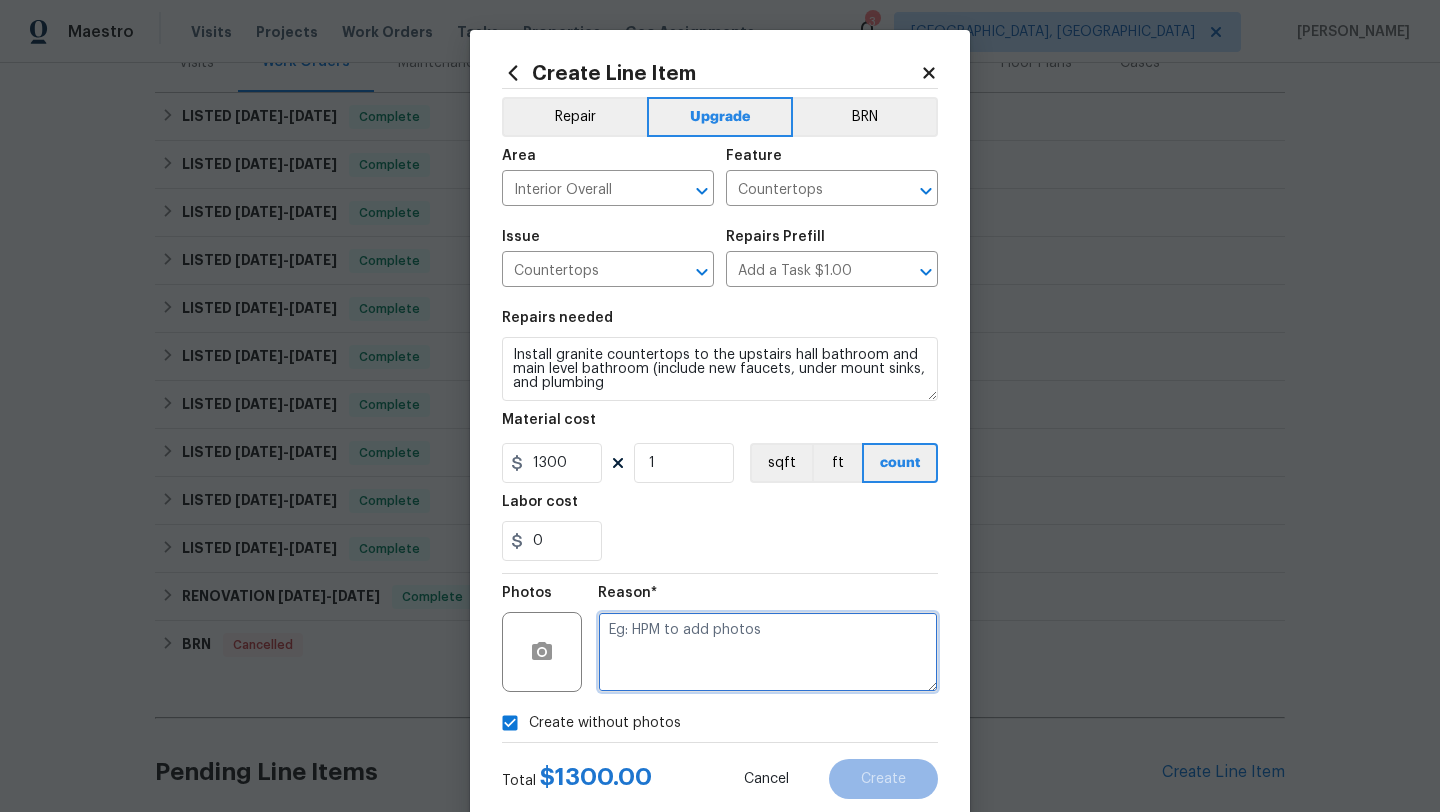 click at bounding box center [768, 652] 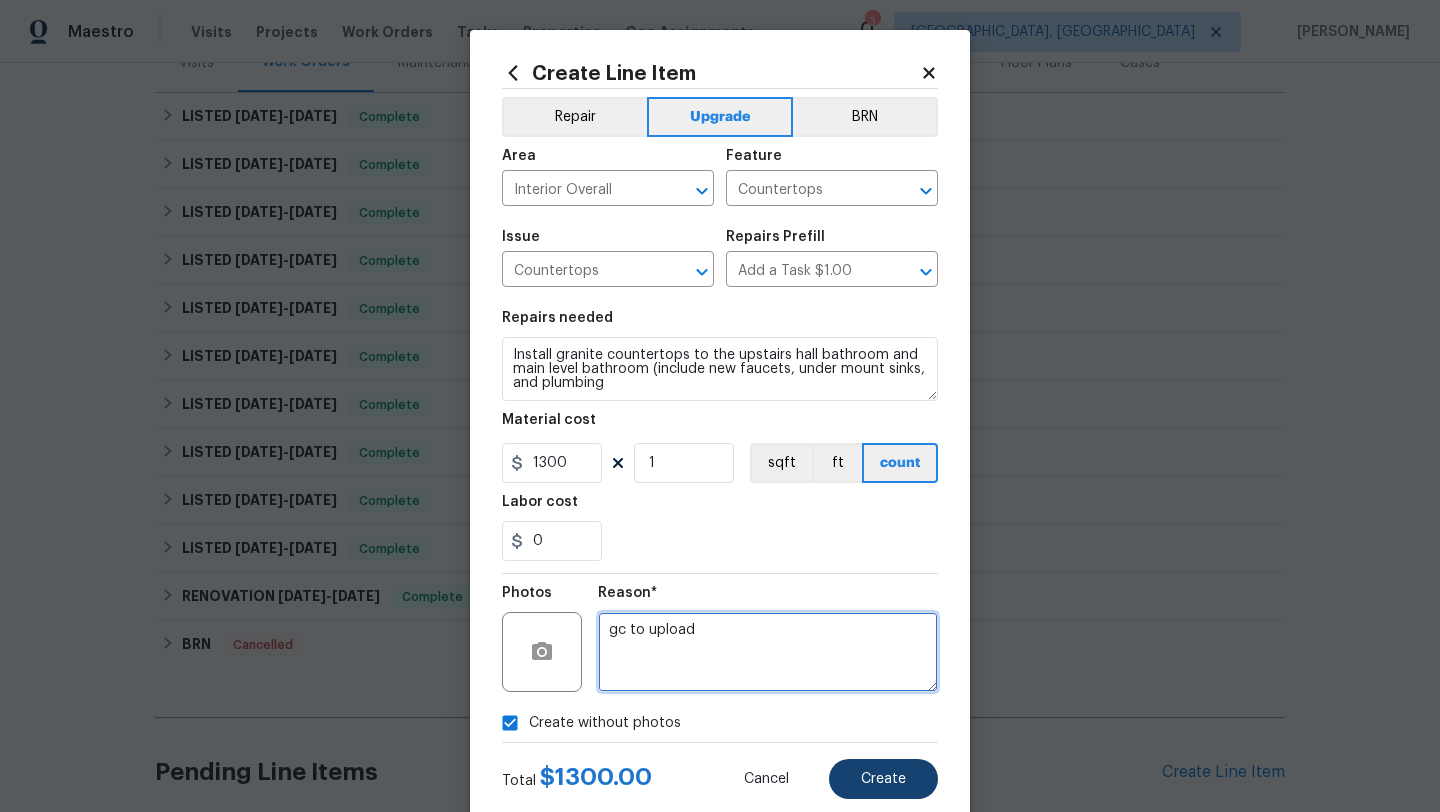 type on "gc to upload" 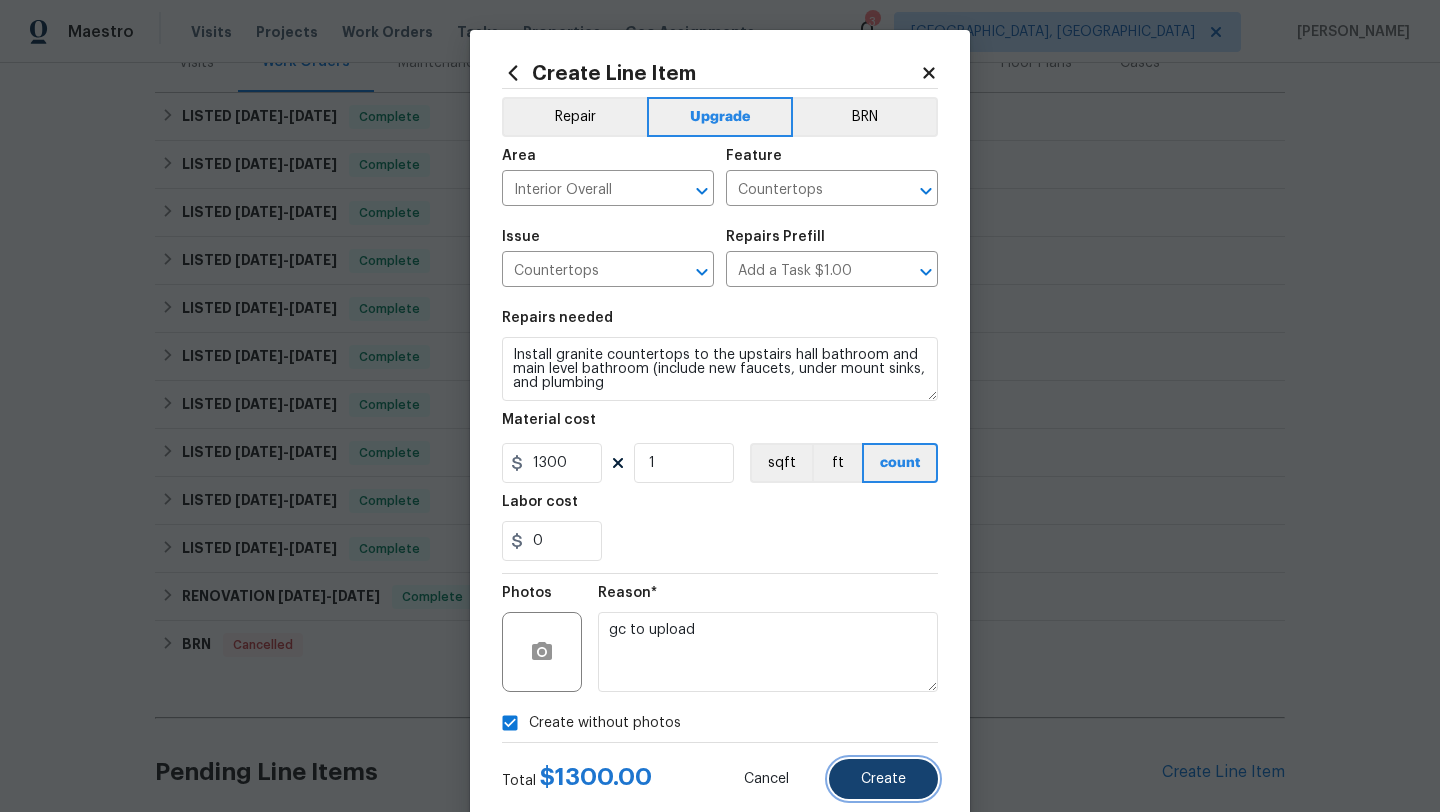 click on "Create" at bounding box center [883, 779] 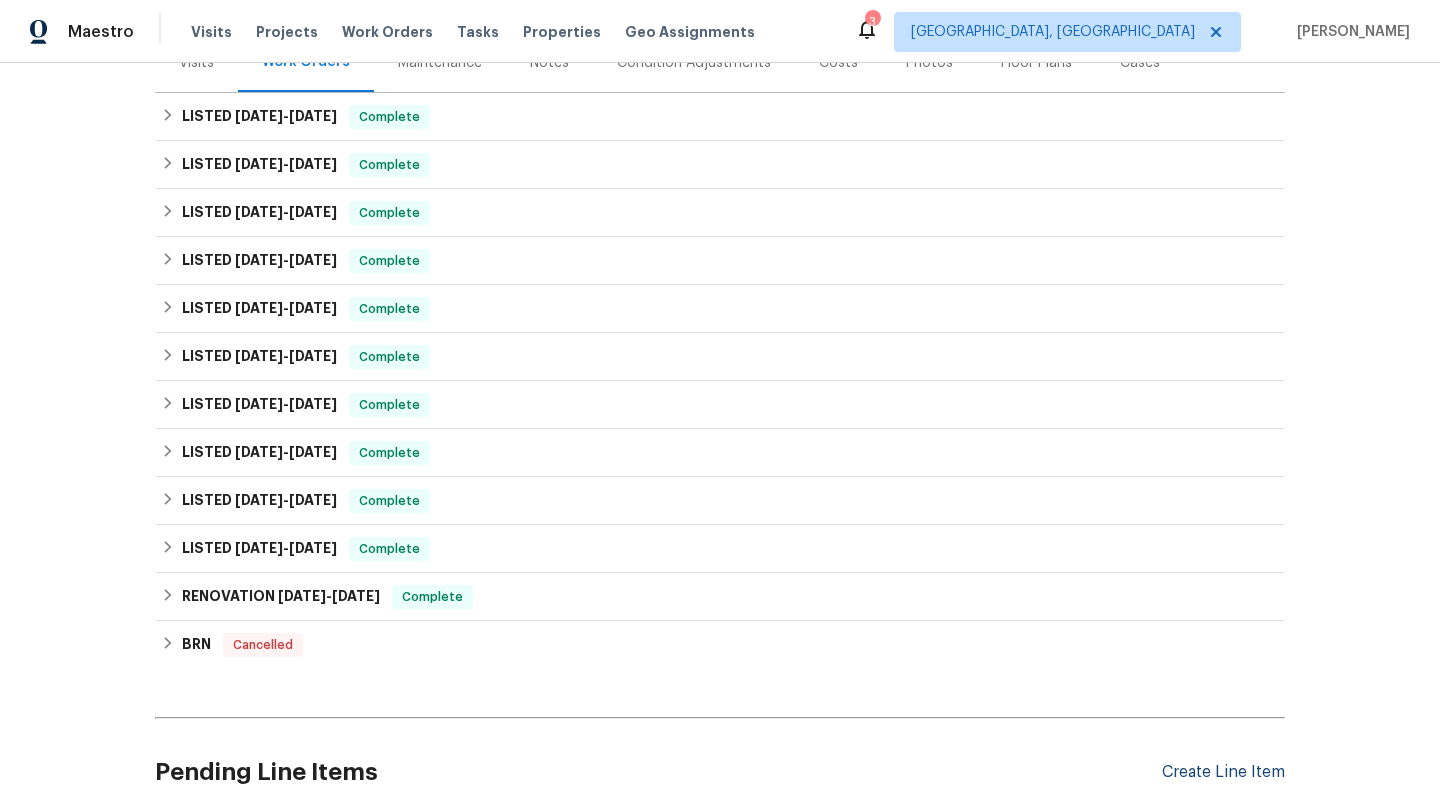 click on "Create Line Item" at bounding box center (1223, 772) 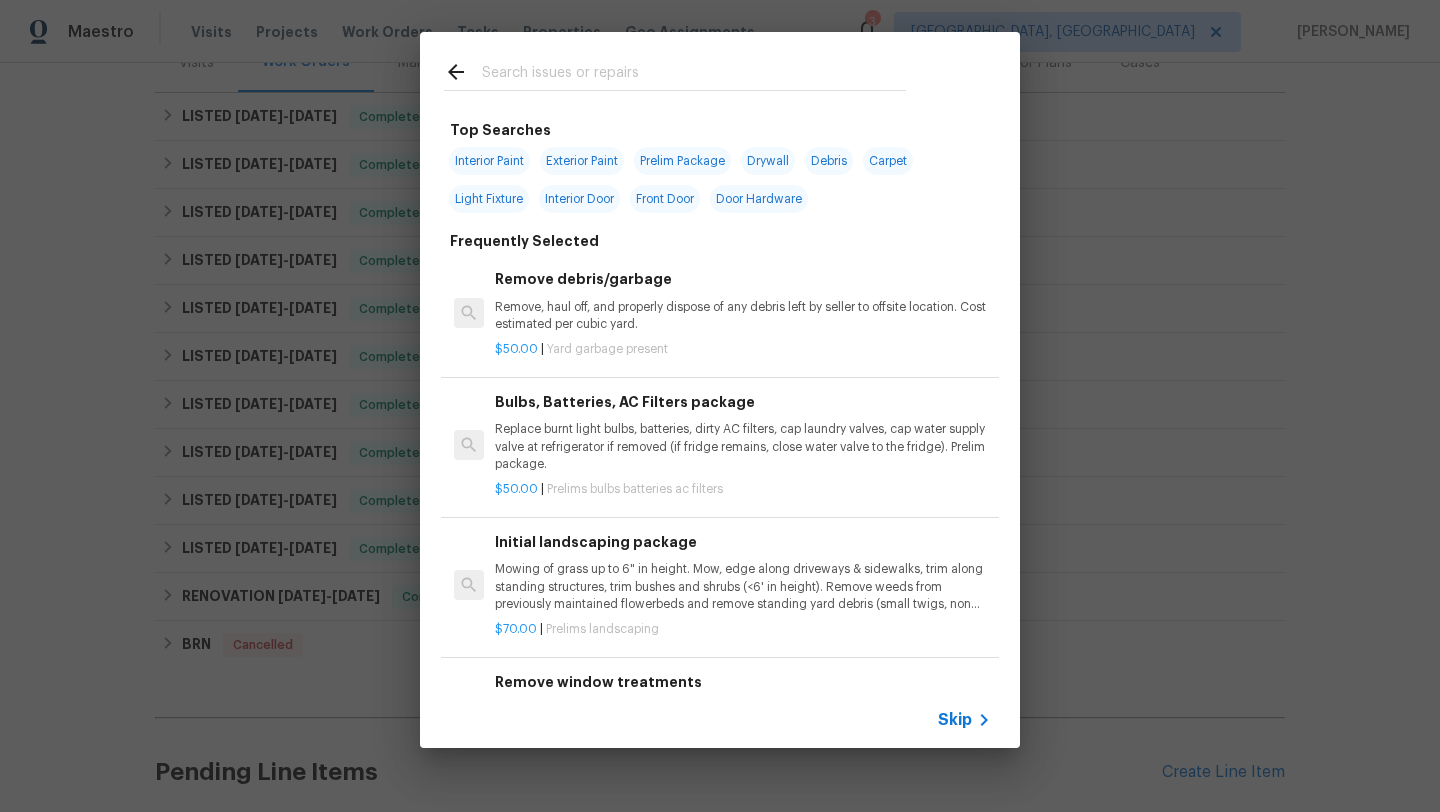 click at bounding box center (694, 75) 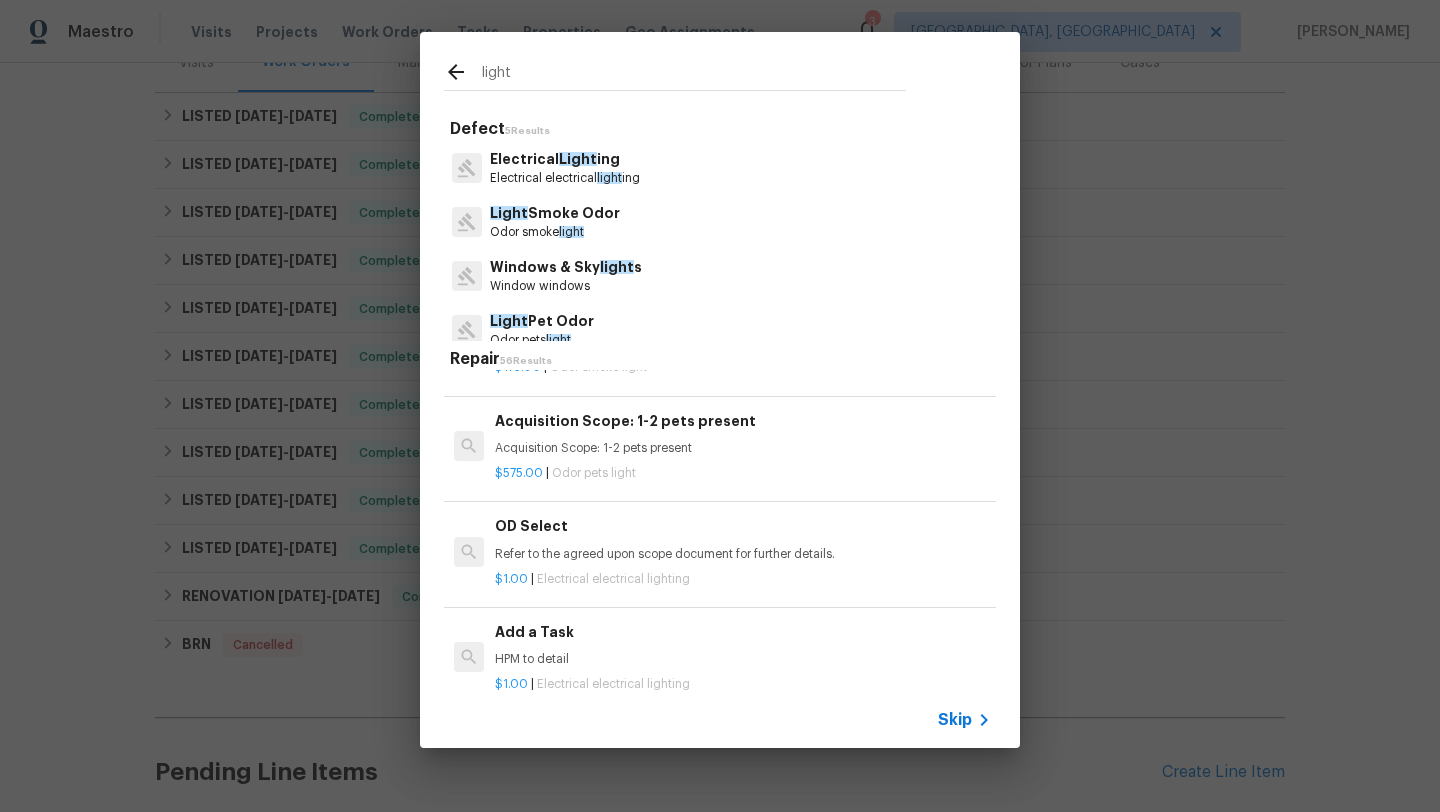scroll, scrollTop: 2045, scrollLeft: 0, axis: vertical 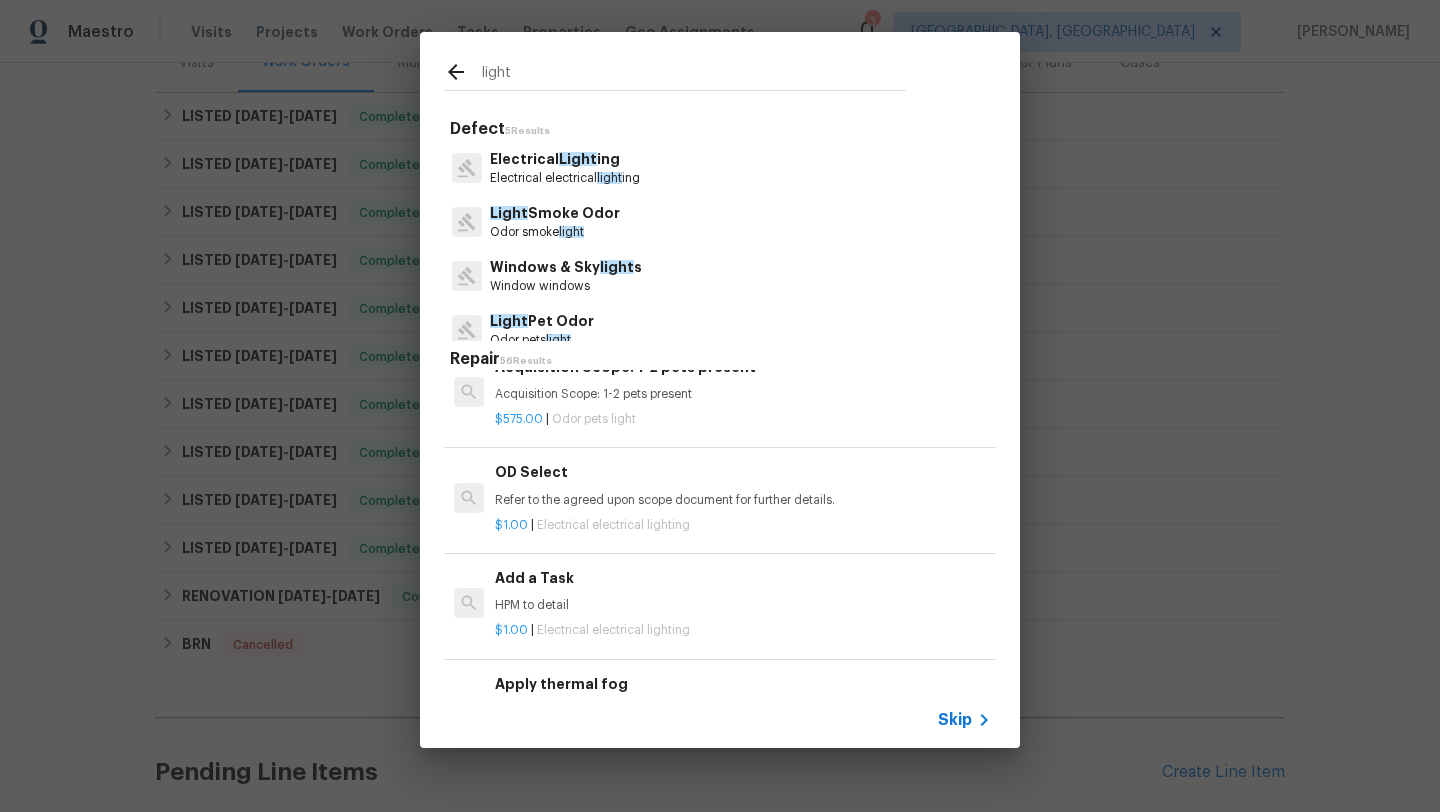 type on "light" 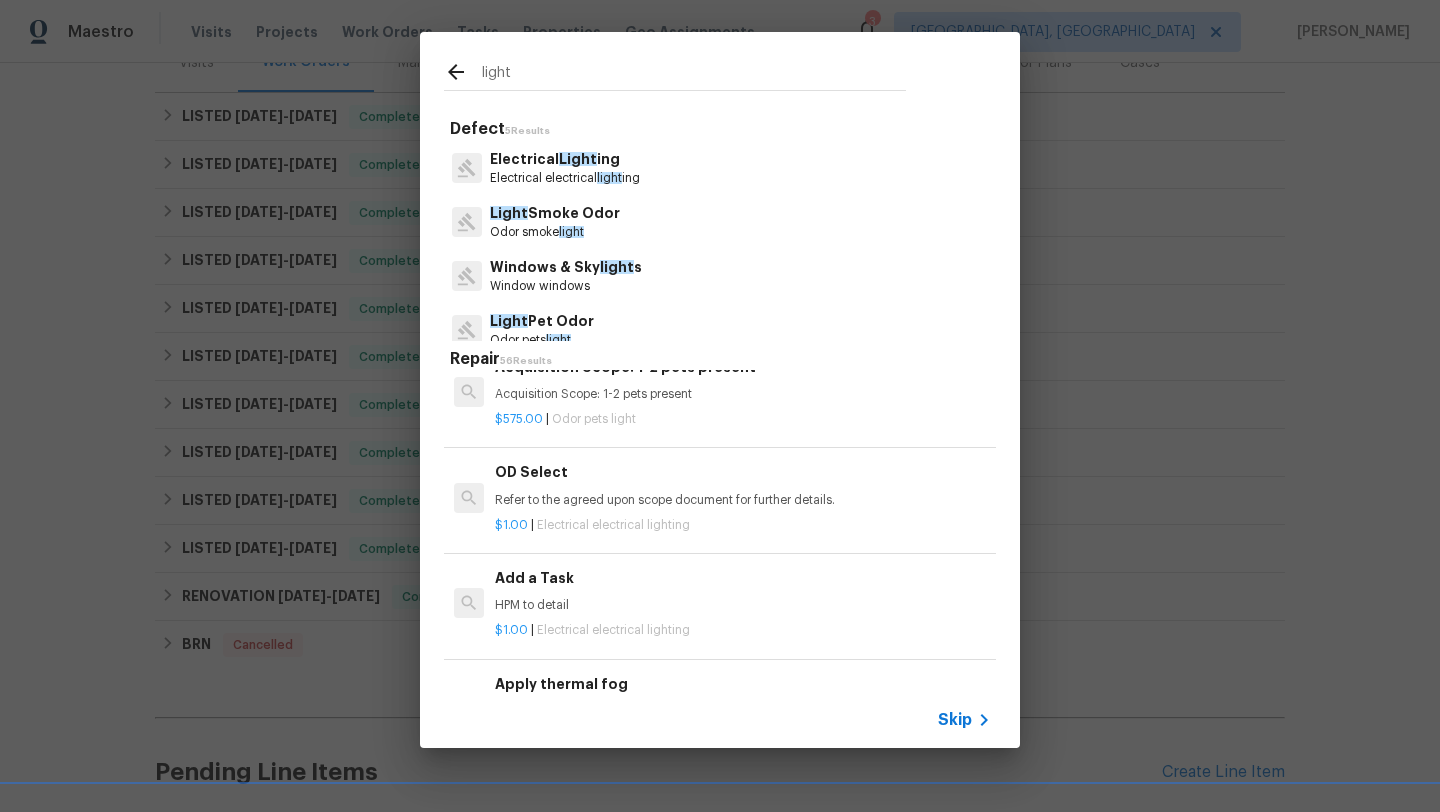 click on "HPM to detail" at bounding box center [743, 605] 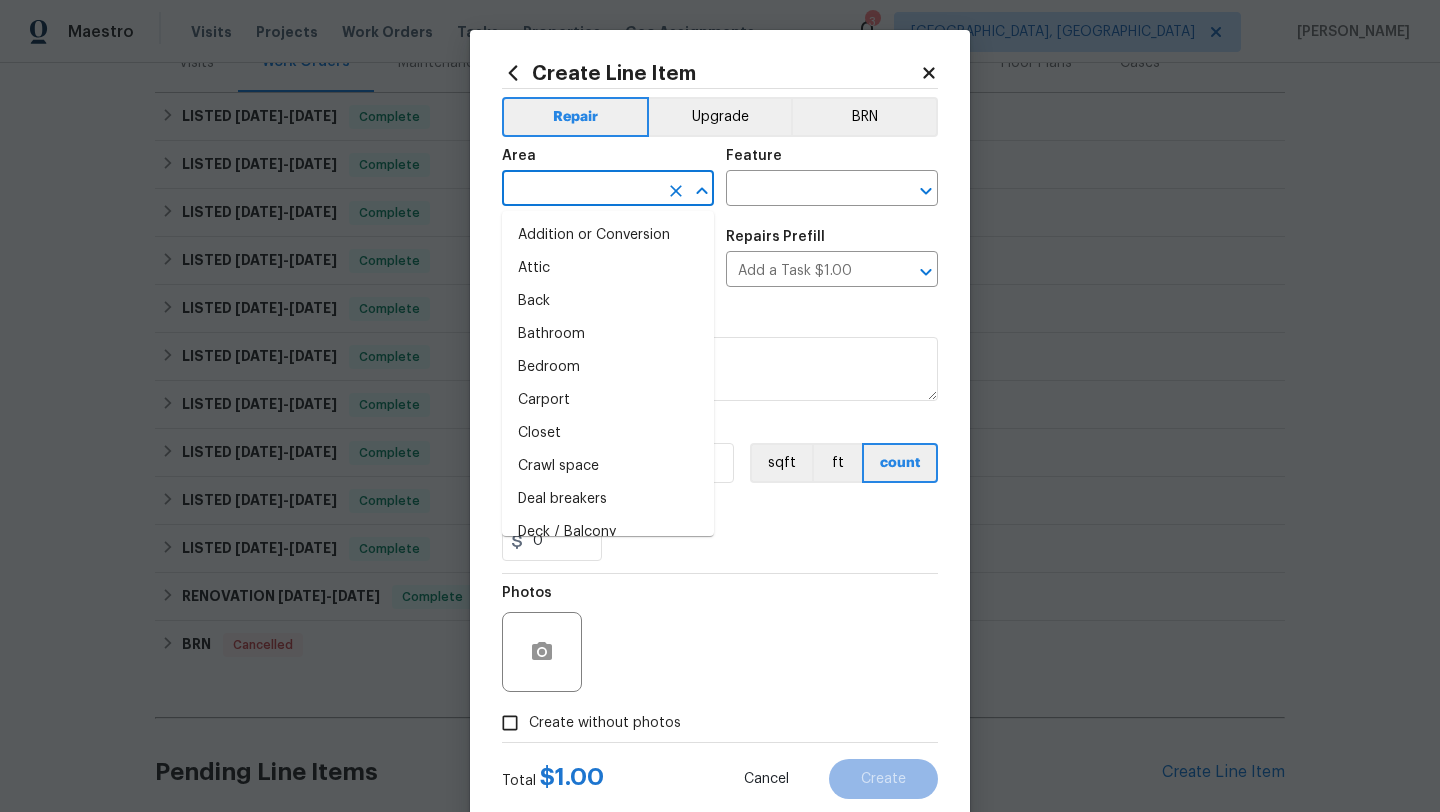 click at bounding box center (580, 190) 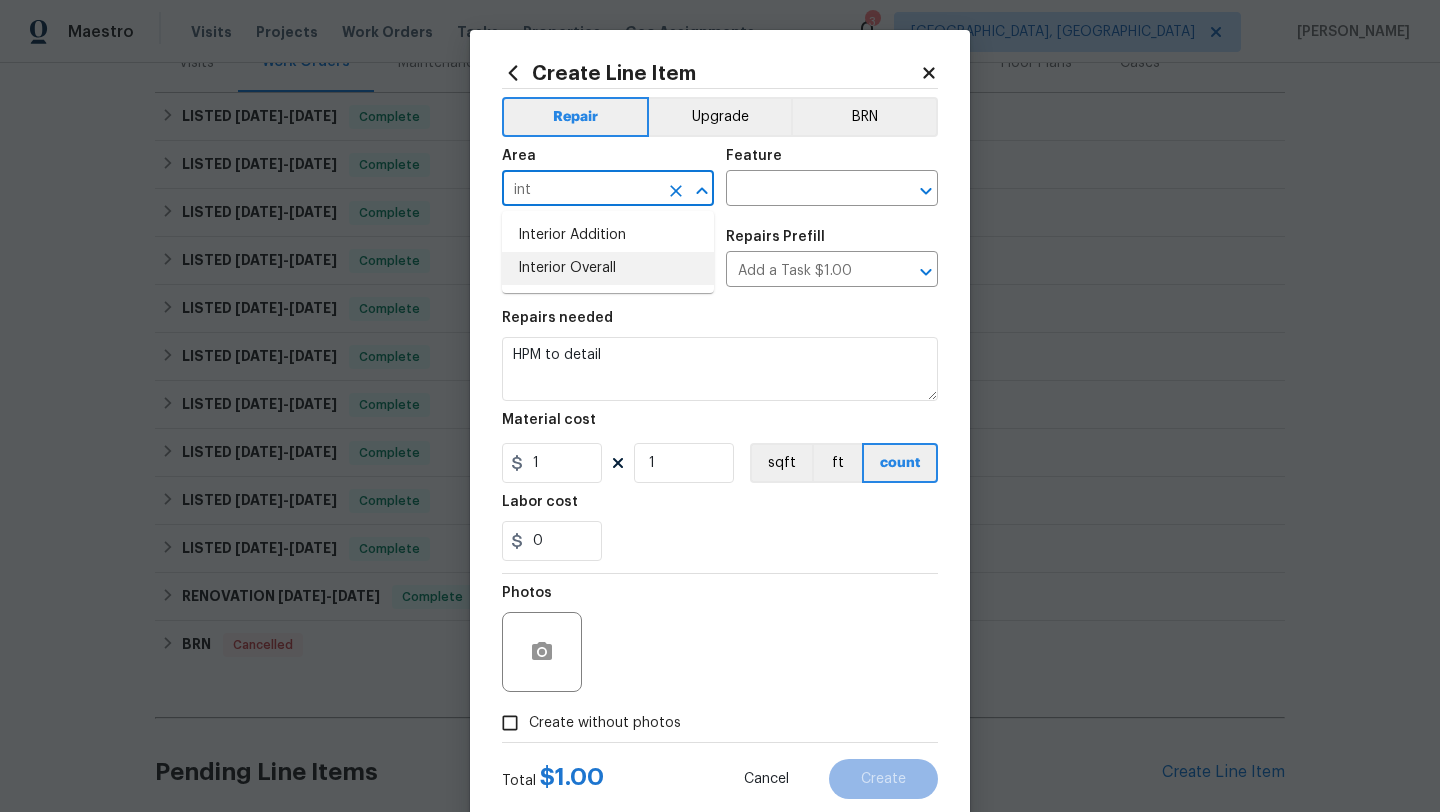 click on "Interior Overall" at bounding box center (608, 268) 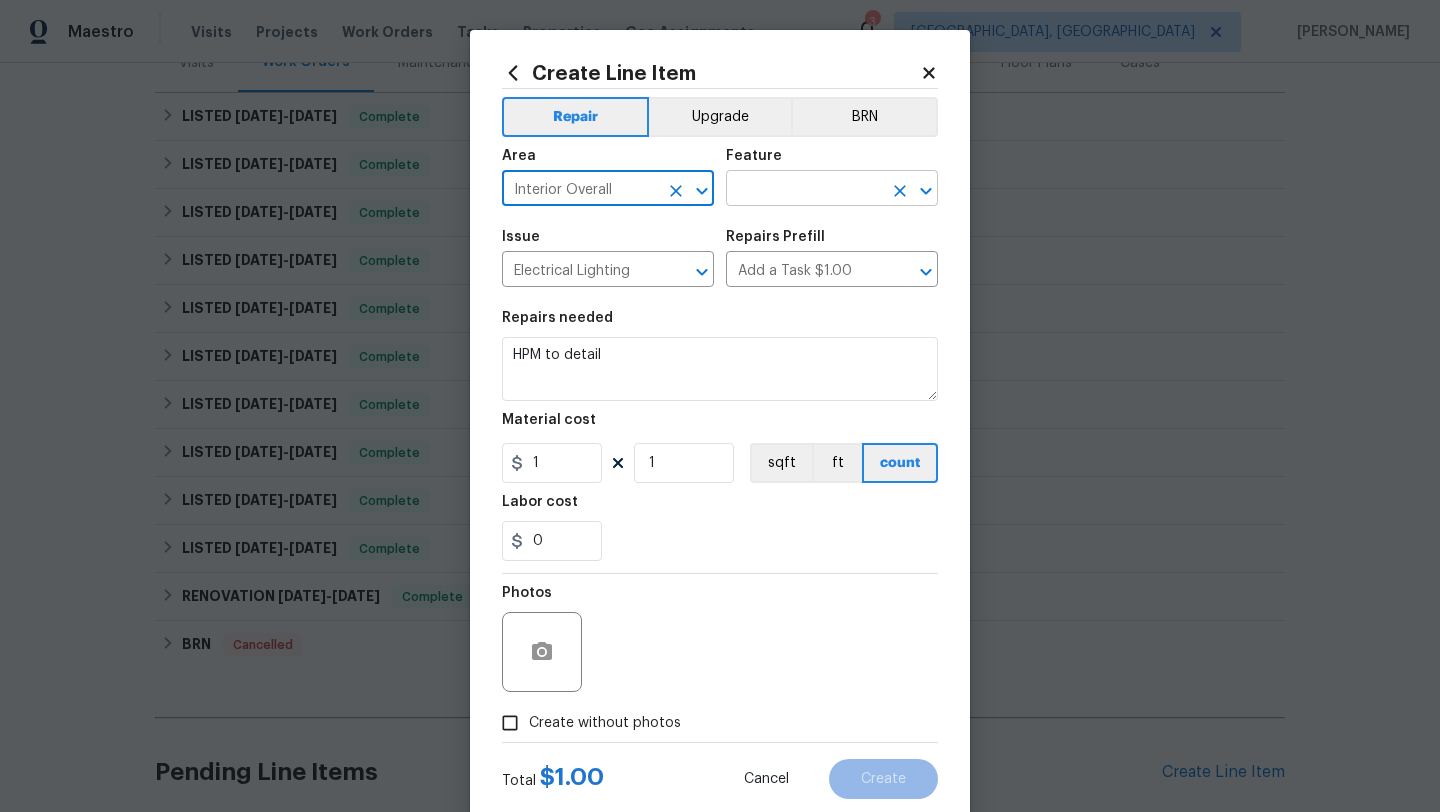 type on "Interior Overall" 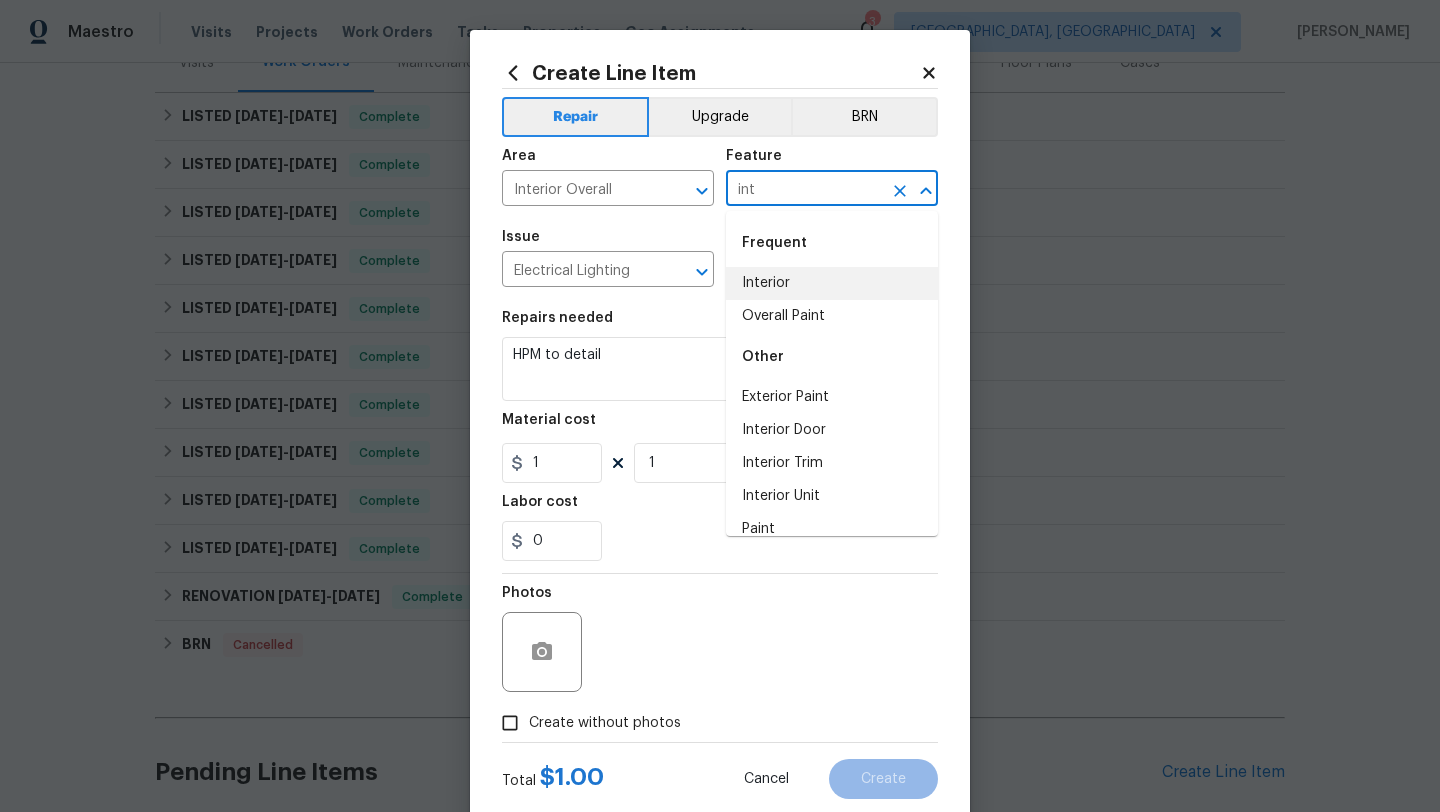 click on "Interior" at bounding box center (832, 283) 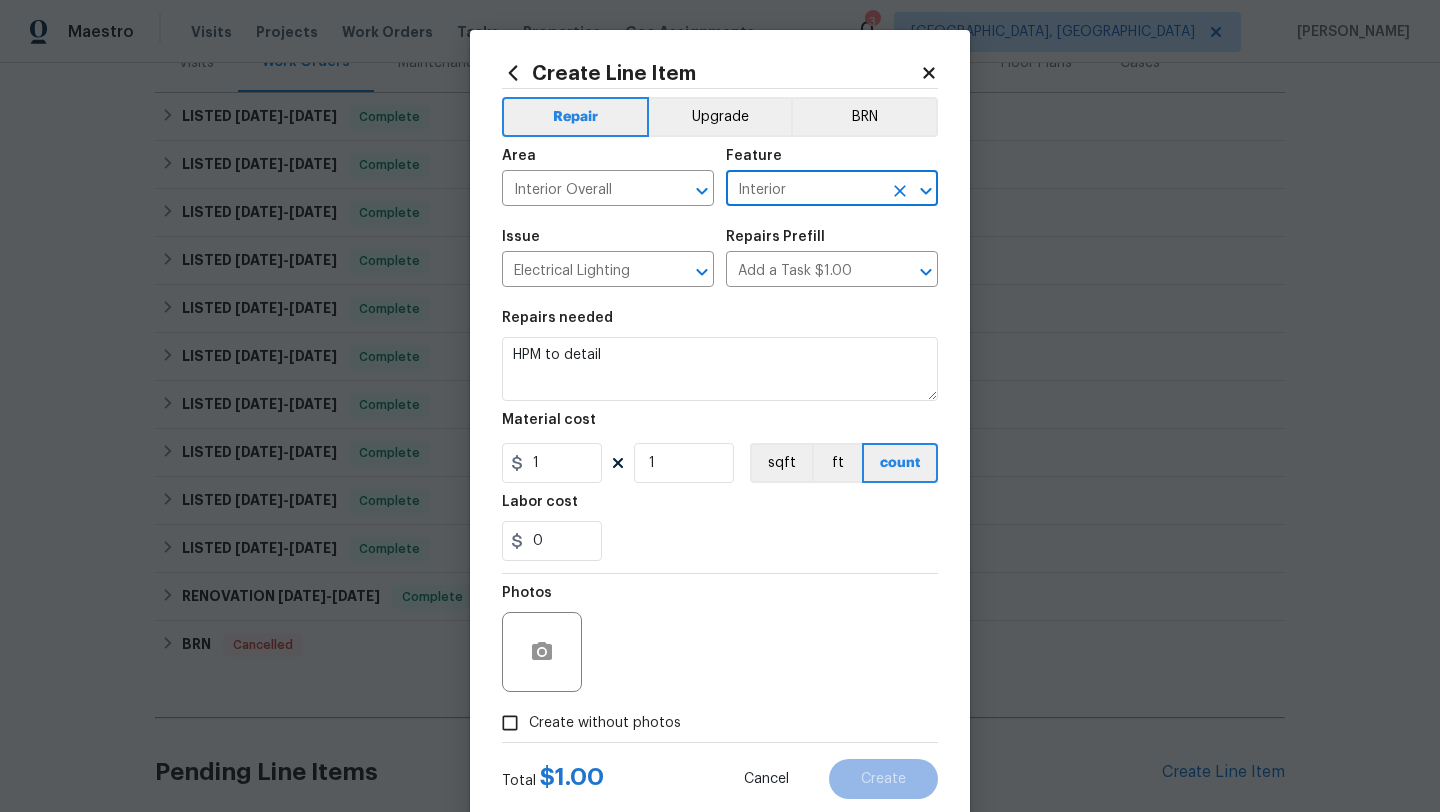 type on "Interior" 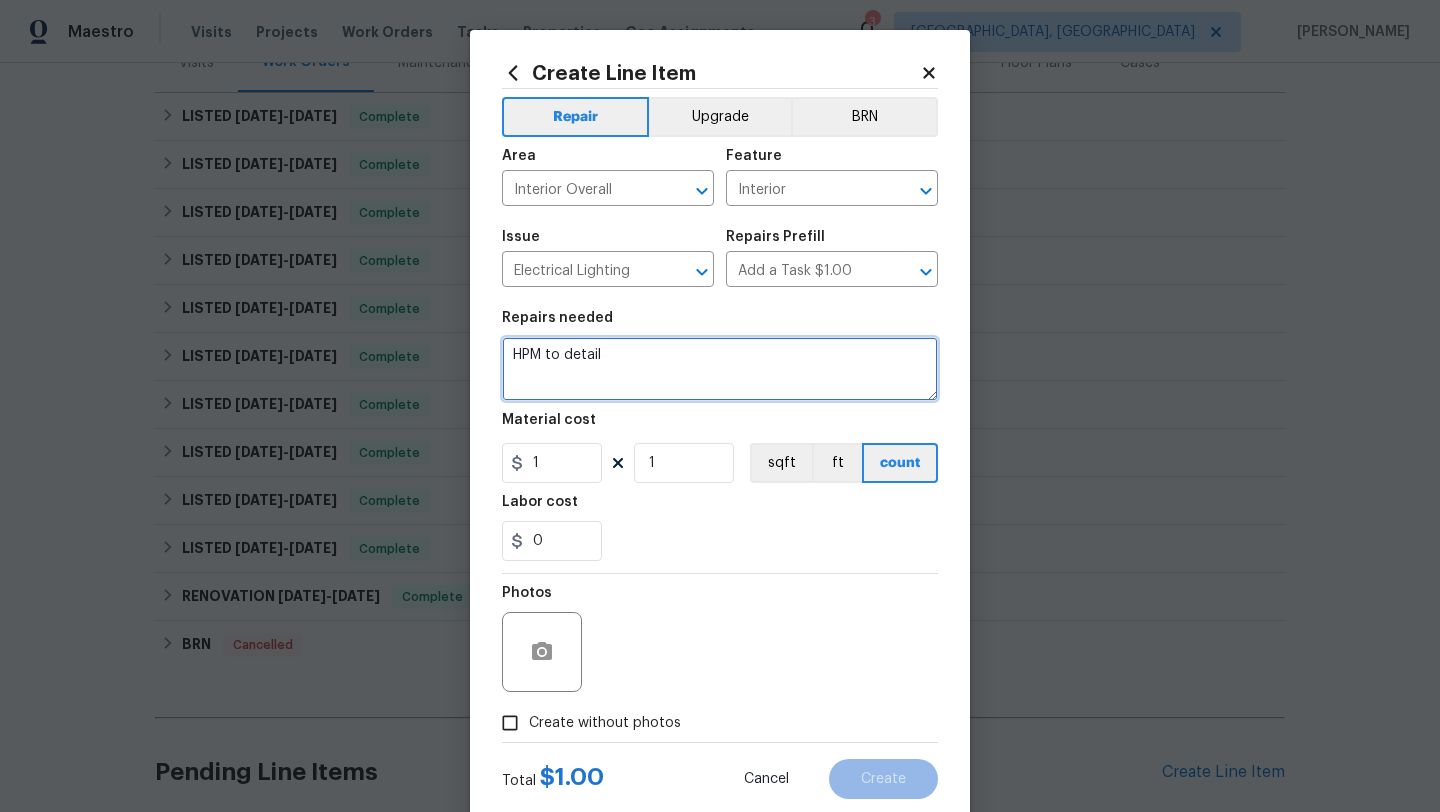 click on "HPM to detail" at bounding box center (720, 369) 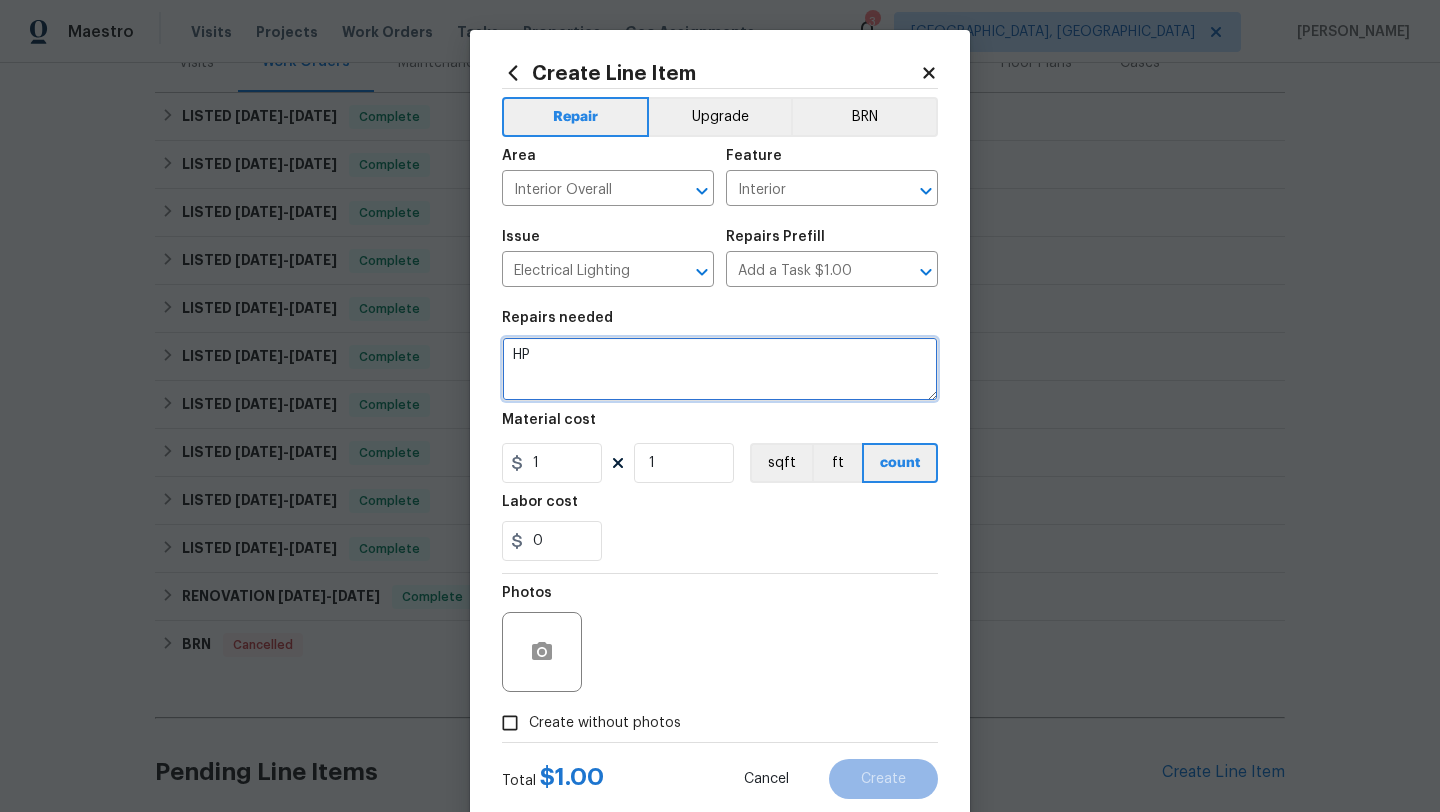 type on "H" 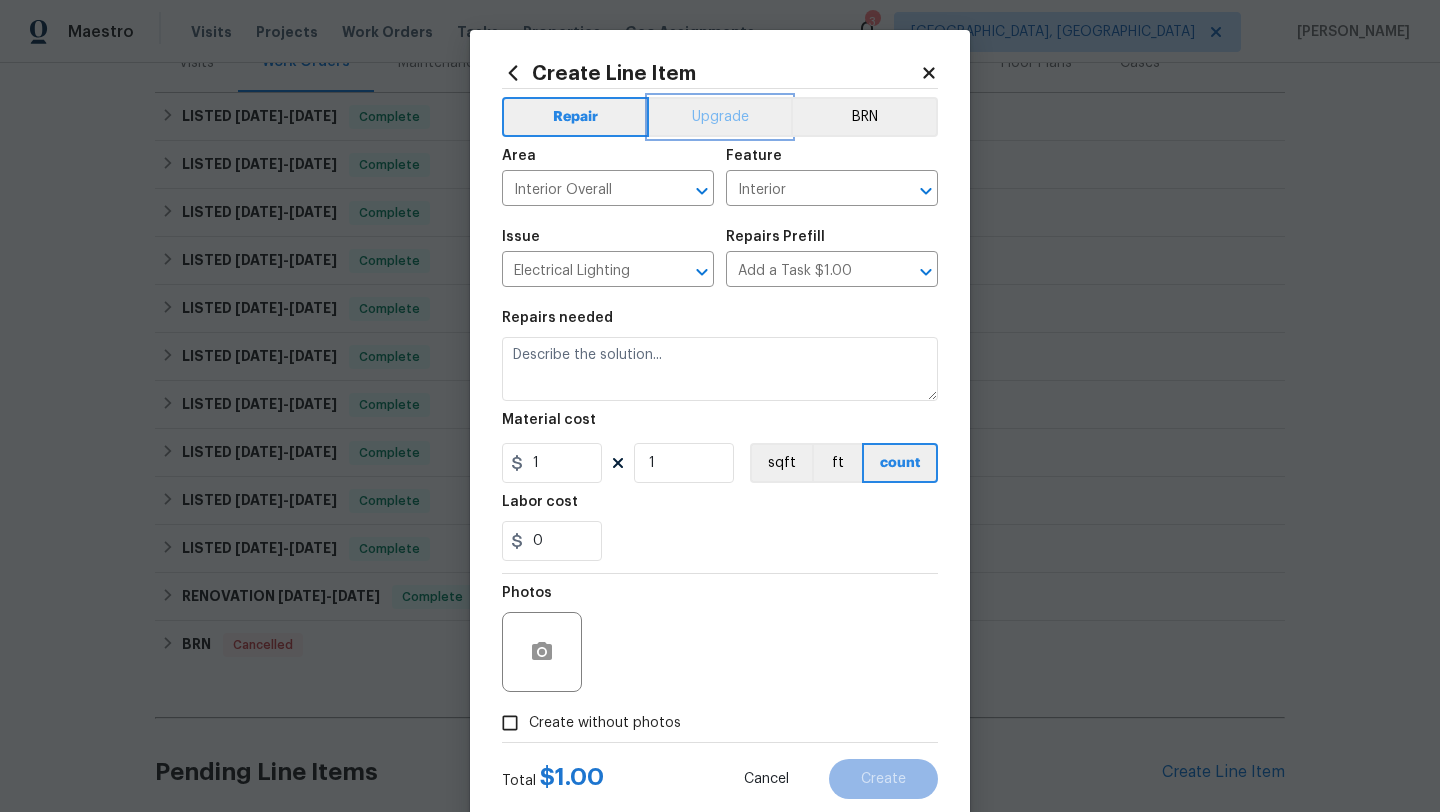 click on "Upgrade" at bounding box center (720, 117) 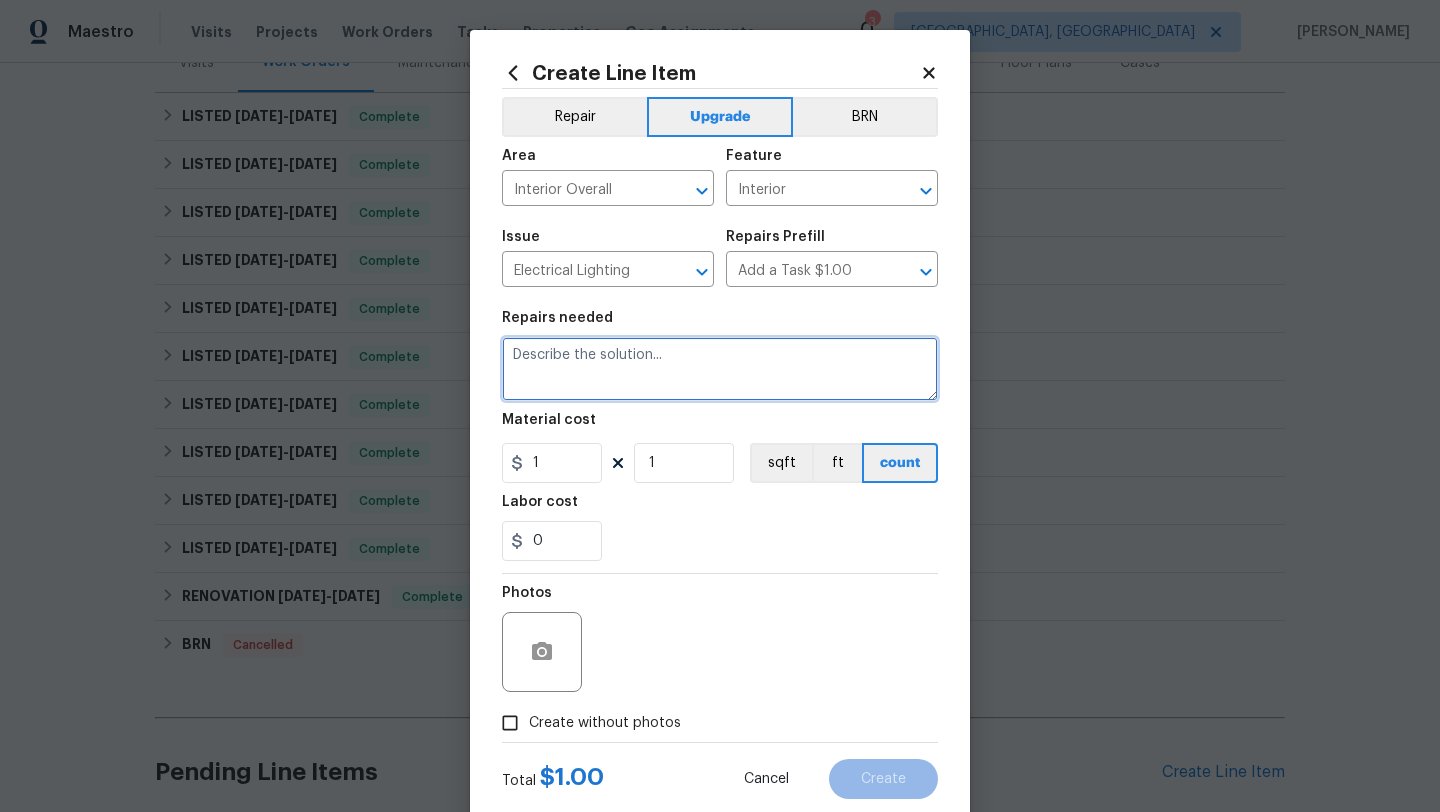 click at bounding box center (720, 369) 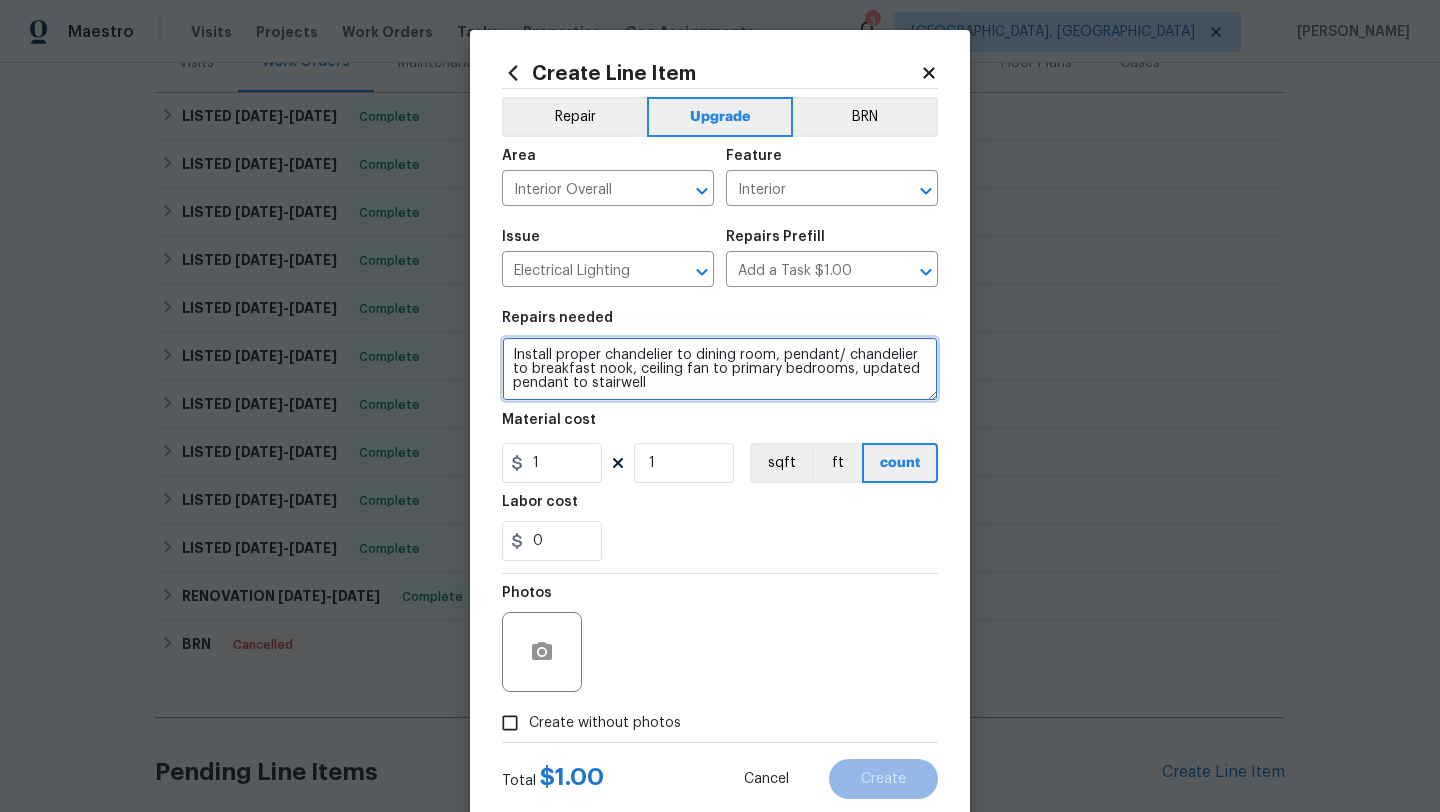 type on "Install proper chandelier to dining room, pendant/ chandelier to breakfast nook, ceiling fan to primary bedrooms, updated pendant to stairwell" 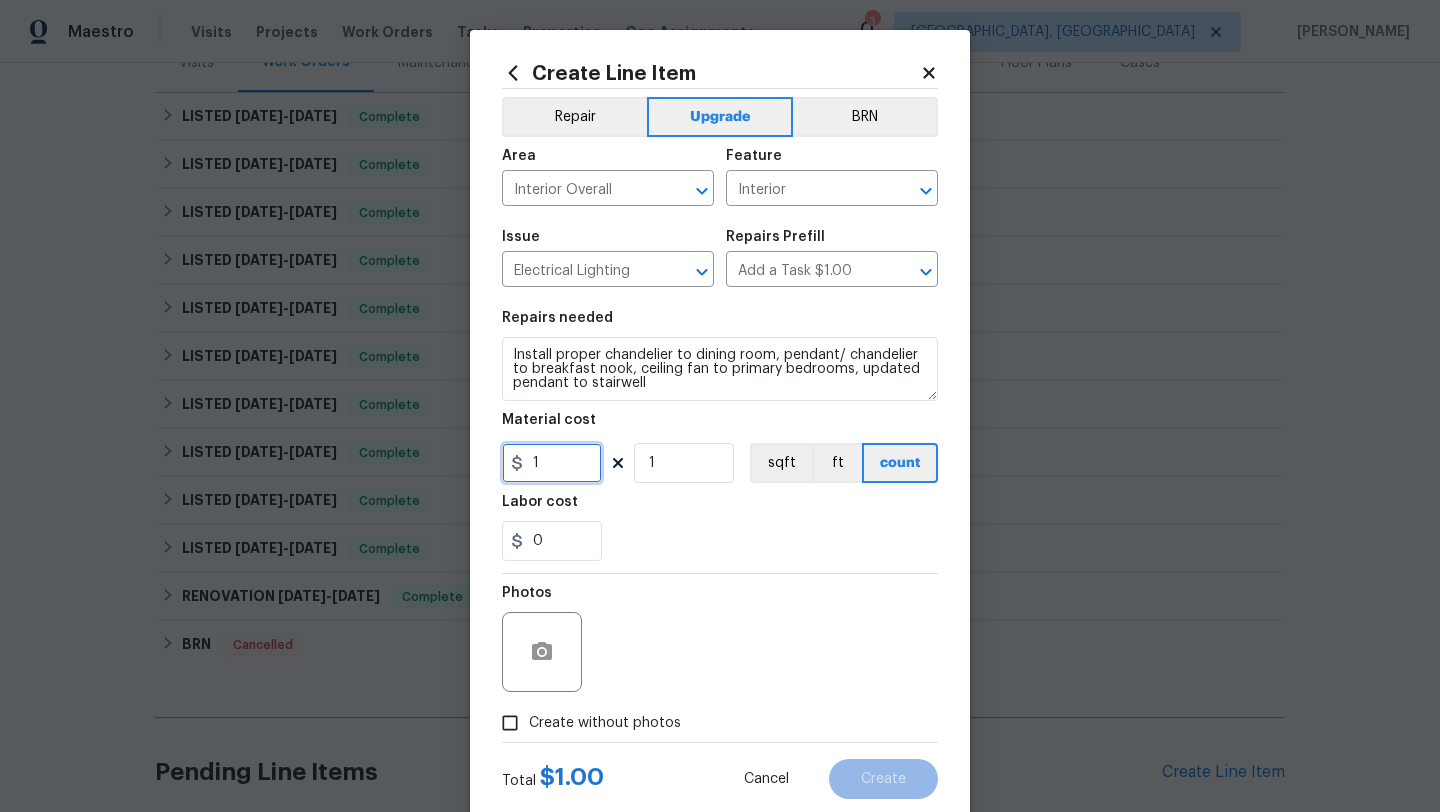 click on "1" at bounding box center (552, 463) 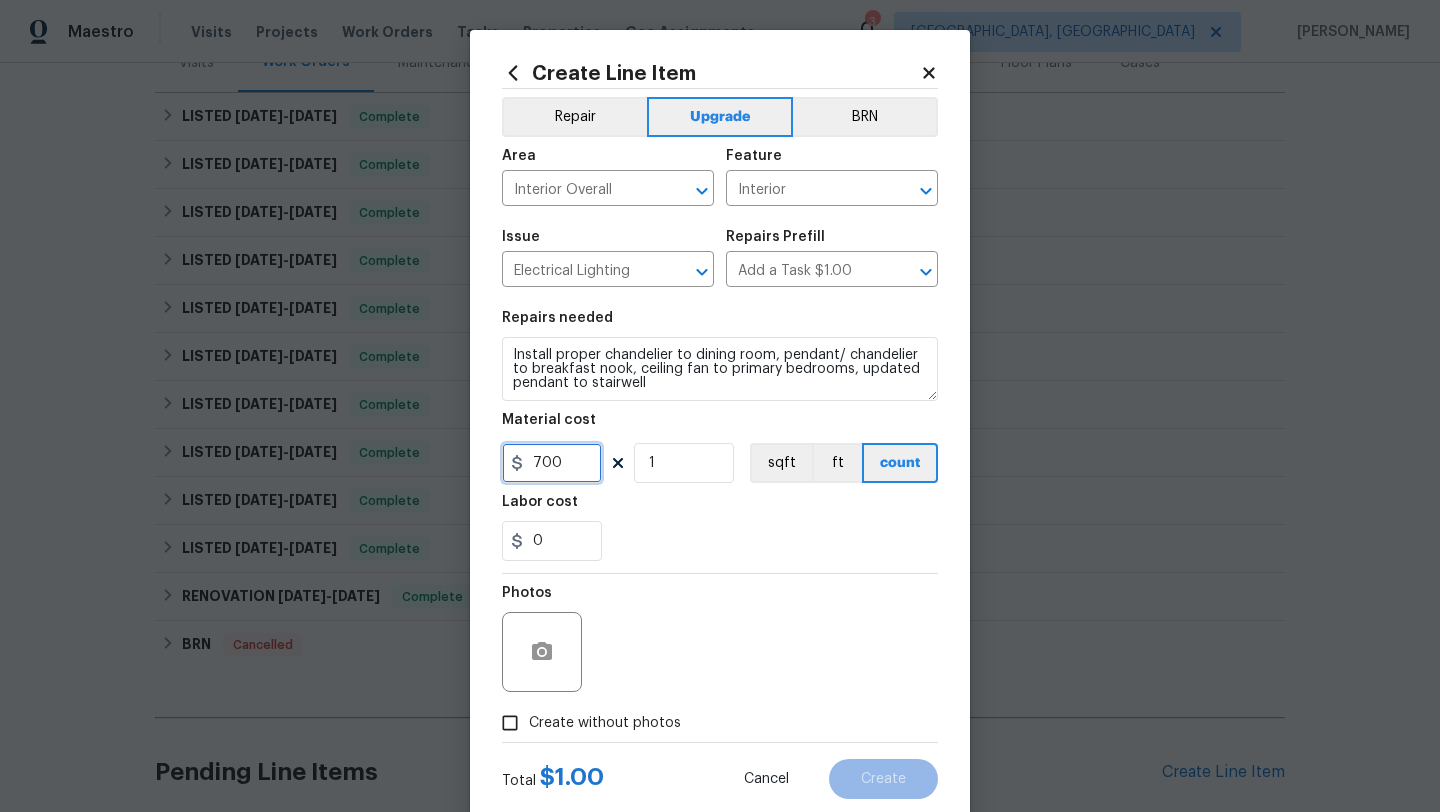 type on "700" 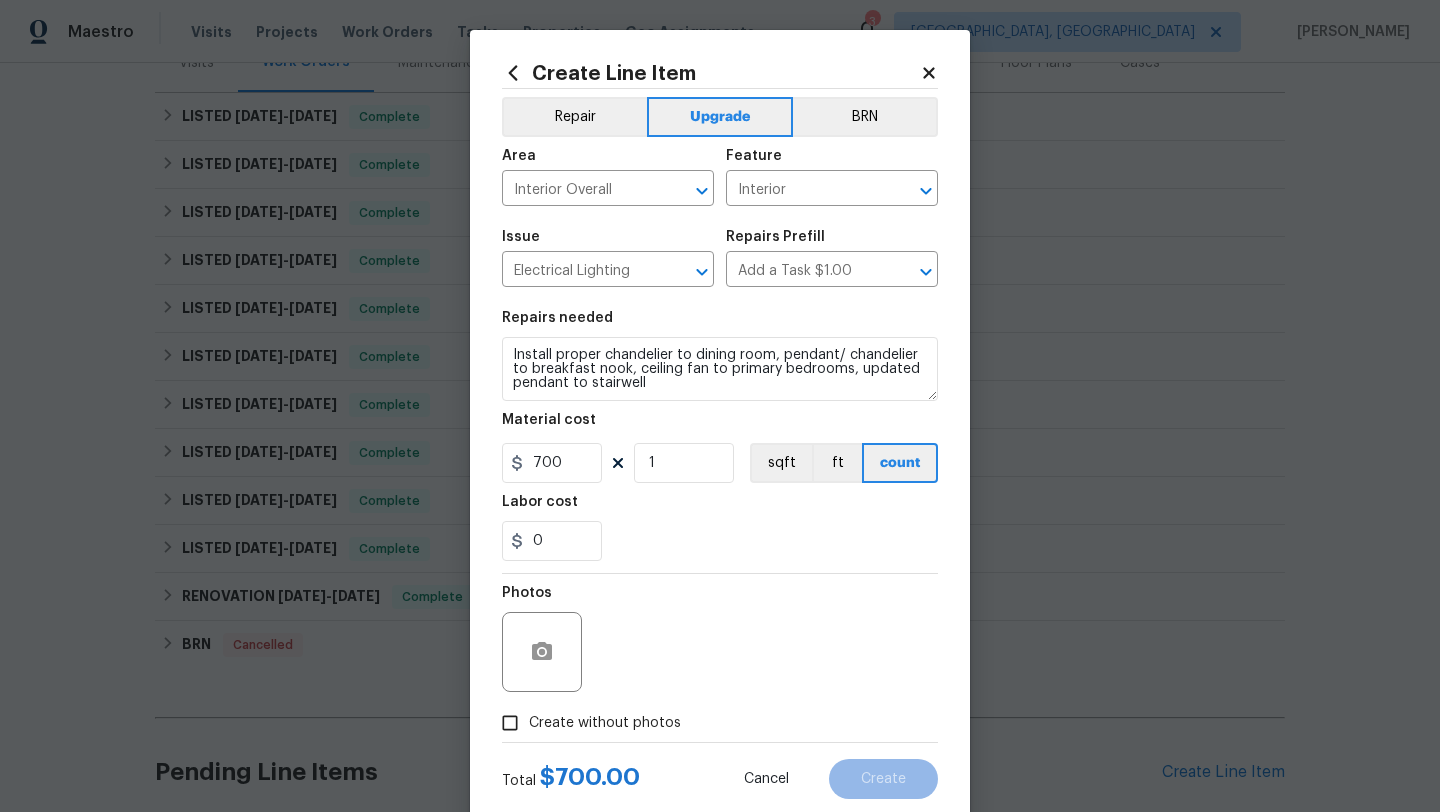click on "Create without photos" at bounding box center [605, 723] 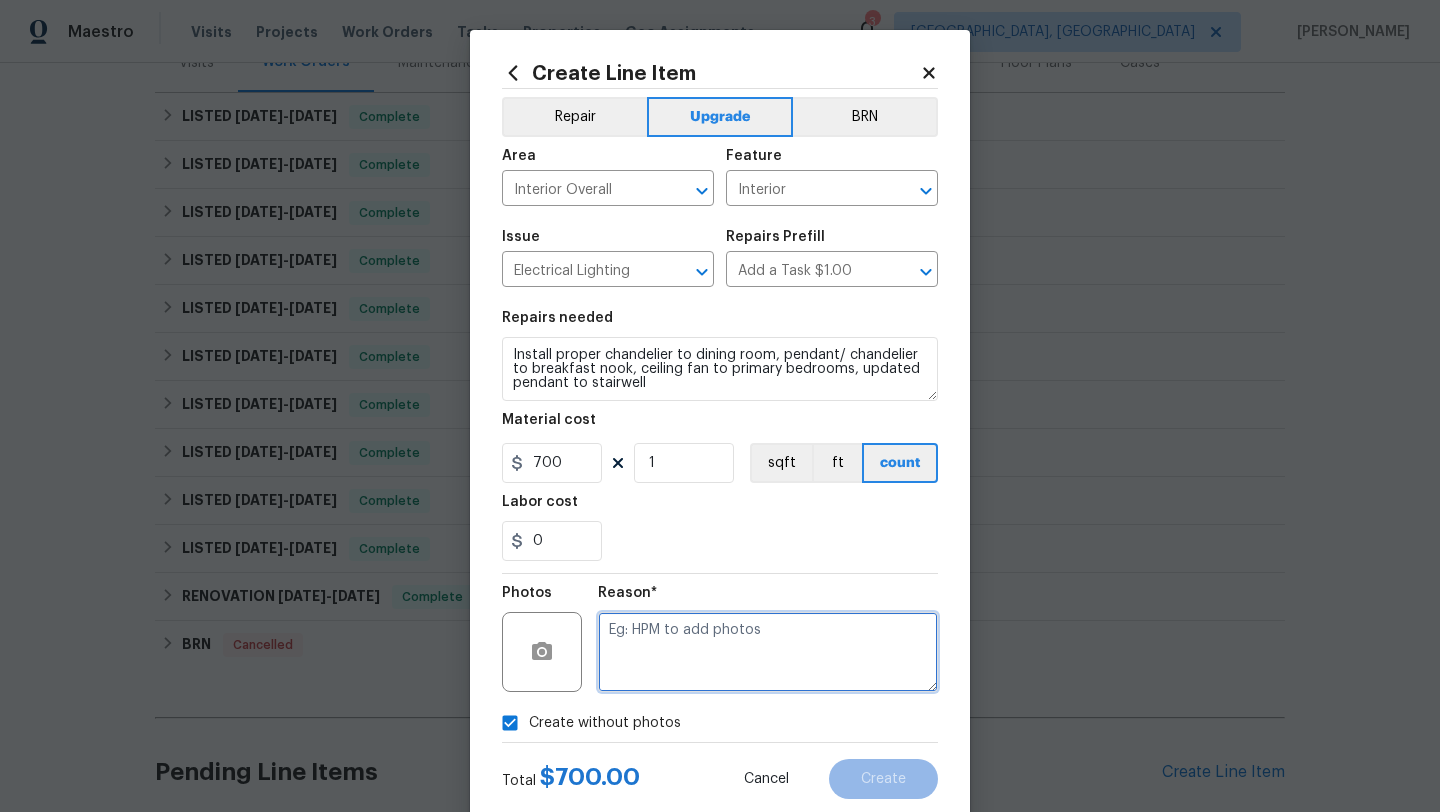 click at bounding box center (768, 652) 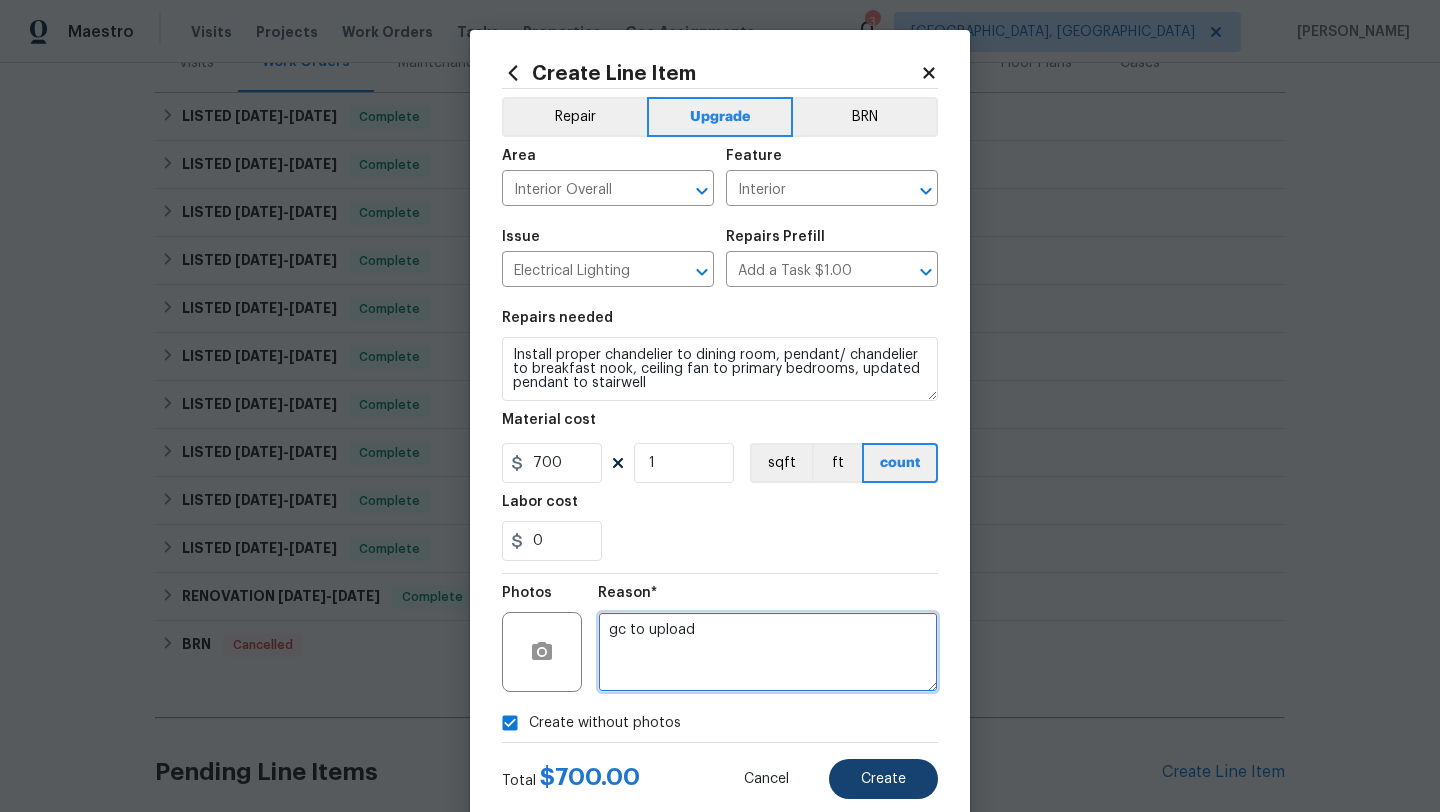 type on "gc to upload" 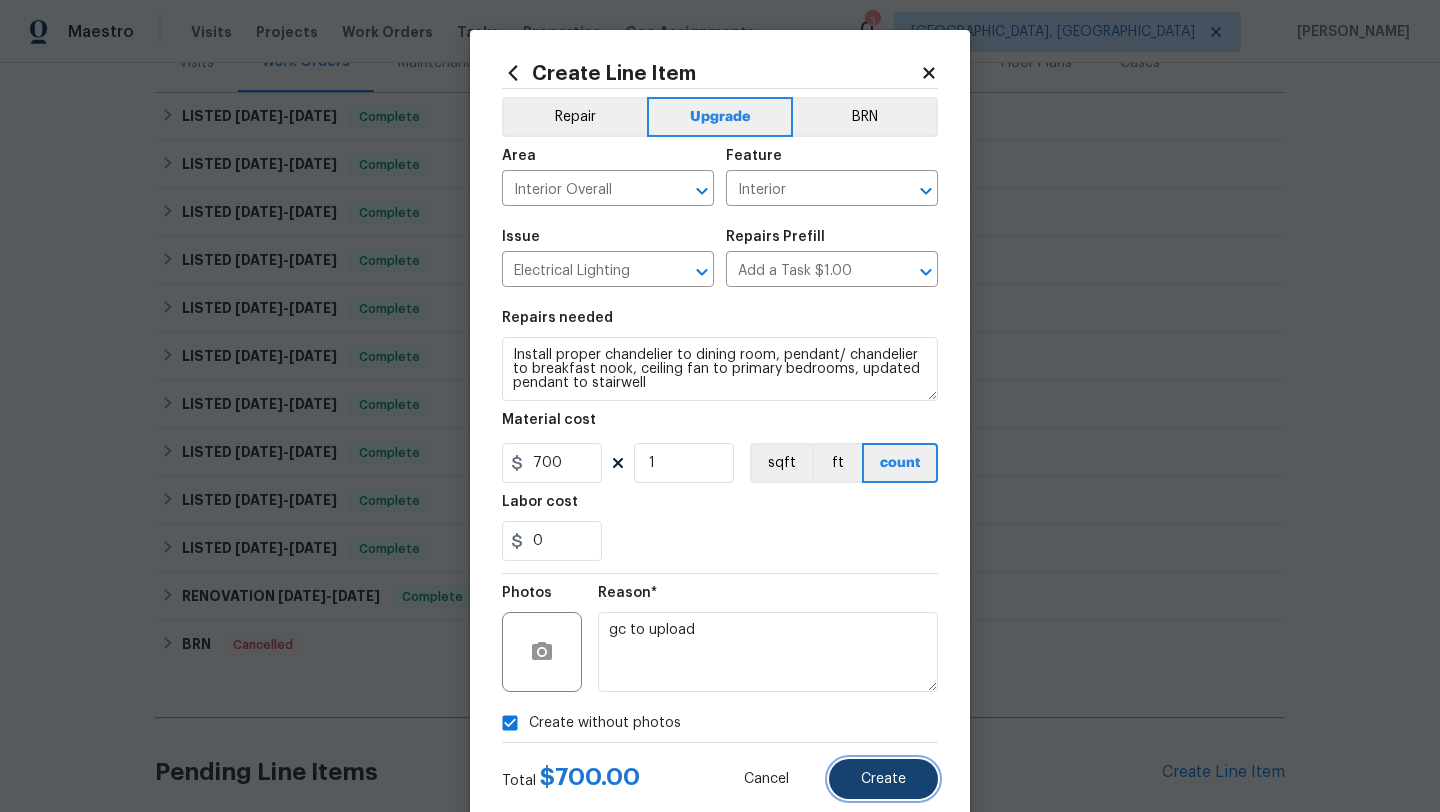 click on "Create" at bounding box center (883, 779) 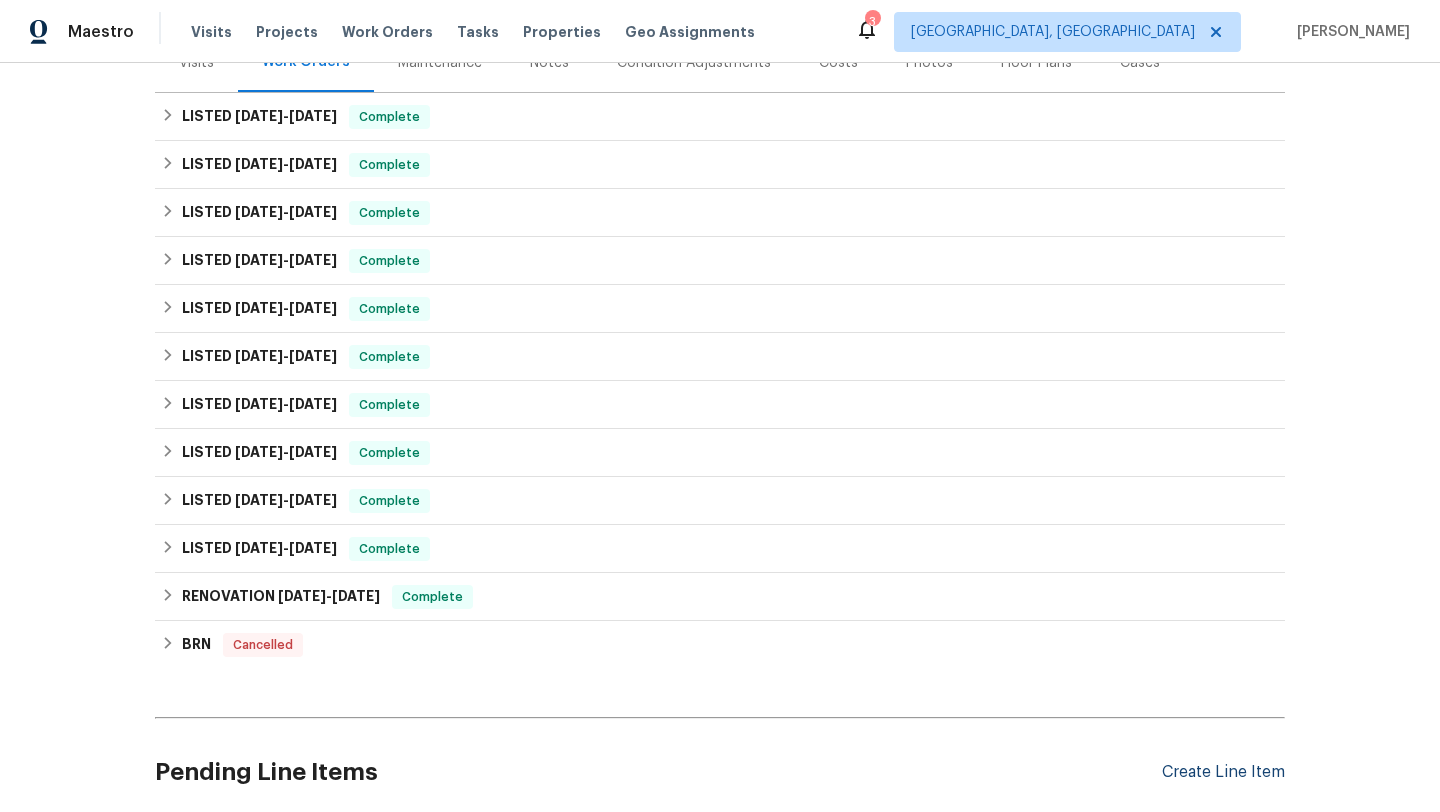 click on "Create Line Item" at bounding box center [1223, 772] 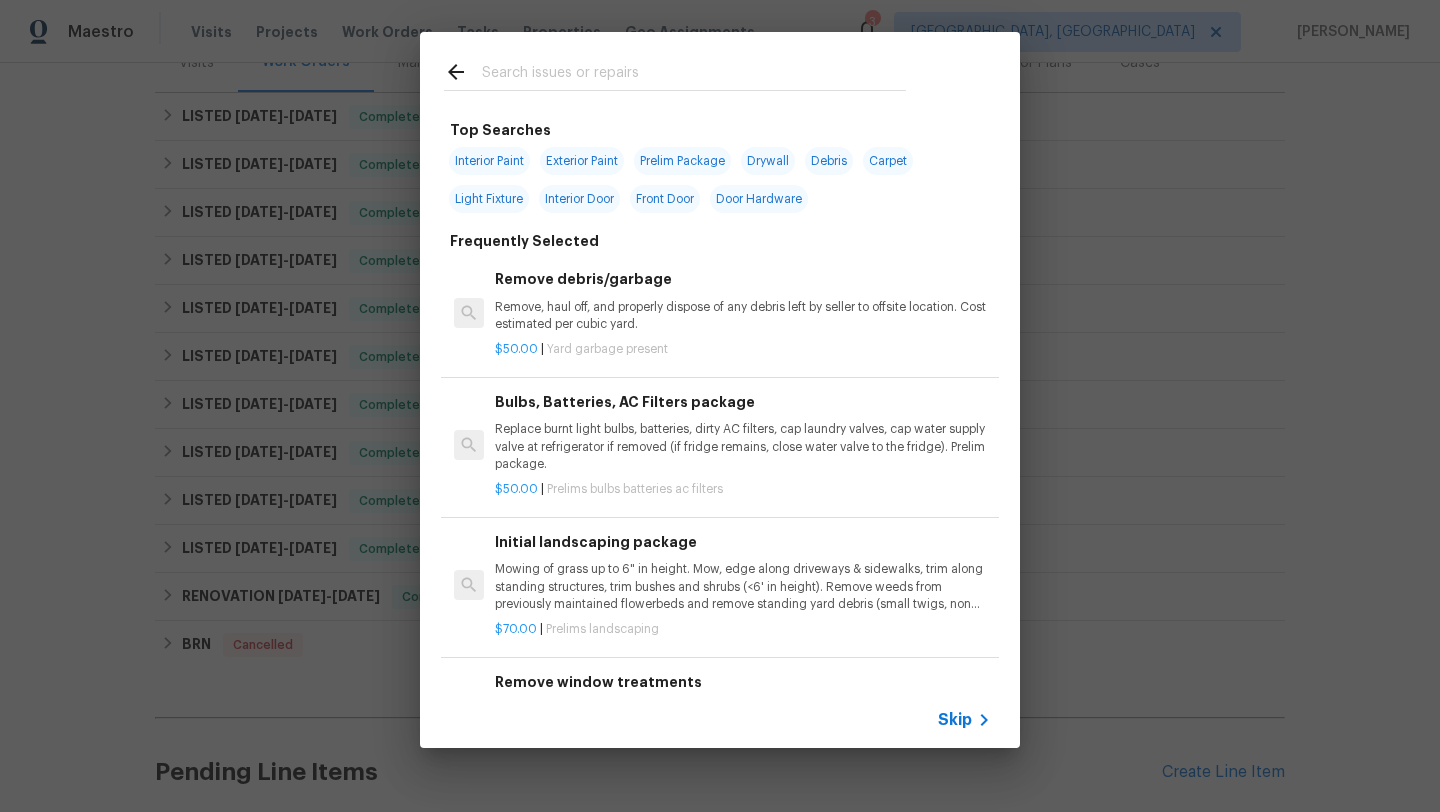 click at bounding box center (694, 75) 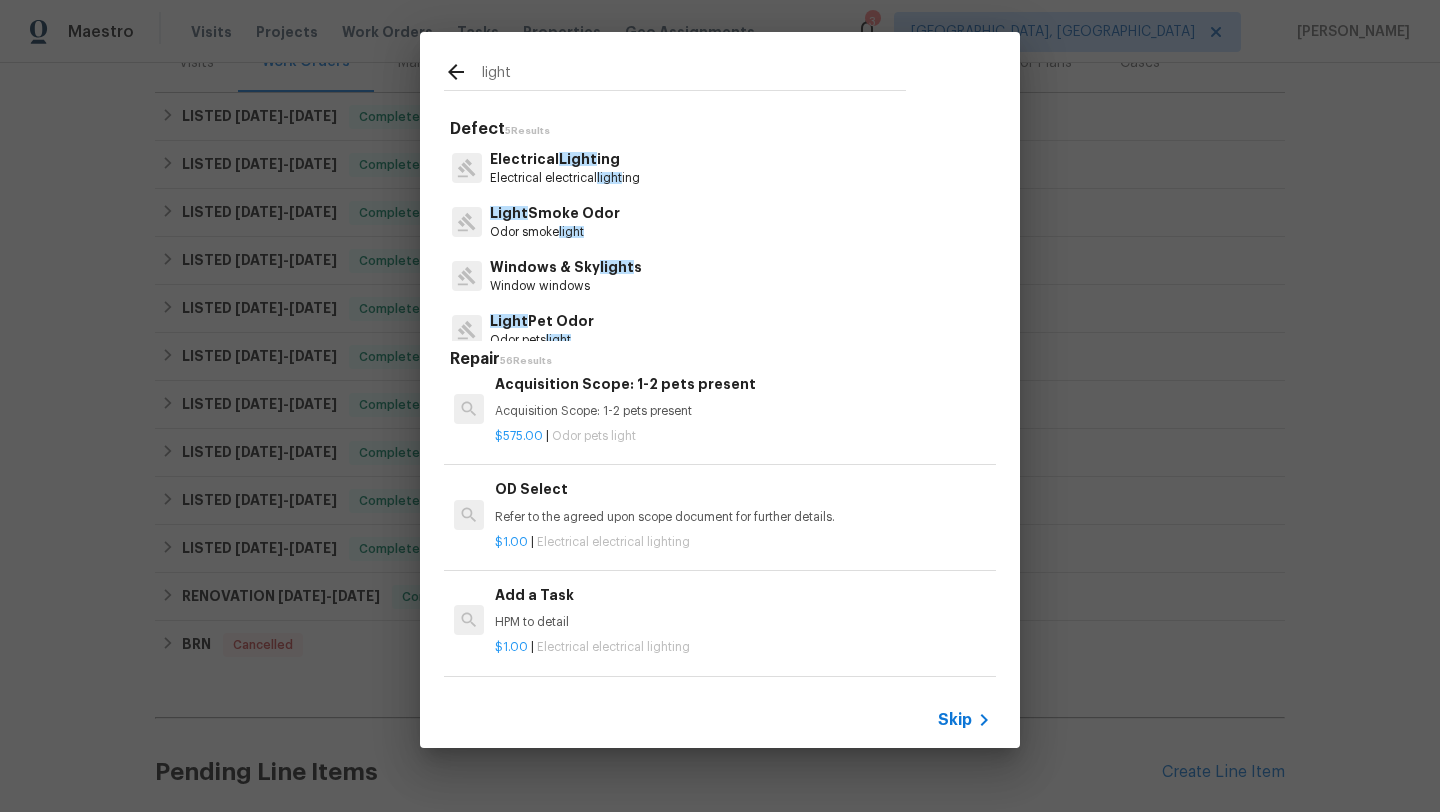 scroll, scrollTop: 2064, scrollLeft: 0, axis: vertical 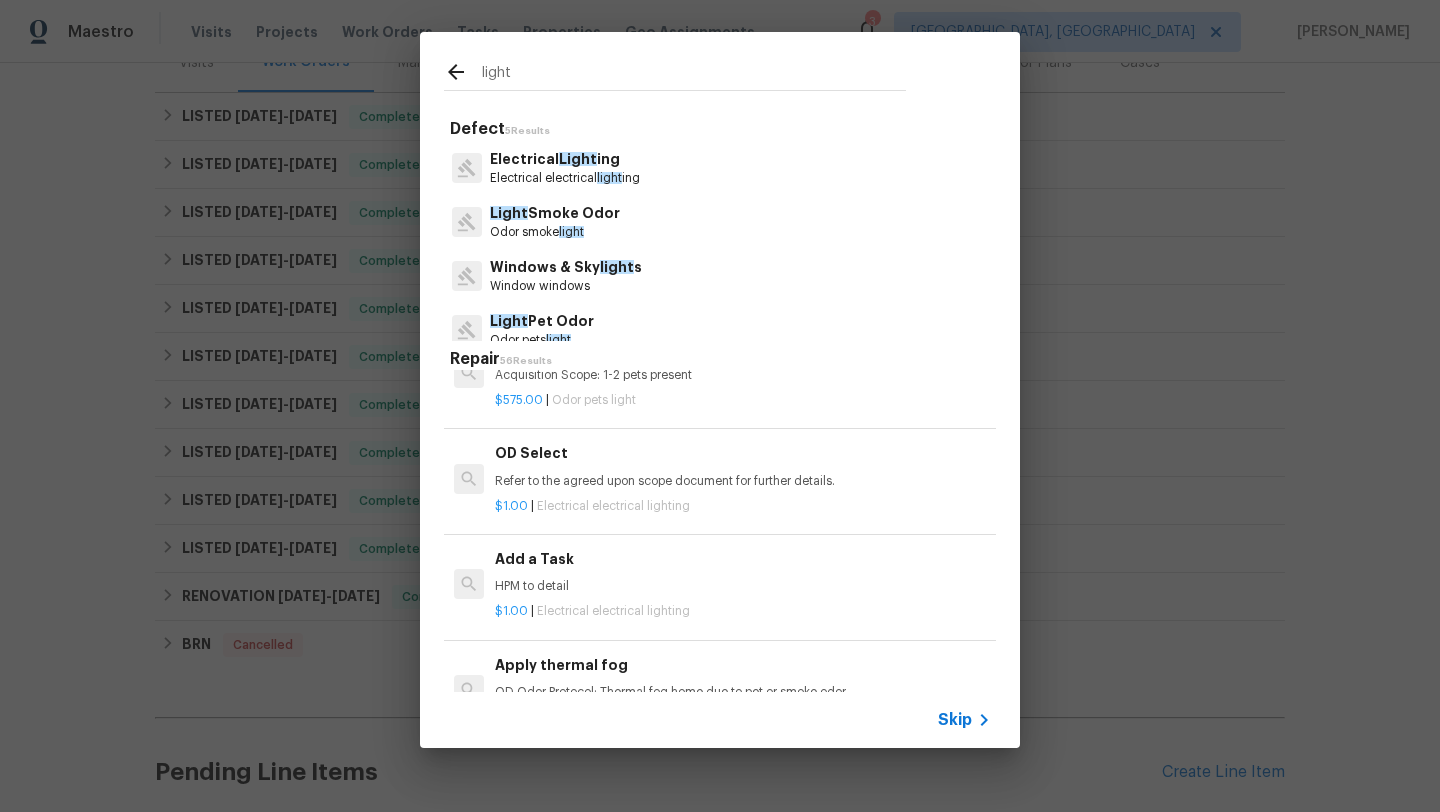 type on "light" 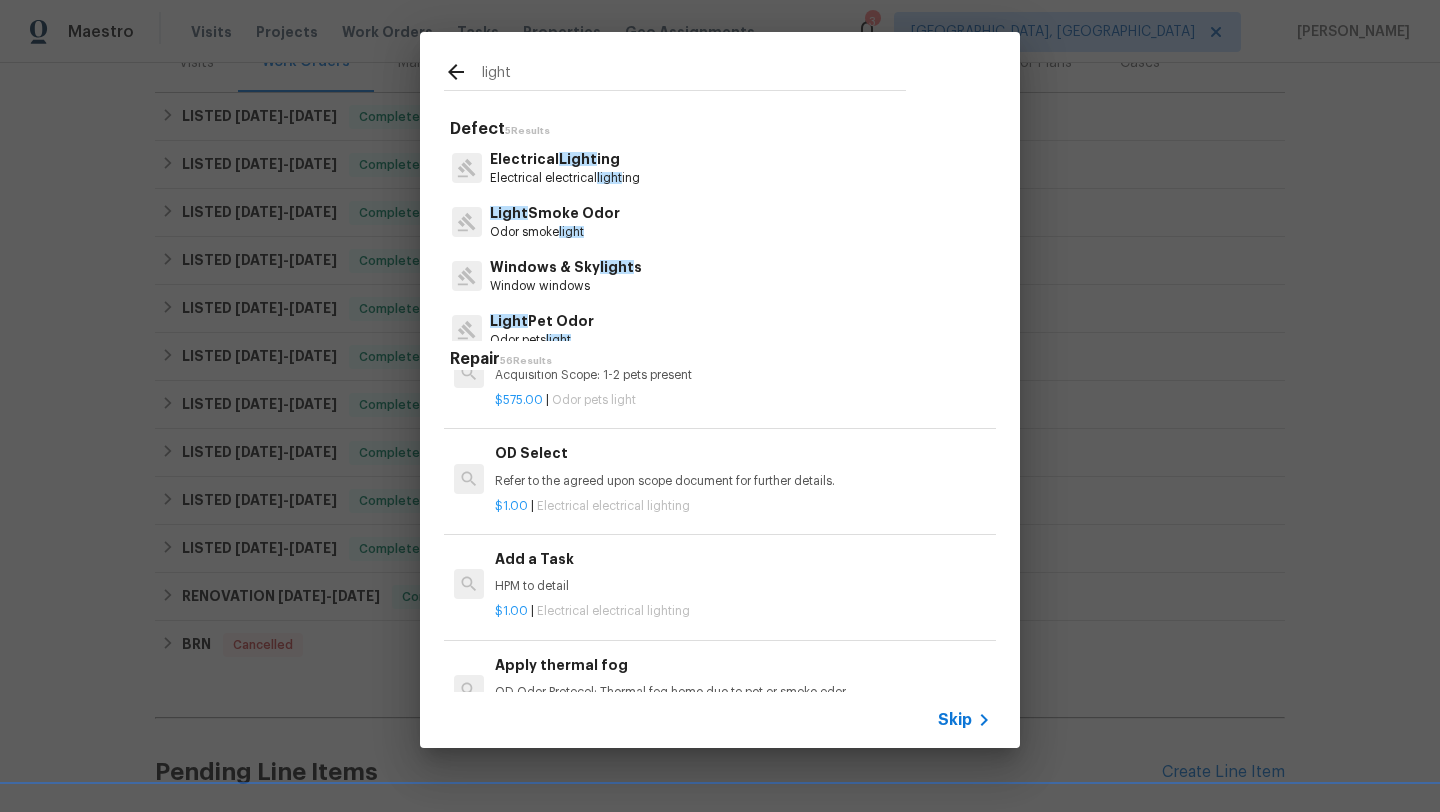click on "HPM to detail" at bounding box center (743, 586) 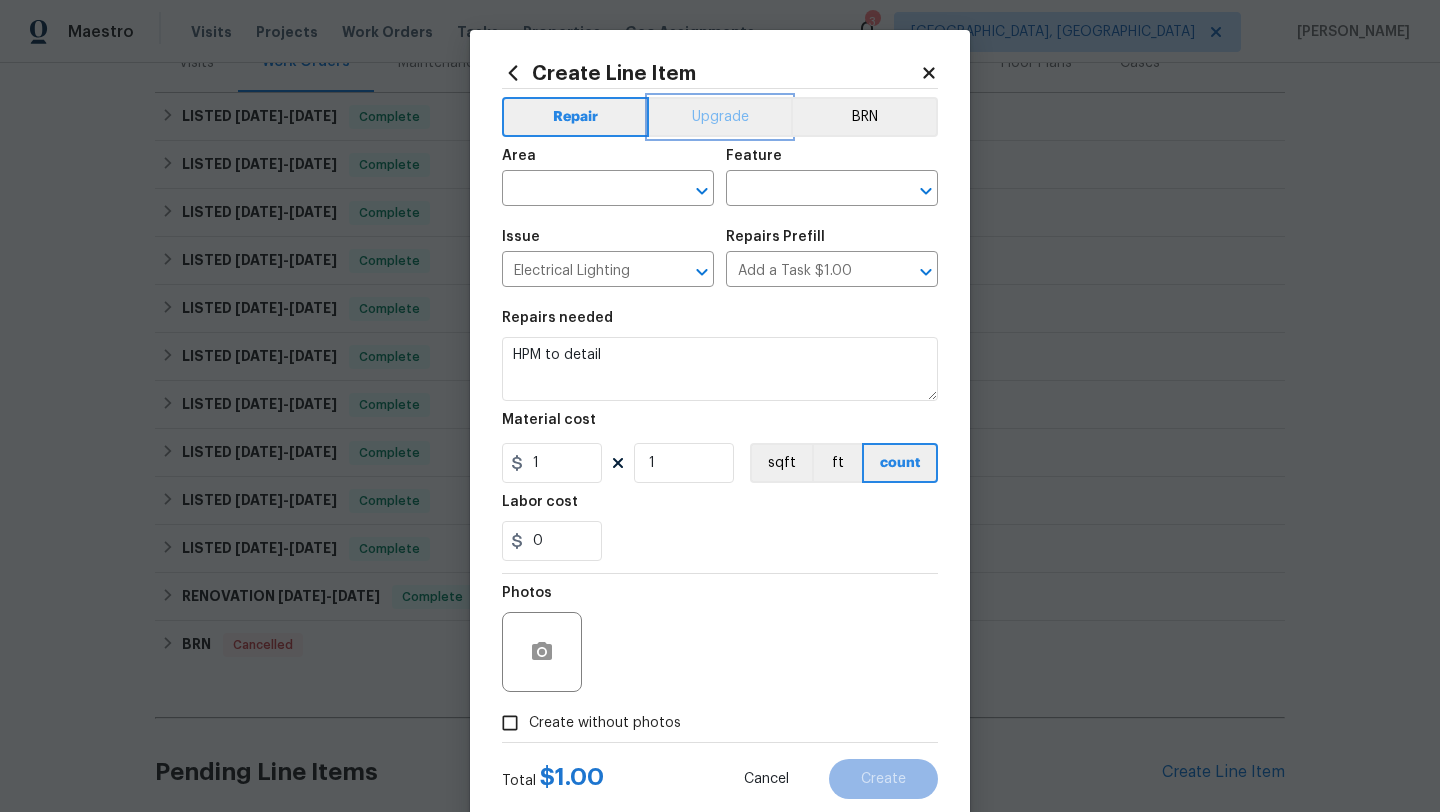 click on "Upgrade" at bounding box center [720, 117] 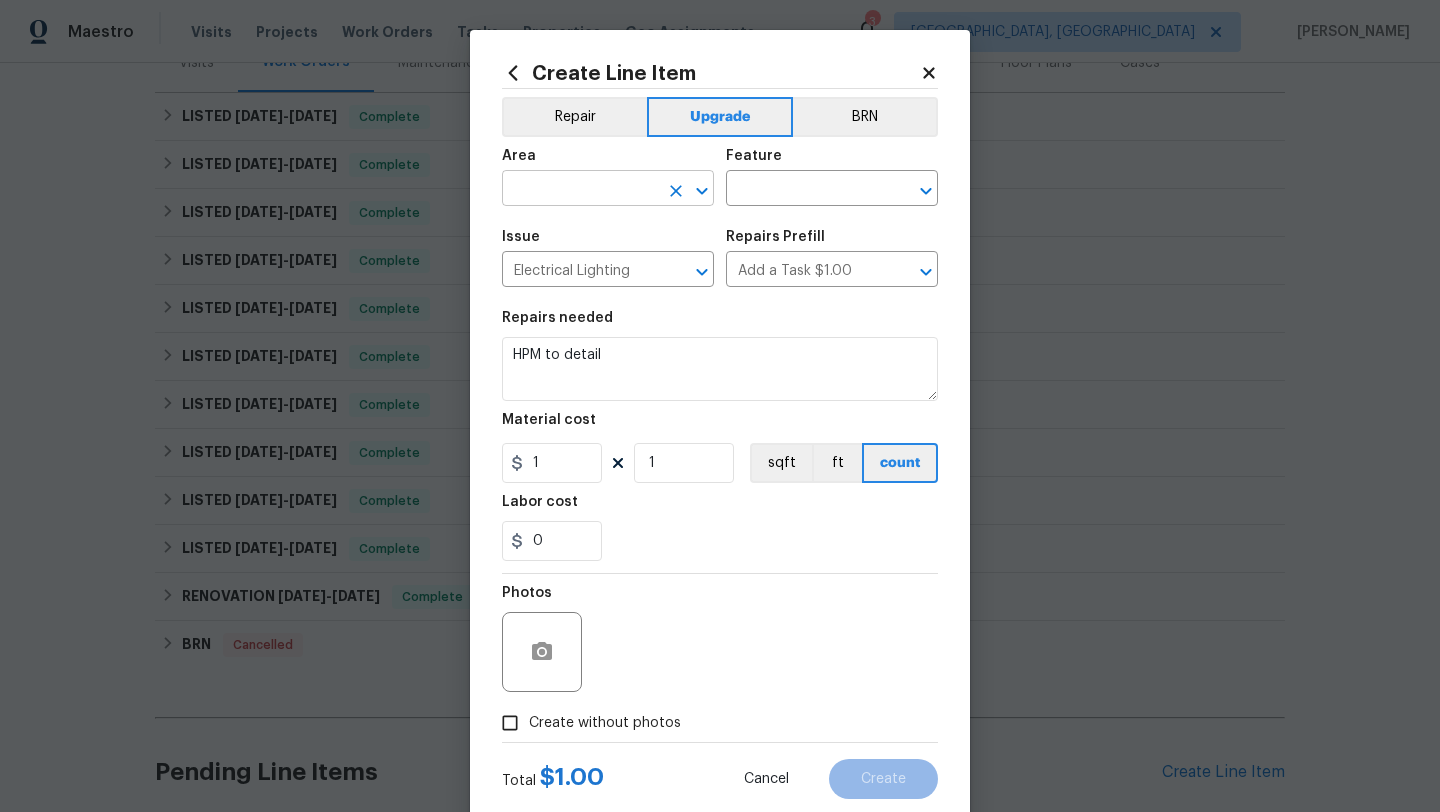 click at bounding box center (580, 190) 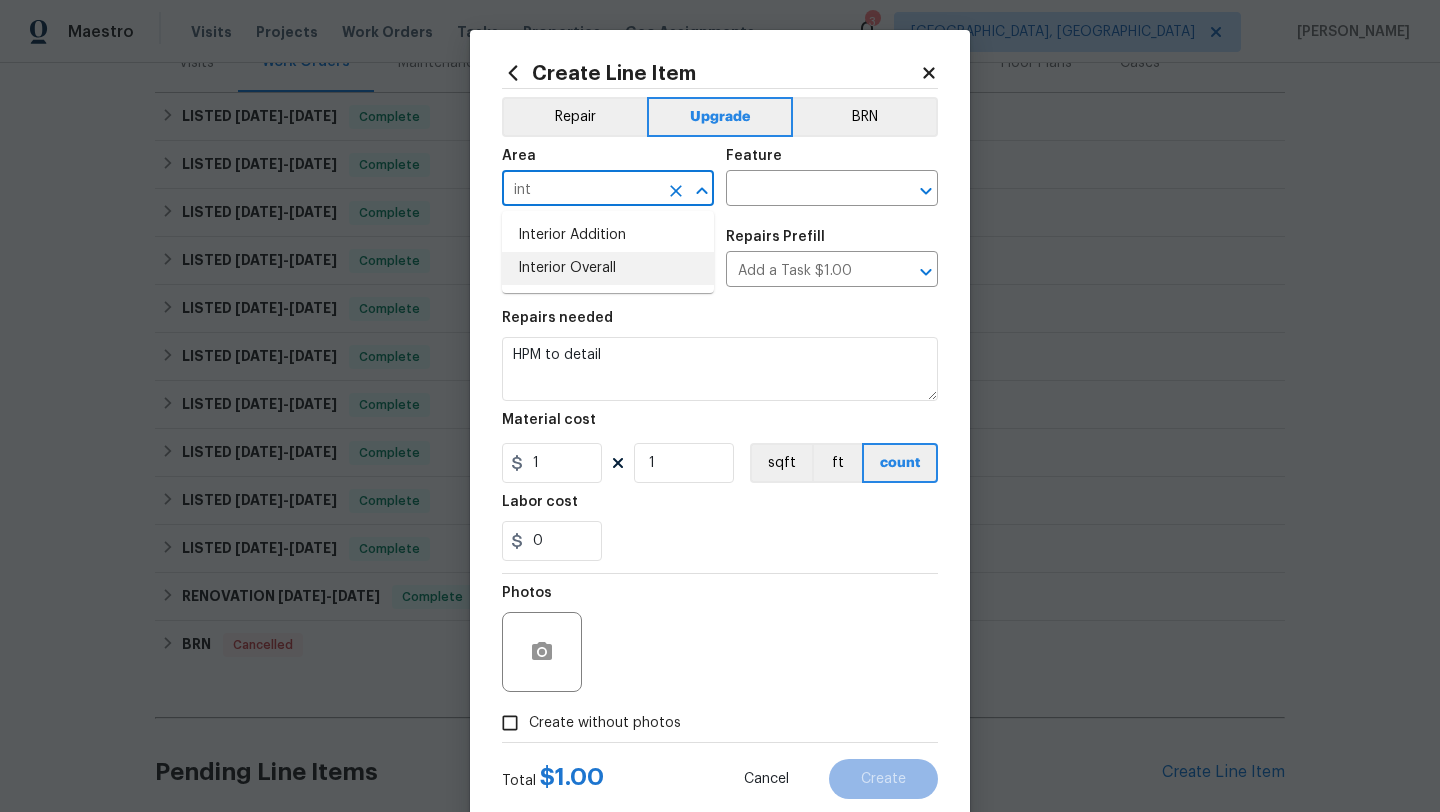 click on "Interior Overall" at bounding box center (608, 268) 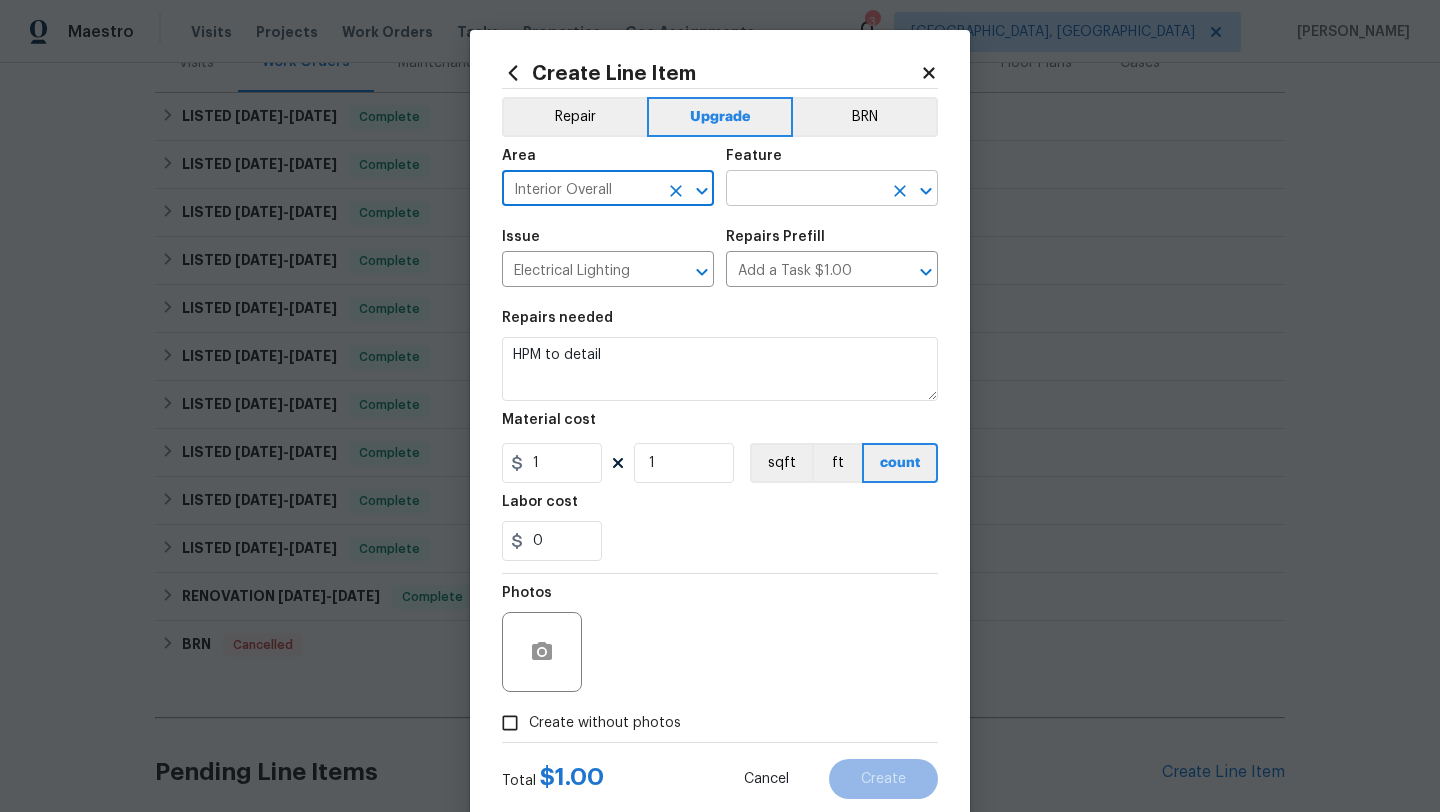 type on "Interior Overall" 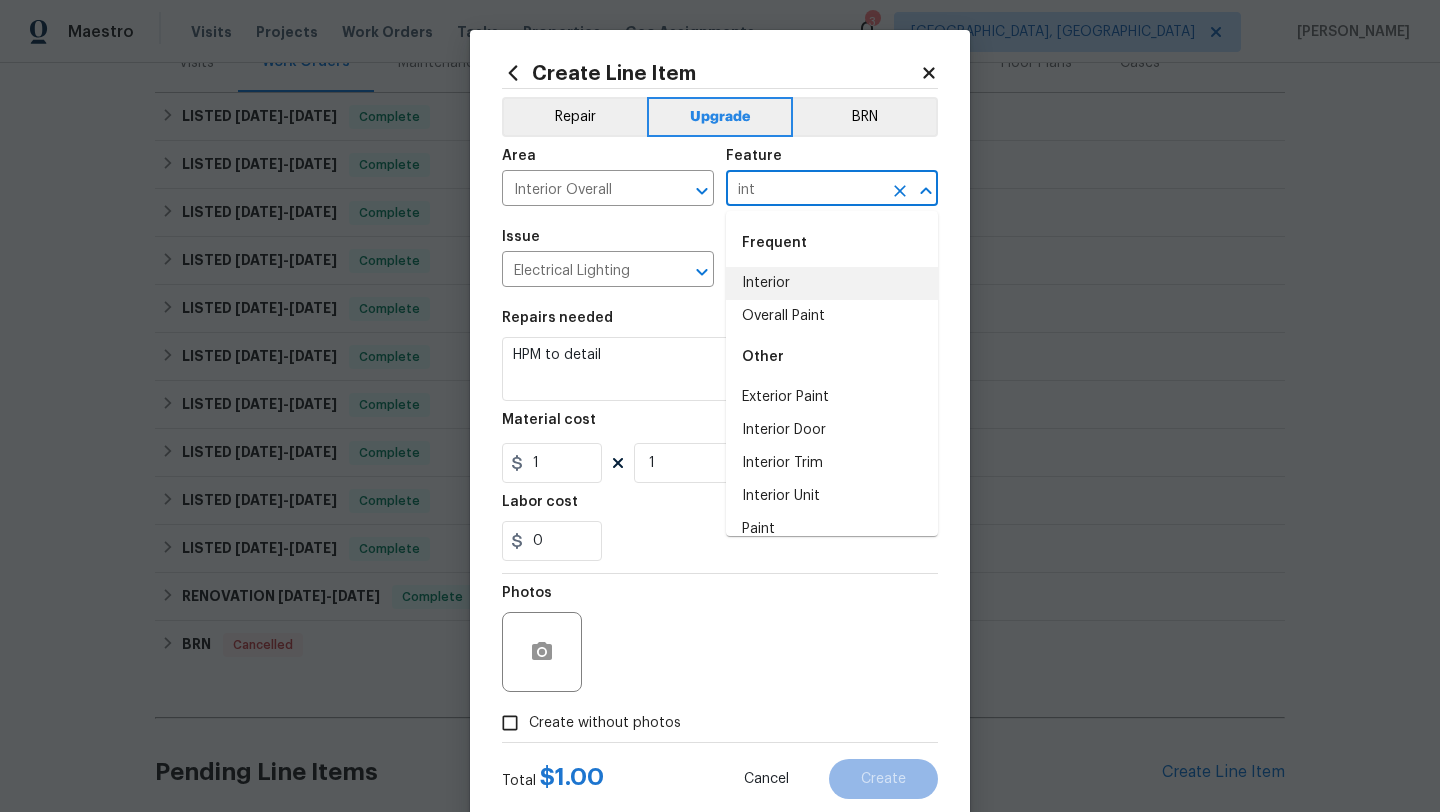 click on "Interior" at bounding box center (832, 283) 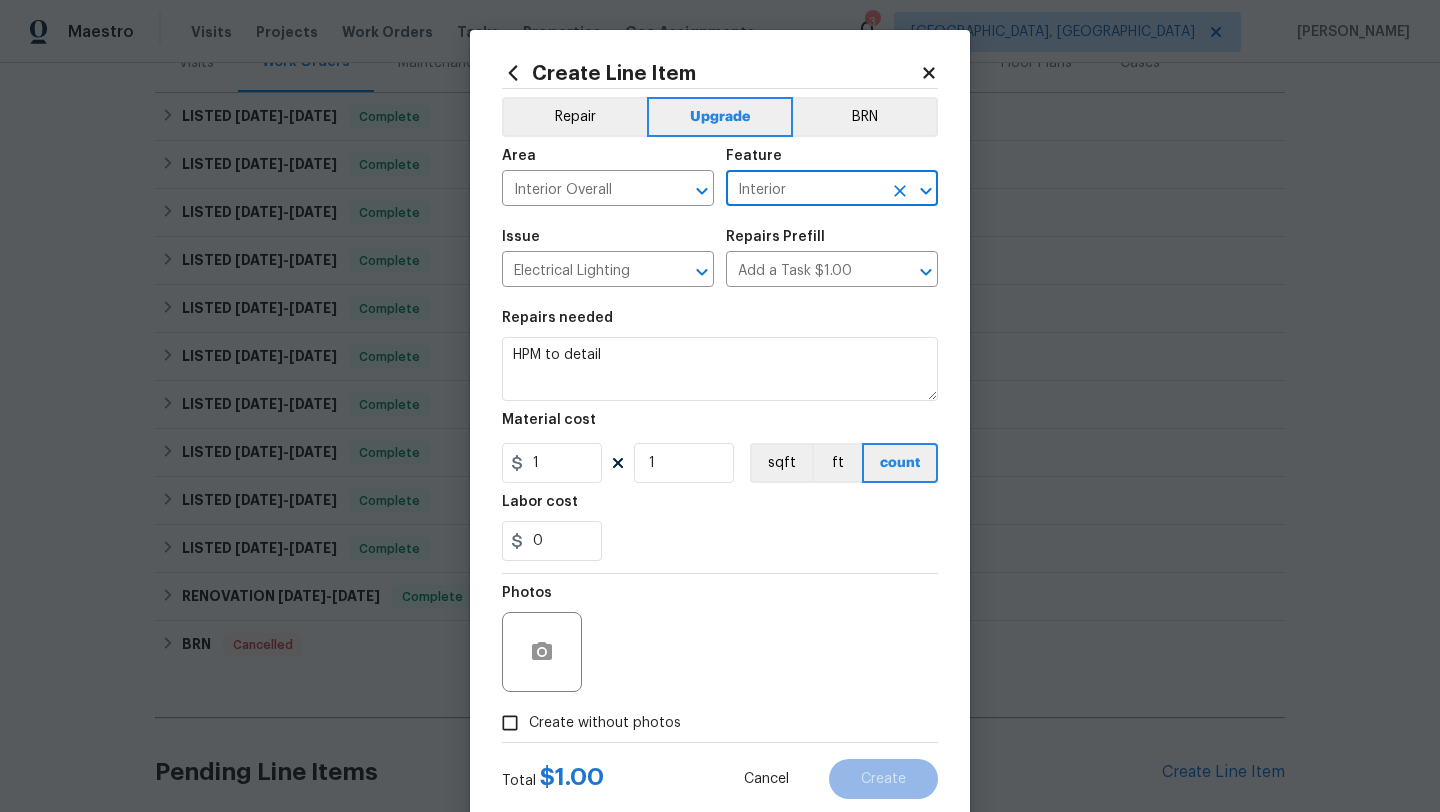 type on "Interior" 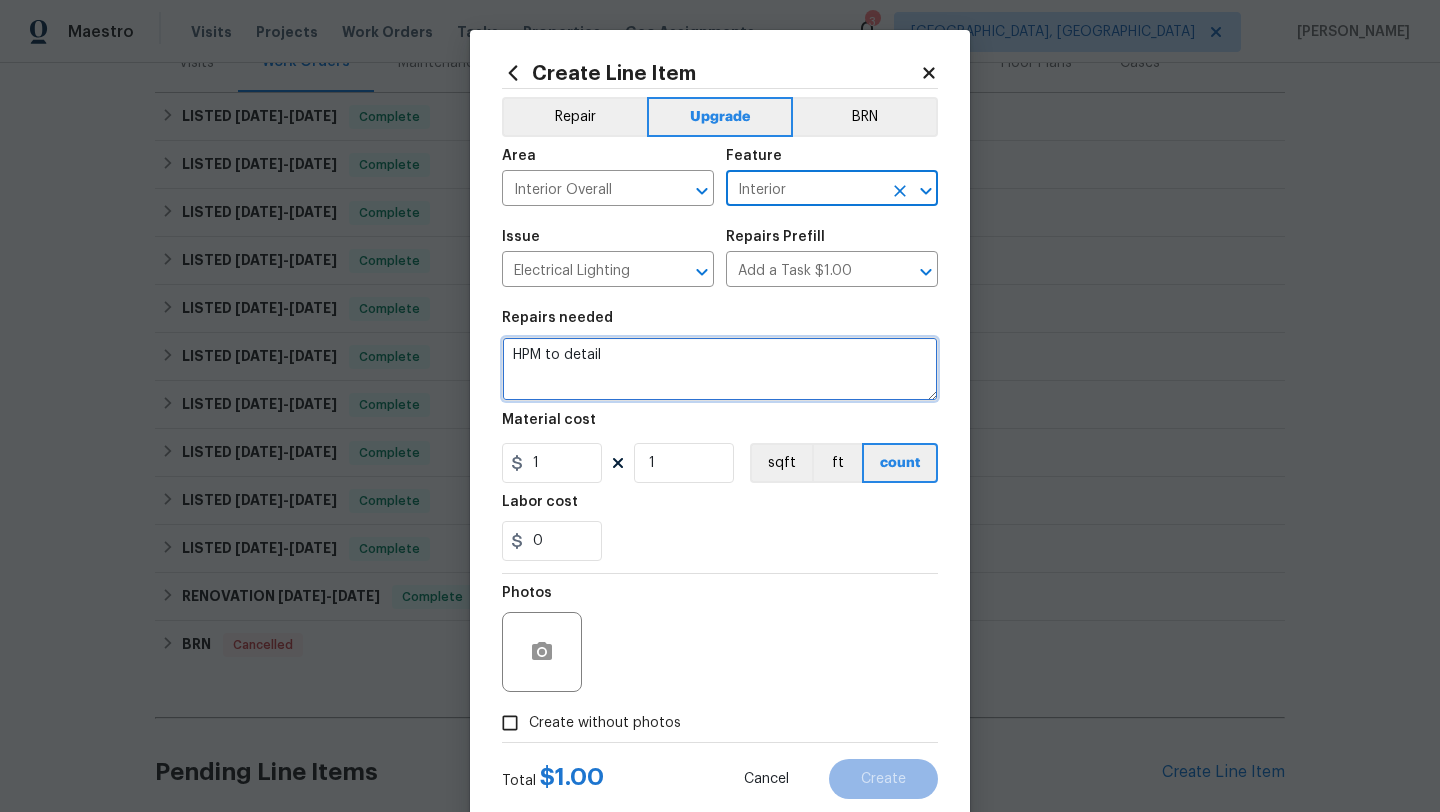 click on "HPM to detail" at bounding box center [720, 369] 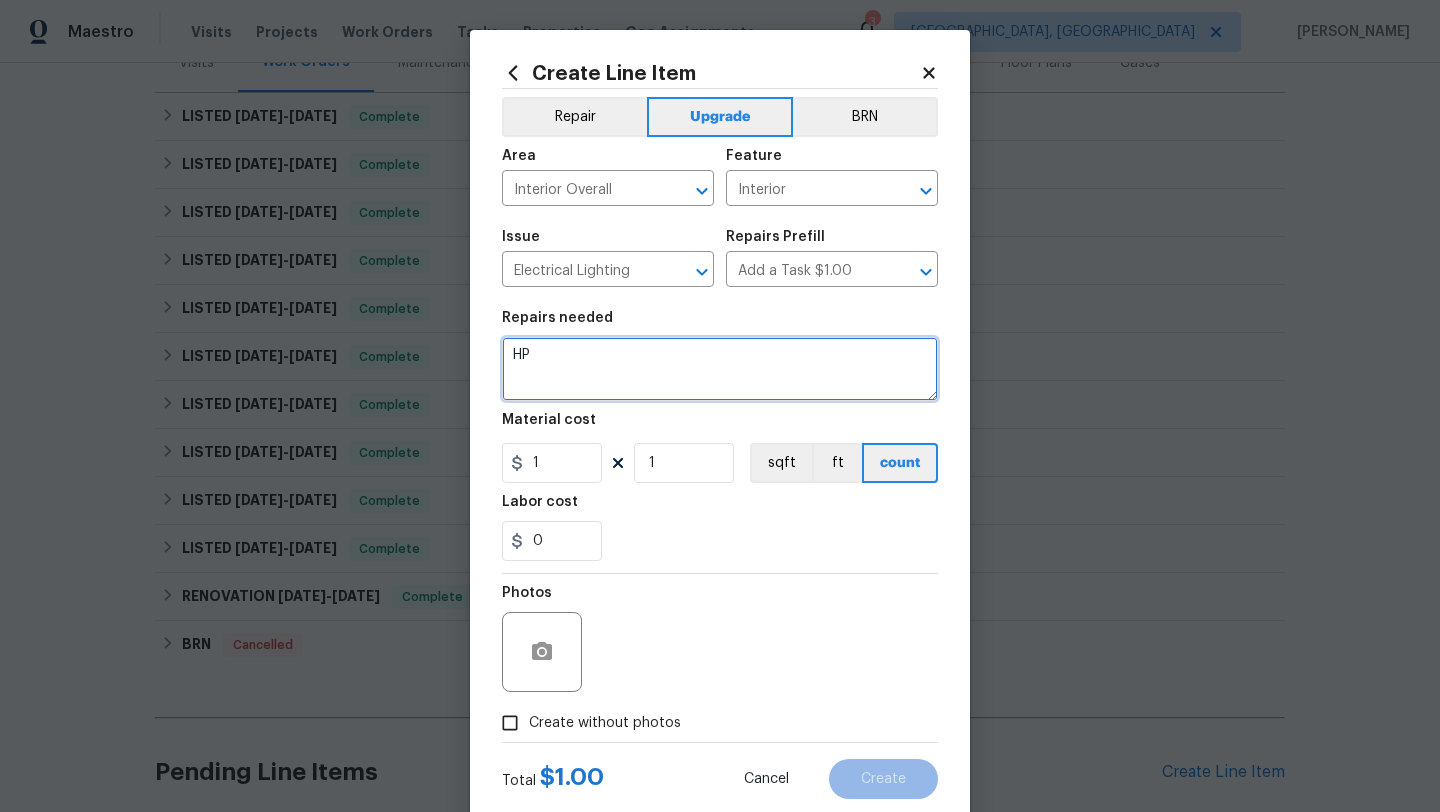 type on "H" 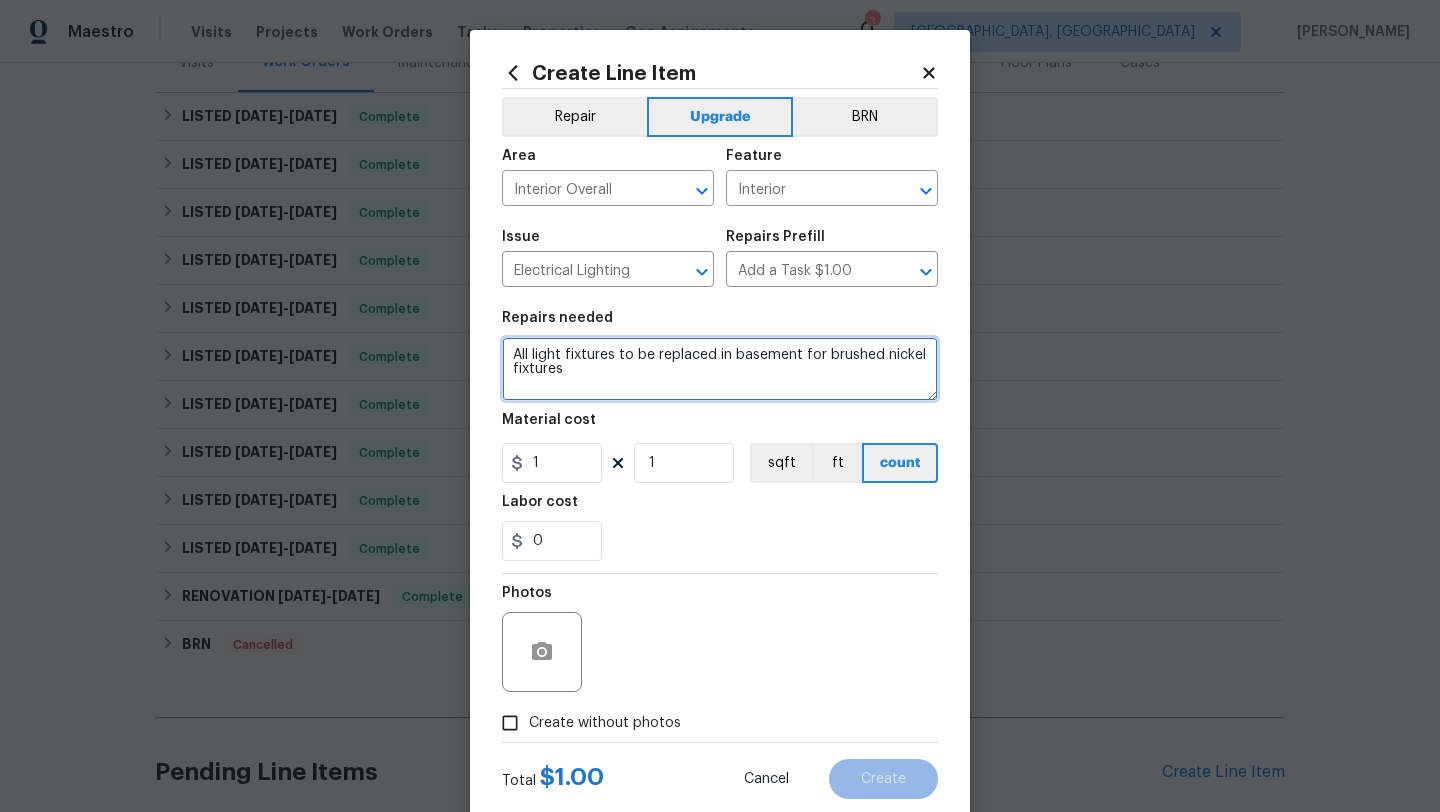 type on "All light fixtures to be replaced in basement for brushed nickel fixtures" 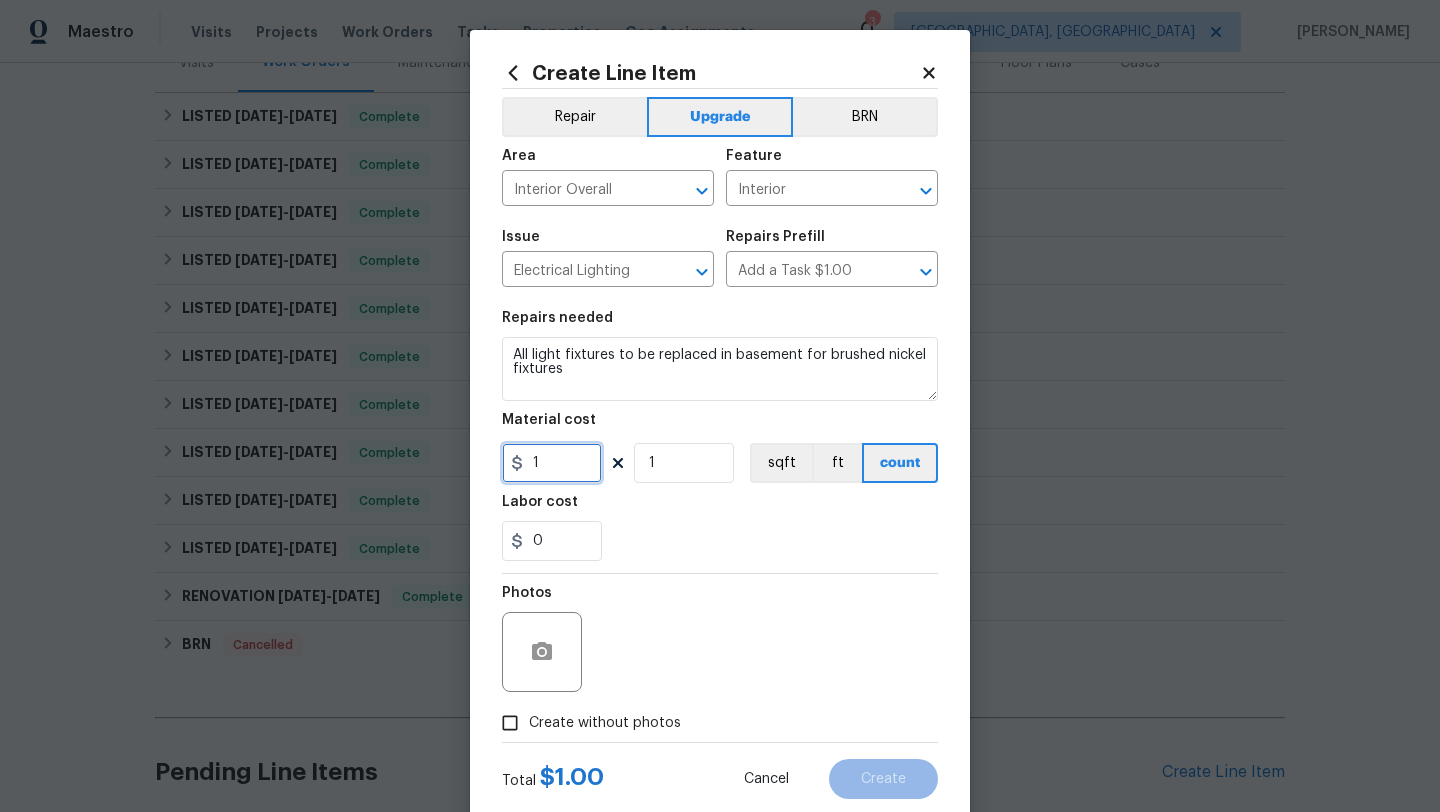 click on "1" at bounding box center (552, 463) 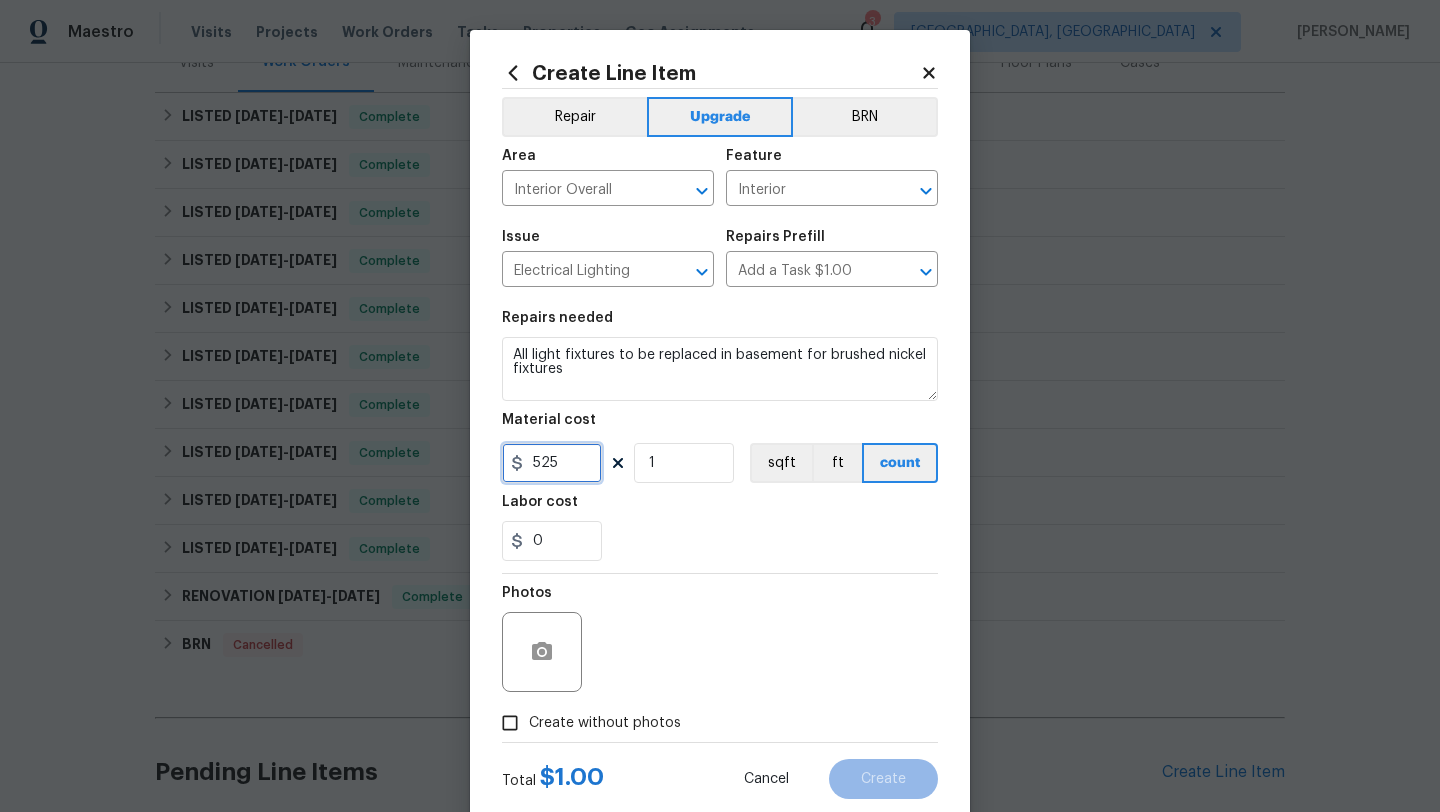 type on "525" 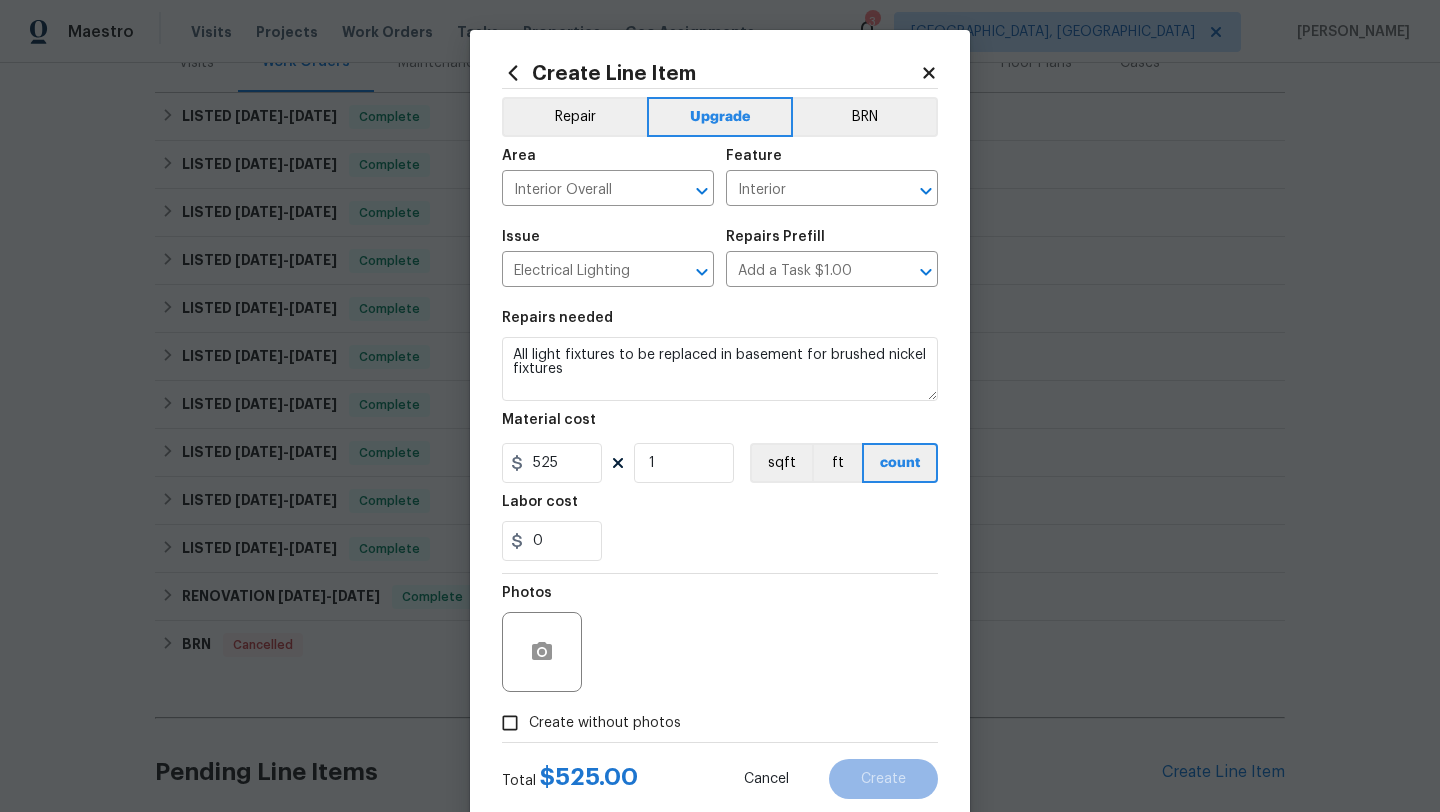 click on "Create without photos" at bounding box center [586, 723] 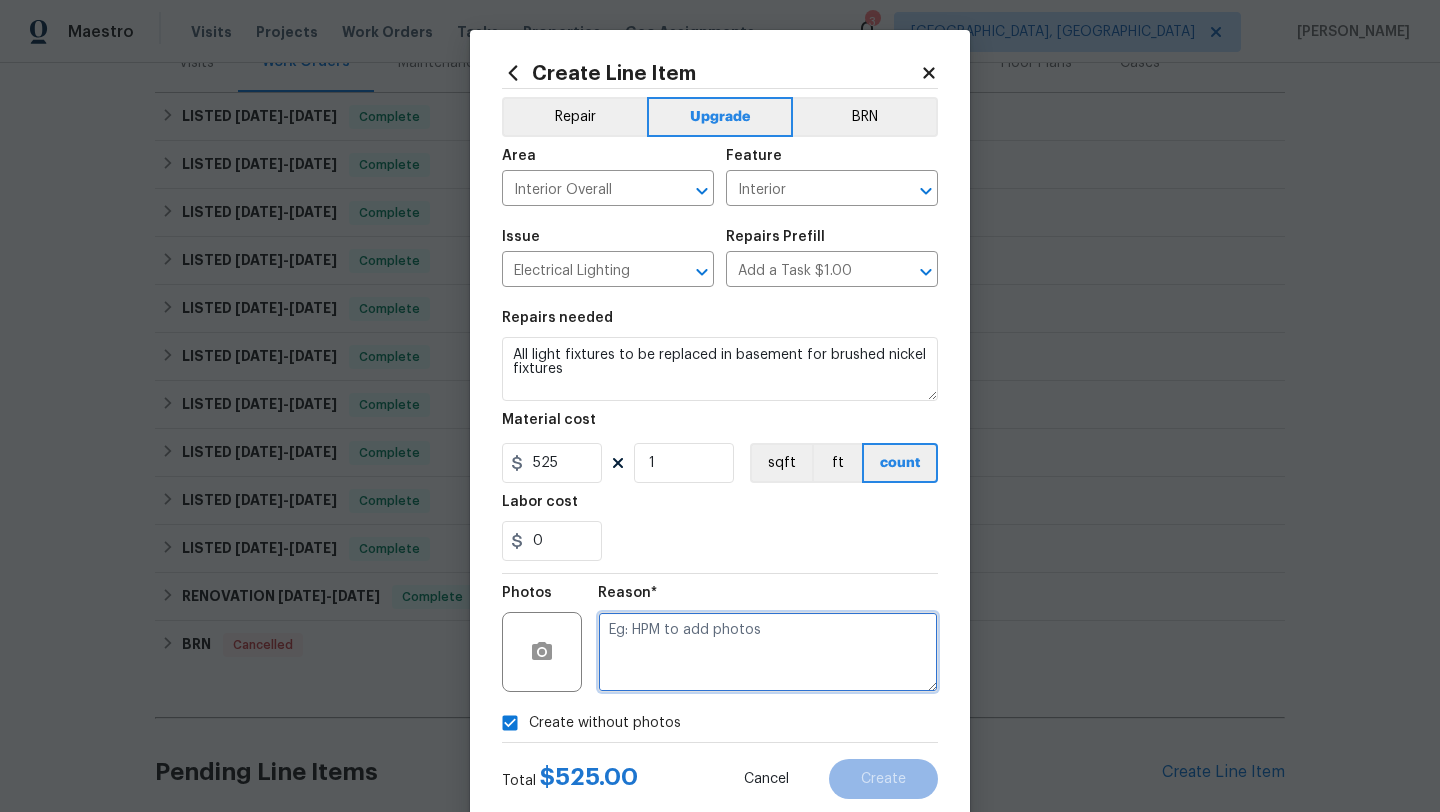 click at bounding box center (768, 652) 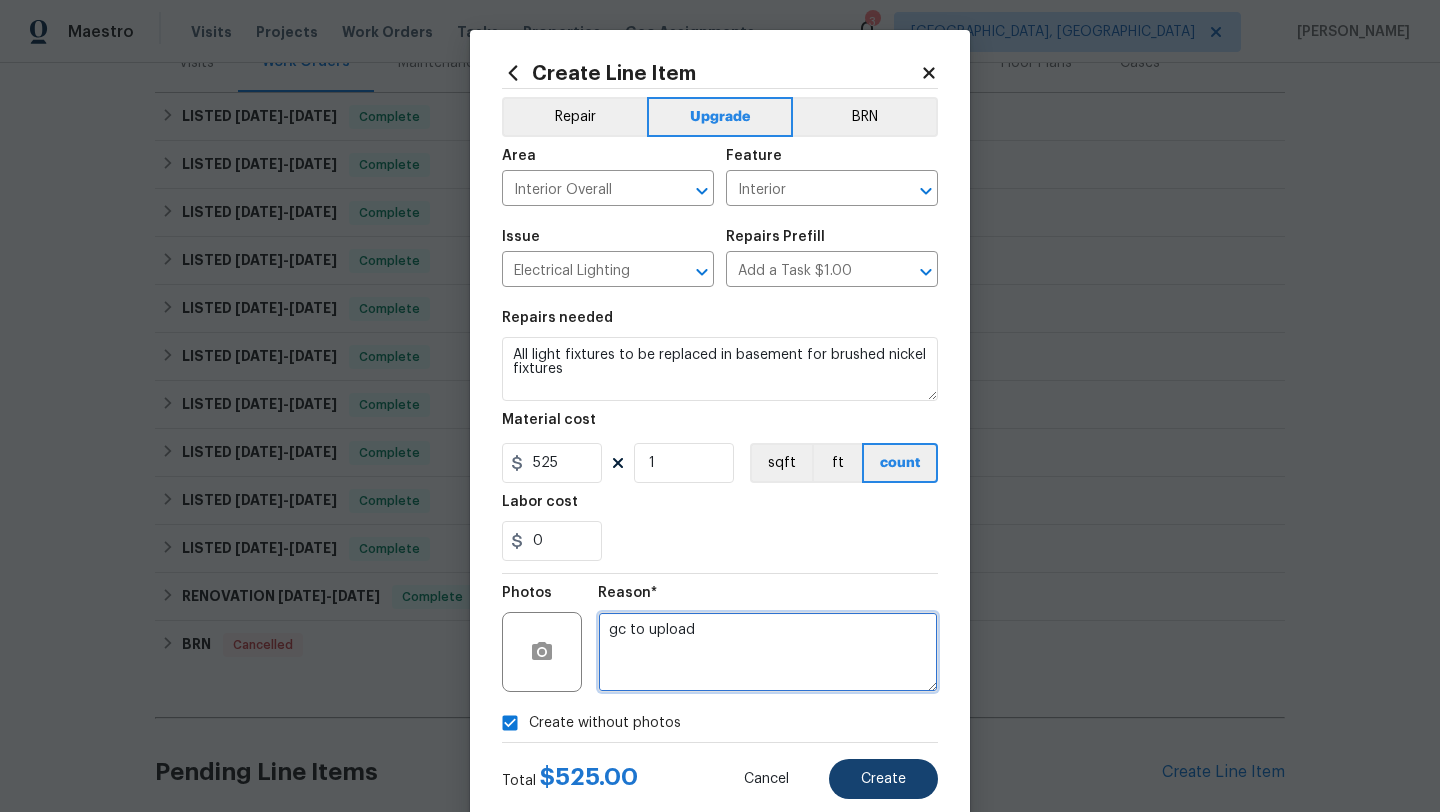 type on "gc to upload" 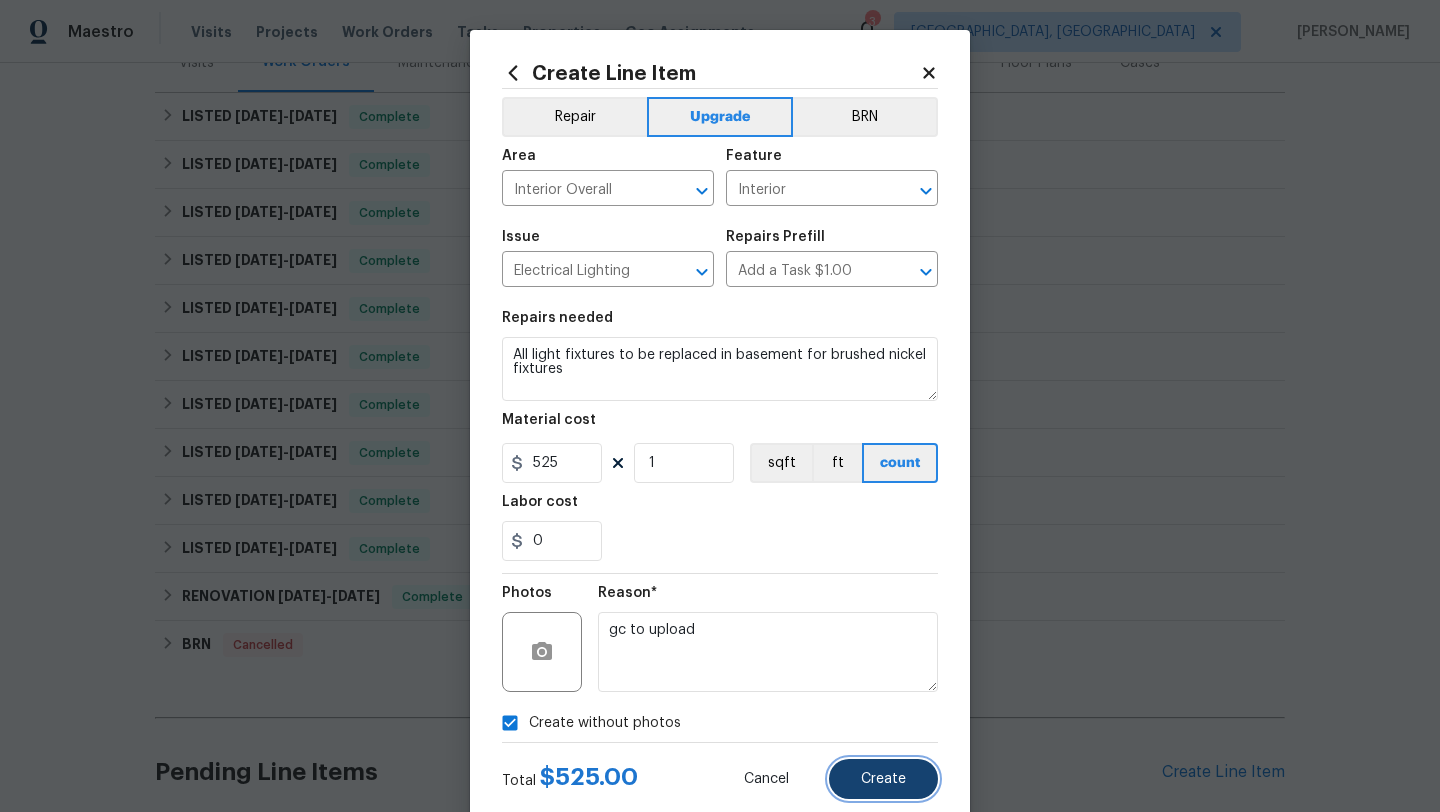click on "Create" at bounding box center (883, 779) 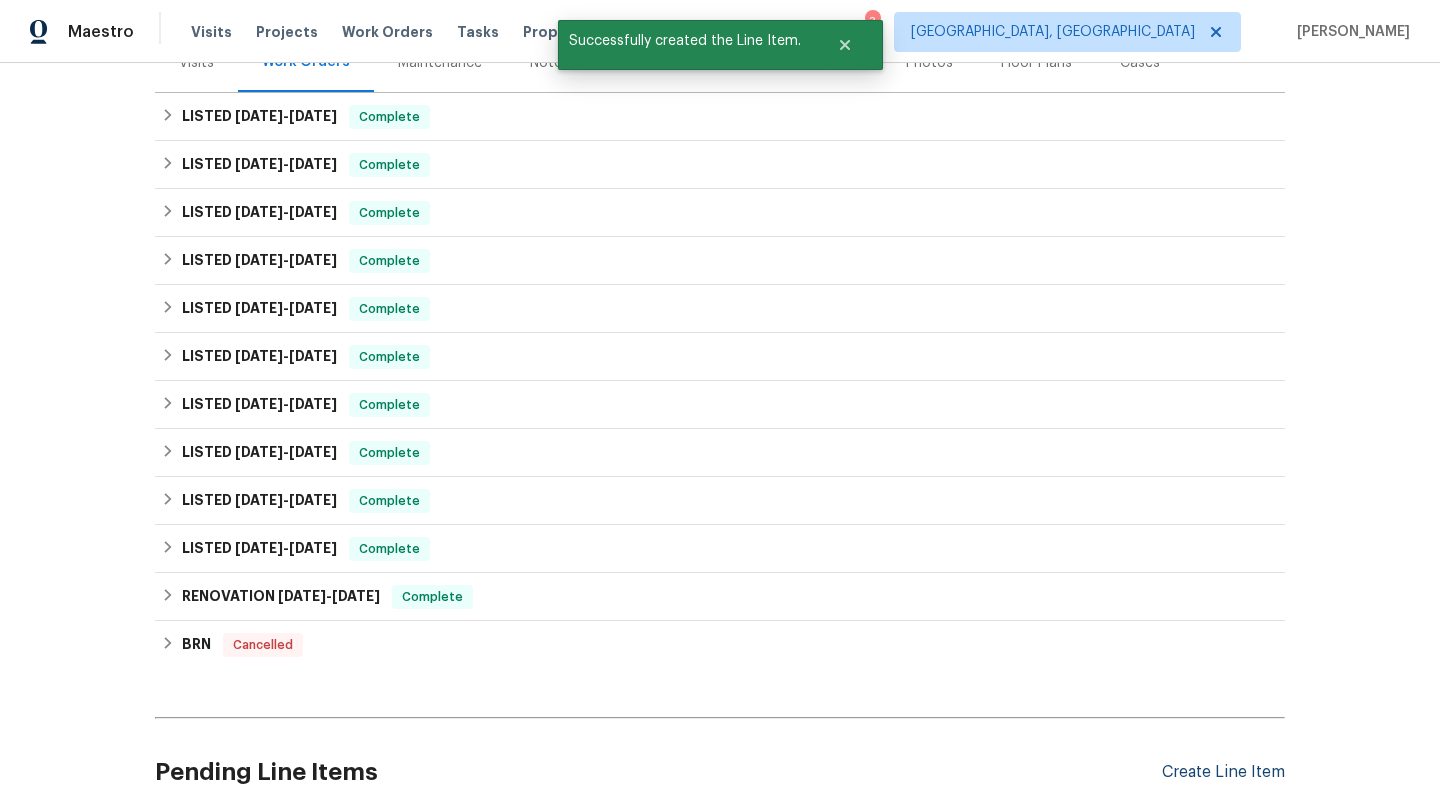 click on "Create Line Item" at bounding box center (1223, 772) 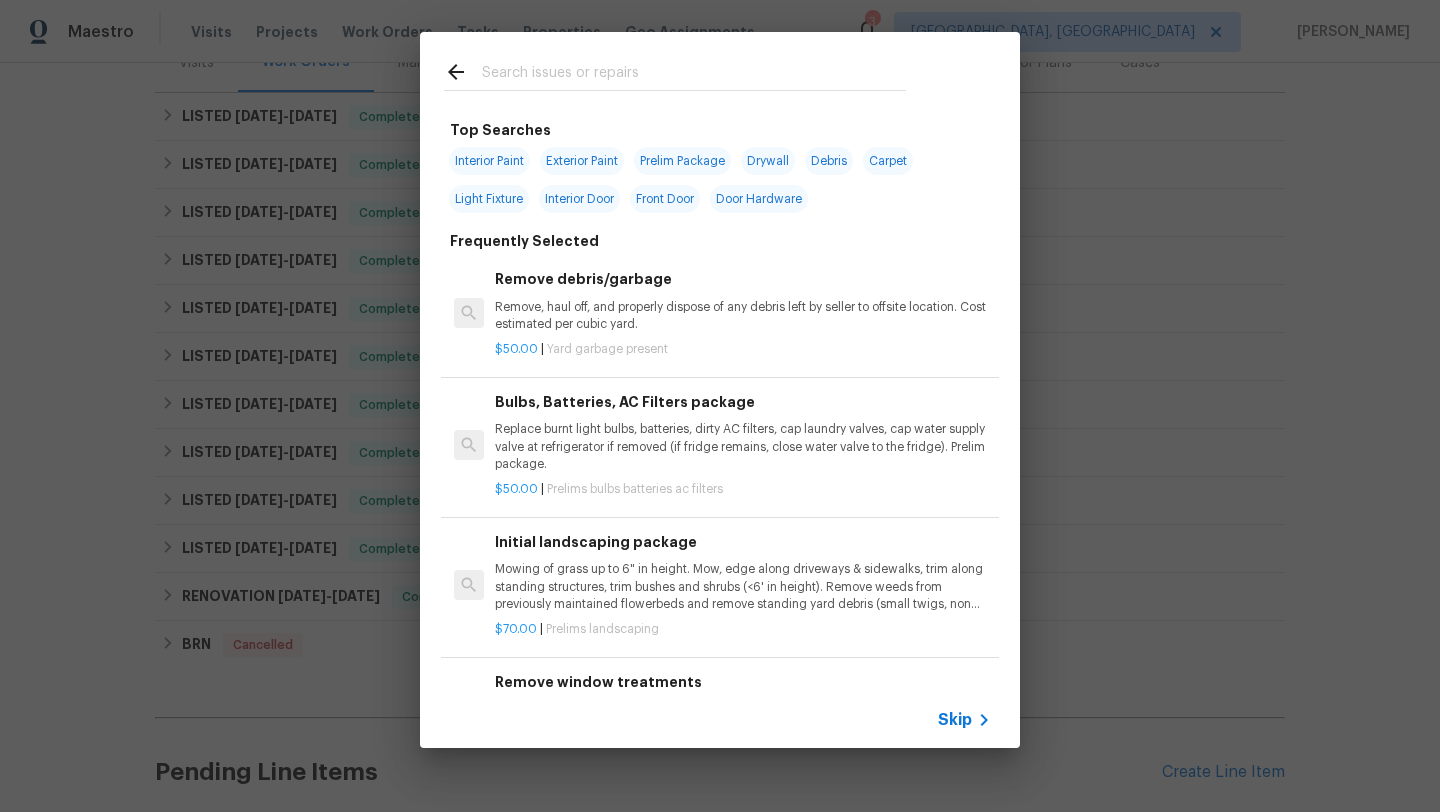 click at bounding box center (694, 75) 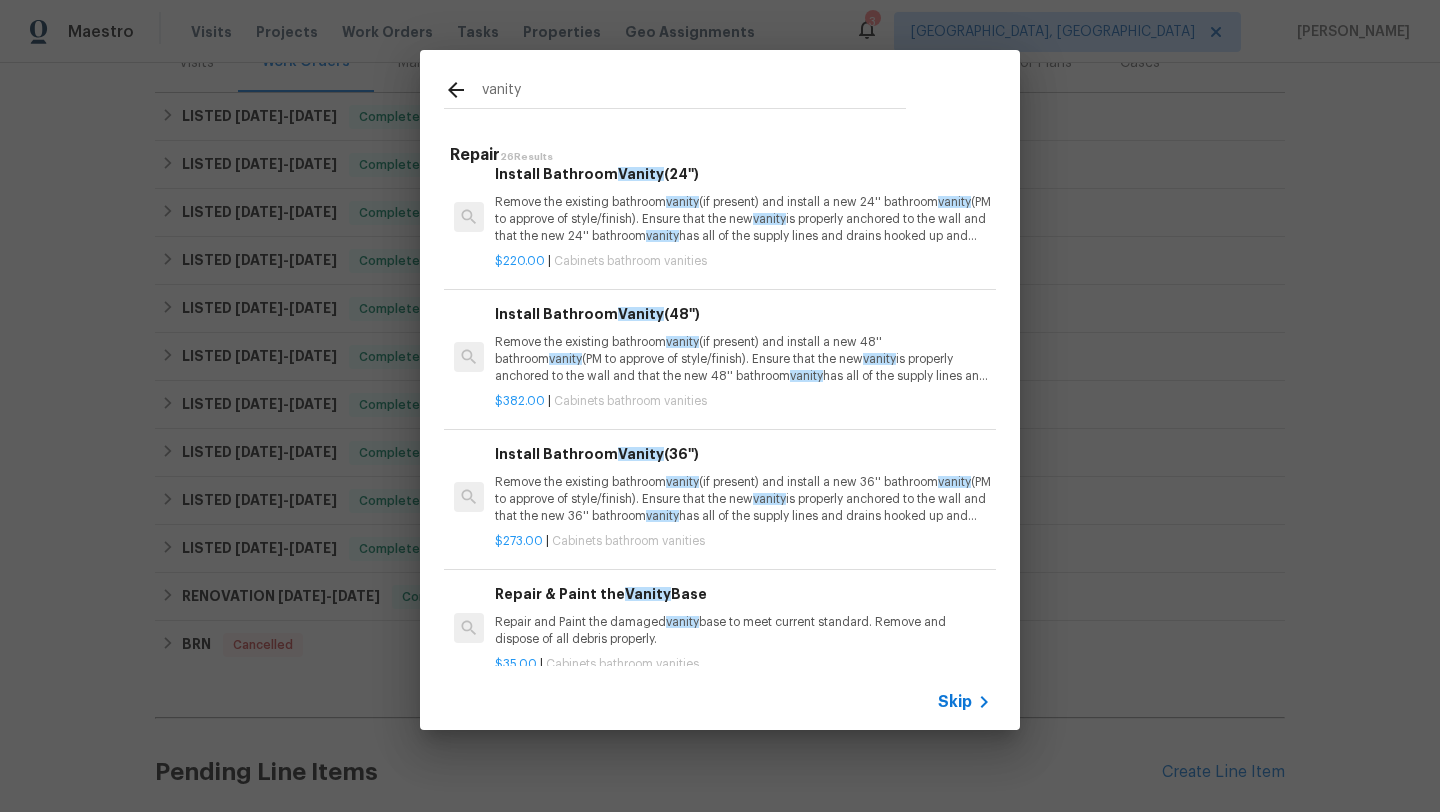 scroll, scrollTop: 173, scrollLeft: 1, axis: both 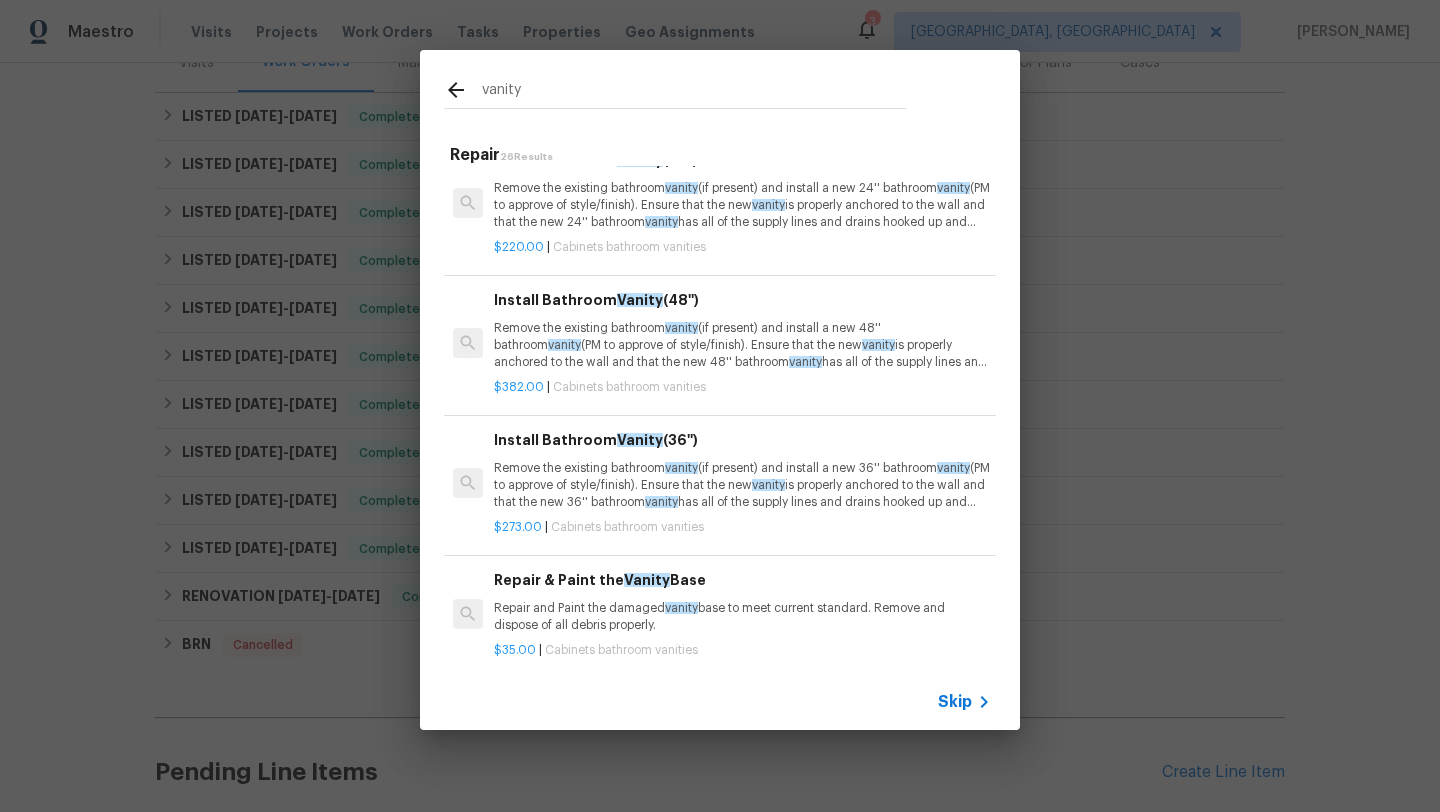 type on "vanity" 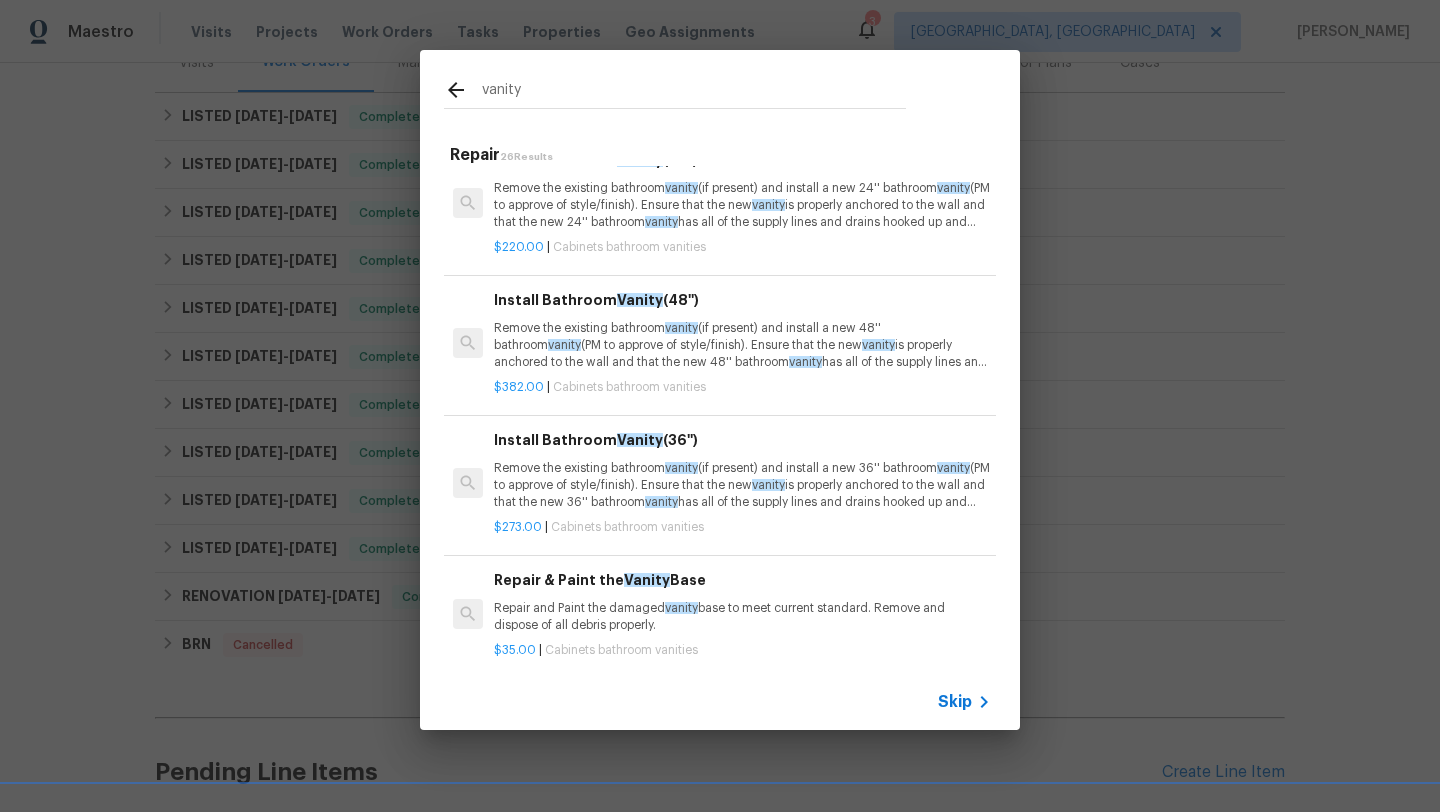 click on "Remove the existing bathroom  vanity  (if present) and install a new 36'' bathroom  vanity  (PM to approve of style/finish). Ensure that the new  vanity  is properly anchored to the wall and that the new 36'' bathroom  vanity  has all of the supply lines and drains hooked up and that they operate as intended. Haul away and dispose of all debris." at bounding box center (742, 485) 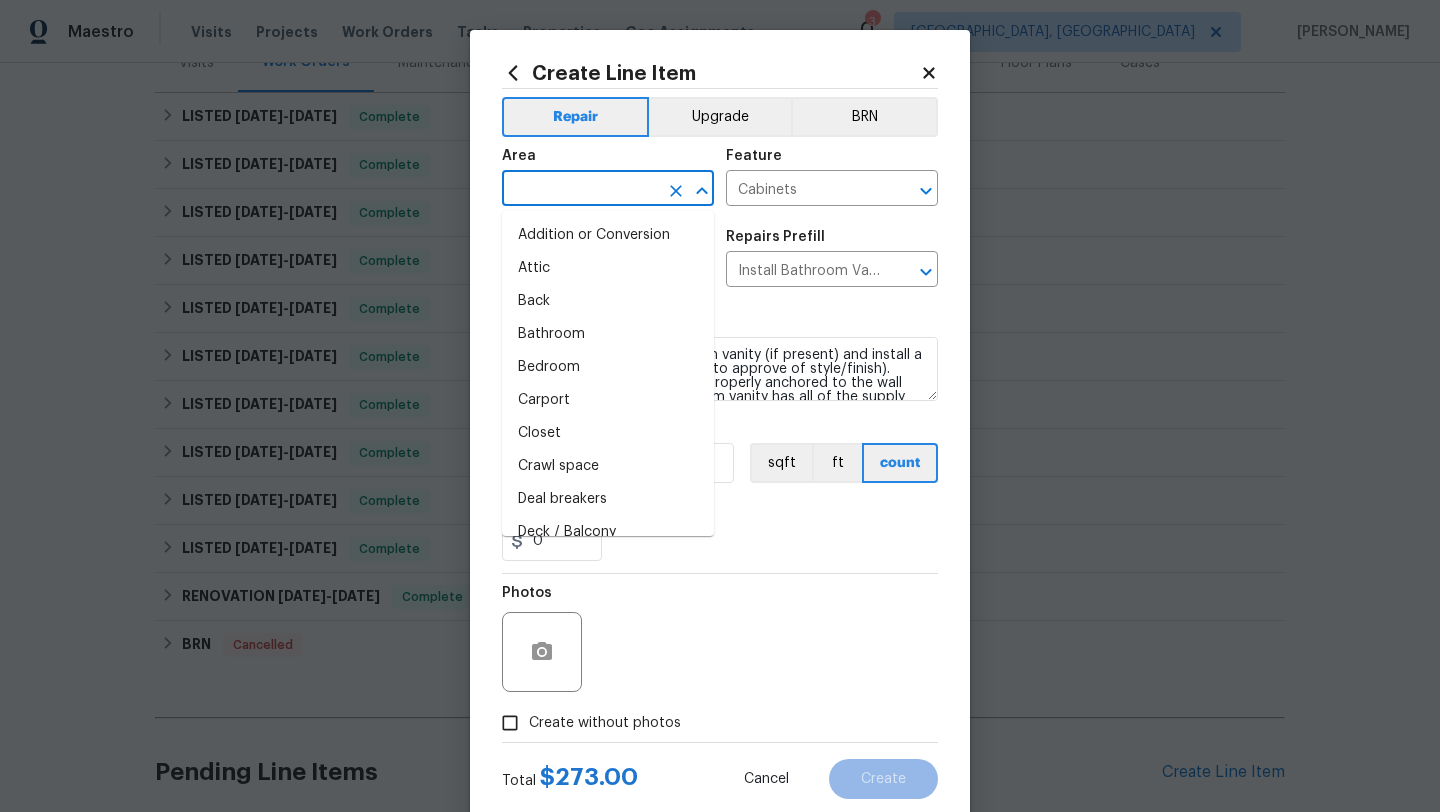 click at bounding box center [580, 190] 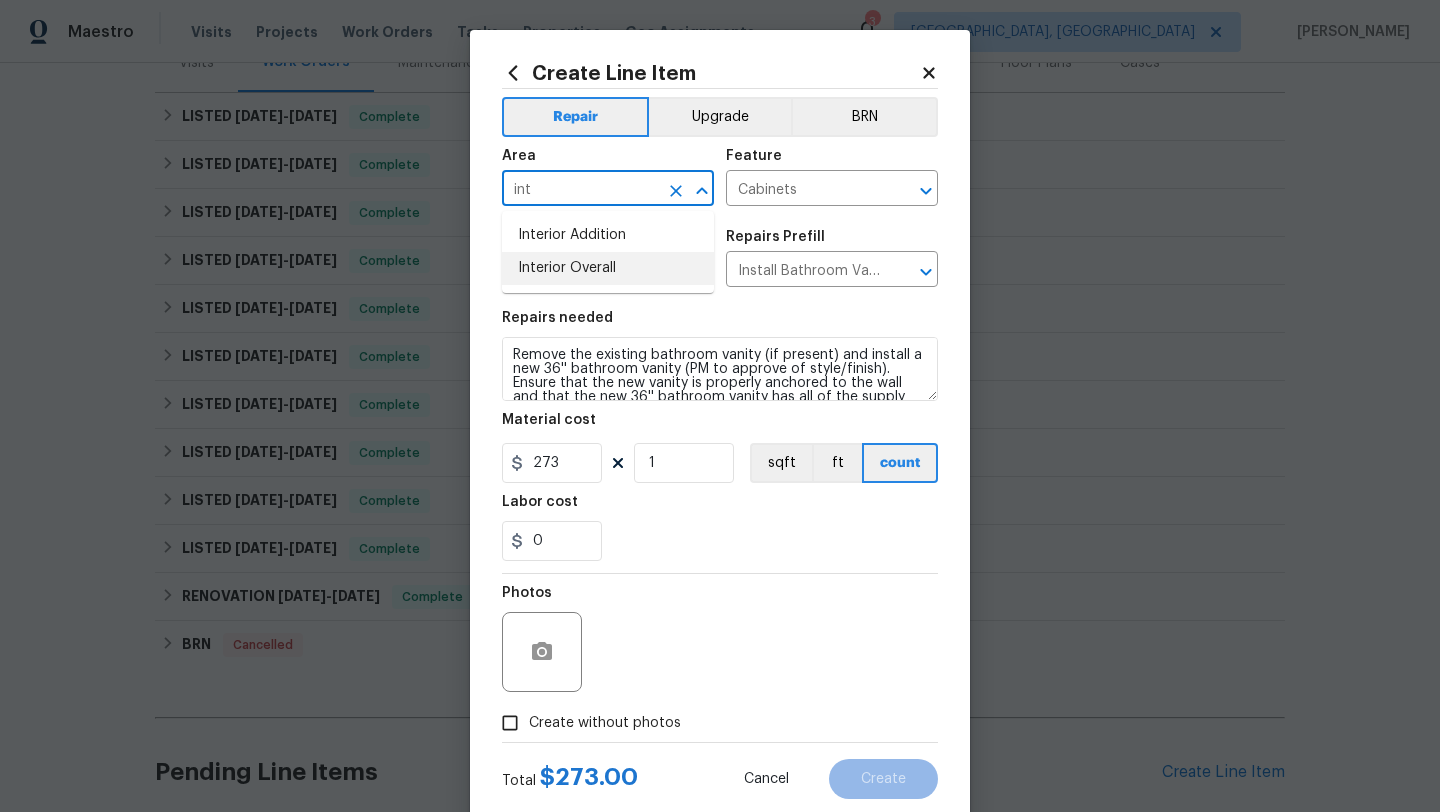 click on "Interior Overall" at bounding box center [608, 268] 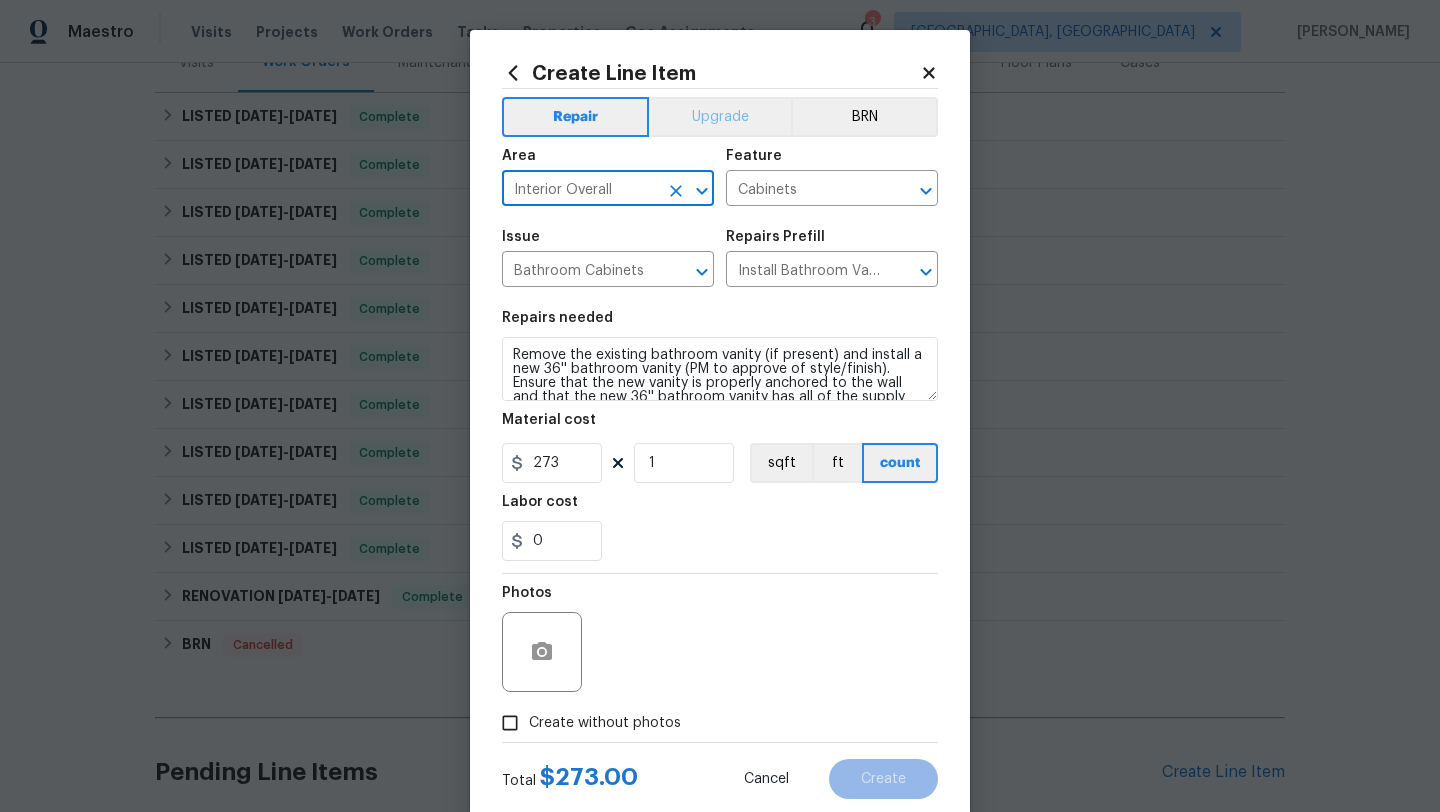 type on "Interior Overall" 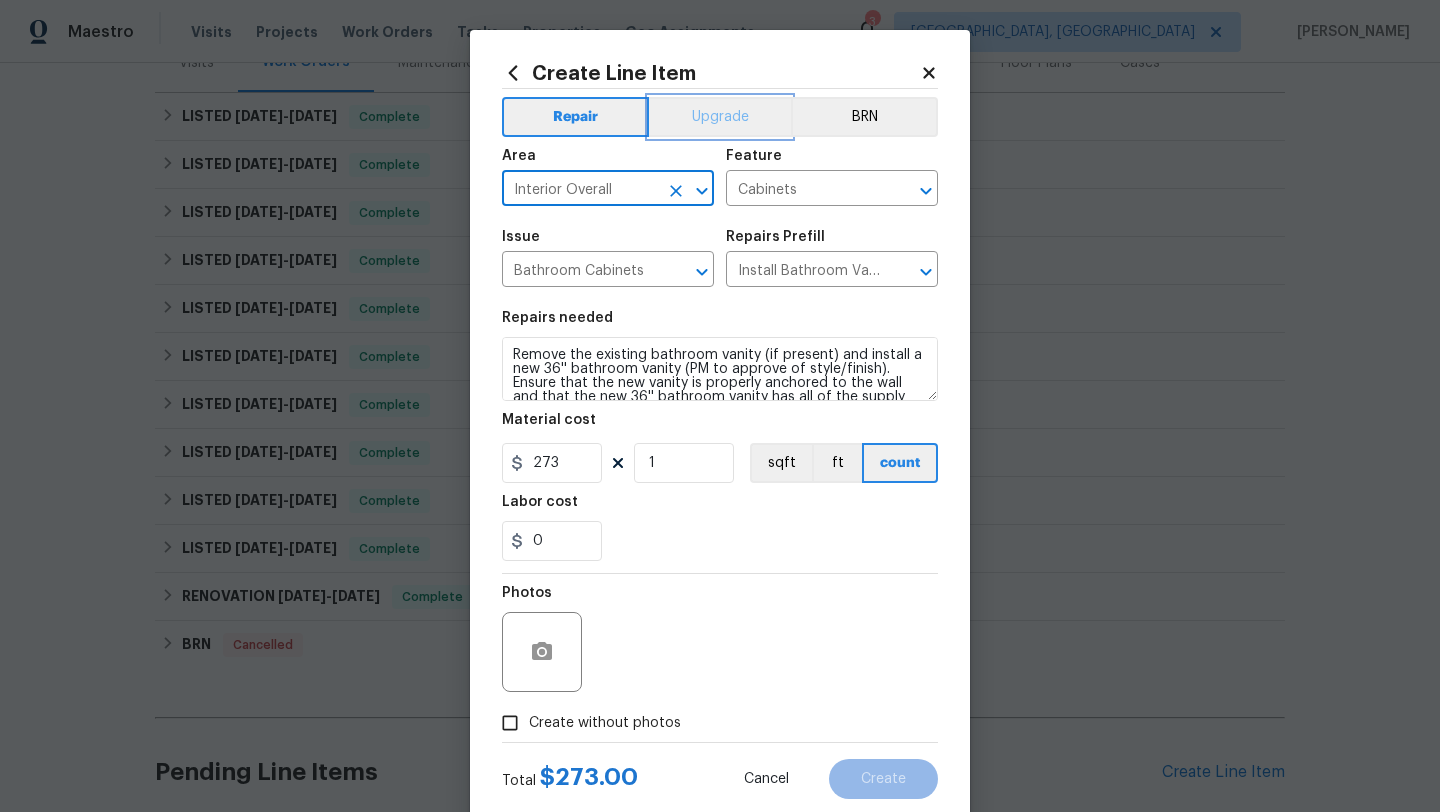 click on "Upgrade" at bounding box center (720, 117) 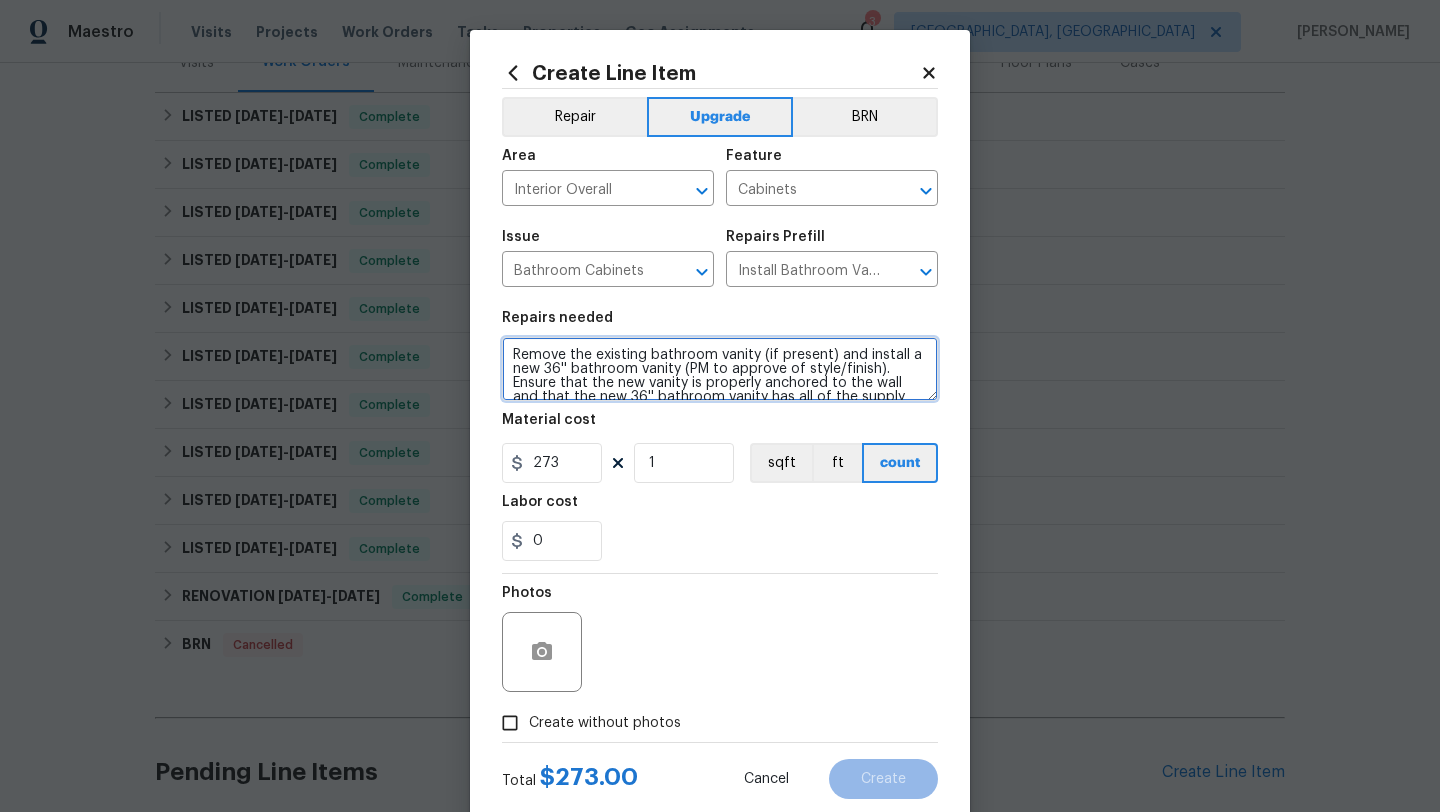 click on "Remove the existing bathroom vanity (if present) and install a new 36'' bathroom vanity (PM to approve of style/finish). Ensure that the new vanity is properly anchored to the wall and that the new 36'' bathroom vanity has all of the supply lines and drains hooked up and that they operate as intended. Haul away and dispose of all debris." at bounding box center (720, 369) 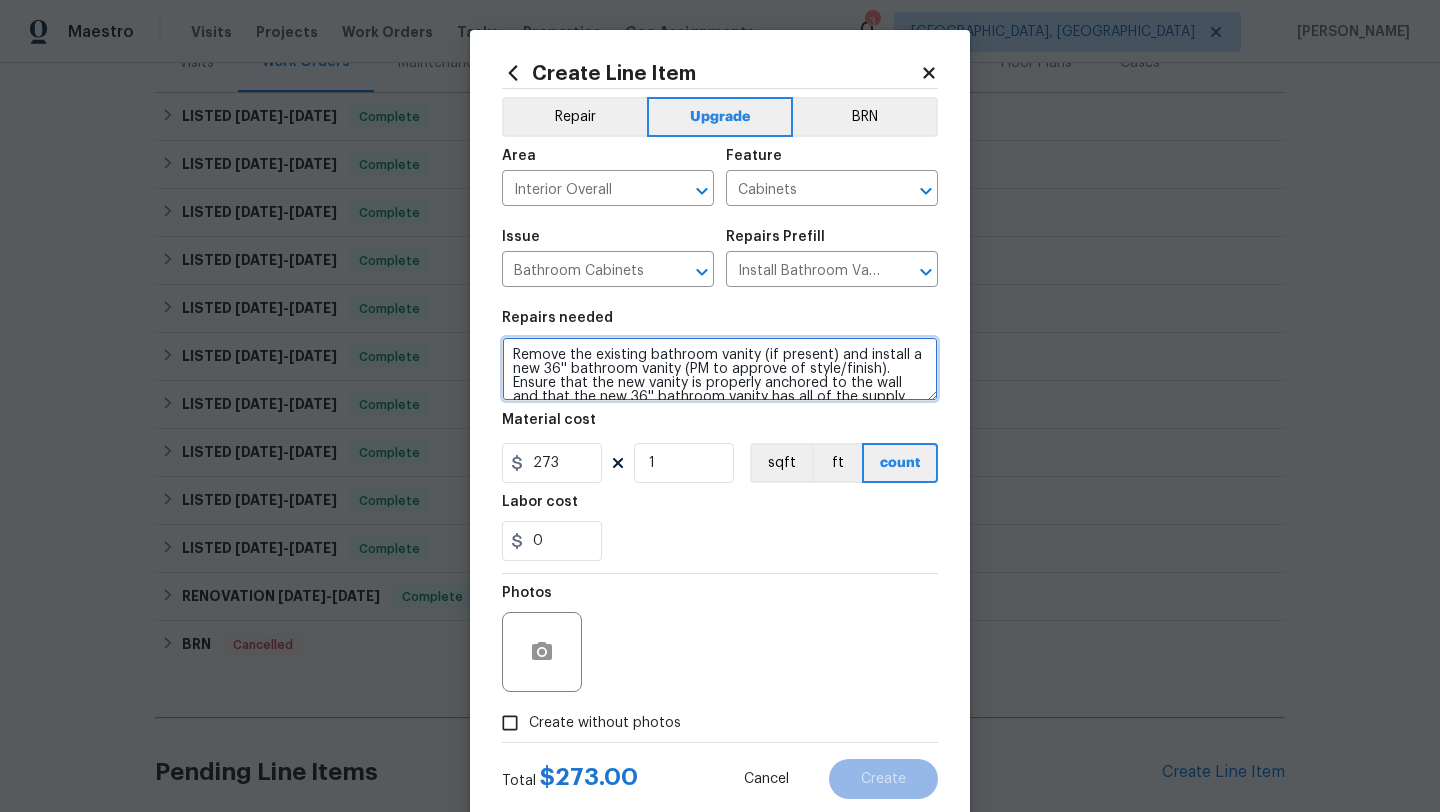 click on "Remove the existing bathroom vanity (if present) and install a new 36'' bathroom vanity (PM to approve of style/finish). Ensure that the new vanity is properly anchored to the wall and that the new 36'' bathroom vanity has all of the supply lines and drains hooked up and that they operate as intended. Haul away and dispose of all debris." at bounding box center (720, 369) 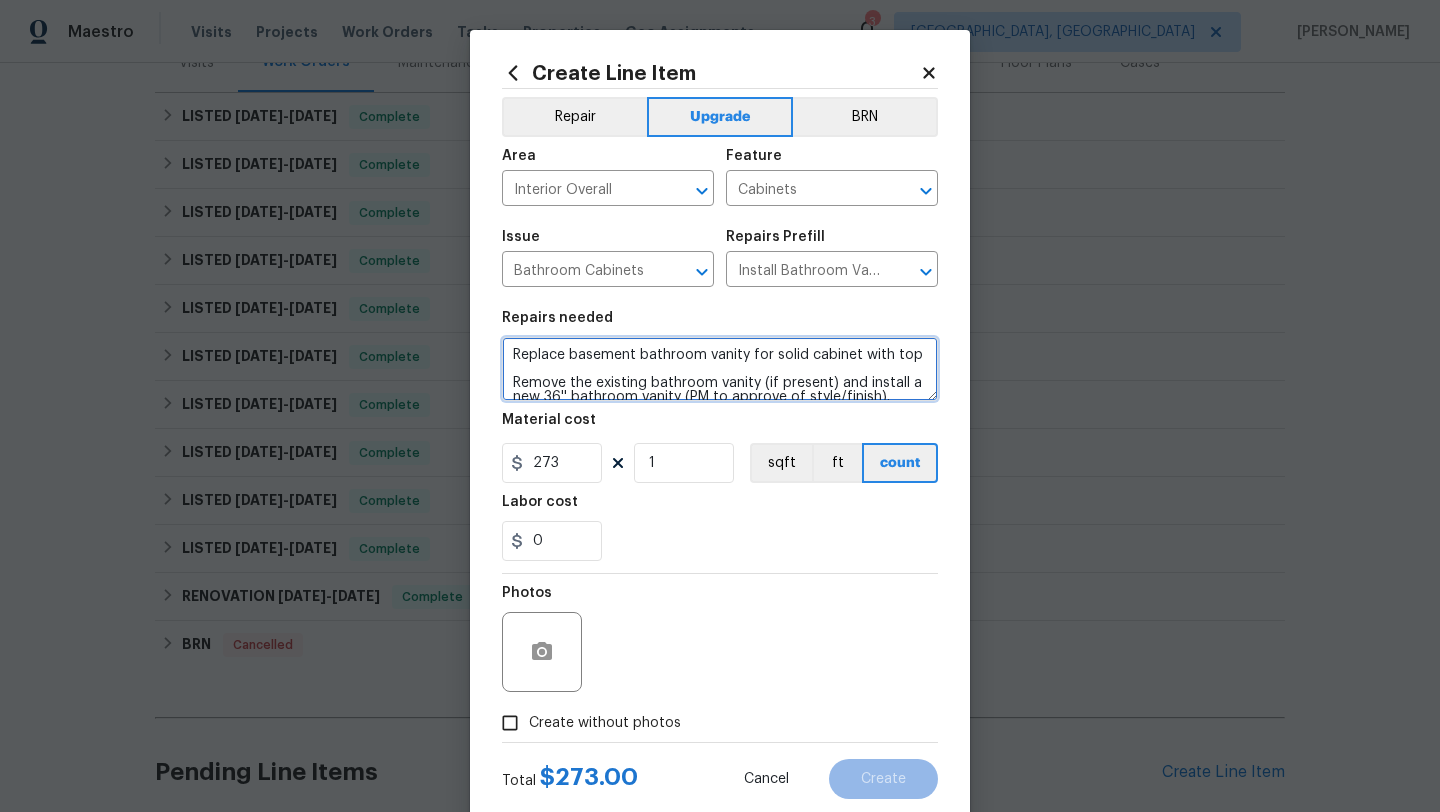type on "Replace basement bathroom vanity for solid cabinet with top
Remove the existing bathroom vanity (if present) and install a new 36'' bathroom vanity (PM to approve of style/finish). Ensure that the new vanity is properly anchored to the wall and that the new 36'' bathroom vanity has all of the supply lines and drains hooked up and that they operate as intended. Haul away and dispose of all debris." 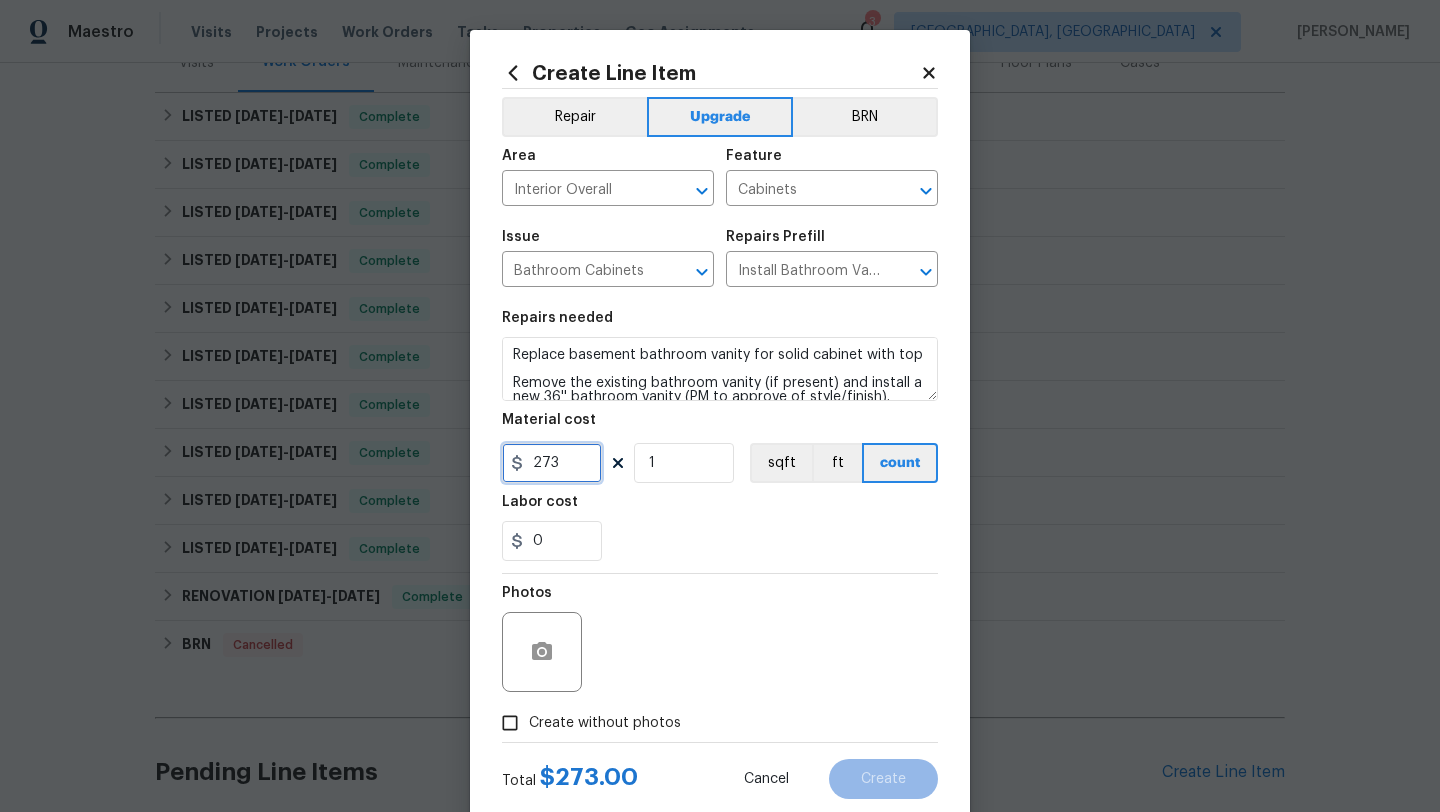 click on "273" at bounding box center [552, 463] 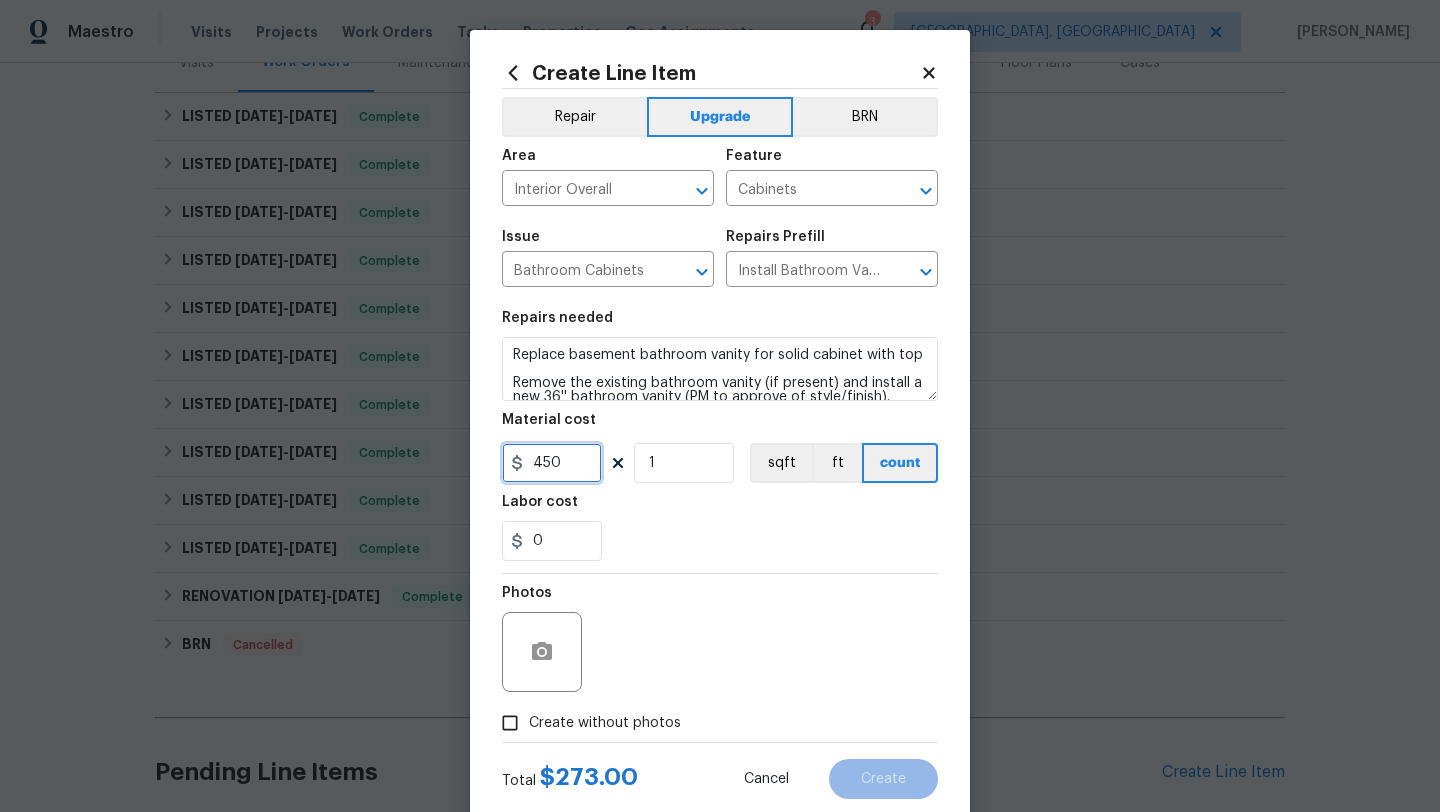 type on "450" 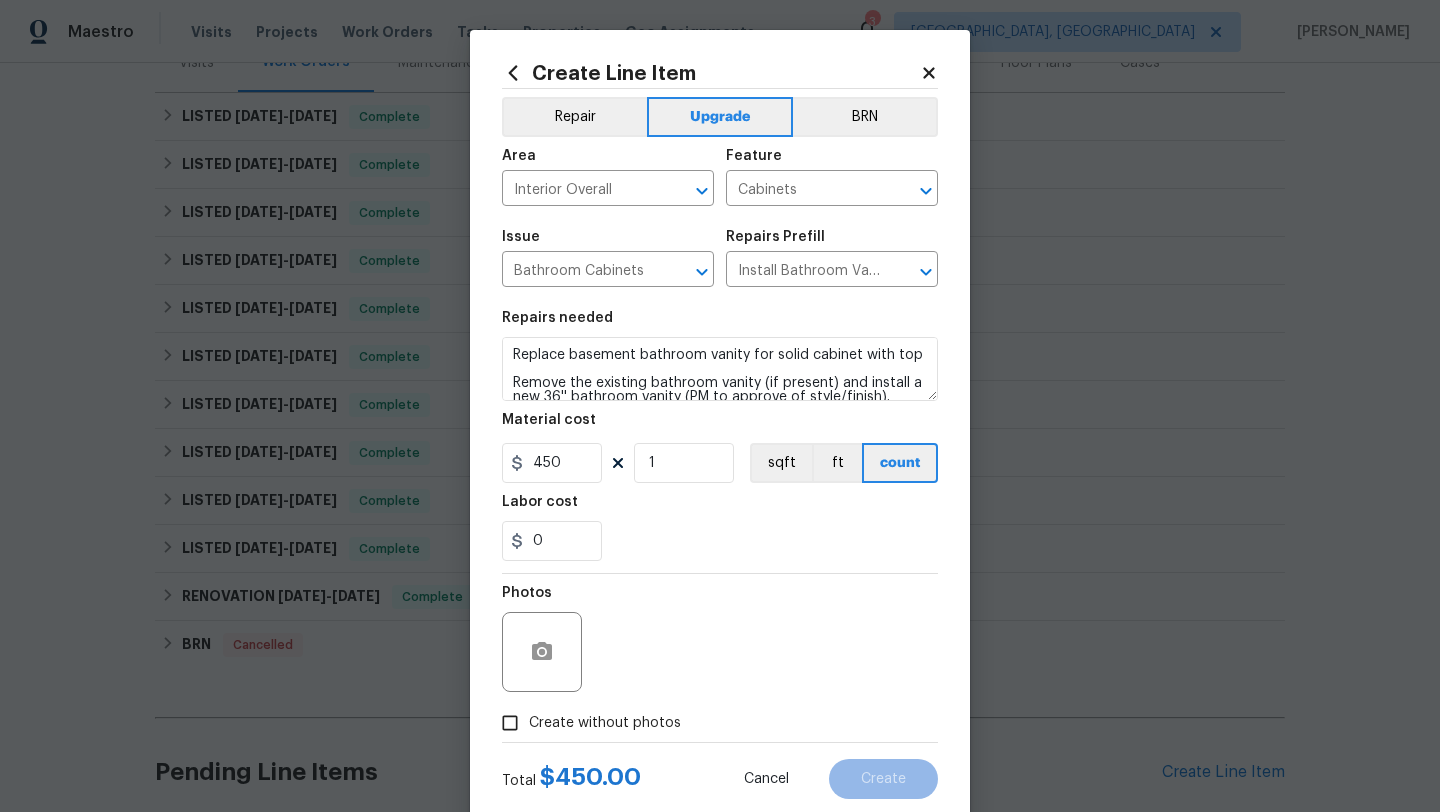 click on "Create without photos" at bounding box center (605, 723) 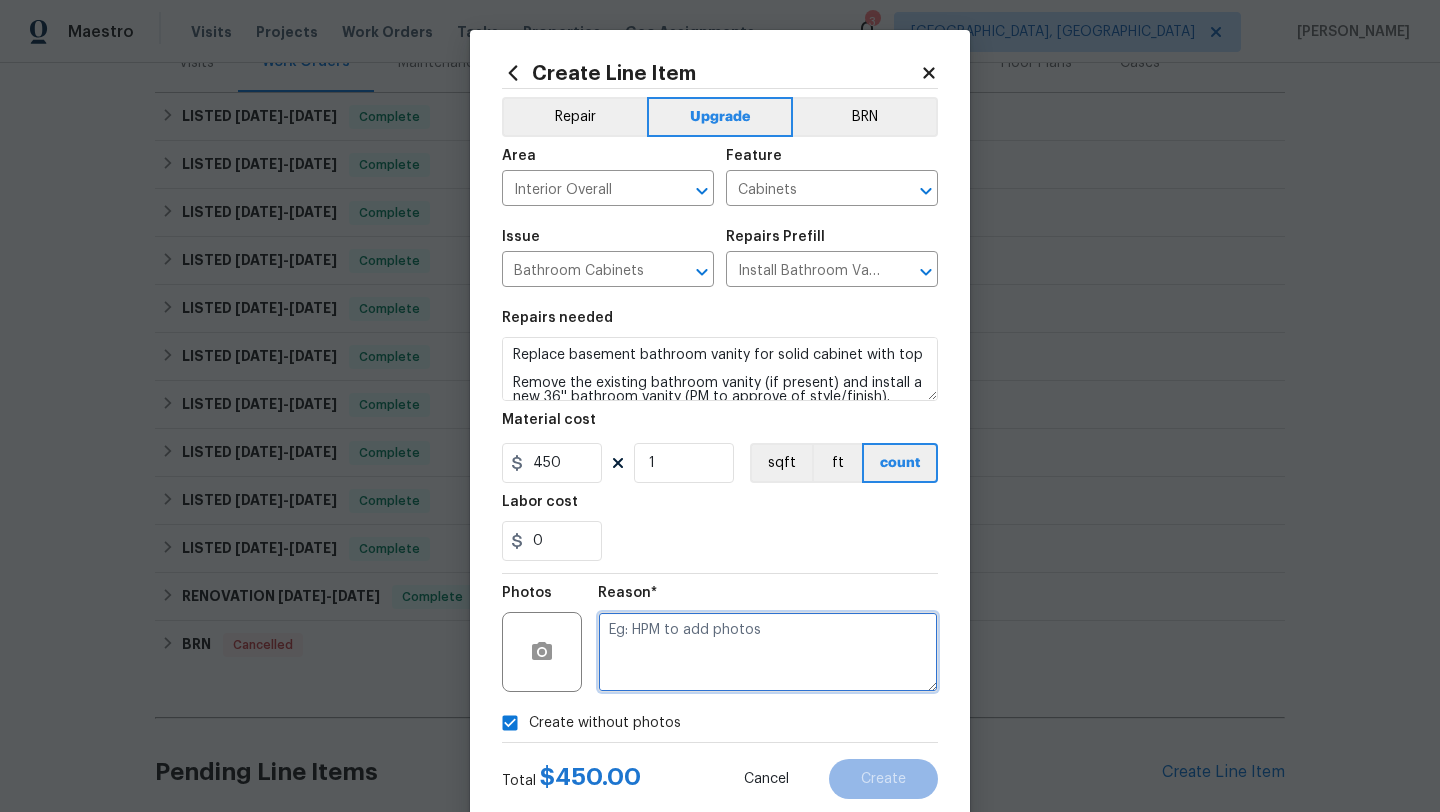 click at bounding box center [768, 652] 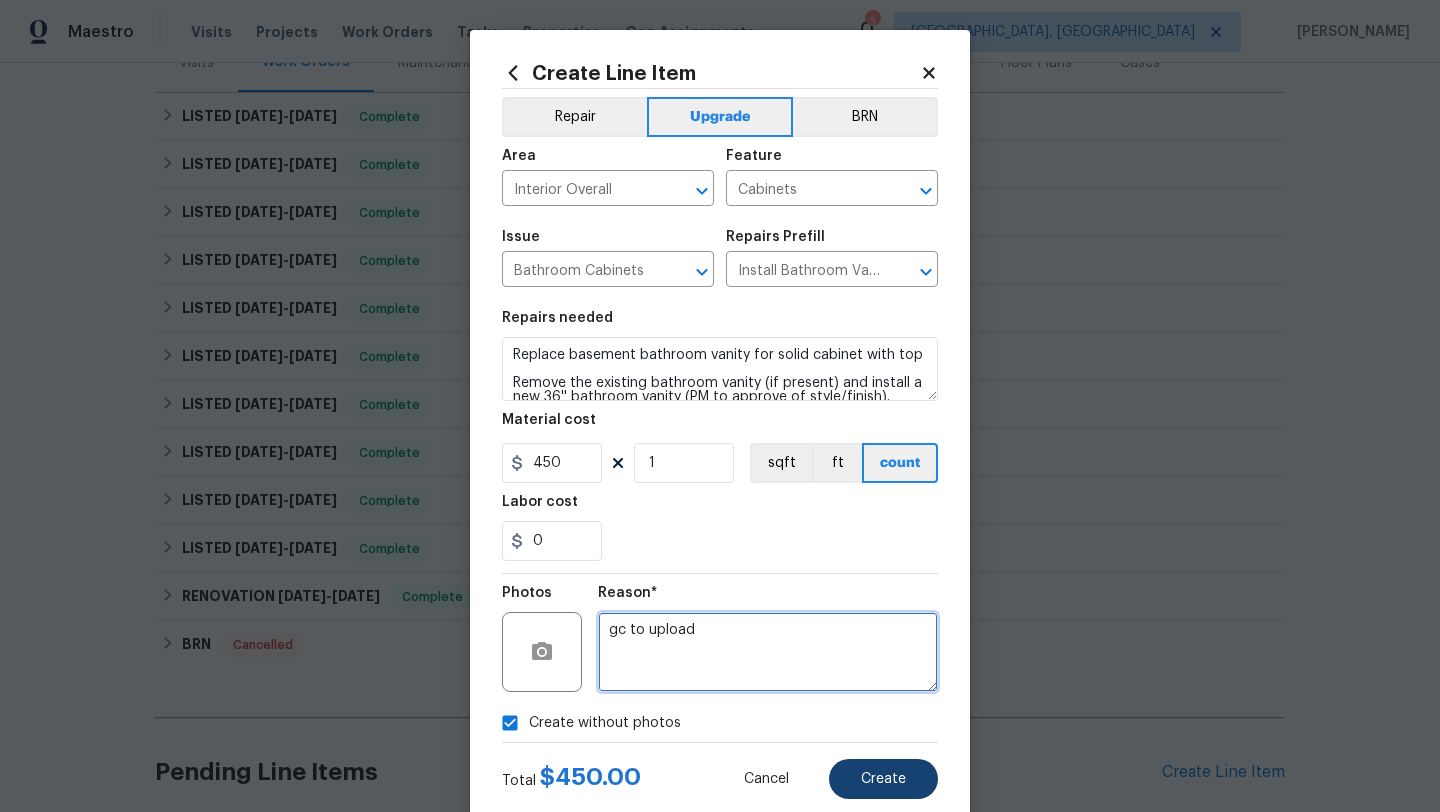 type on "gc to upload" 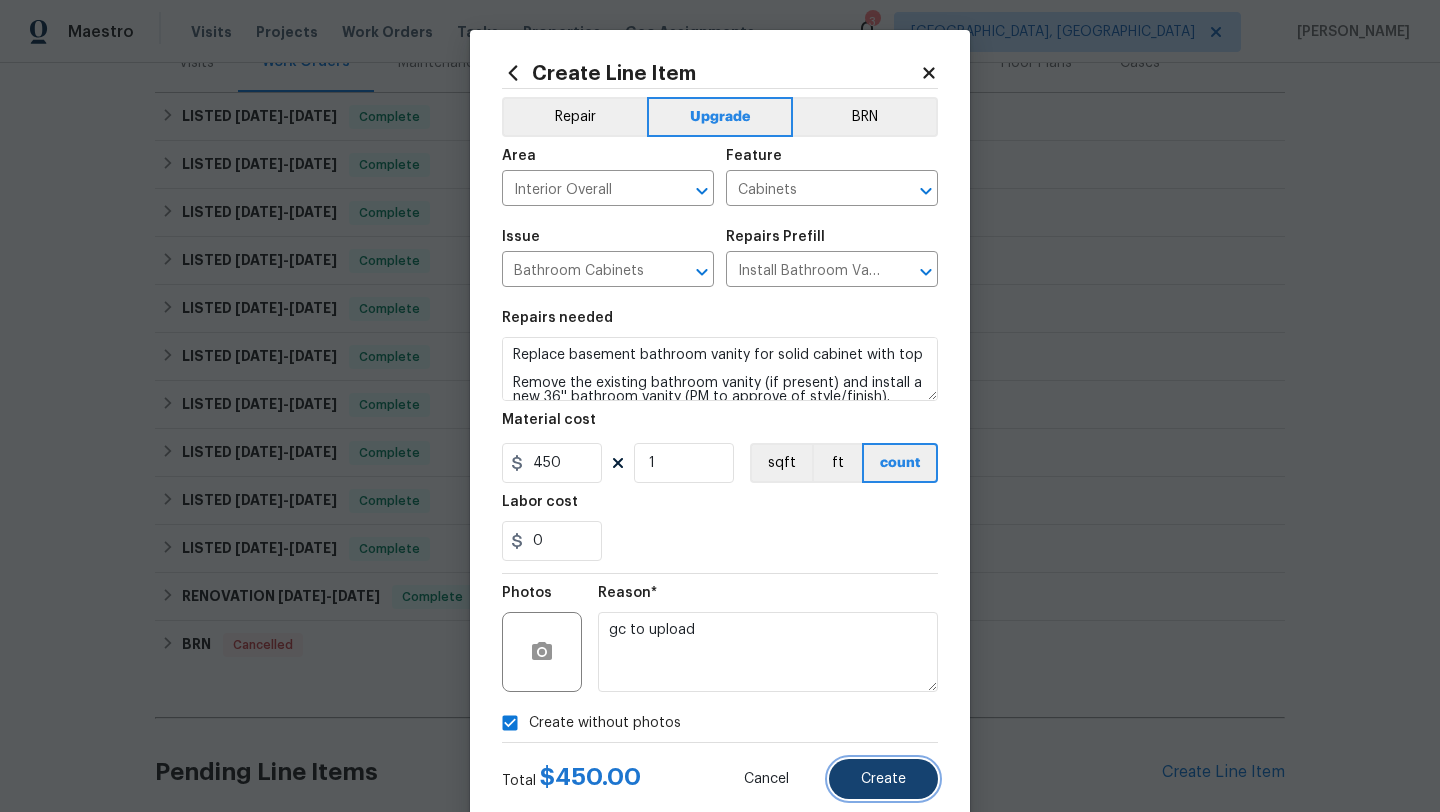 click on "Create" at bounding box center (883, 779) 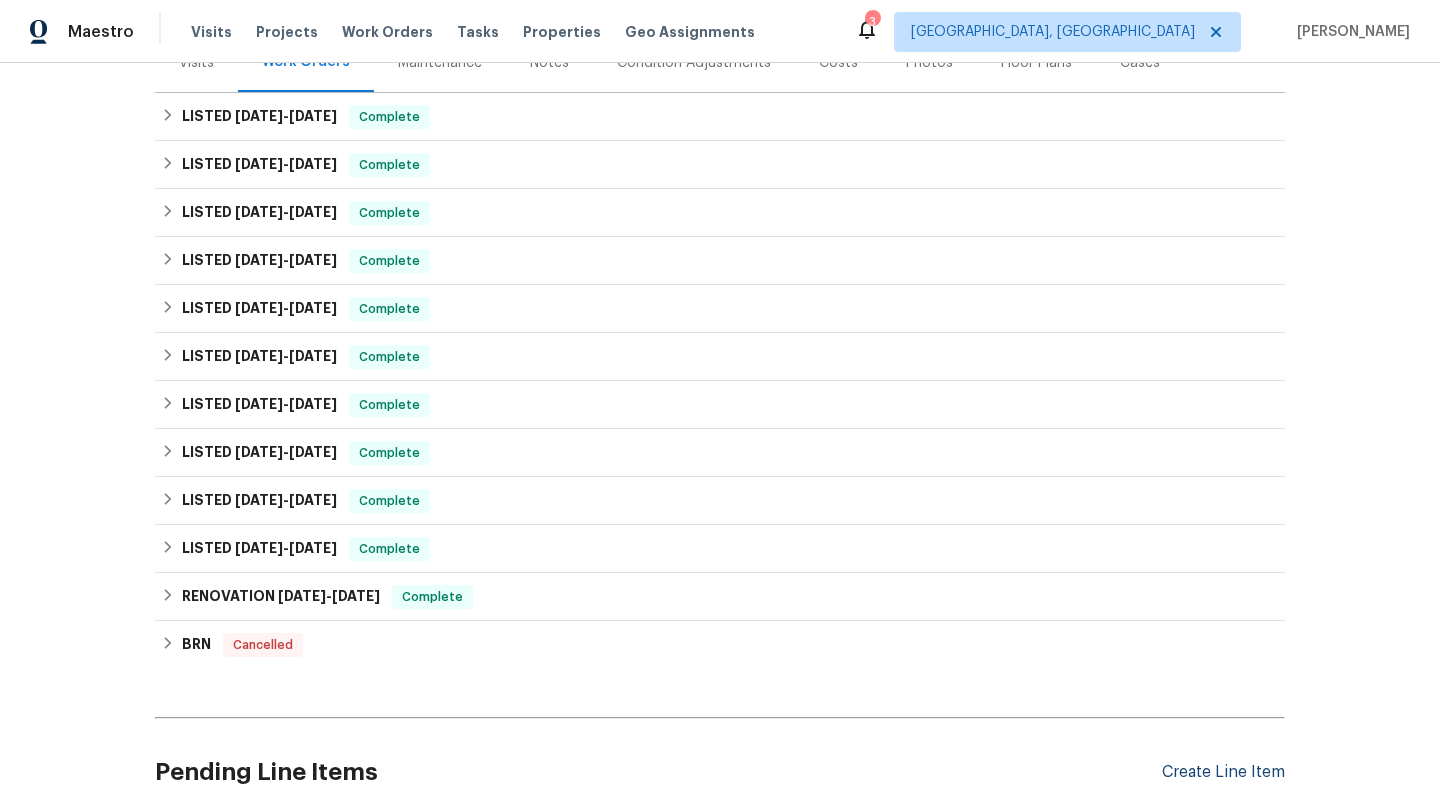 click on "Create Line Item" at bounding box center (1223, 772) 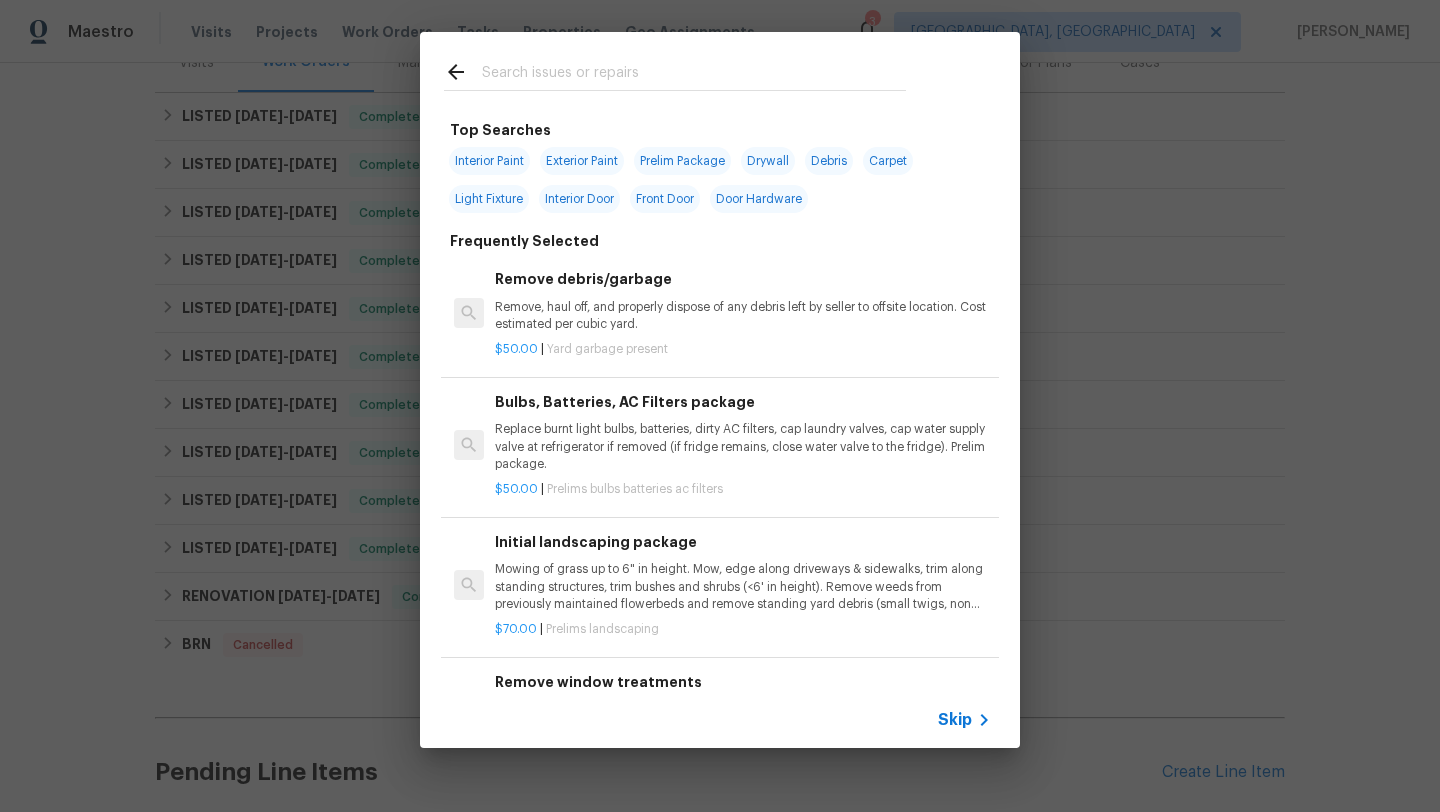 click at bounding box center [694, 75] 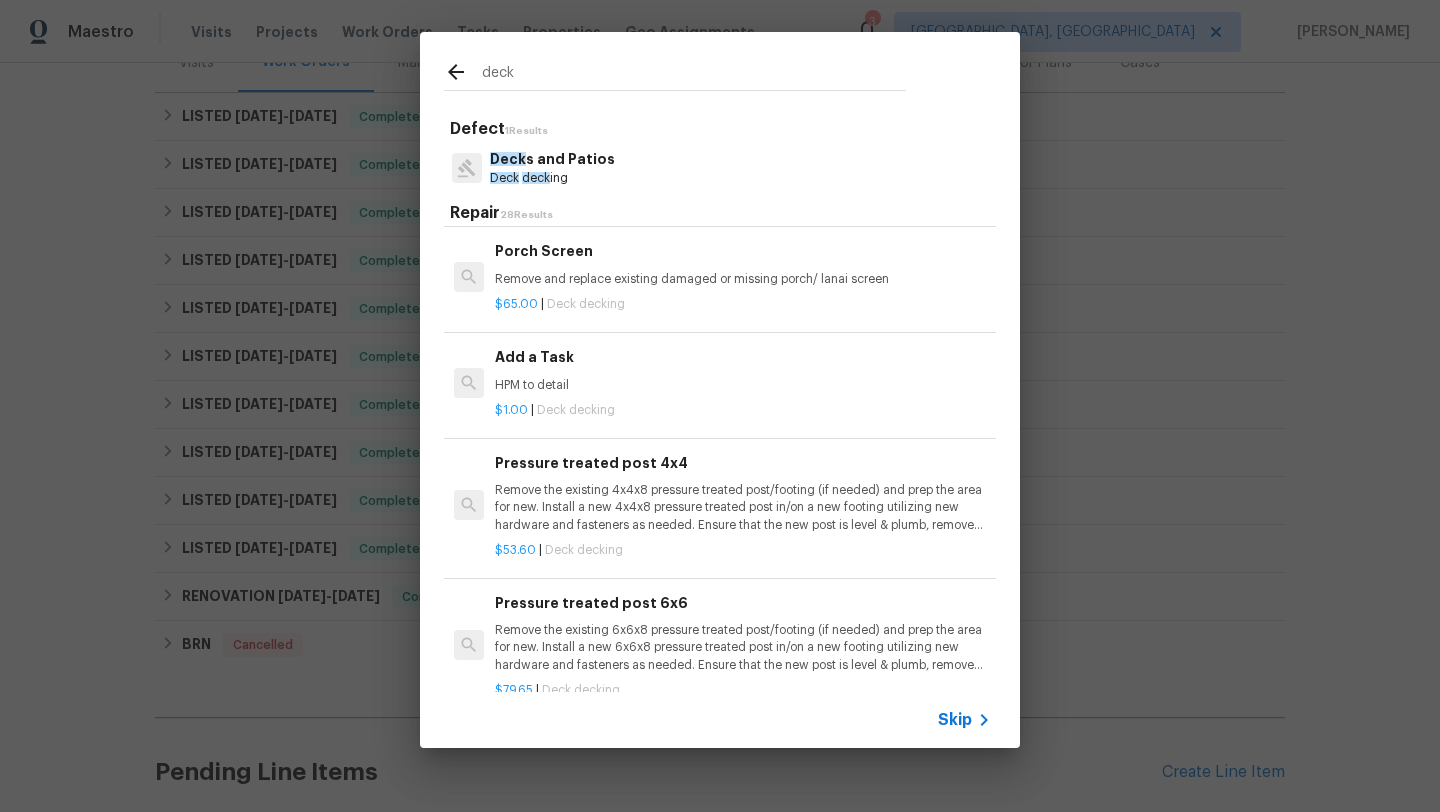 scroll, scrollTop: 1985, scrollLeft: 0, axis: vertical 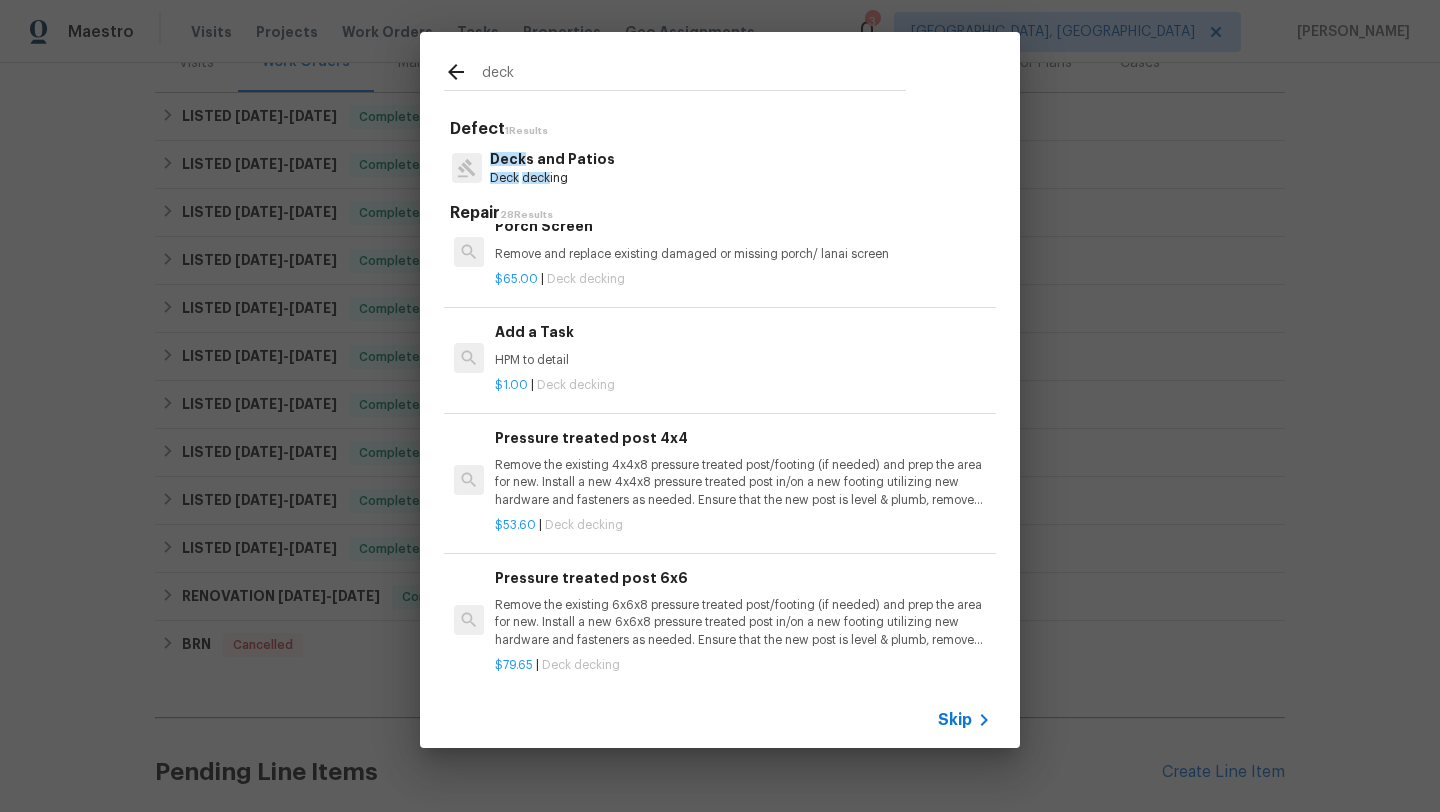 type on "deck" 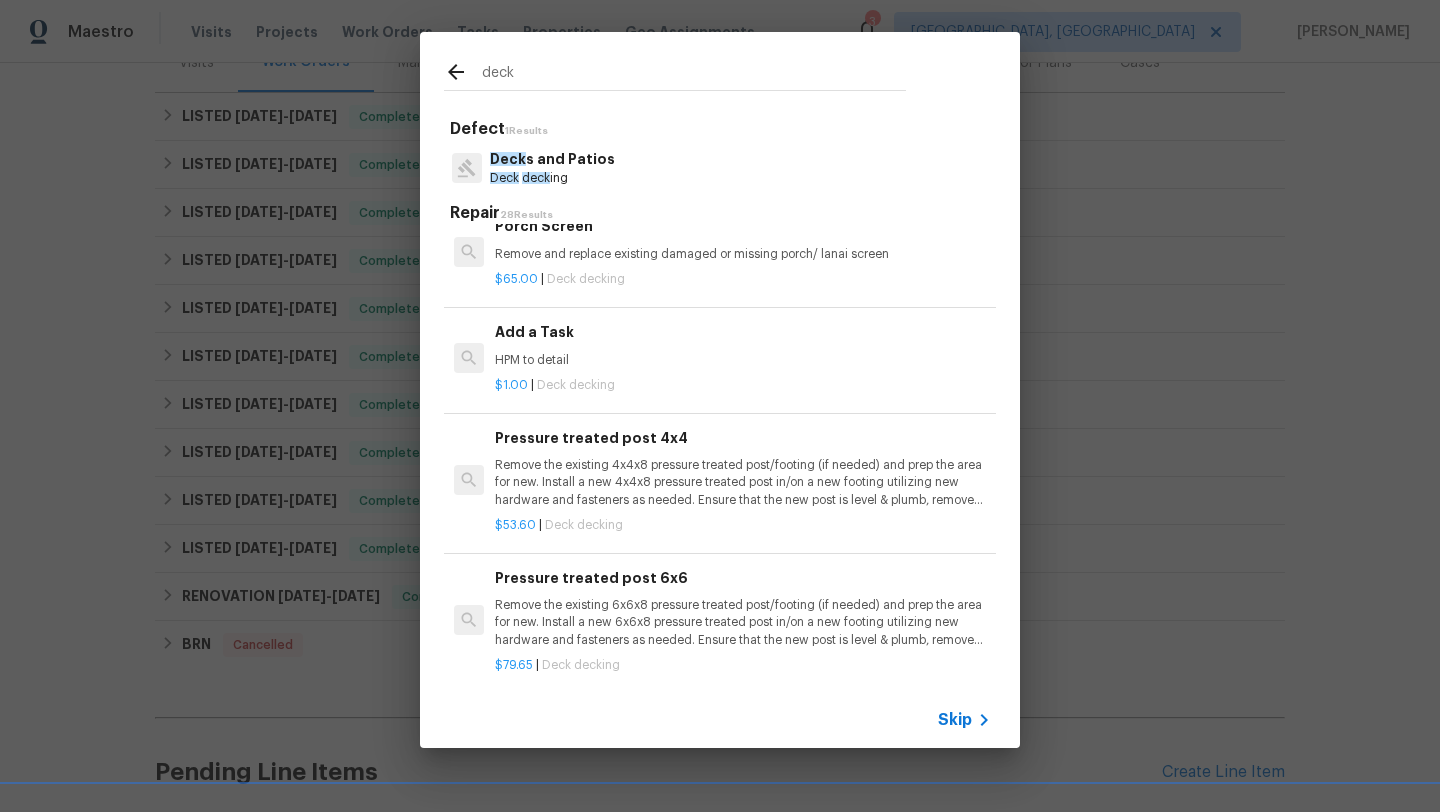 click on "HPM to detail" at bounding box center (743, 360) 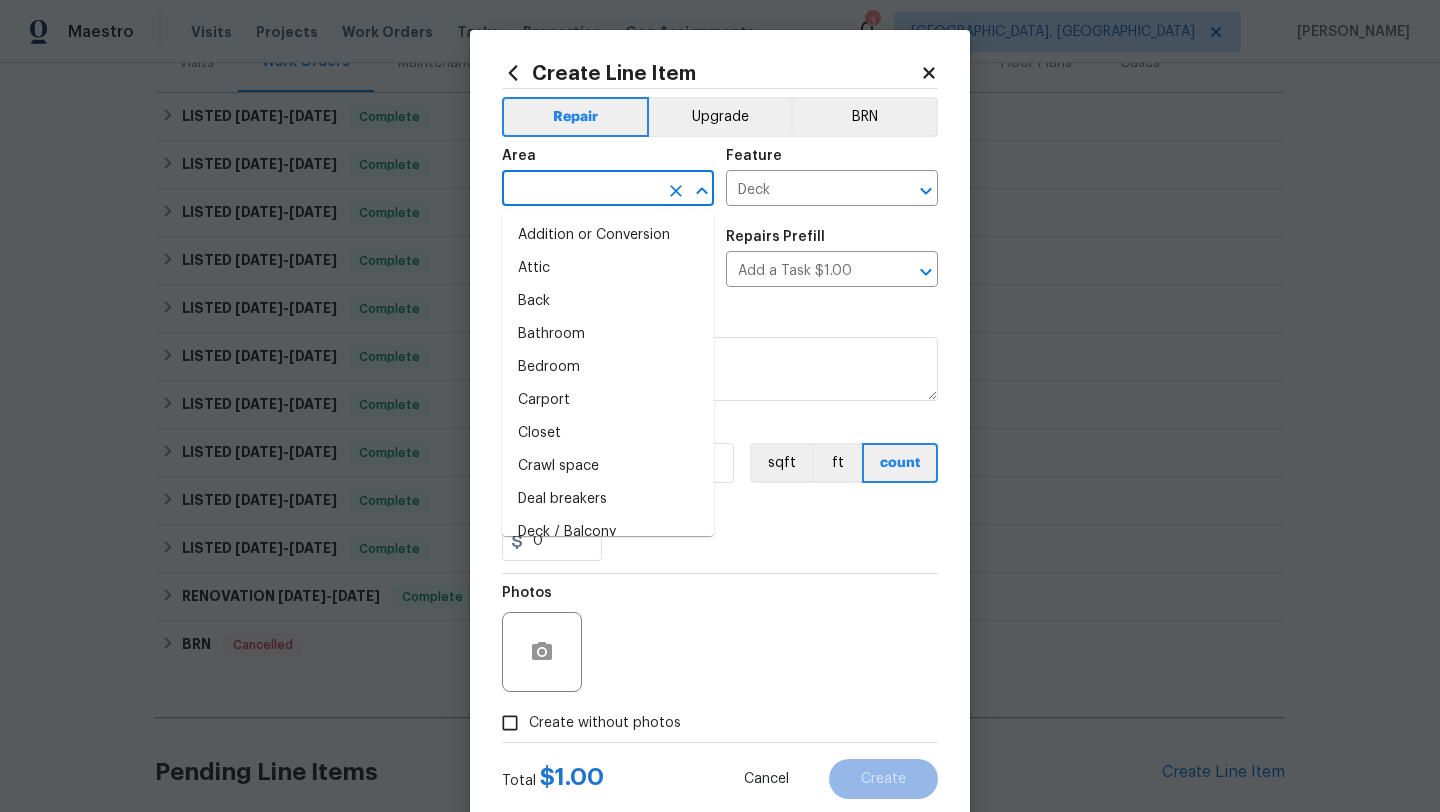 click at bounding box center (580, 190) 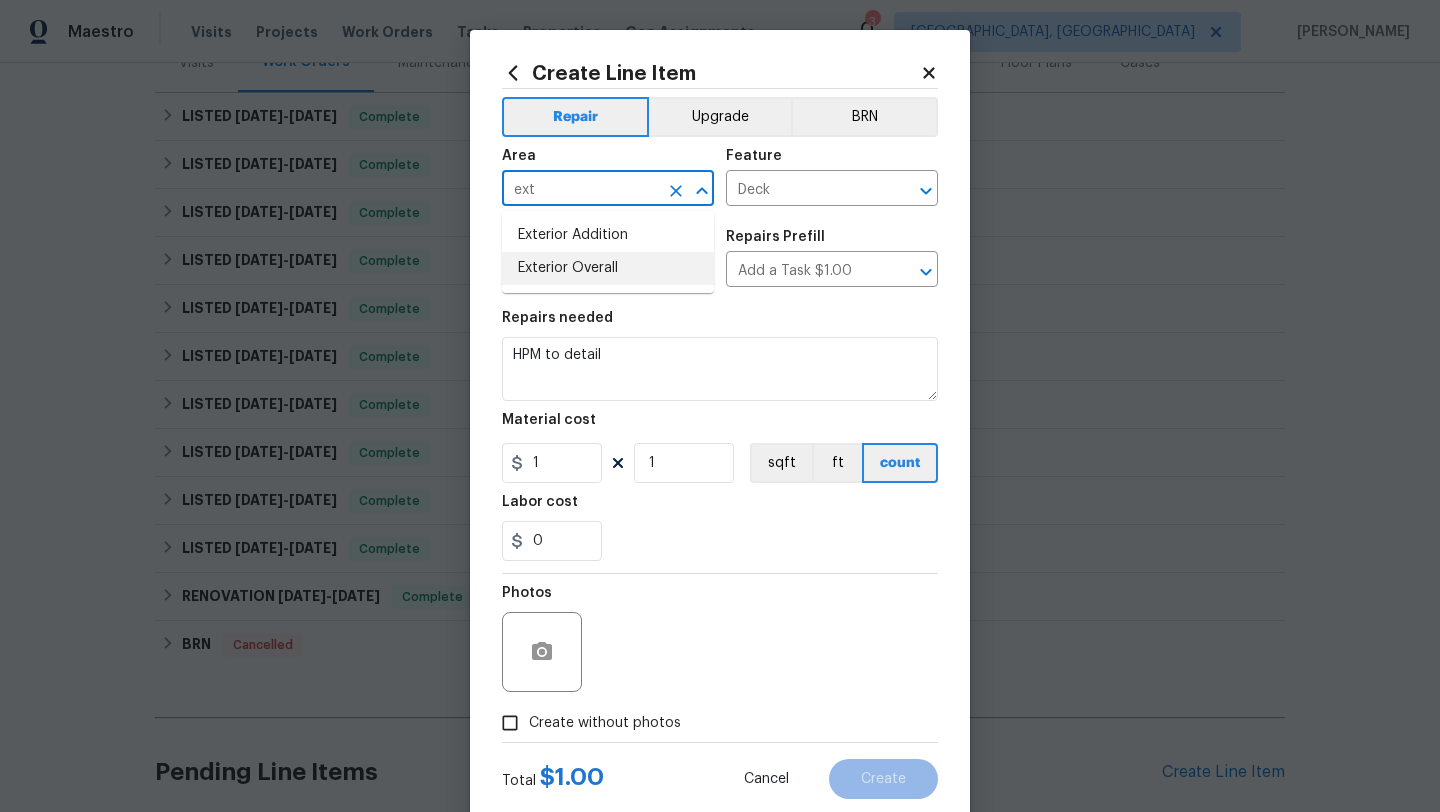 click on "Exterior Overall" at bounding box center [608, 268] 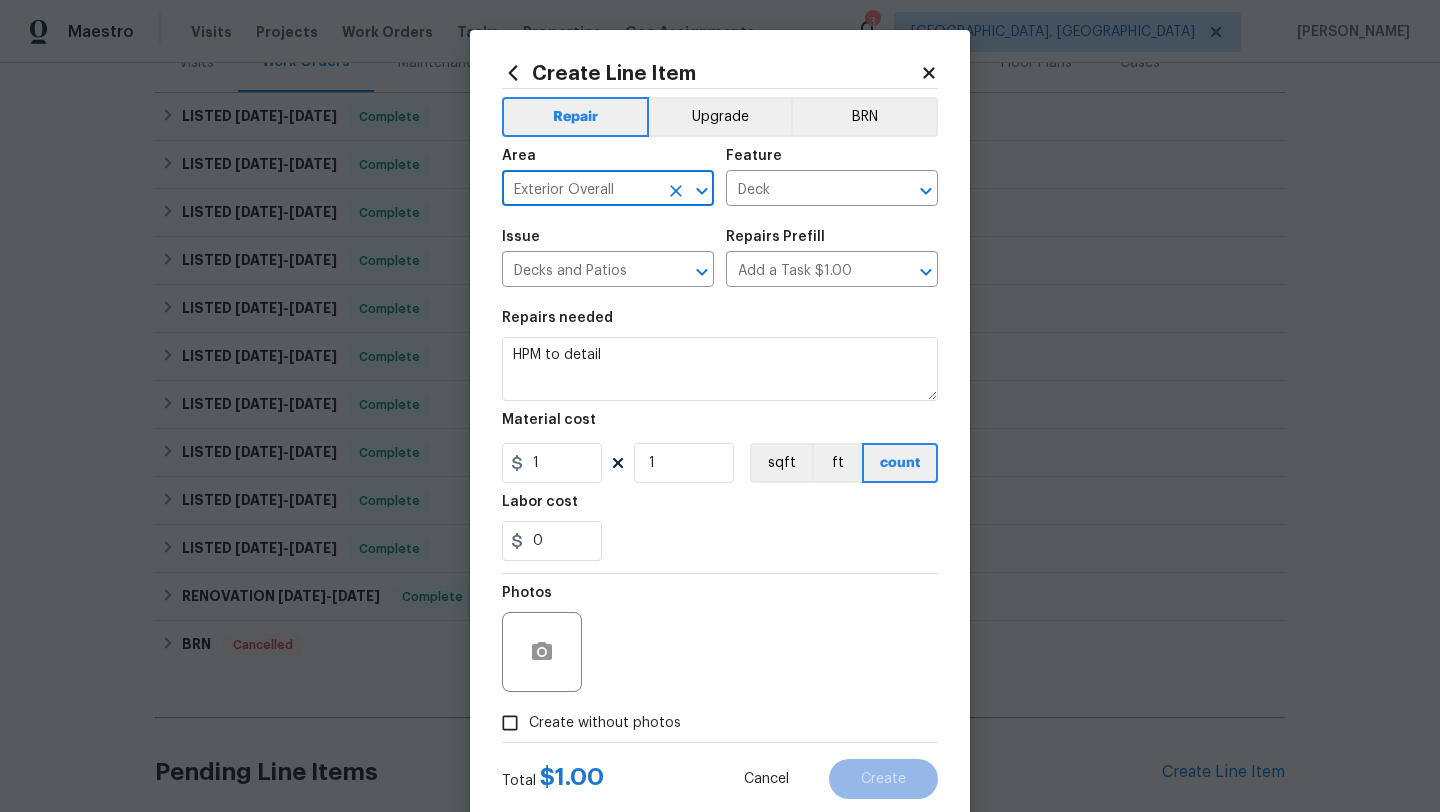 type on "Exterior Overall" 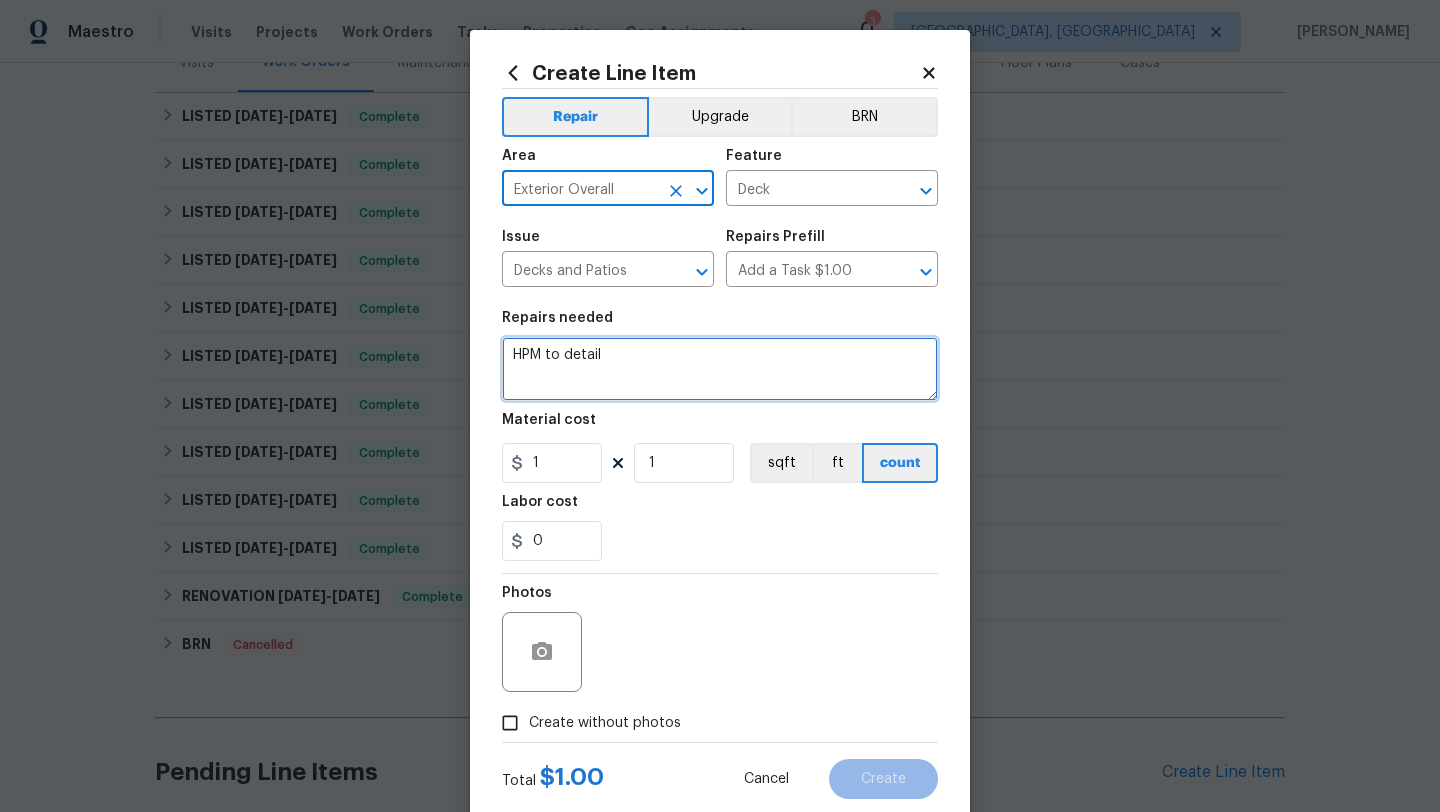 click on "HPM to detail" at bounding box center (720, 369) 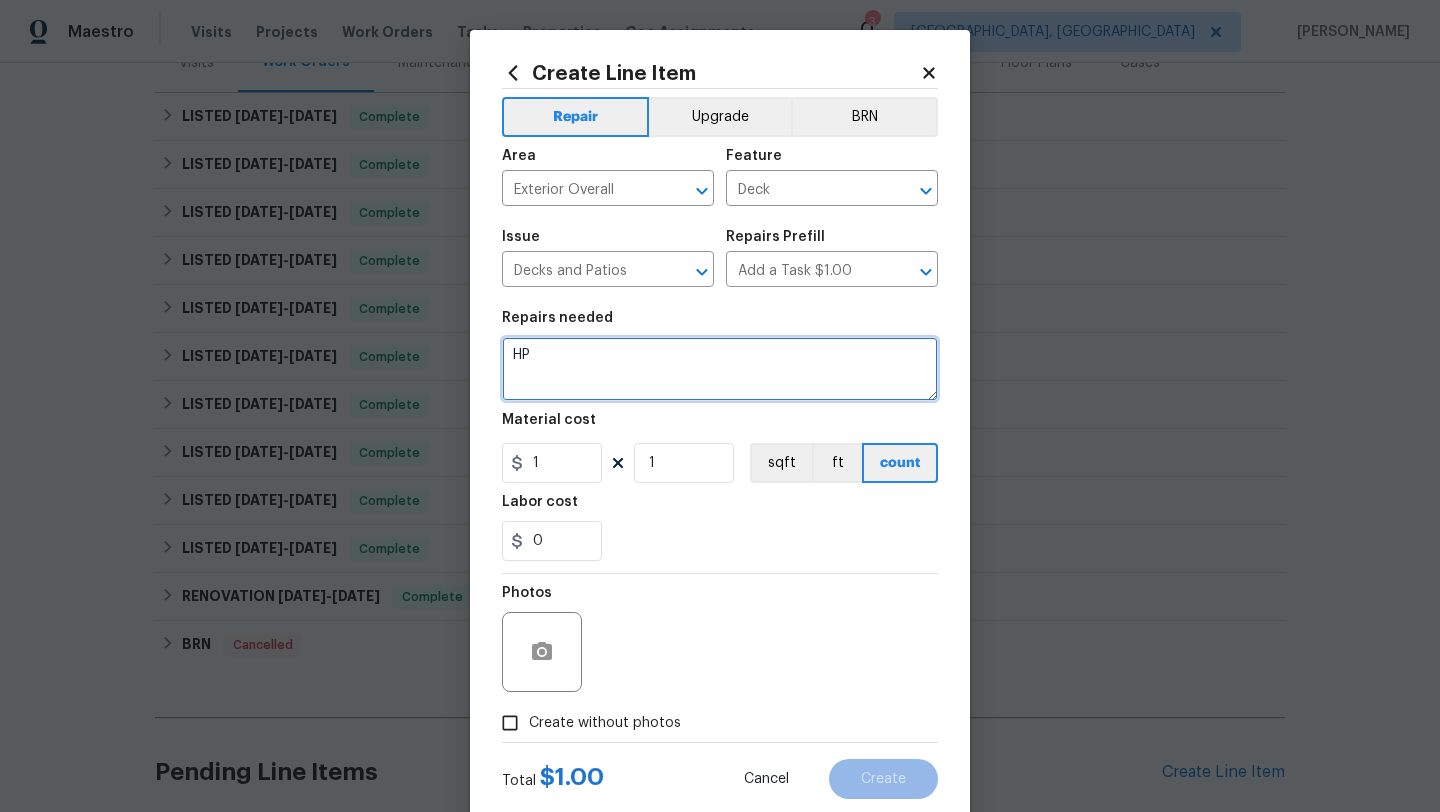 type on "H" 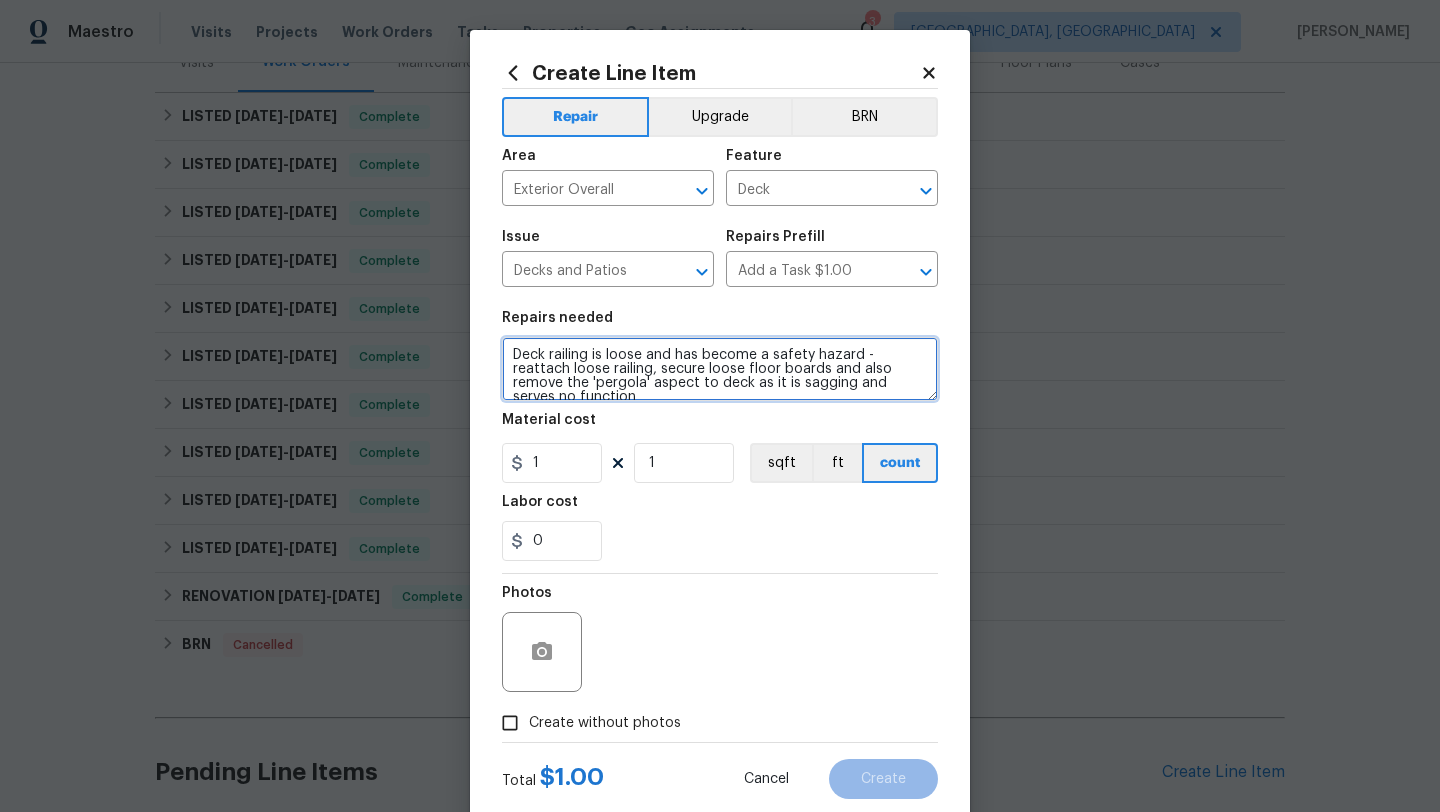 type on "Deck railing is loose and has become a safety hazard - reattach loose railing, secure loose floor boards and also remove the 'pergola' aspect to deck as it is sagging and serves no function" 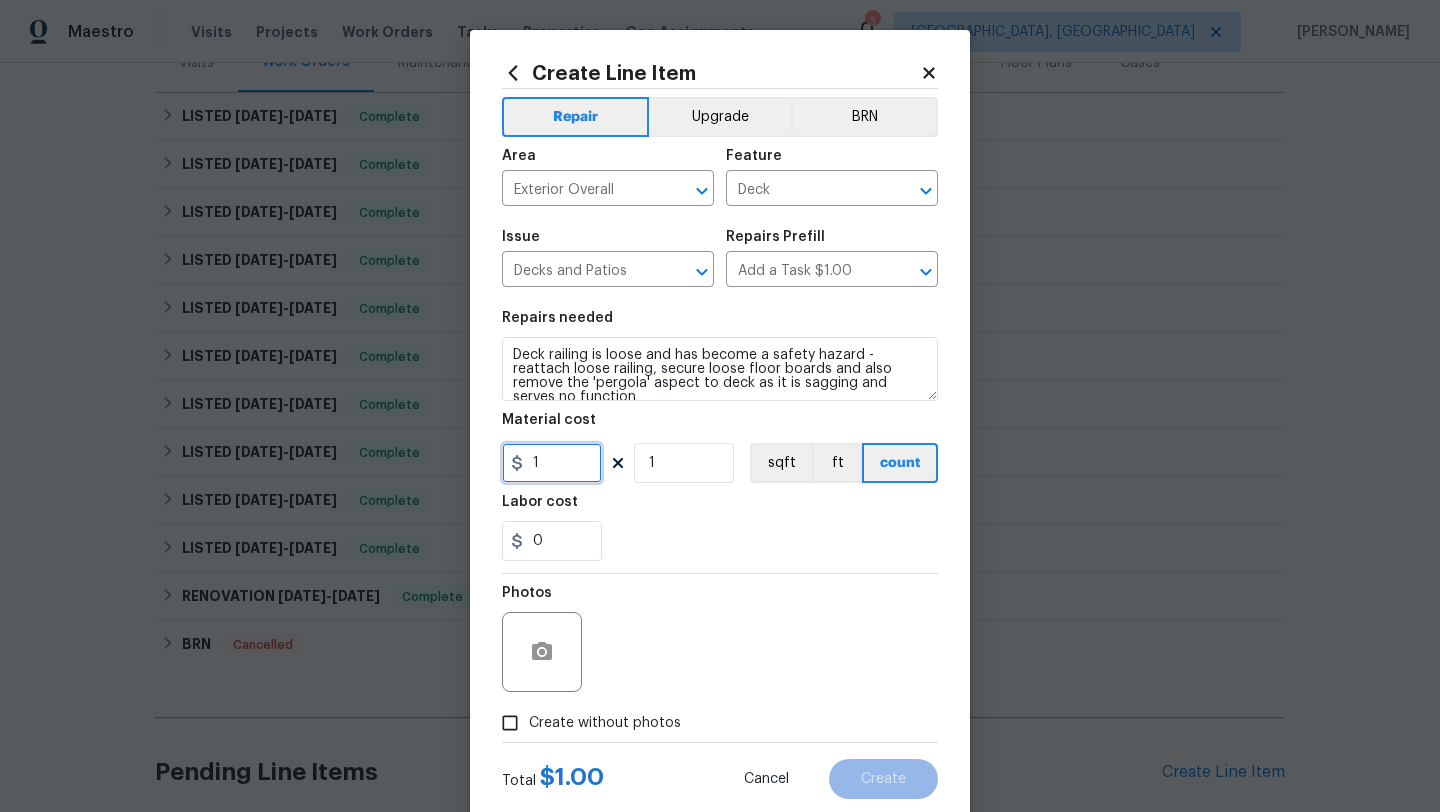 click on "1" at bounding box center [552, 463] 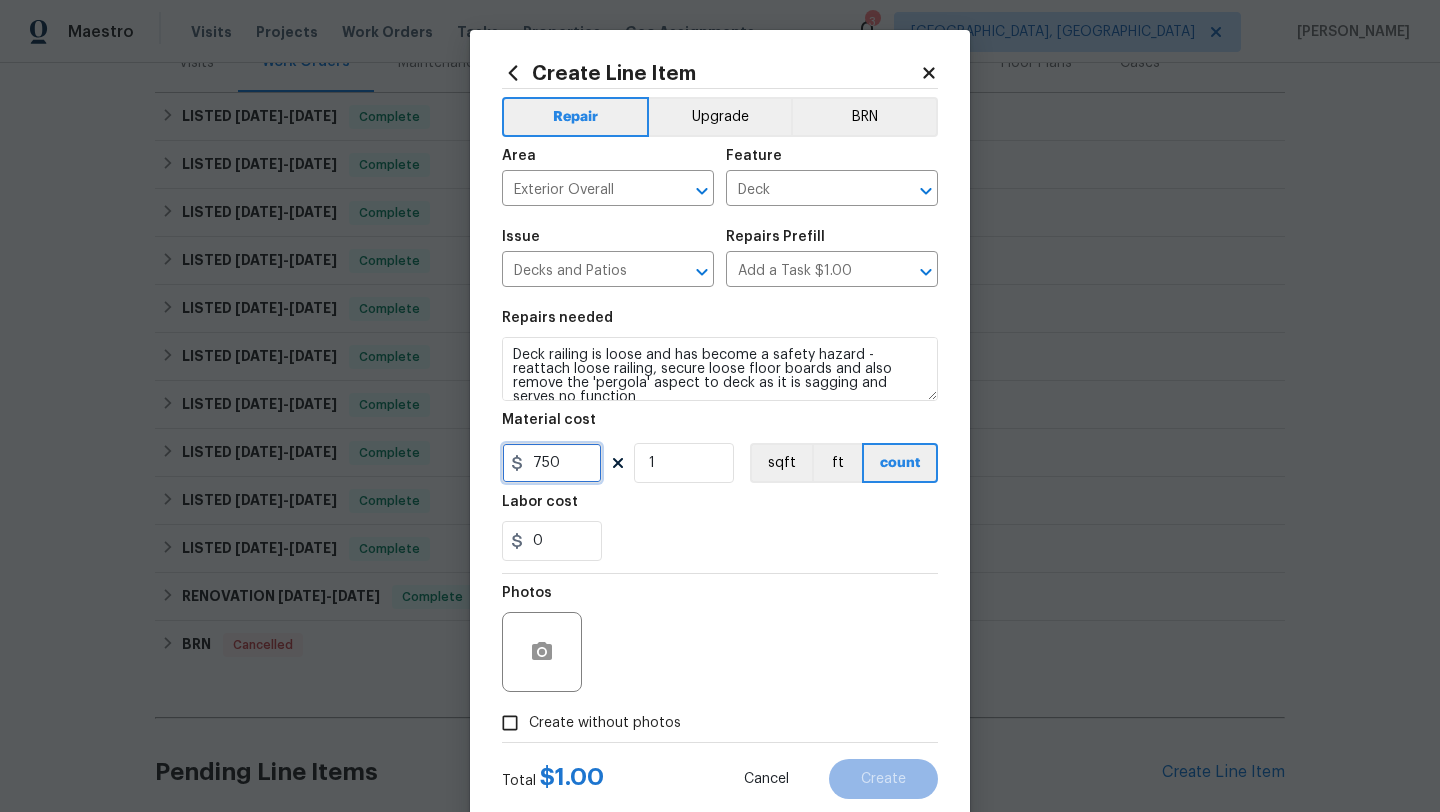 type on "750" 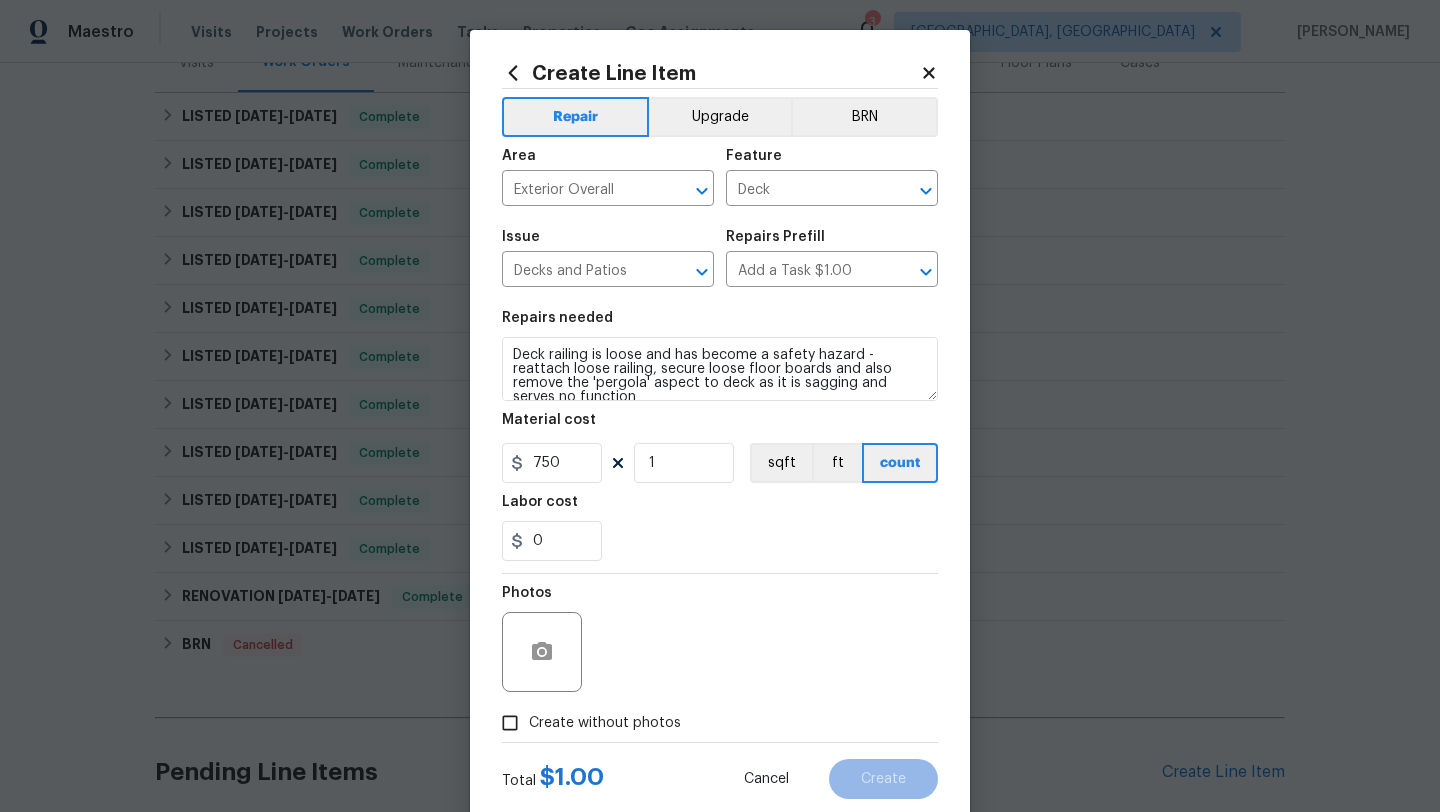 click on "Create without photos" at bounding box center (605, 723) 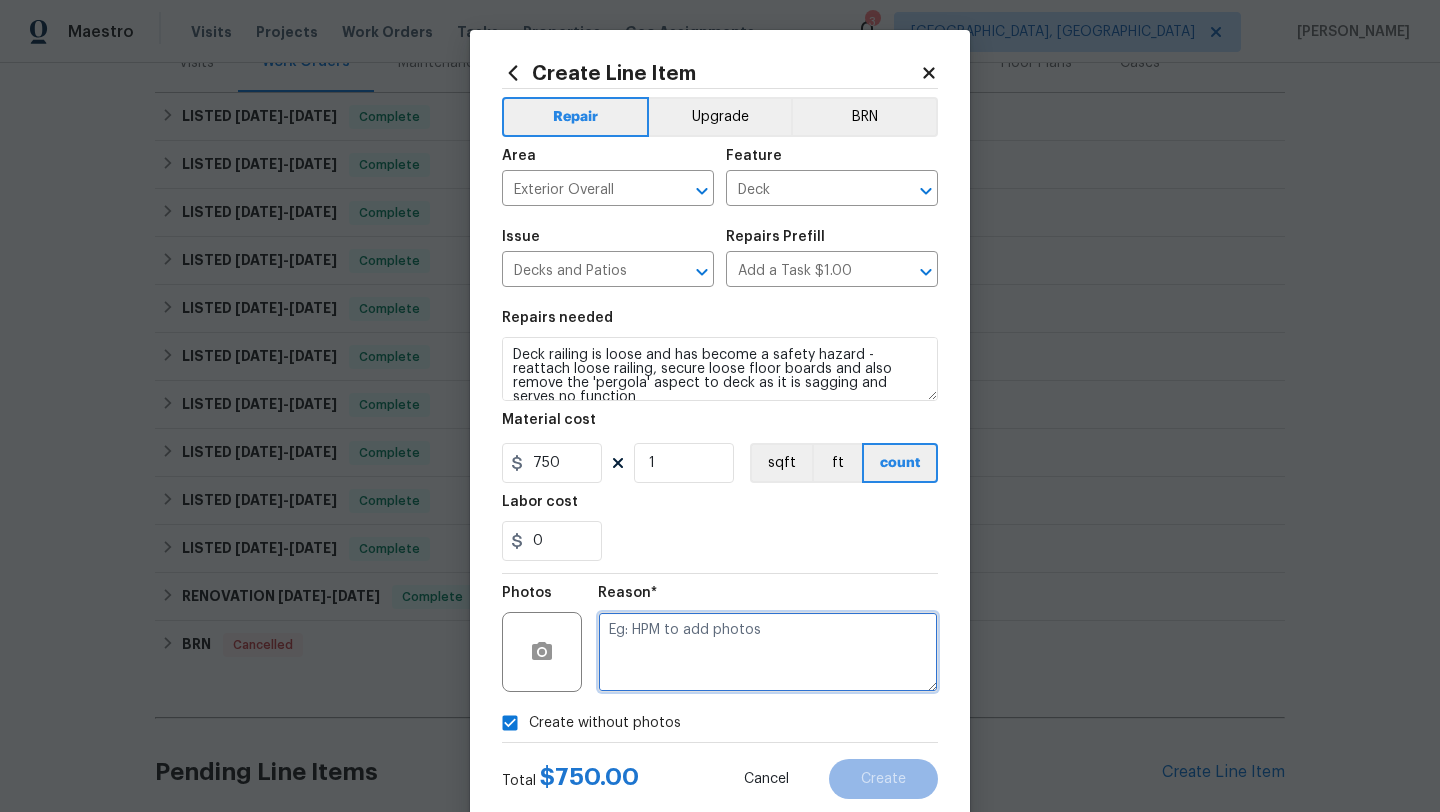 click at bounding box center (768, 652) 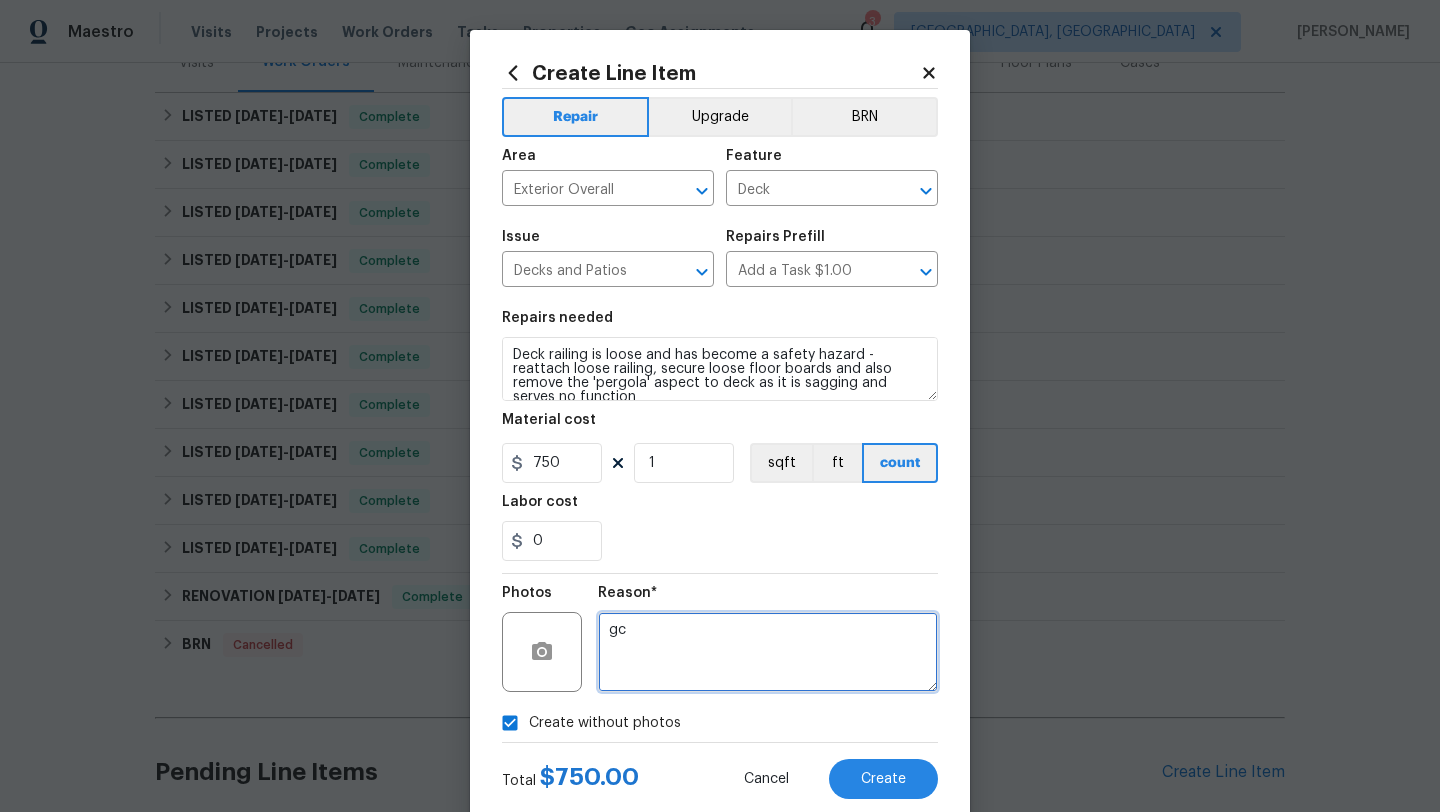 type on "g" 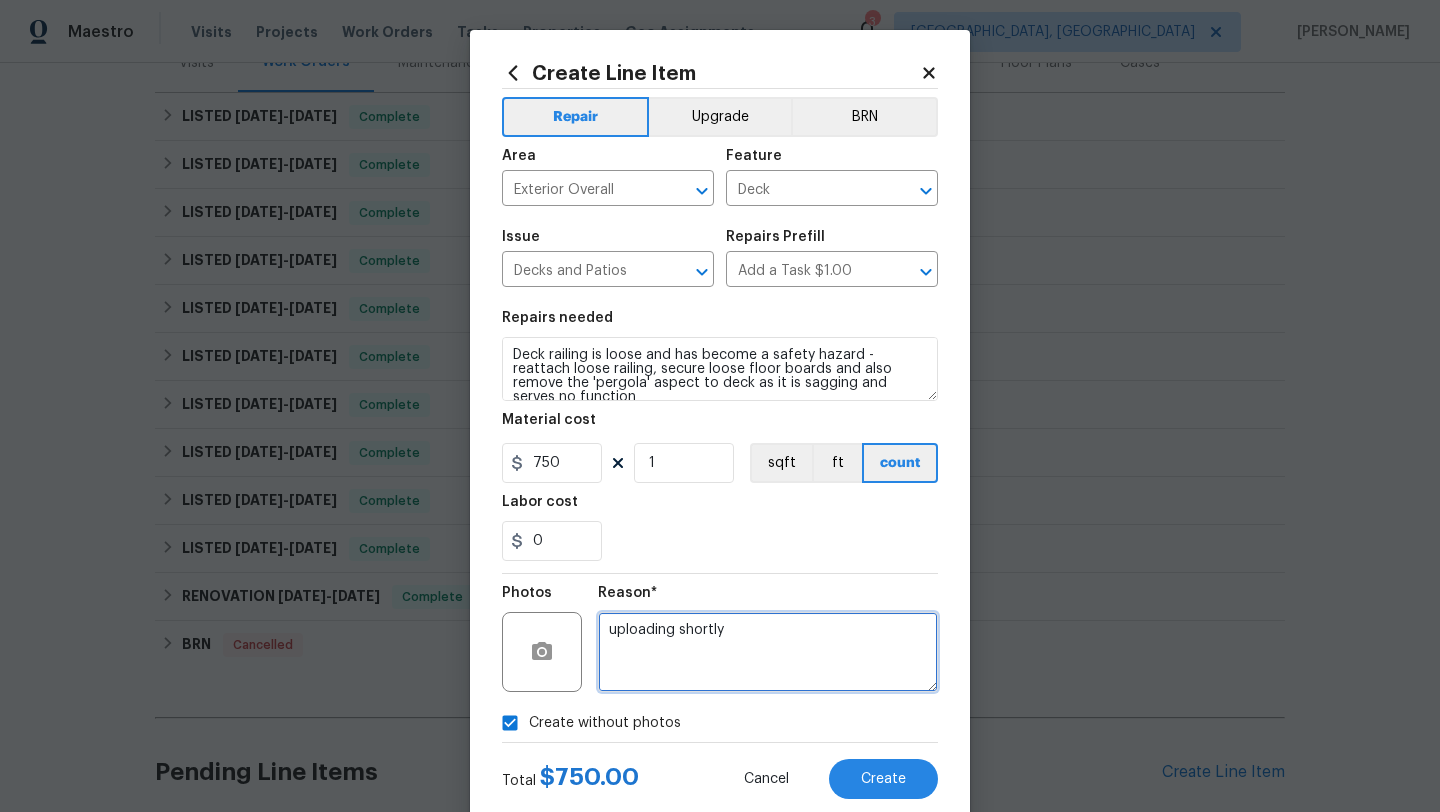 type on "uploading shortly" 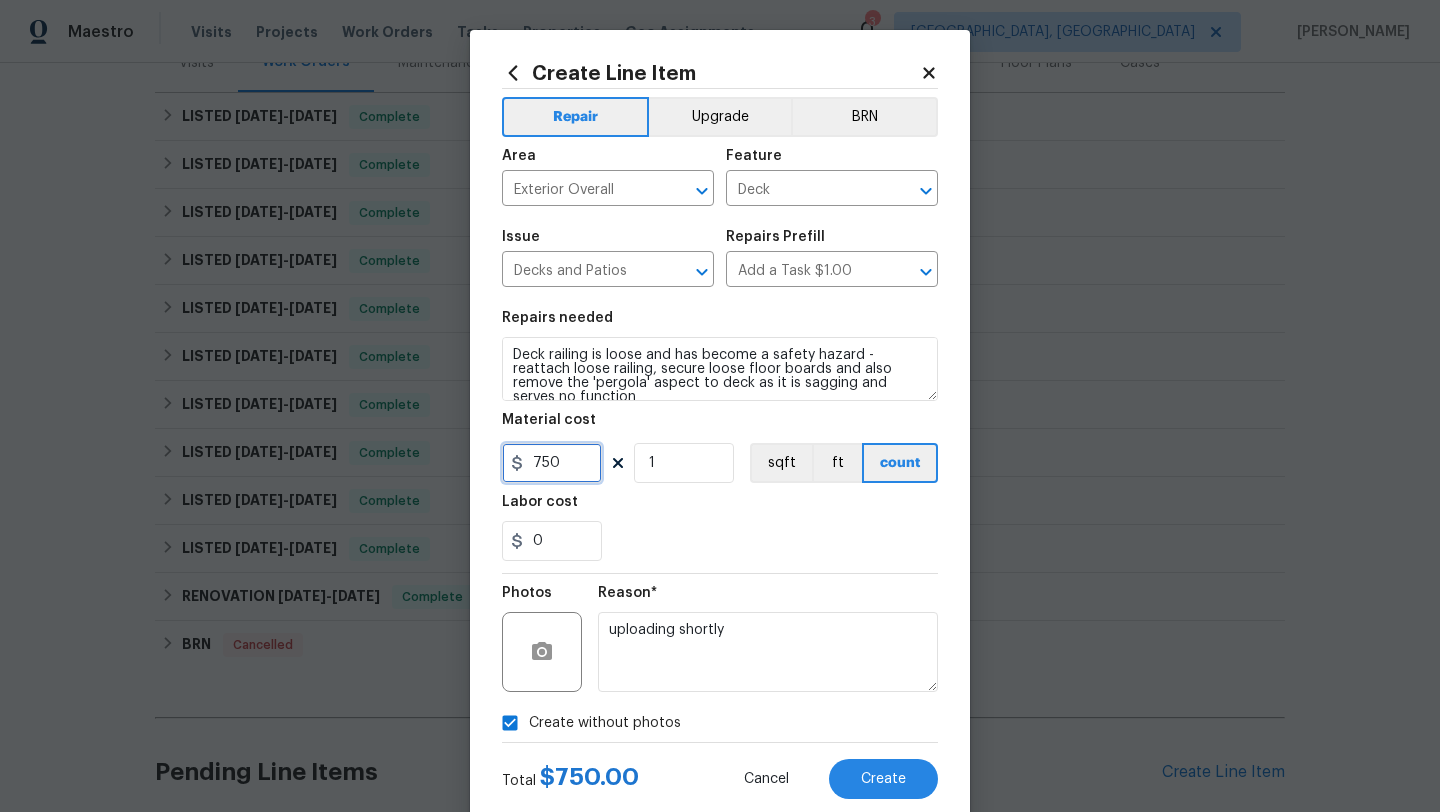 click on "750" at bounding box center (552, 463) 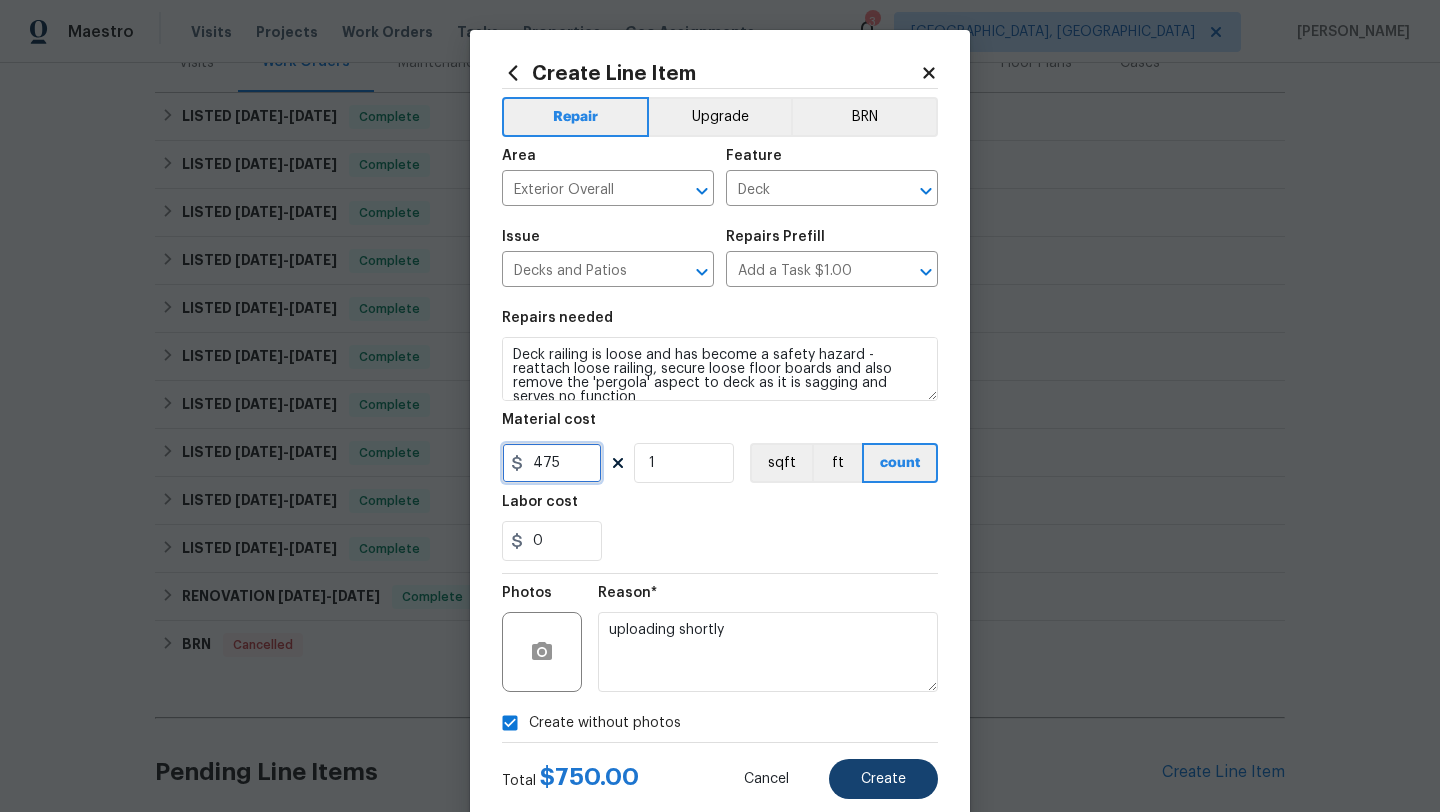 type on "475" 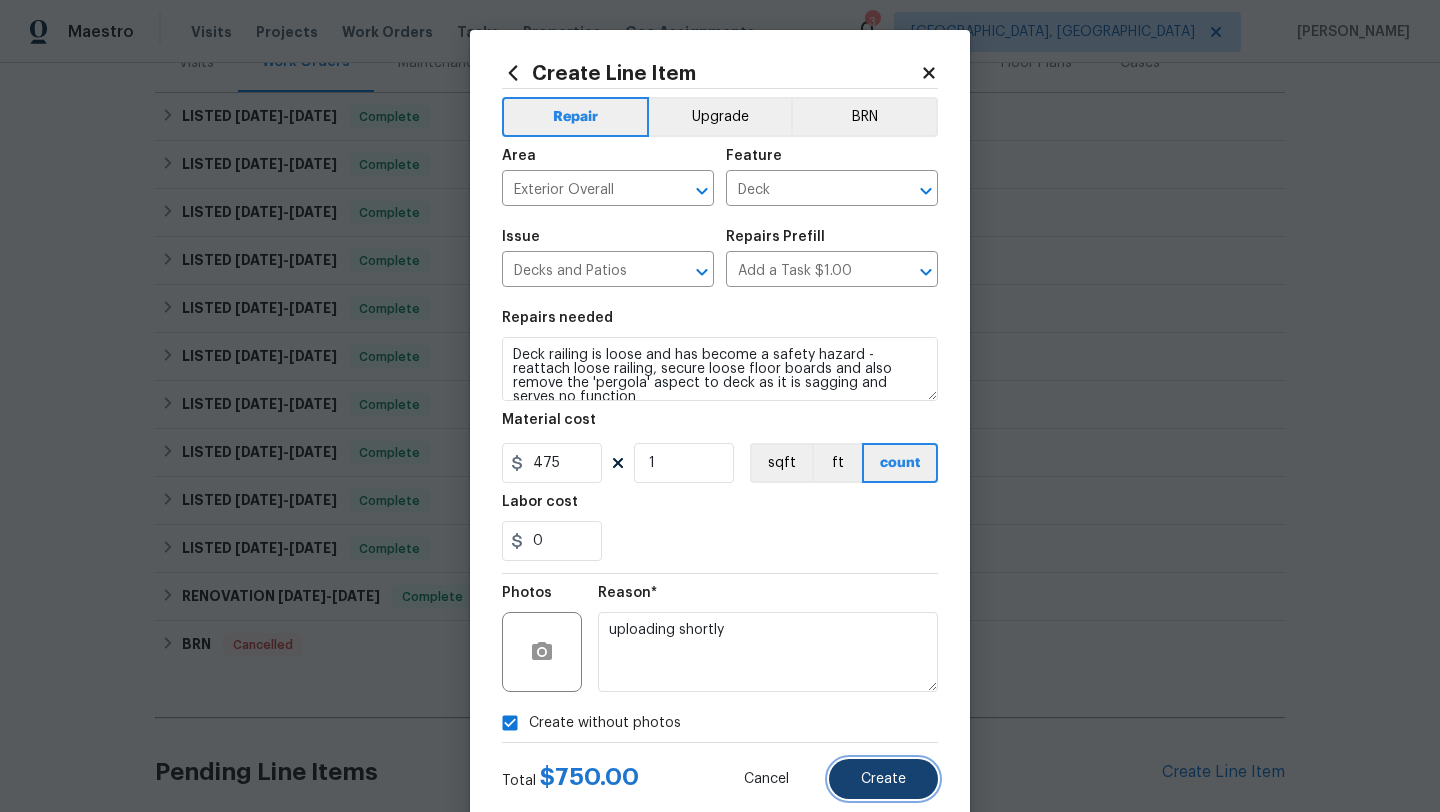 click on "Create" at bounding box center [883, 779] 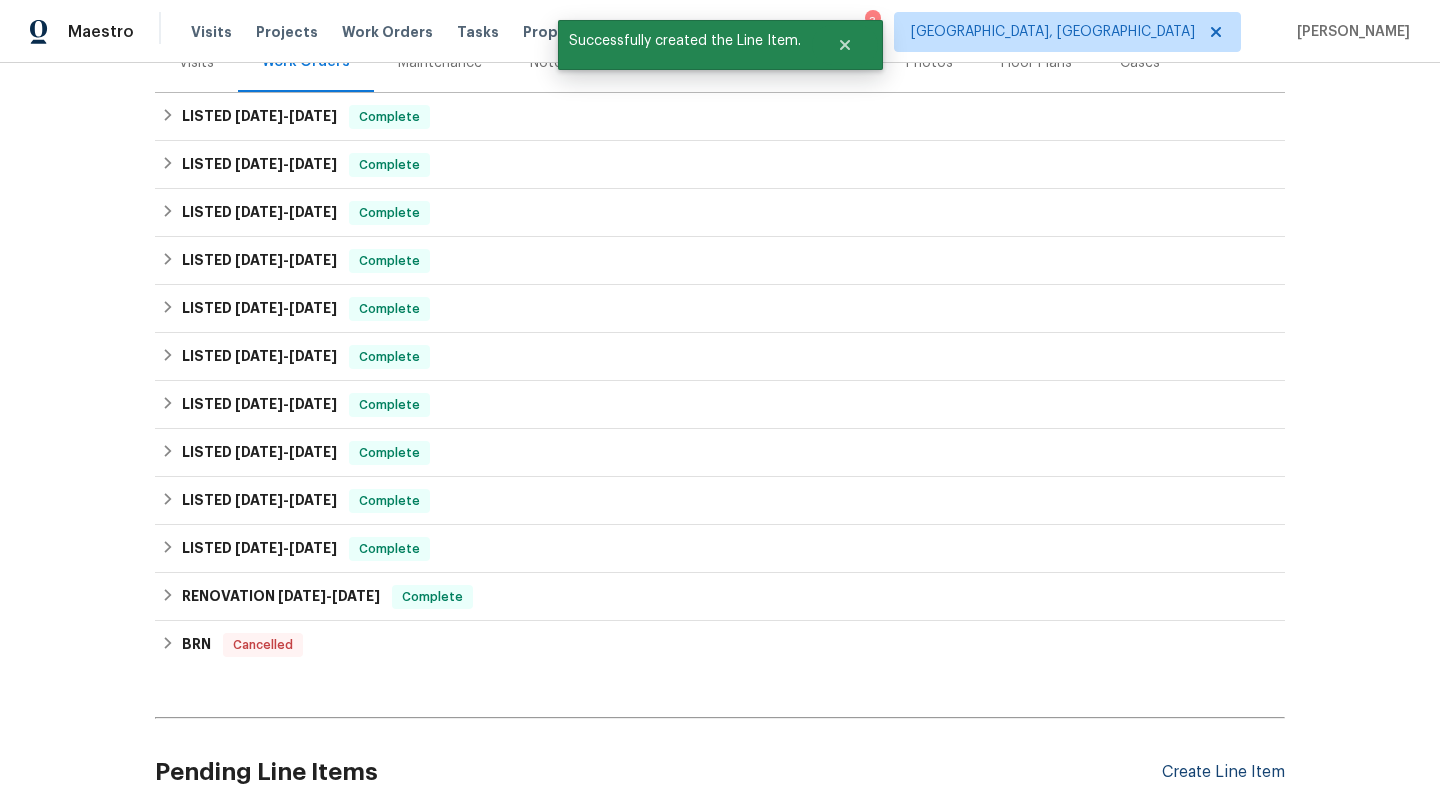 click on "Create Line Item" at bounding box center (1223, 772) 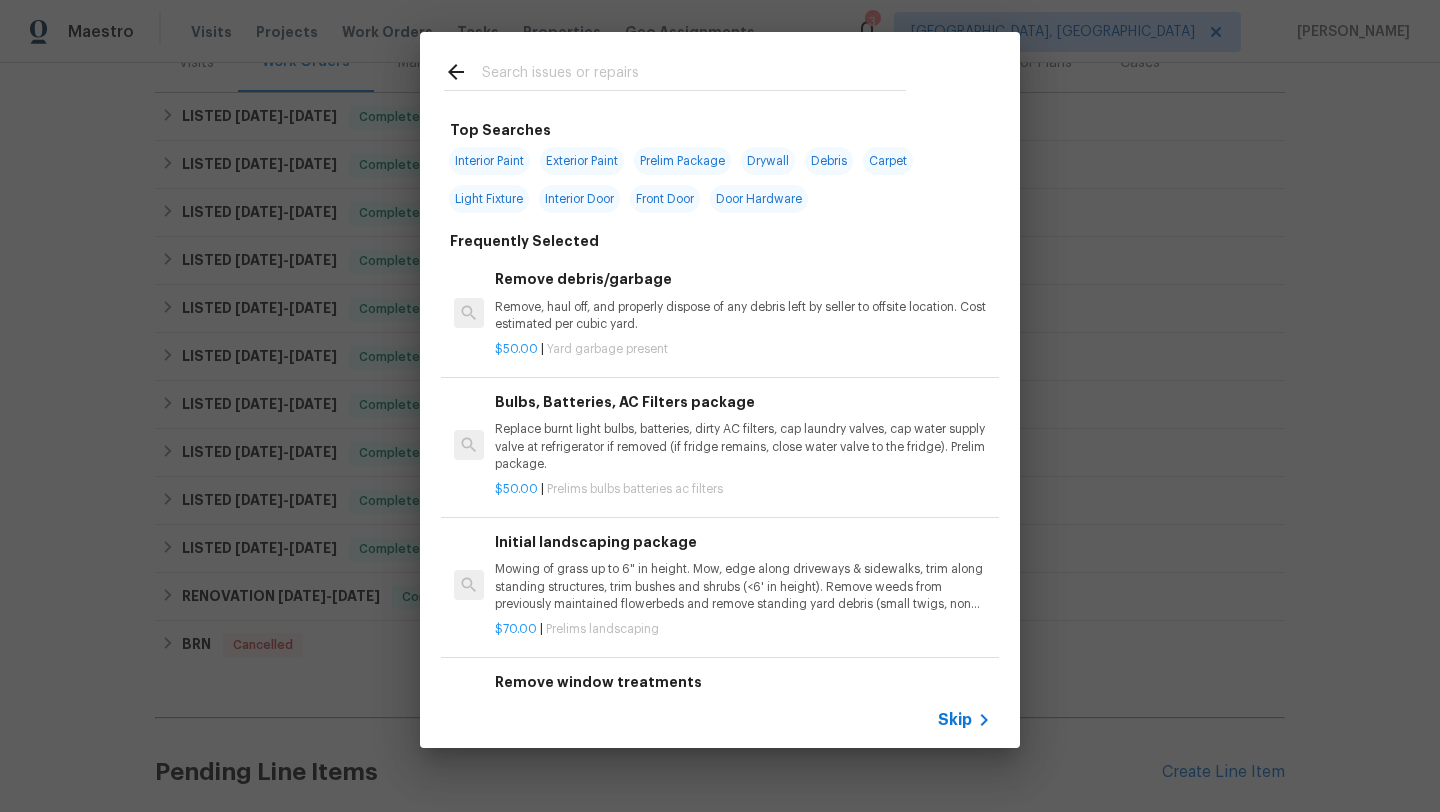 click at bounding box center [694, 75] 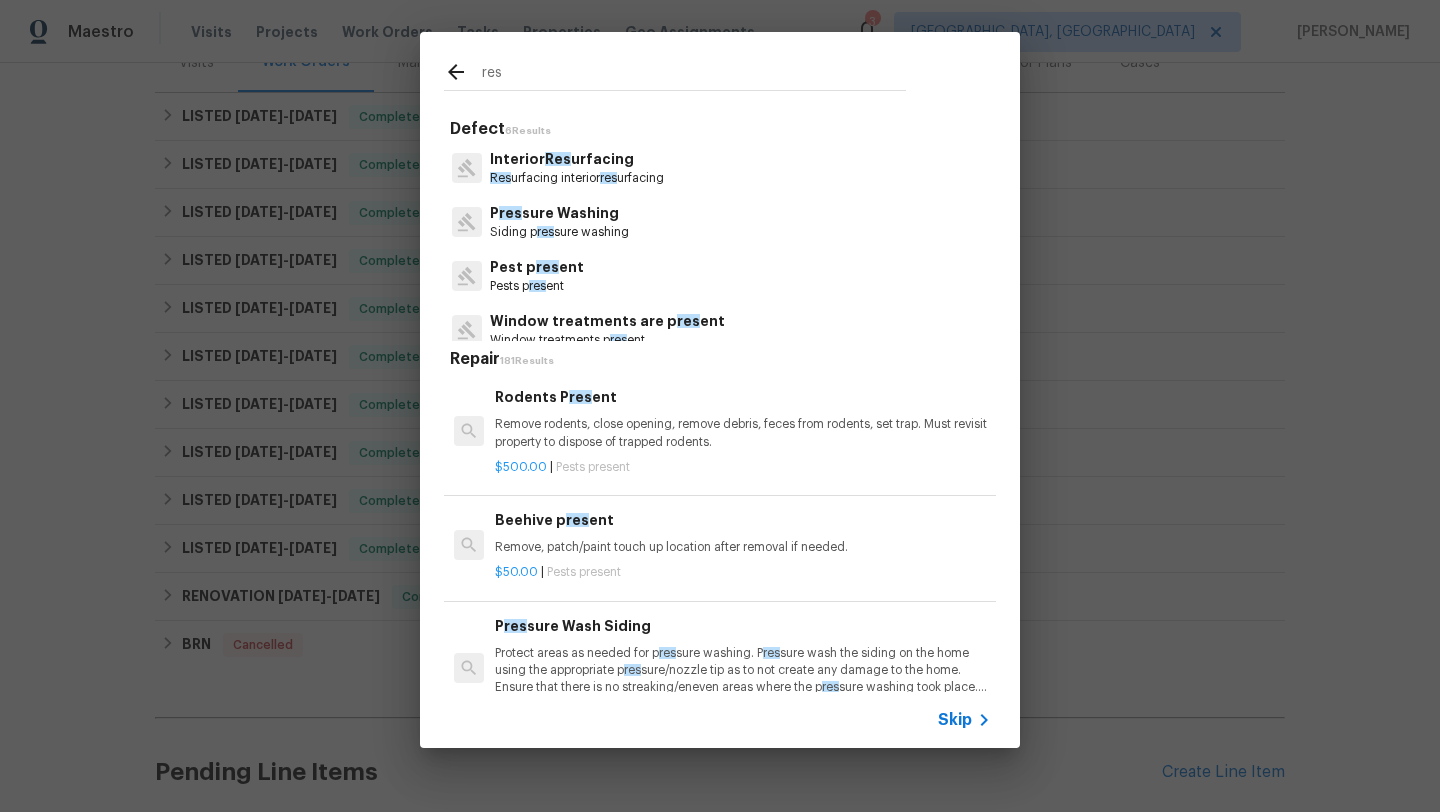 type on "res" 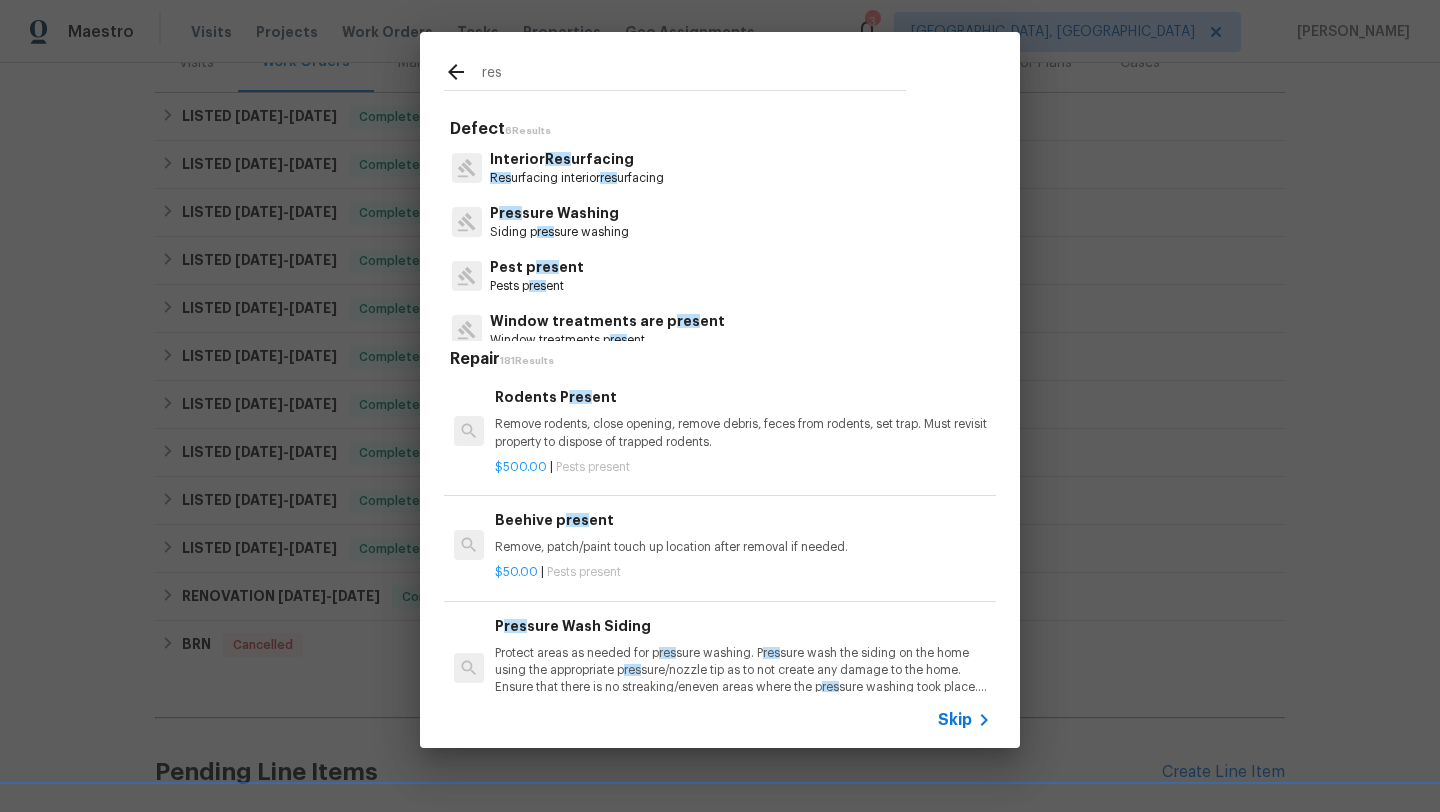 click on "Interior  Res urfacing" at bounding box center (577, 159) 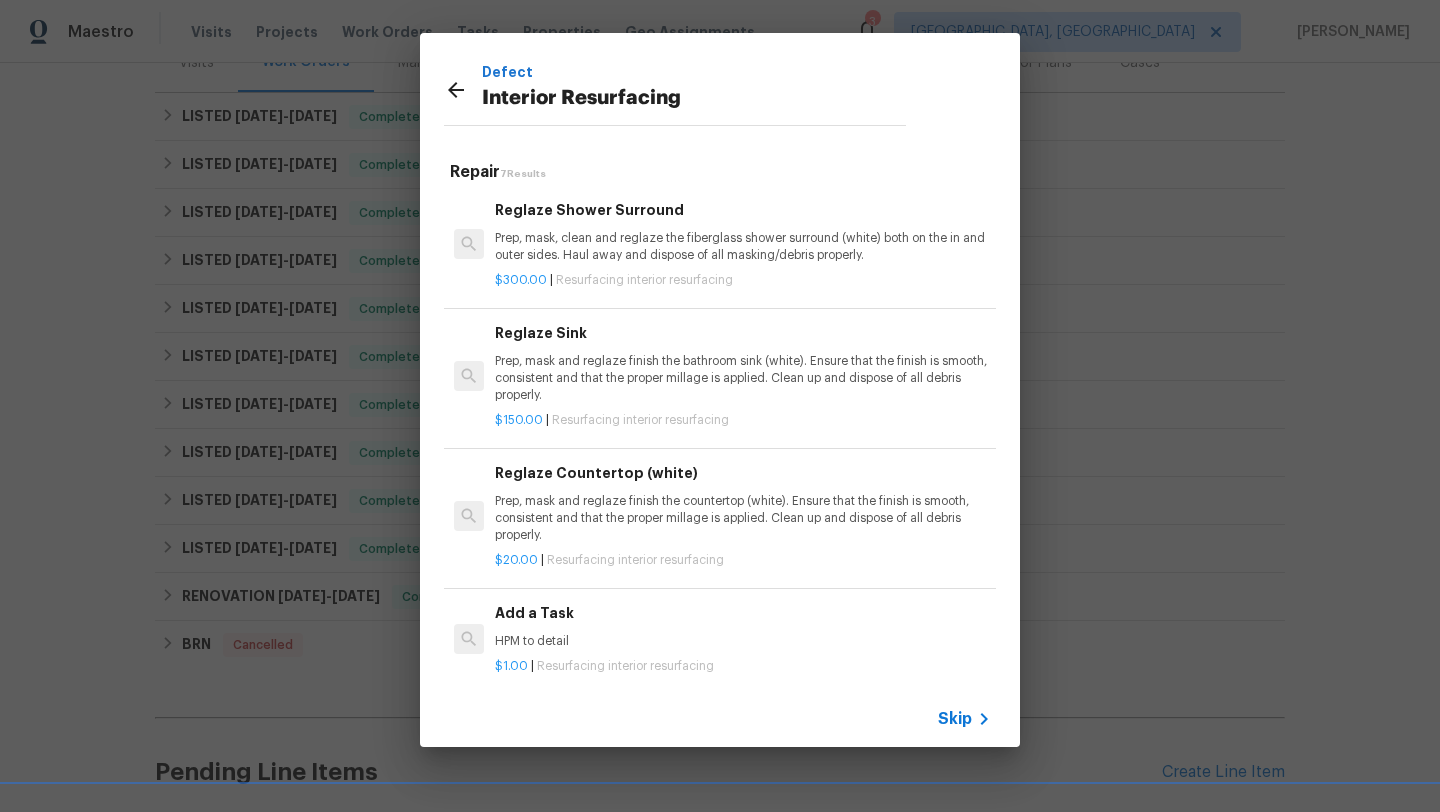 click on "Prep, mask, clean and reglaze the fiberglass shower surround (white) both on the in and outer sides. Haul away and dispose of all masking/debris properly." at bounding box center (743, 247) 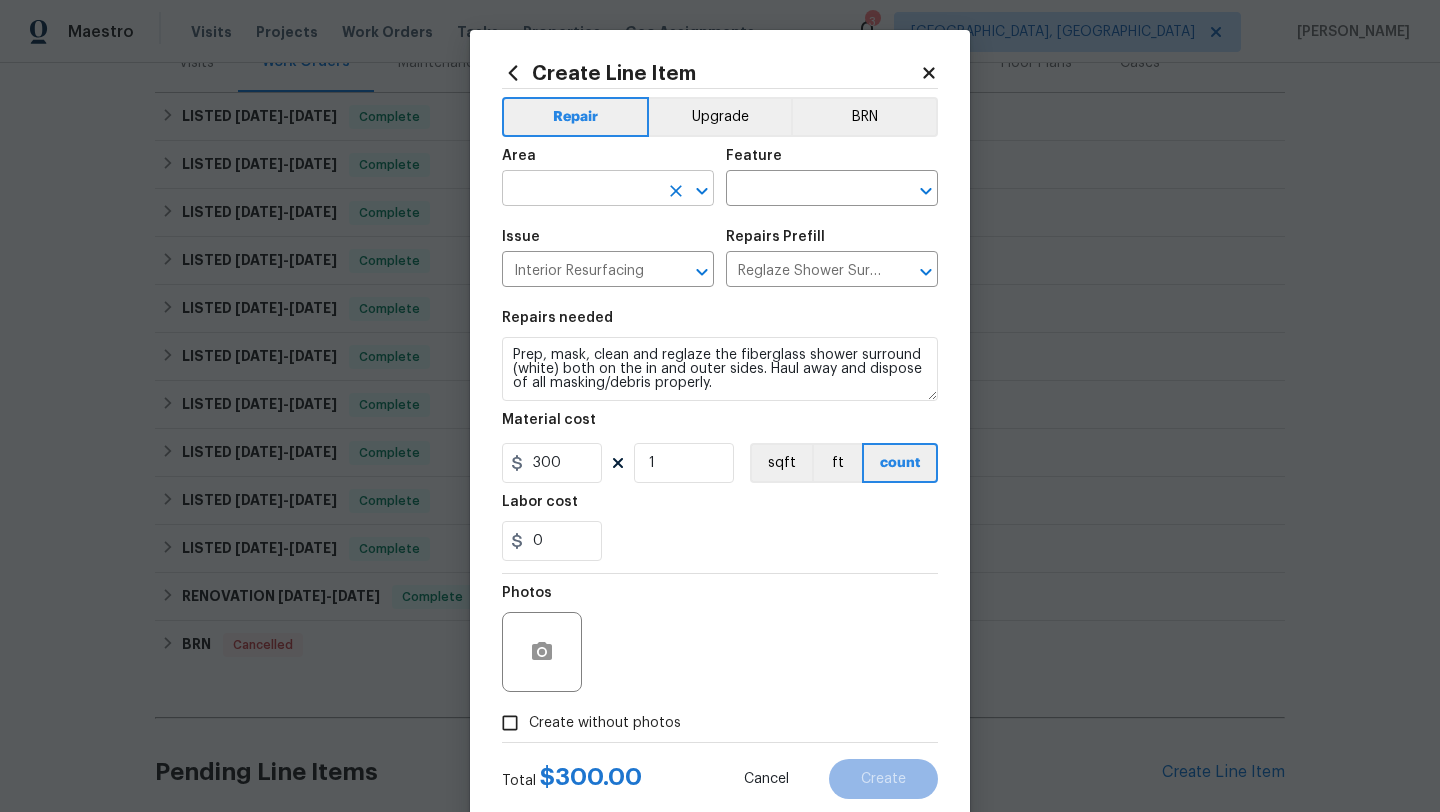 click at bounding box center [580, 190] 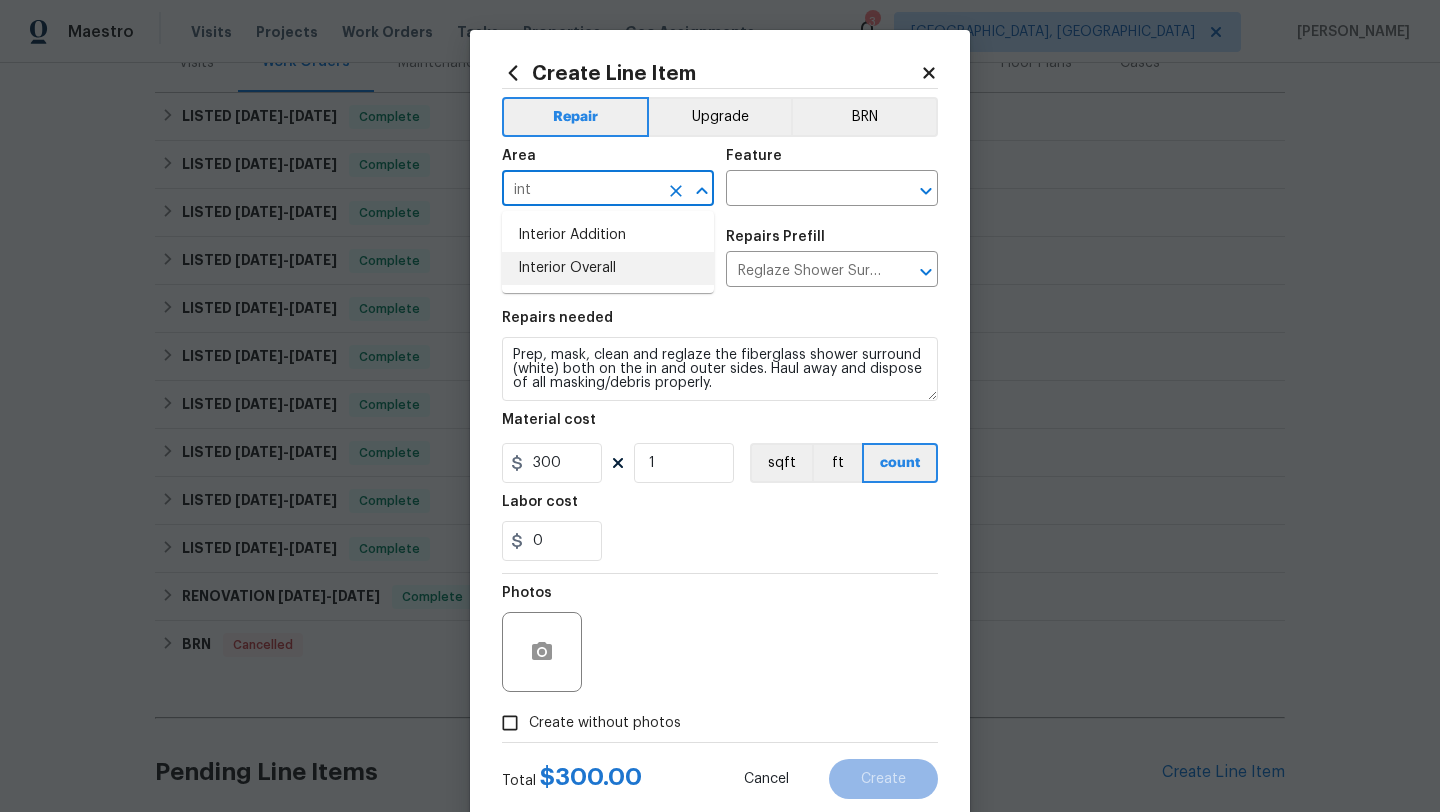 click on "Interior Overall" at bounding box center [608, 268] 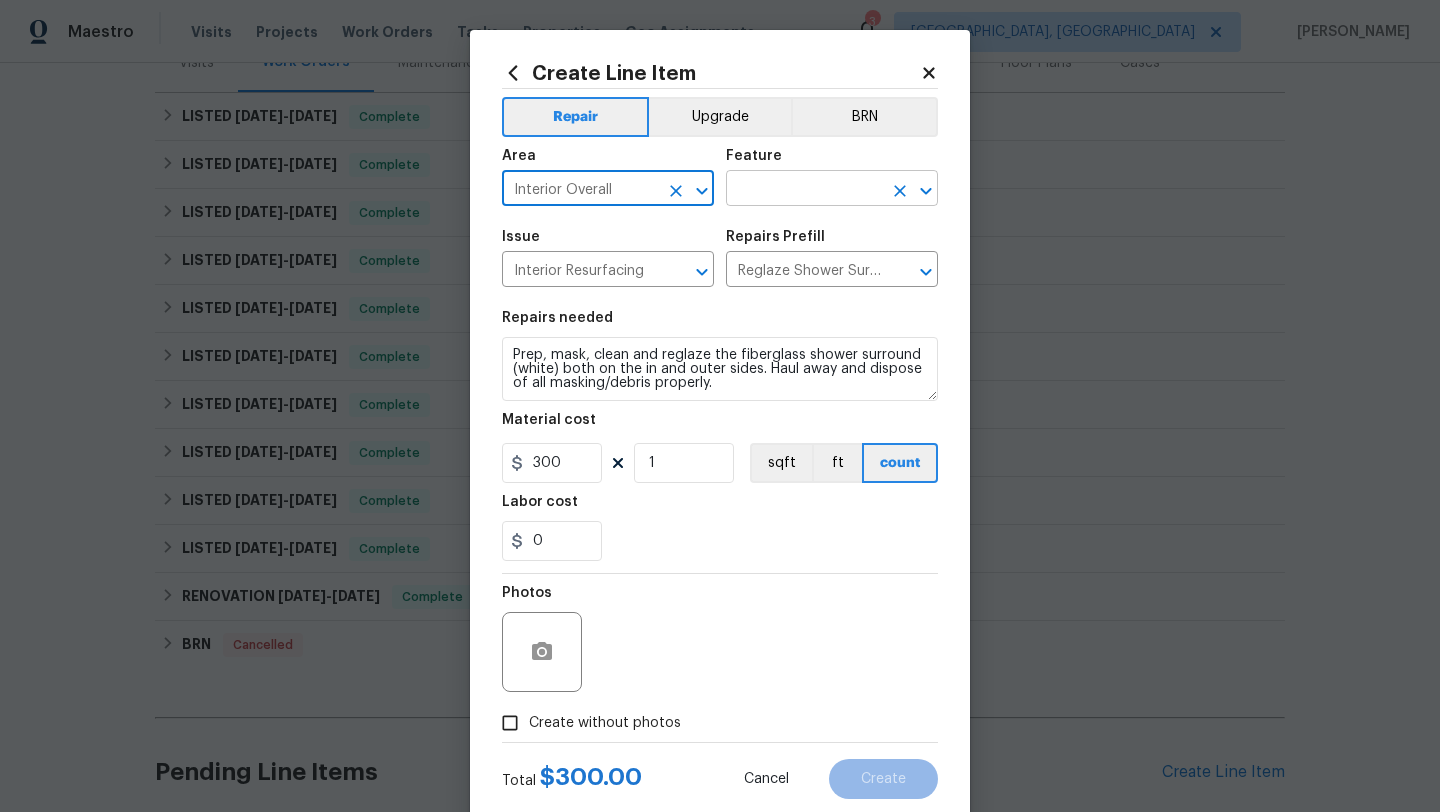 type on "Interior Overall" 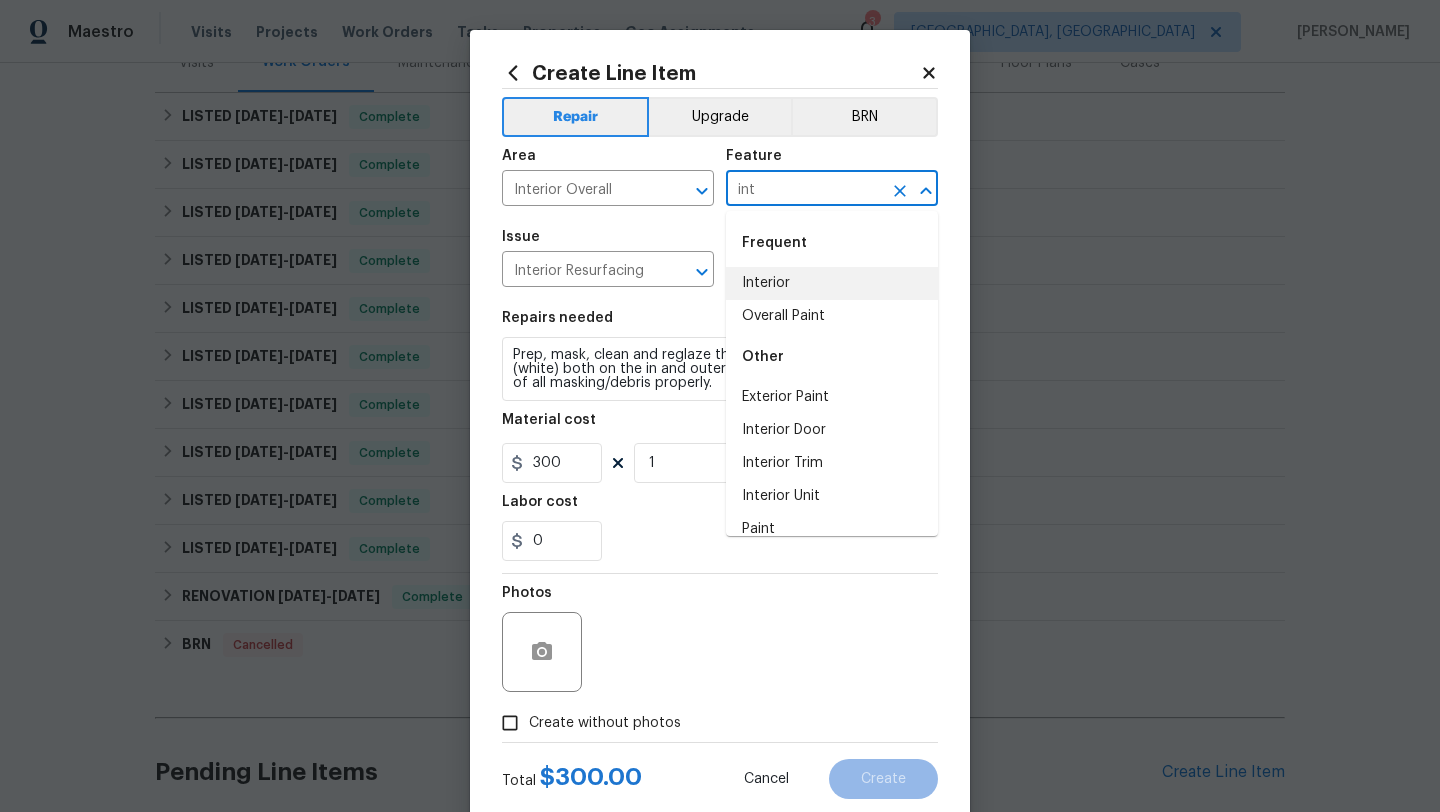 click on "Interior" at bounding box center (832, 283) 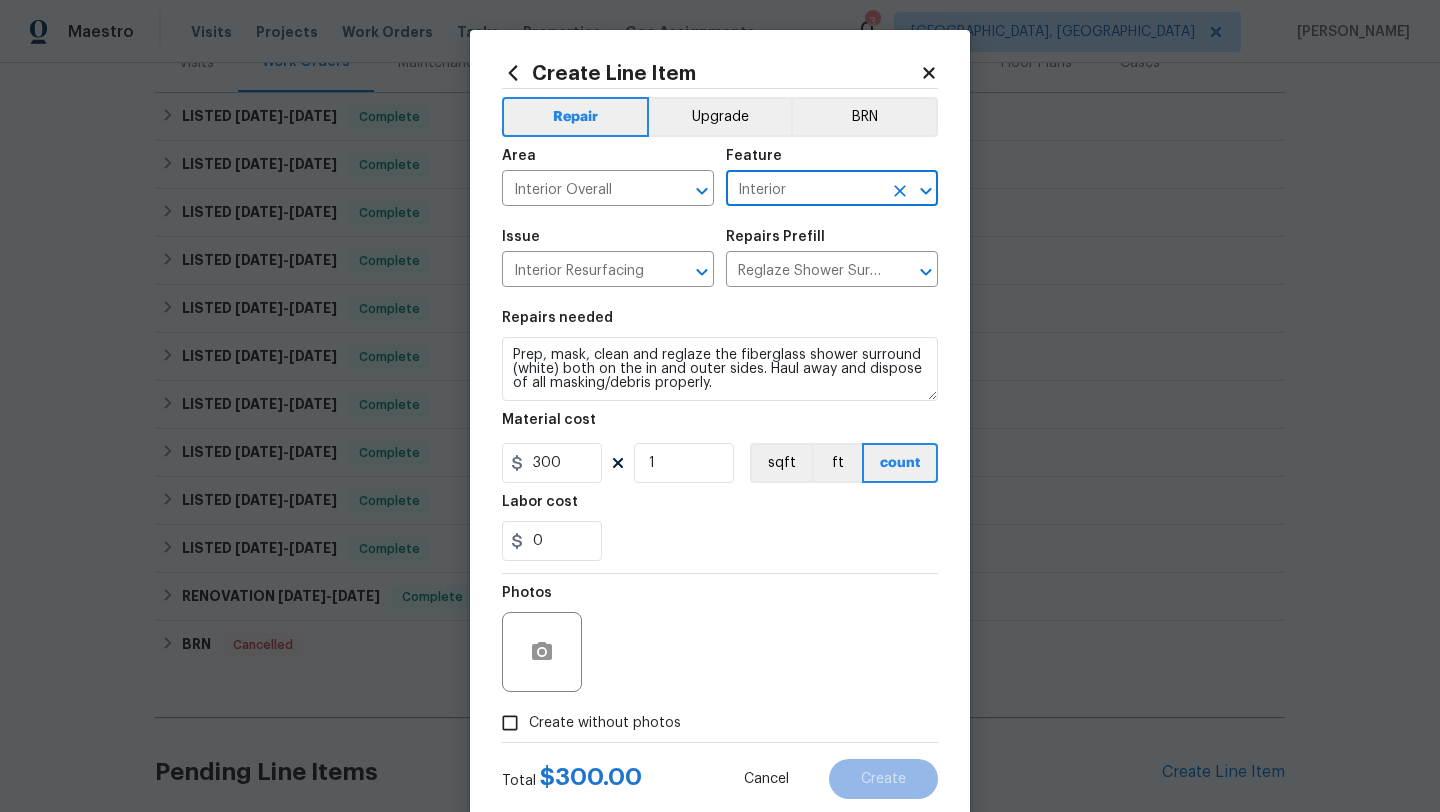 type on "Interior" 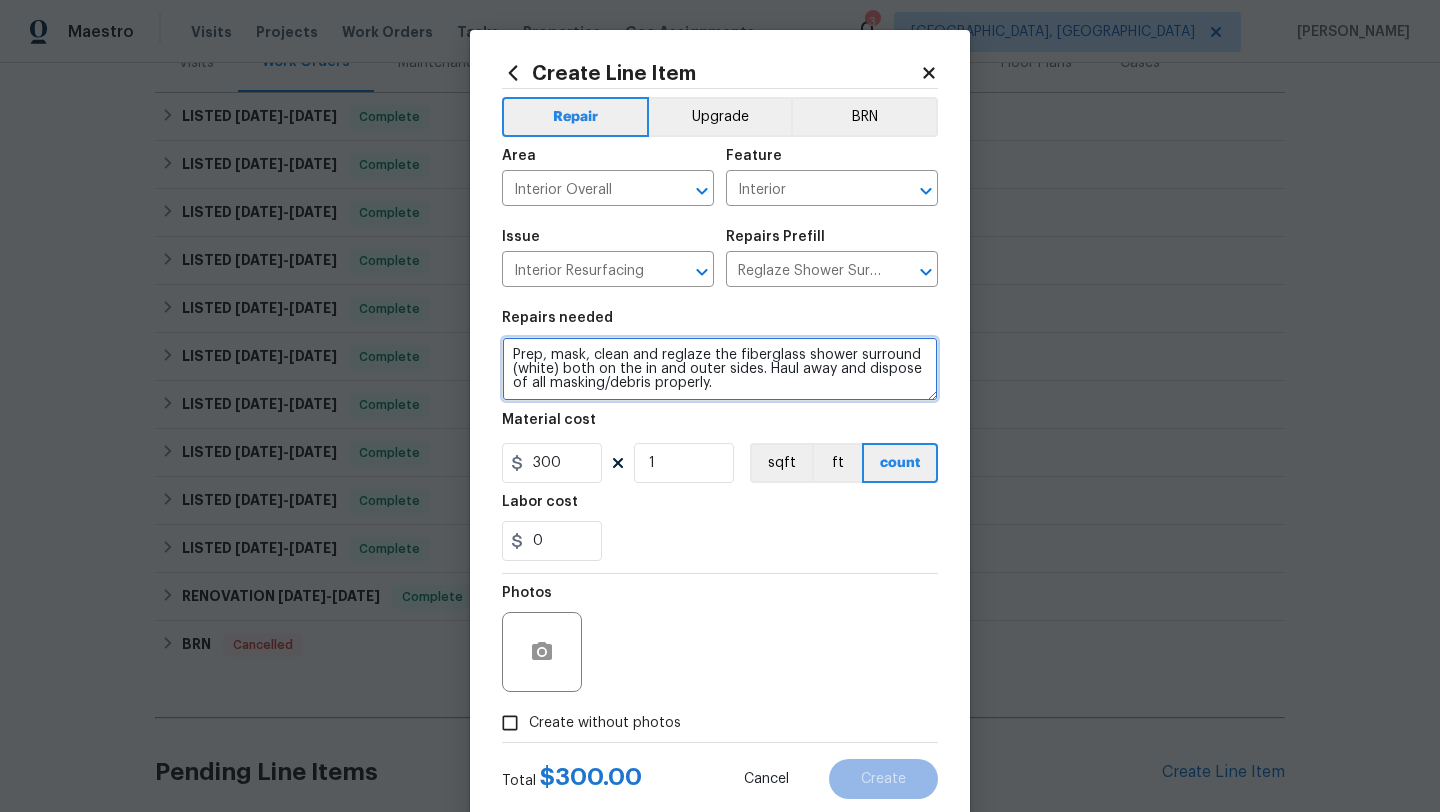 click on "Prep, mask, clean and reglaze the fiberglass shower surround (white) both on the in and outer sides. Haul away and dispose of all masking/debris properly." at bounding box center [720, 369] 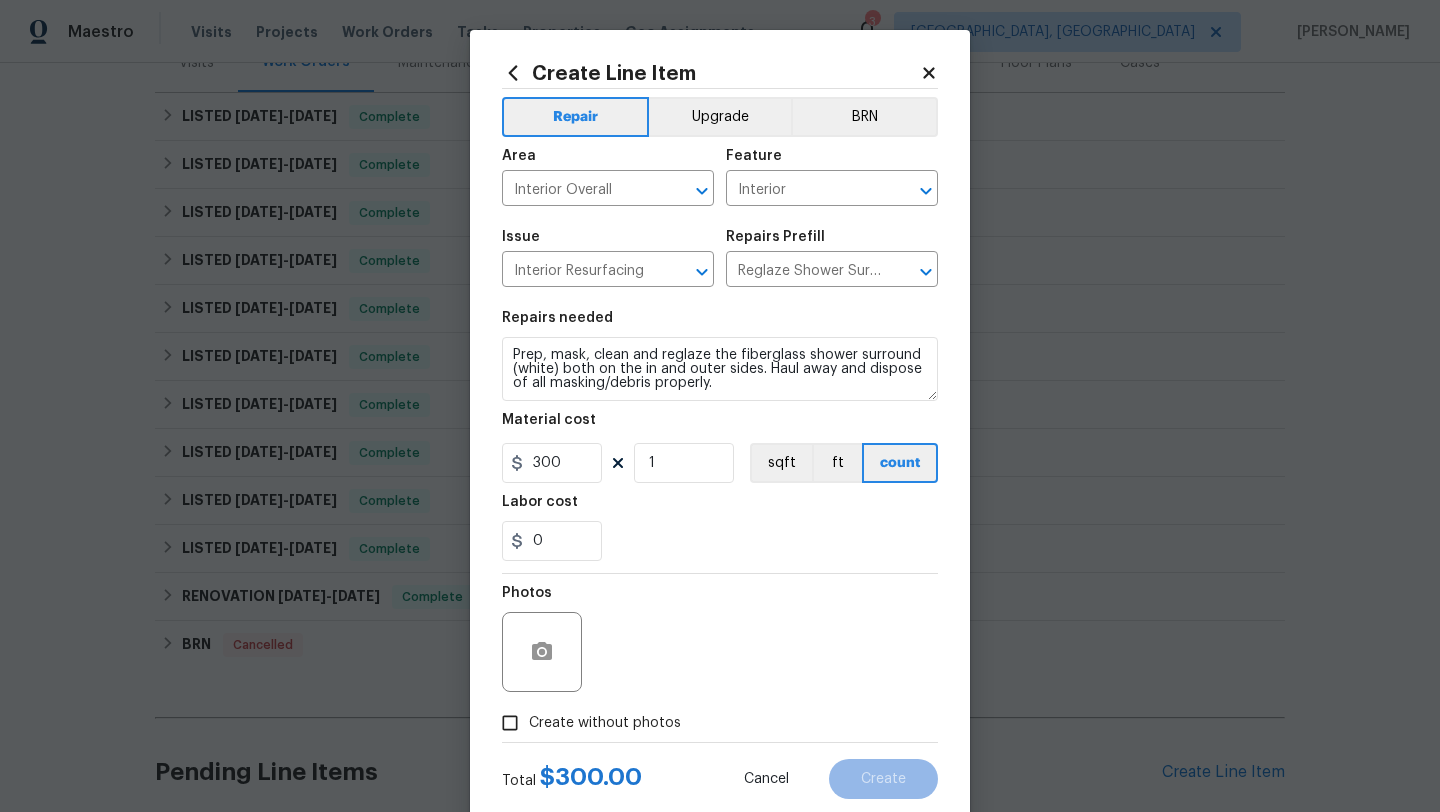 click on "Repairs needed" at bounding box center (720, 324) 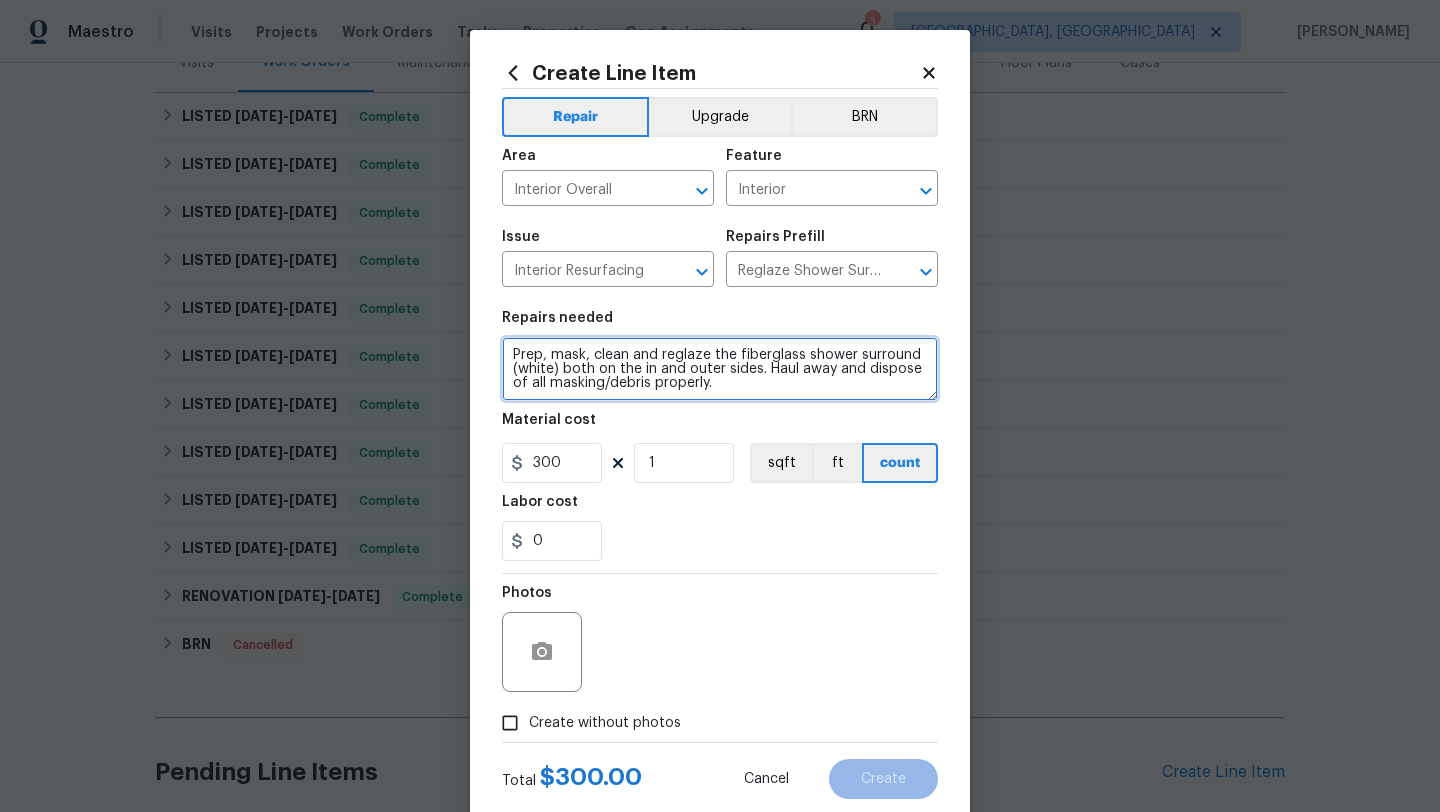click on "Prep, mask, clean and reglaze the fiberglass shower surround (white) both on the in and outer sides. Haul away and dispose of all masking/debris properly." at bounding box center (720, 369) 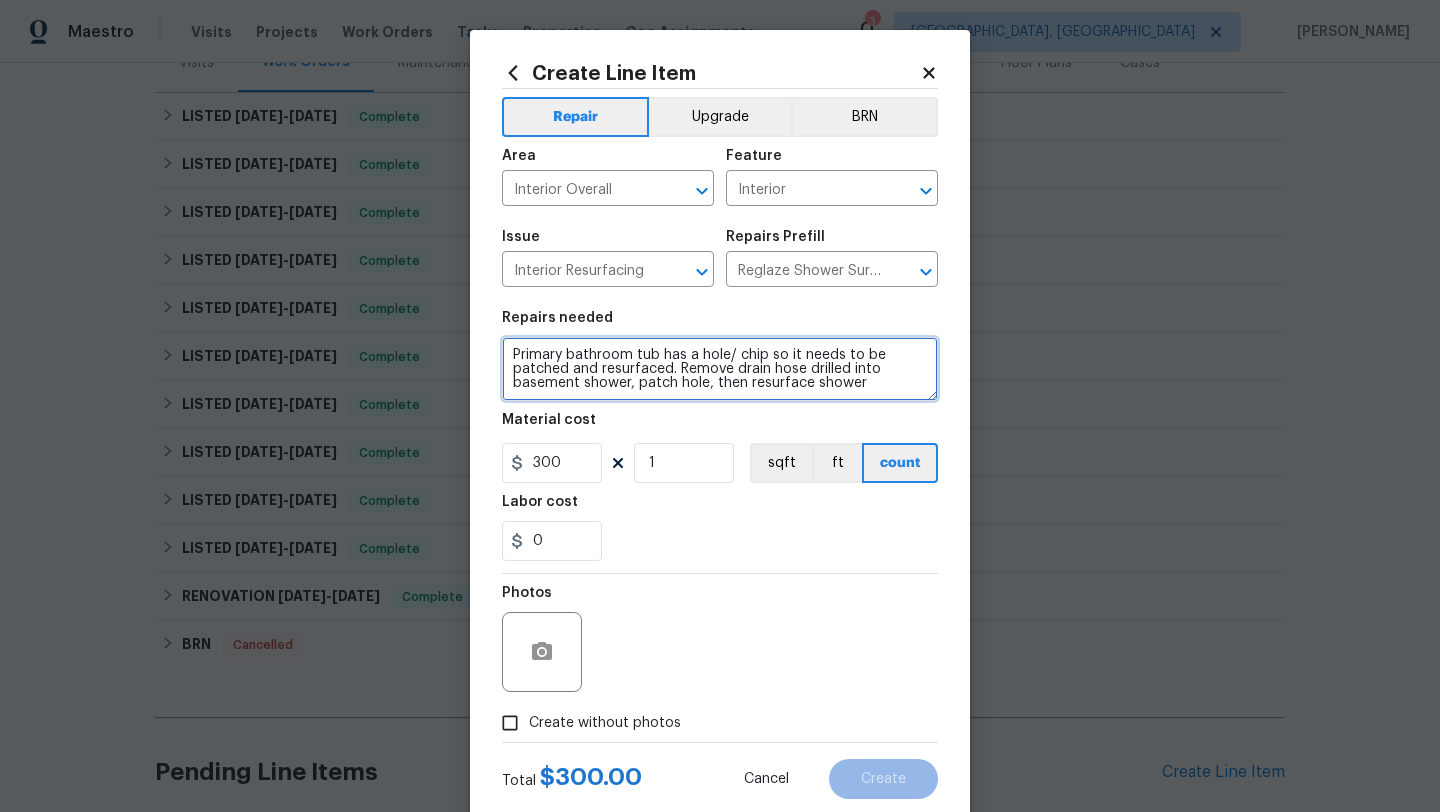 type on "Primary bathroom tub has a hole/ chip so it needs to be patched and resurfaced. Remove drain hose drilled into basement shower, patch hole, then resurface shower
Prep, mask, clean and reglaze the fiberglass shower surround (white) both on the in and outer sides. Haul away and dispose of all masking/debris properly." 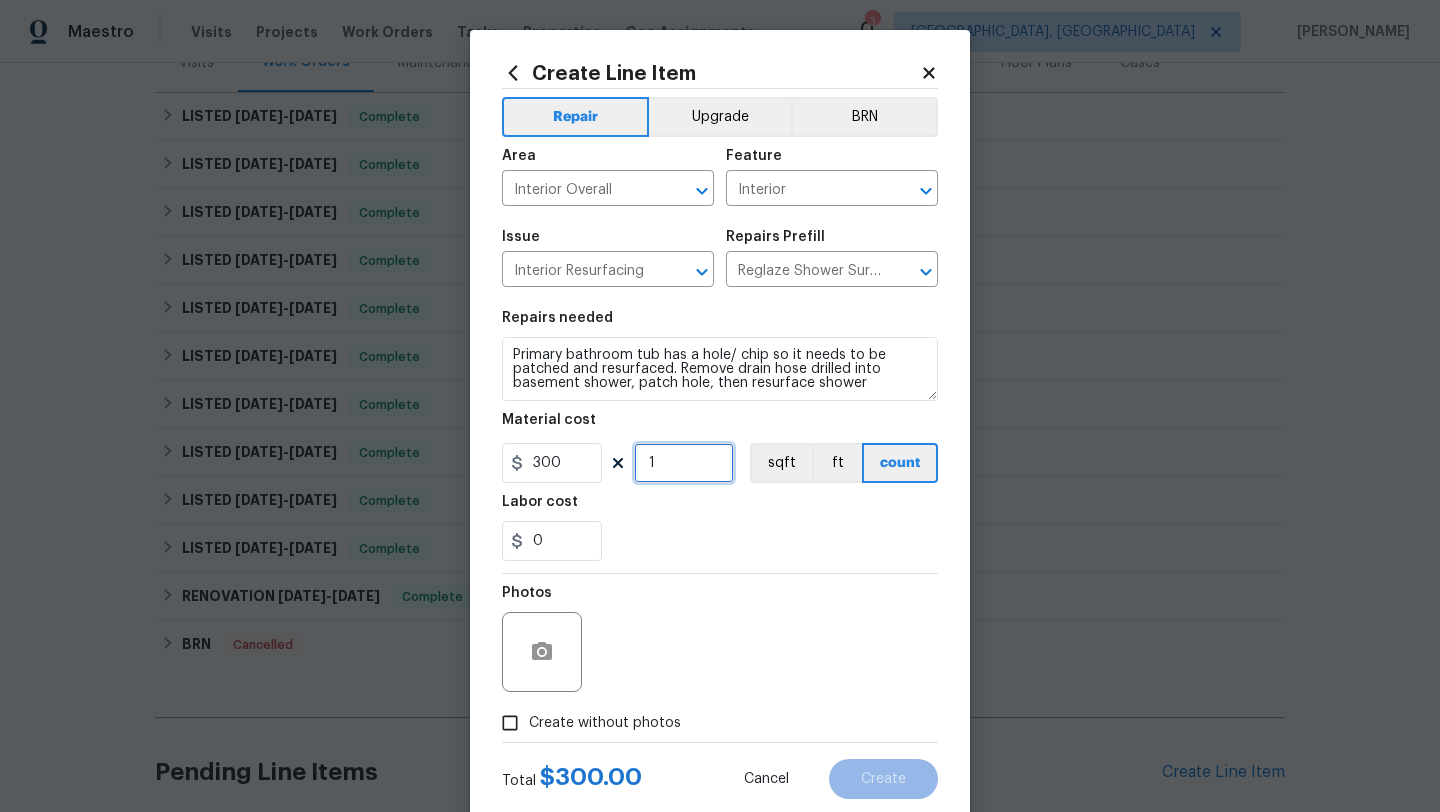 click on "1" at bounding box center [684, 463] 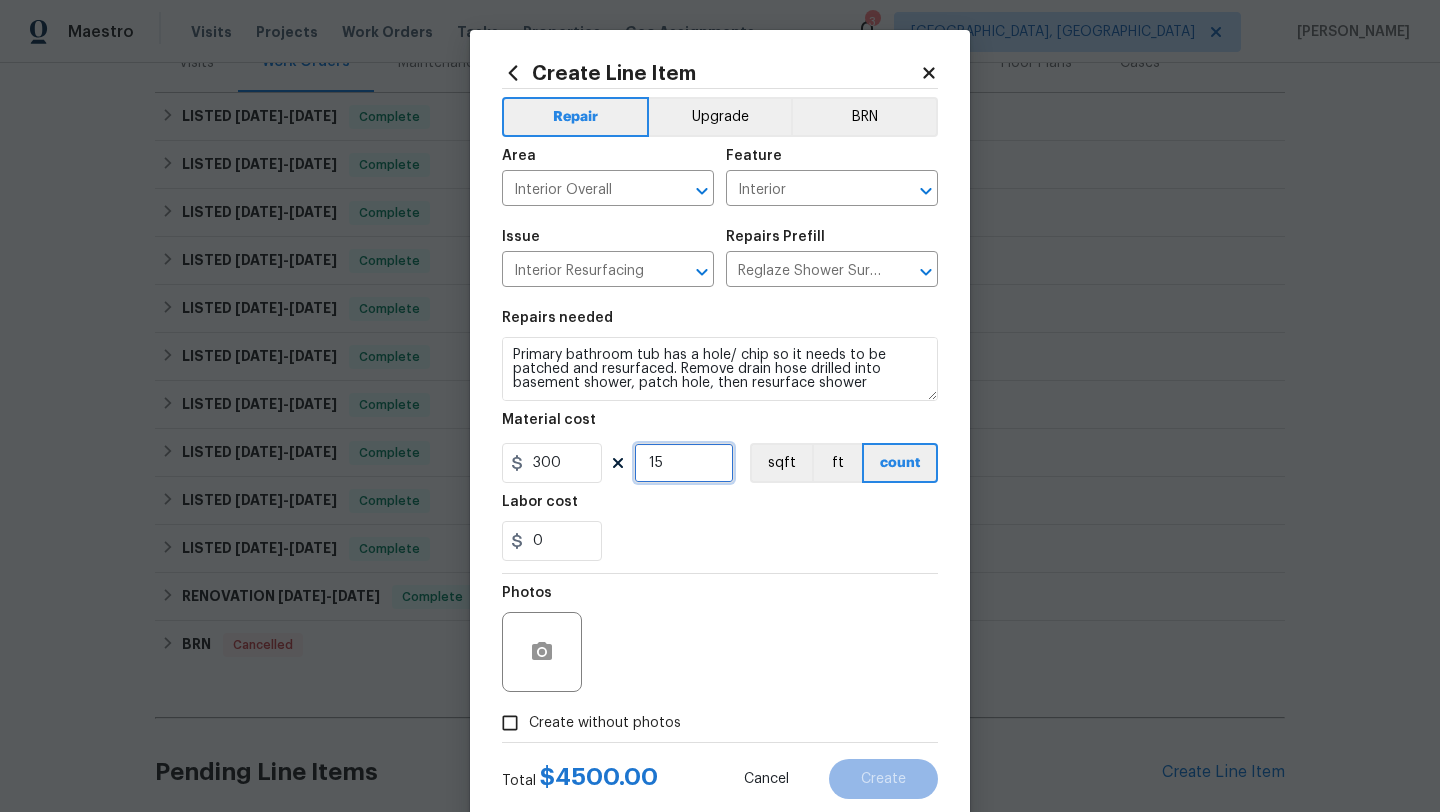 type on "1" 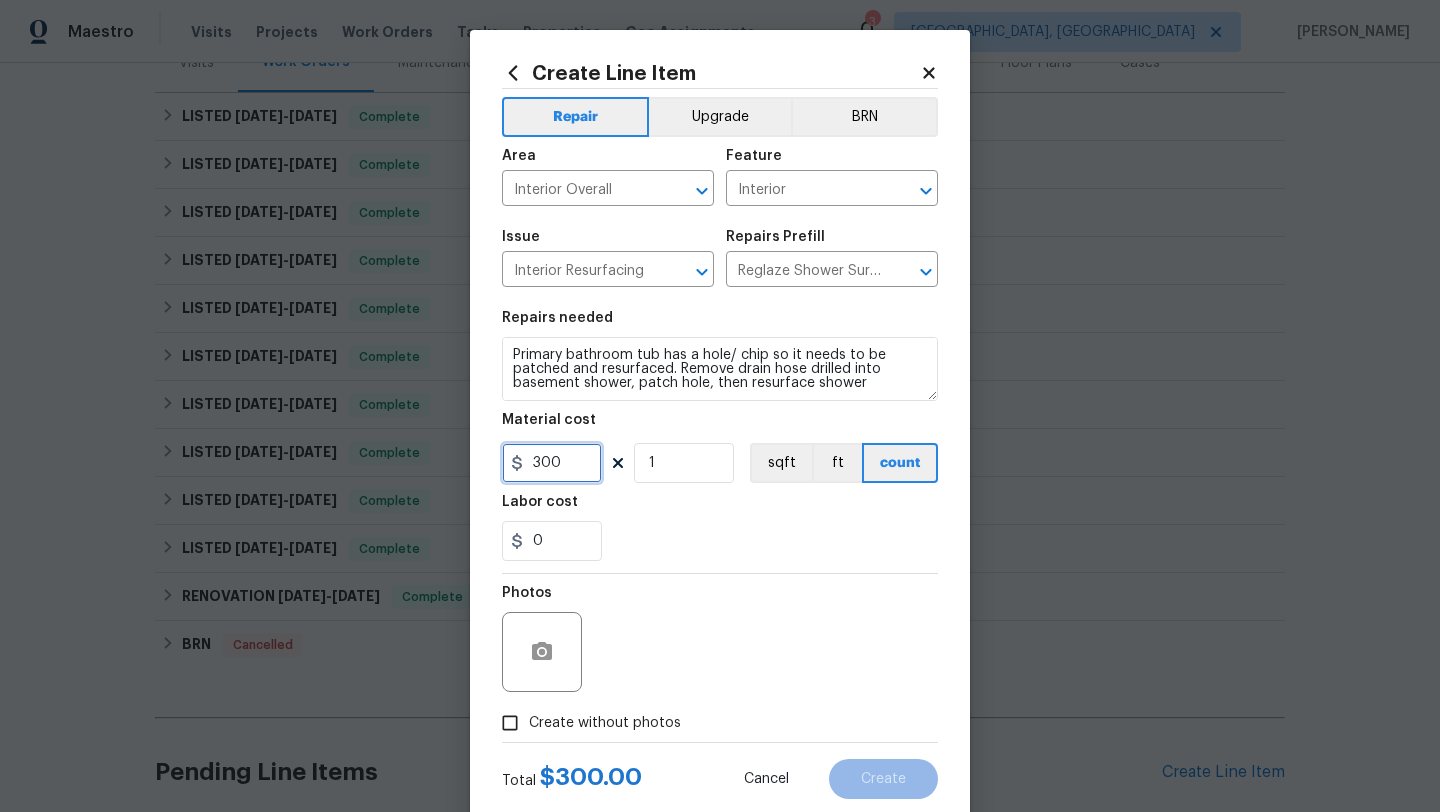 click on "300" at bounding box center [552, 463] 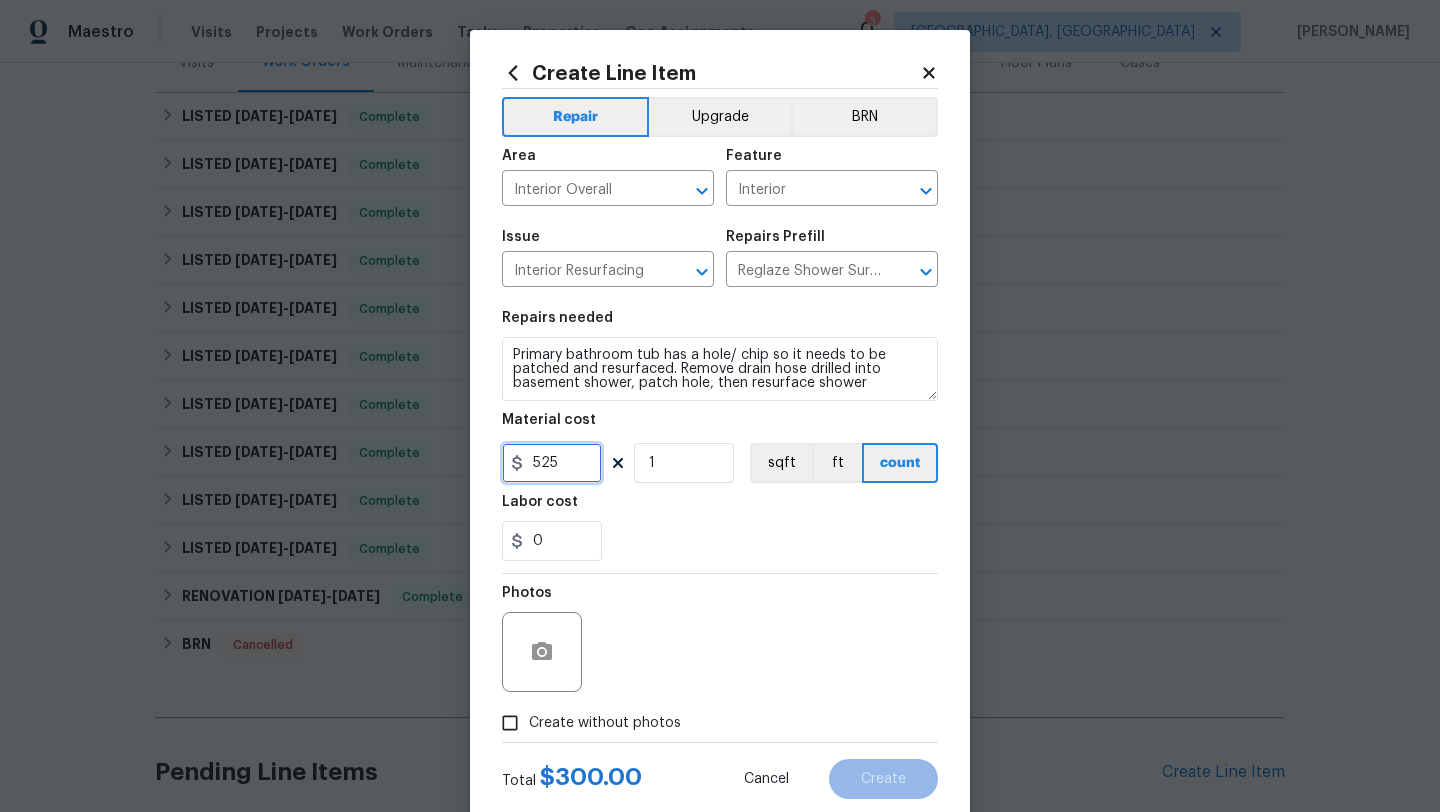 type on "525" 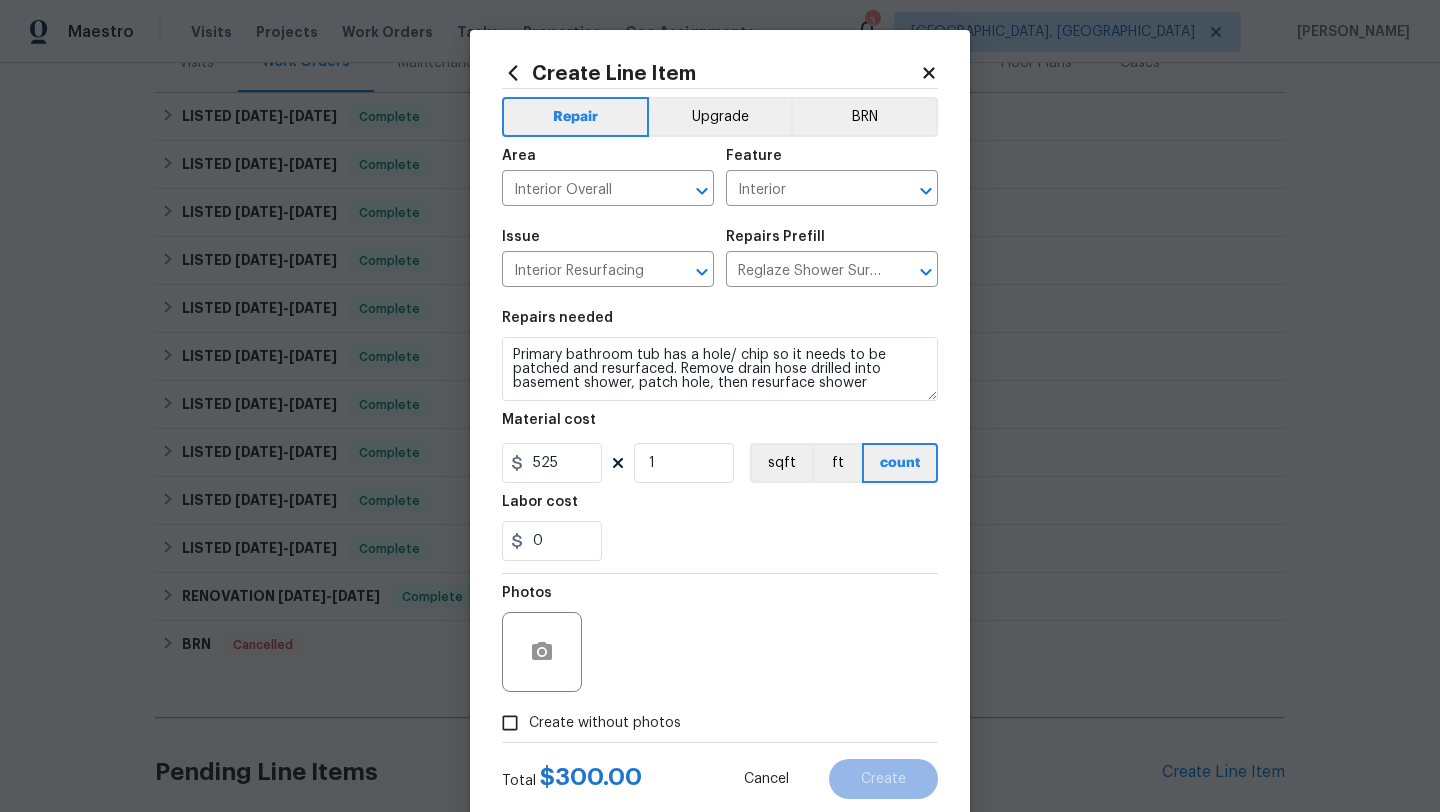 click on "Create without photos" at bounding box center (605, 723) 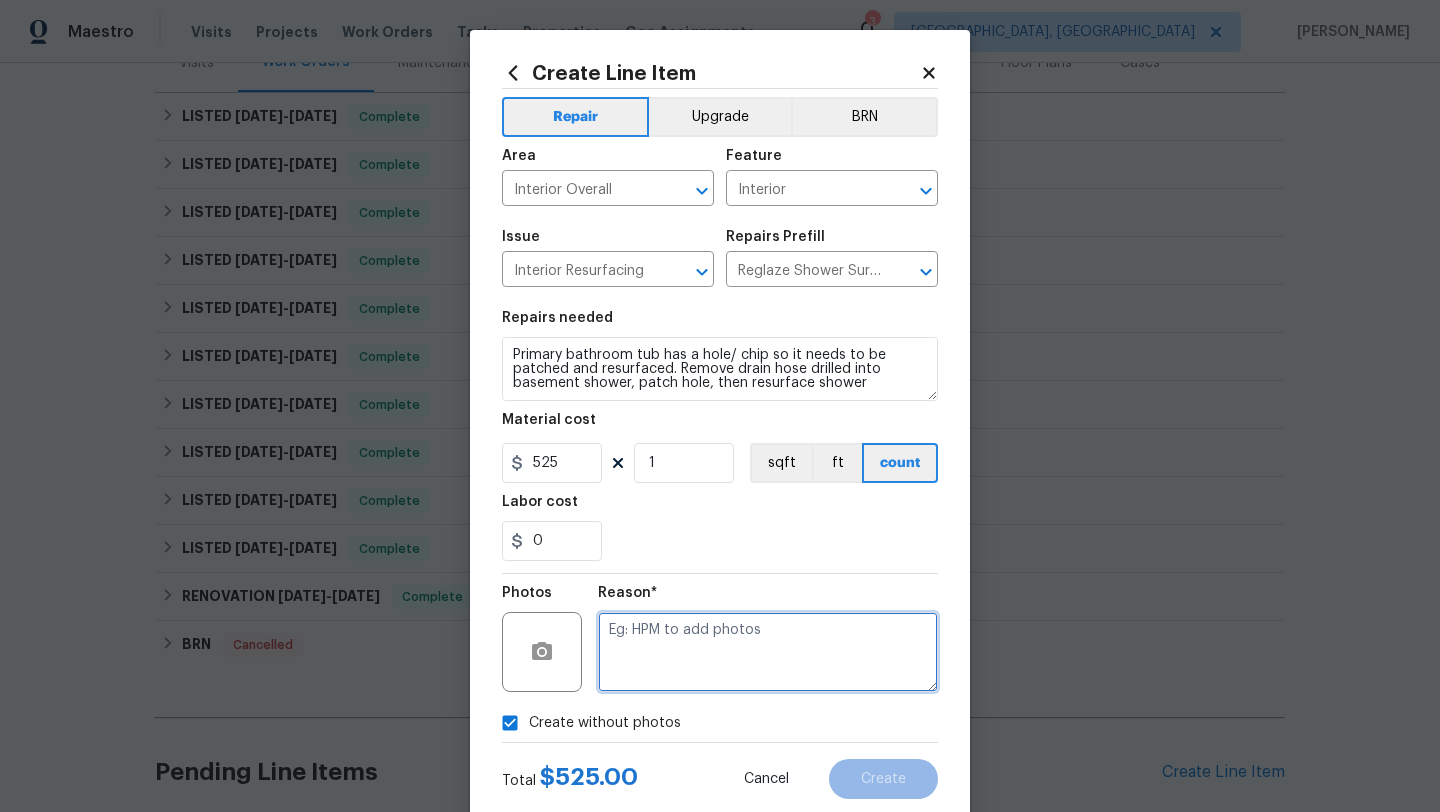 click at bounding box center (768, 652) 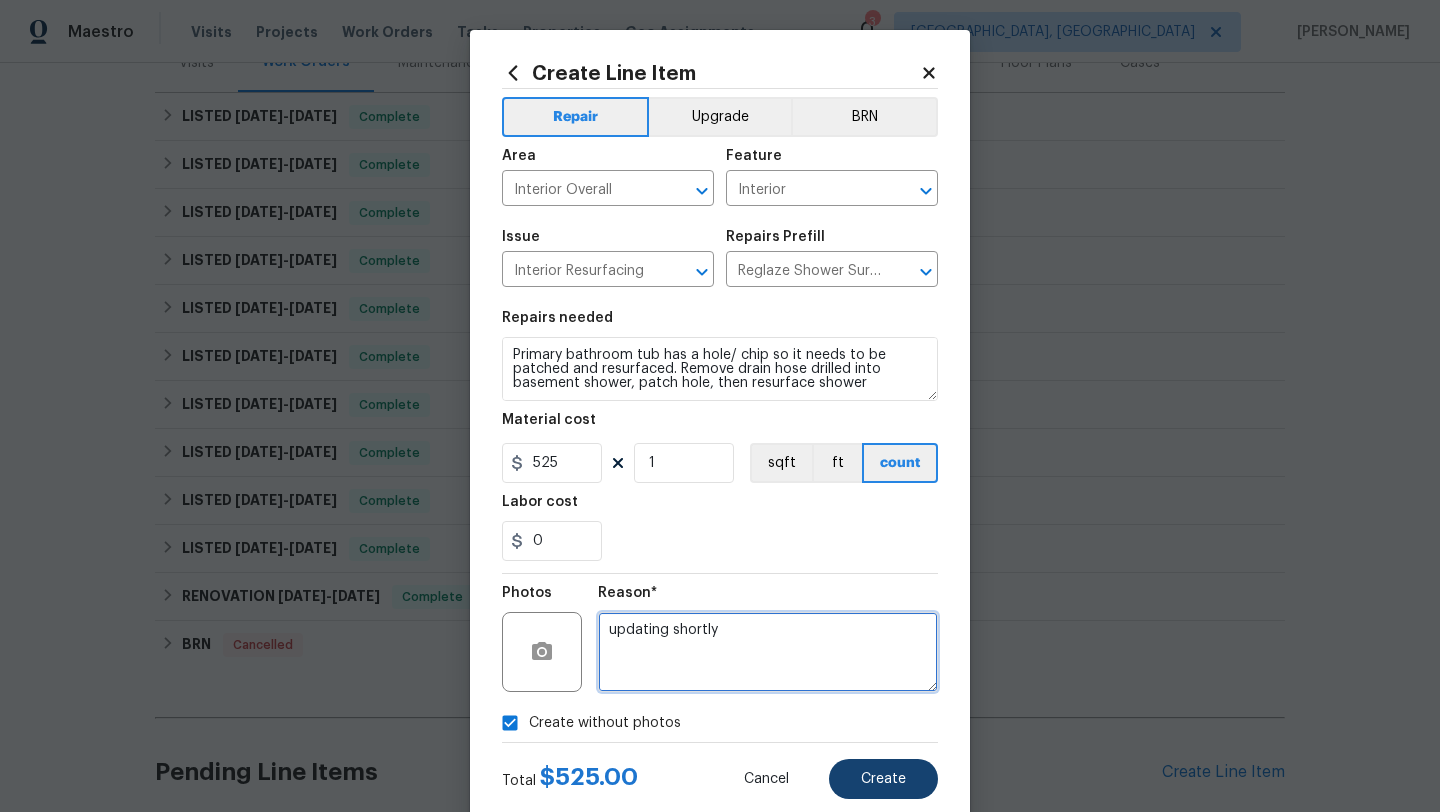 type on "updating shortly" 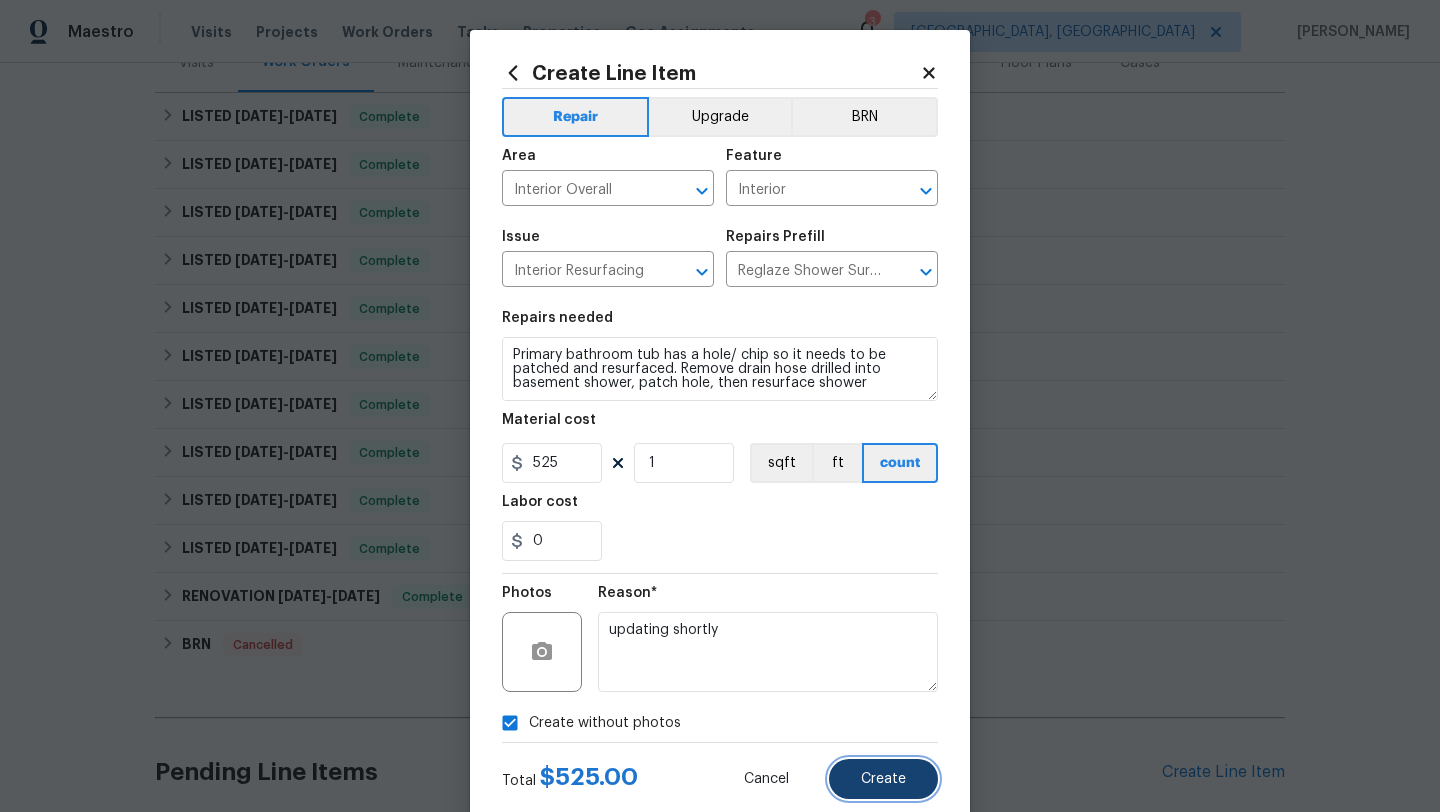 click on "Create" at bounding box center (883, 779) 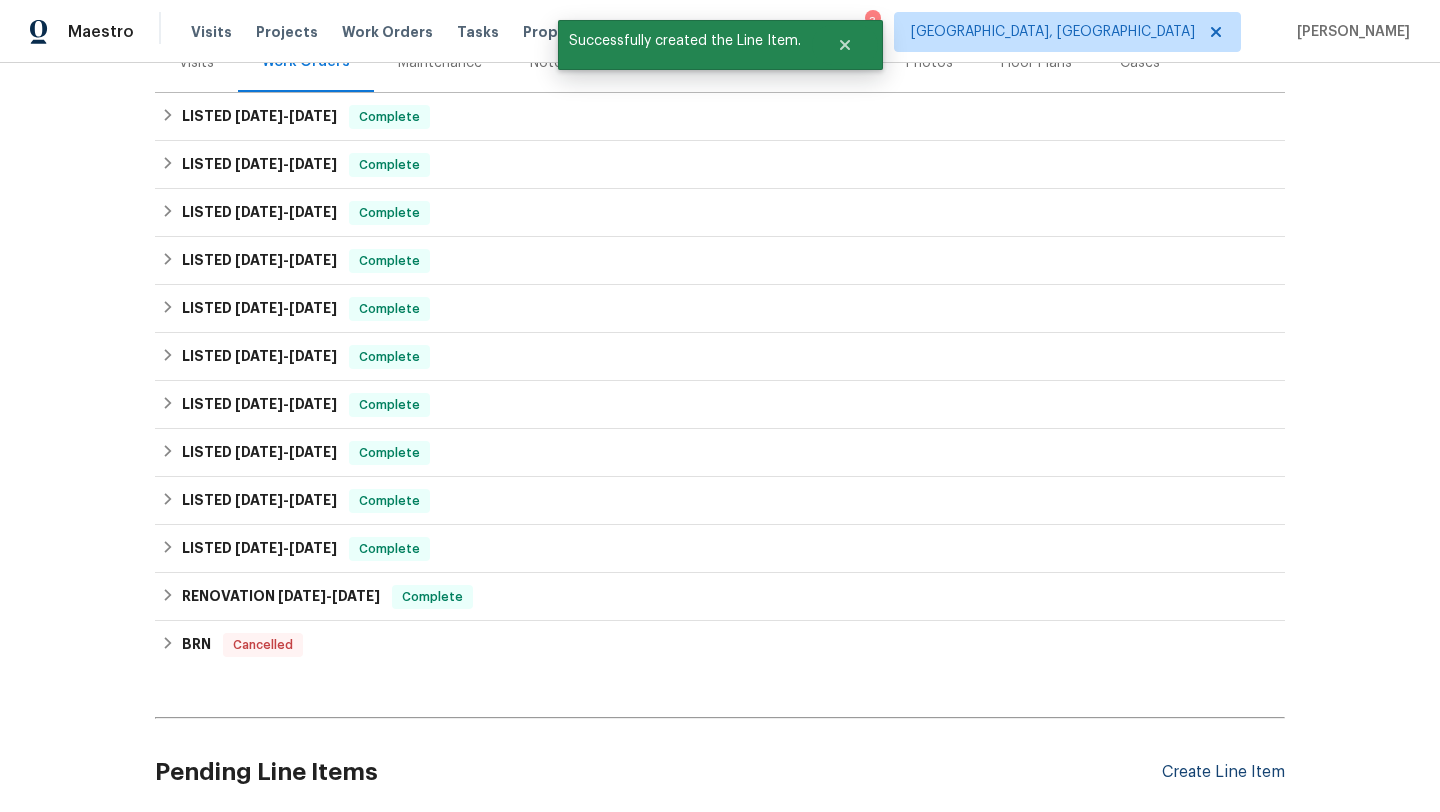 click on "Create Line Item" at bounding box center [1223, 772] 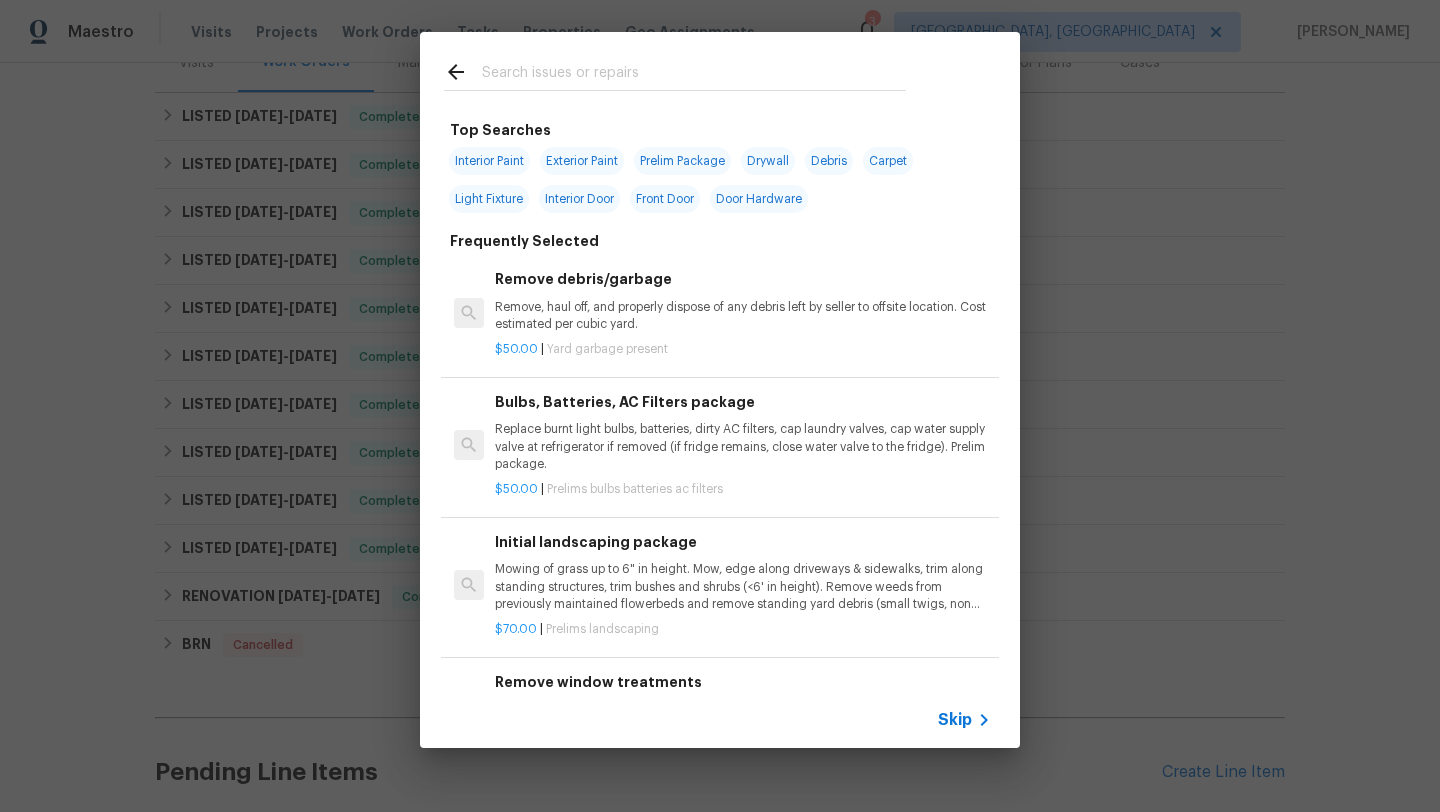 click at bounding box center [694, 75] 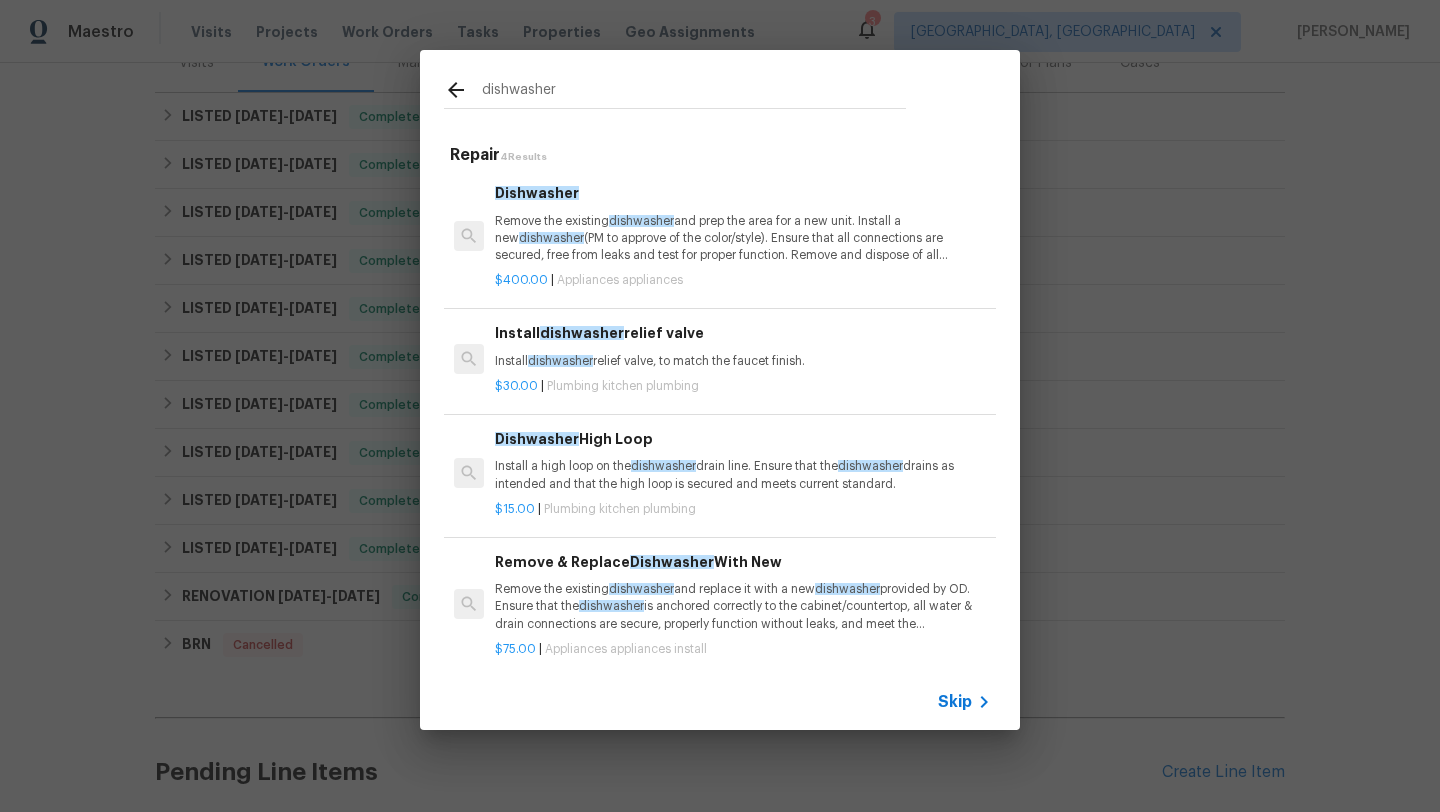 scroll, scrollTop: 11, scrollLeft: 0, axis: vertical 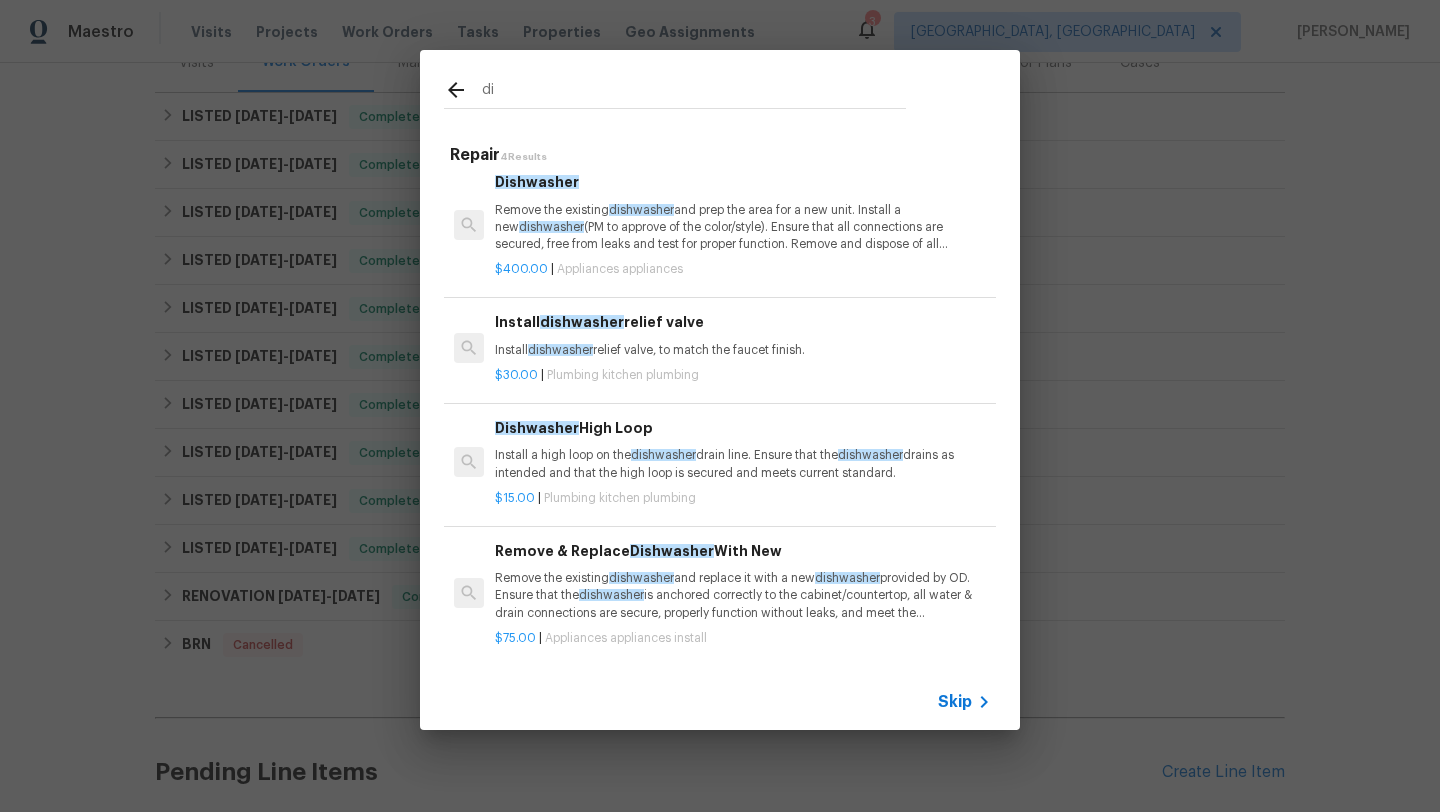 type on "d" 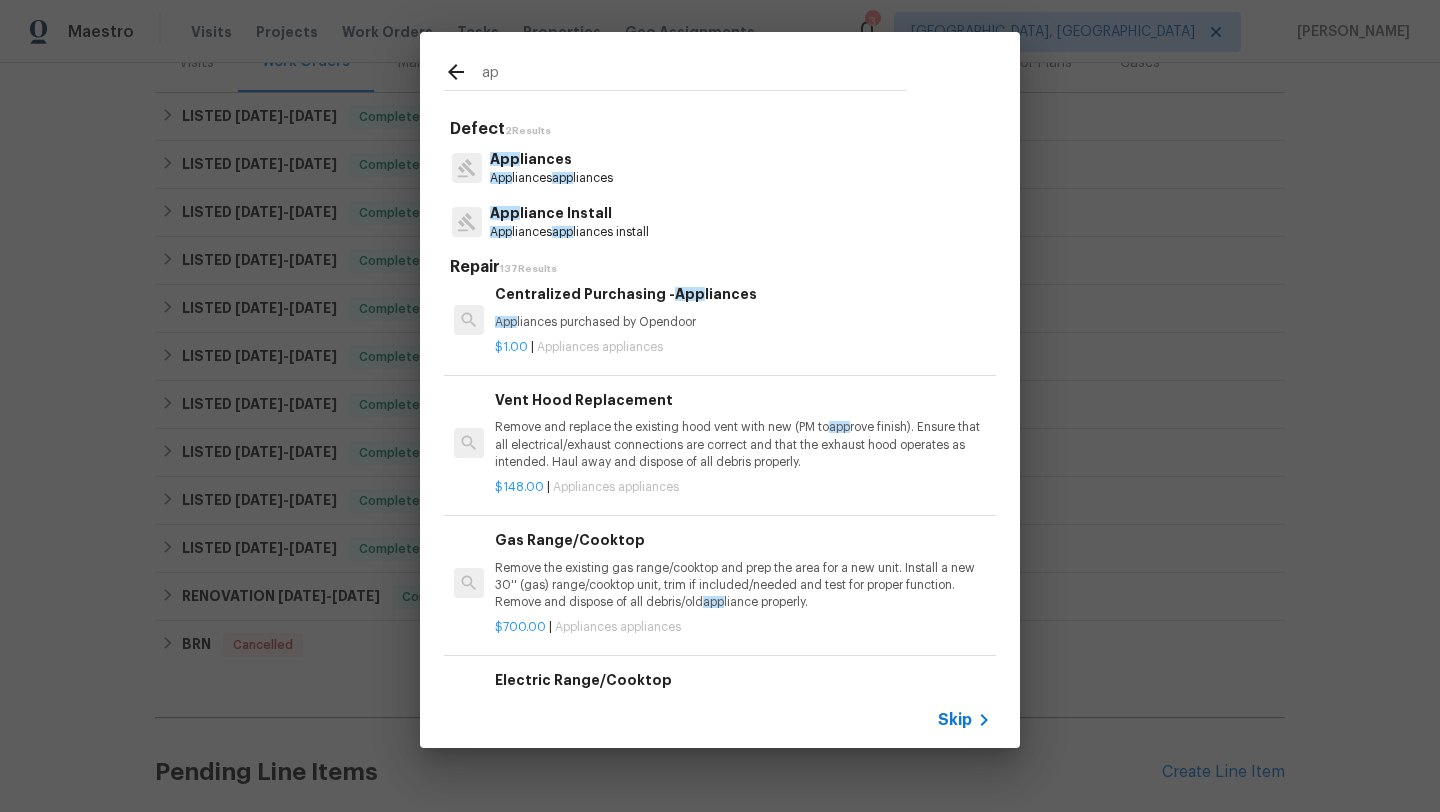 type on "a" 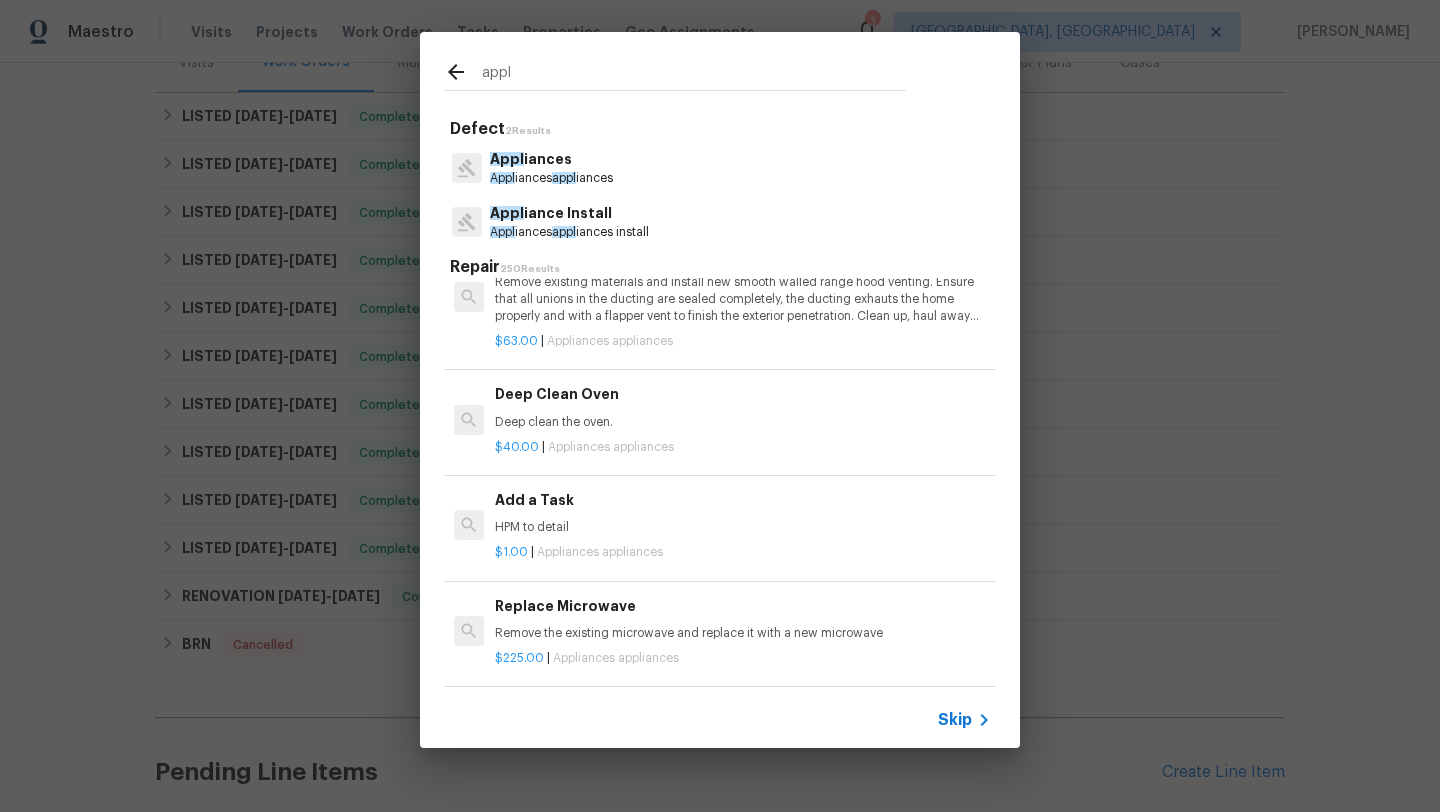 scroll, scrollTop: 1075, scrollLeft: 0, axis: vertical 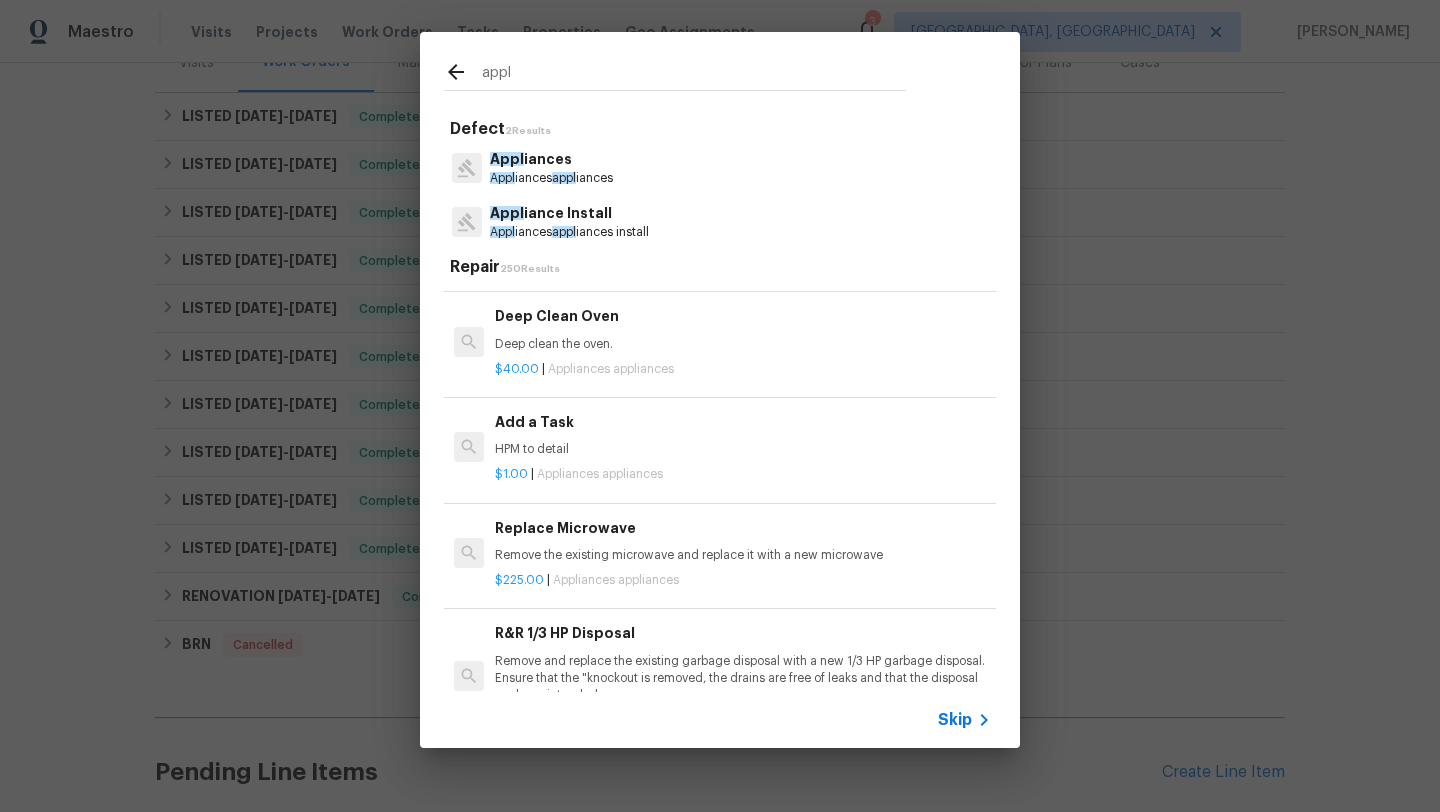 type on "appl" 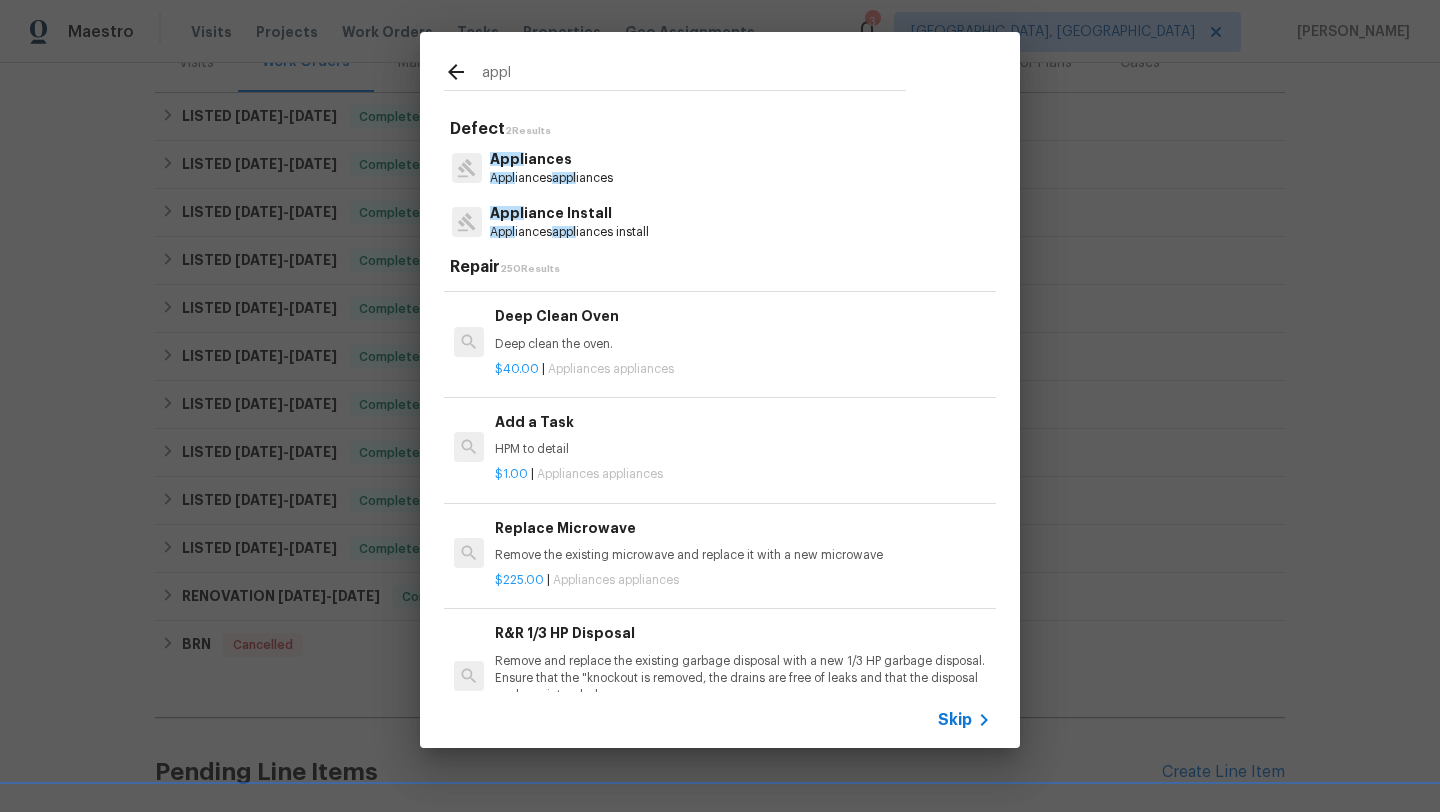 click on "HPM to detail" at bounding box center [743, 449] 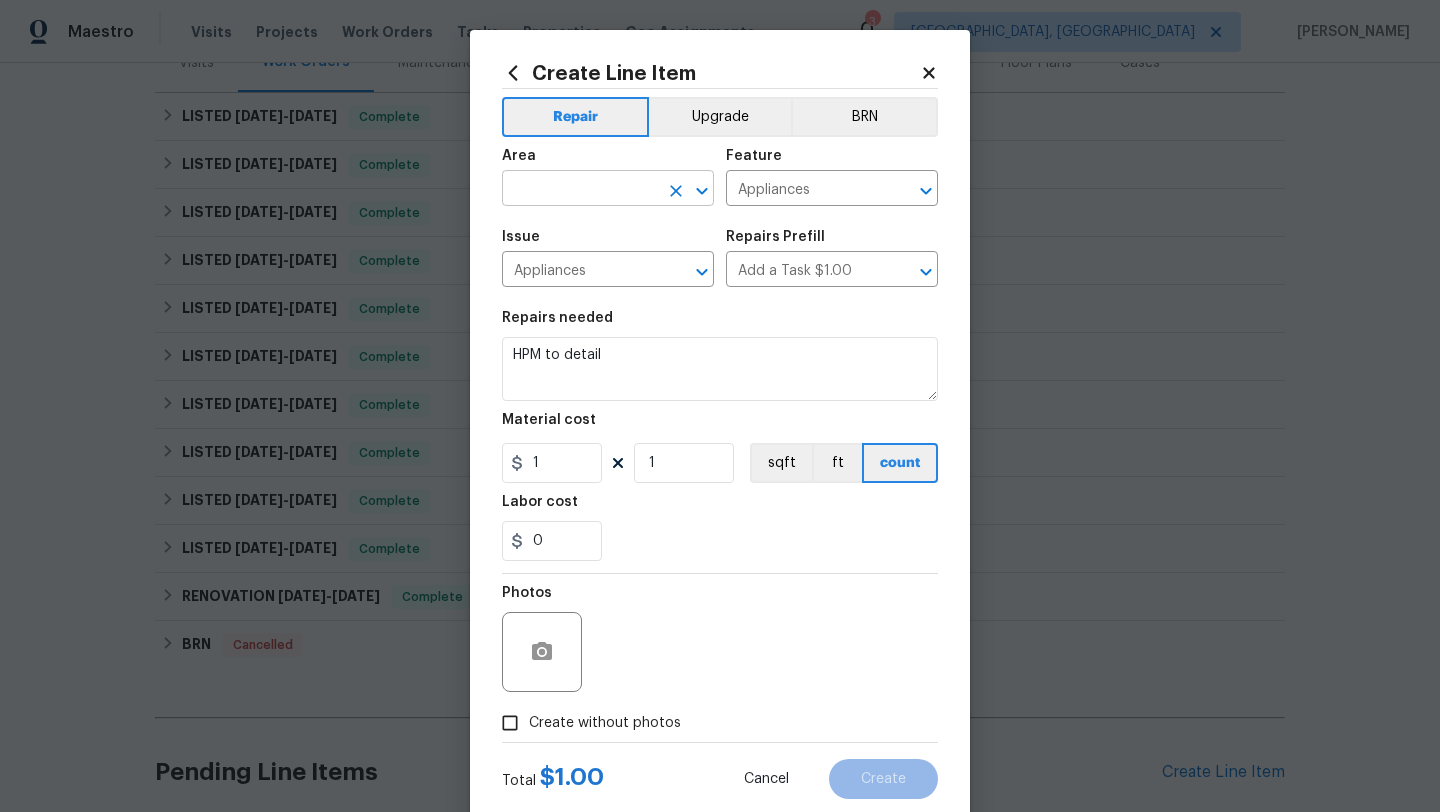 click at bounding box center [580, 190] 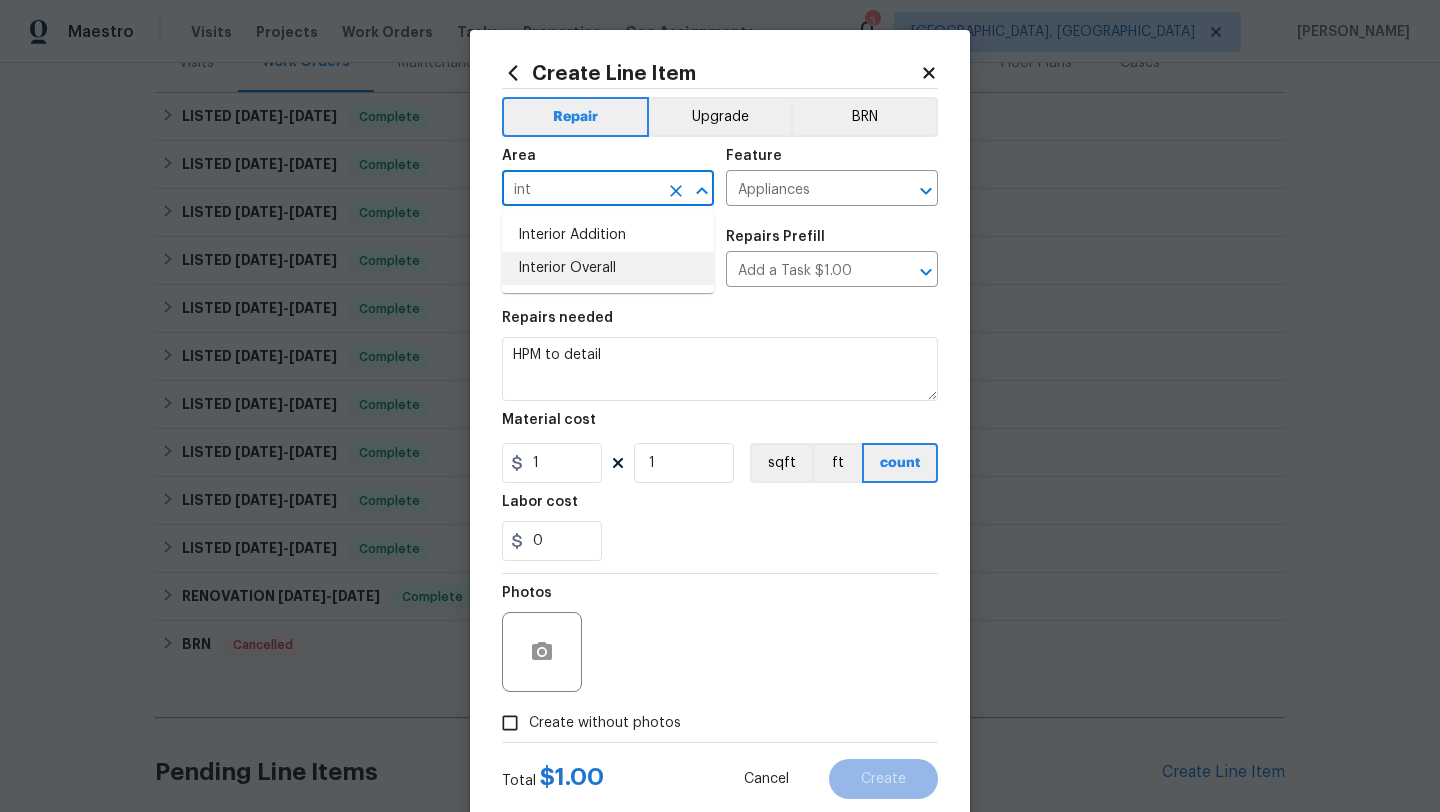 click on "Interior Addition Interior Overall" at bounding box center (608, 252) 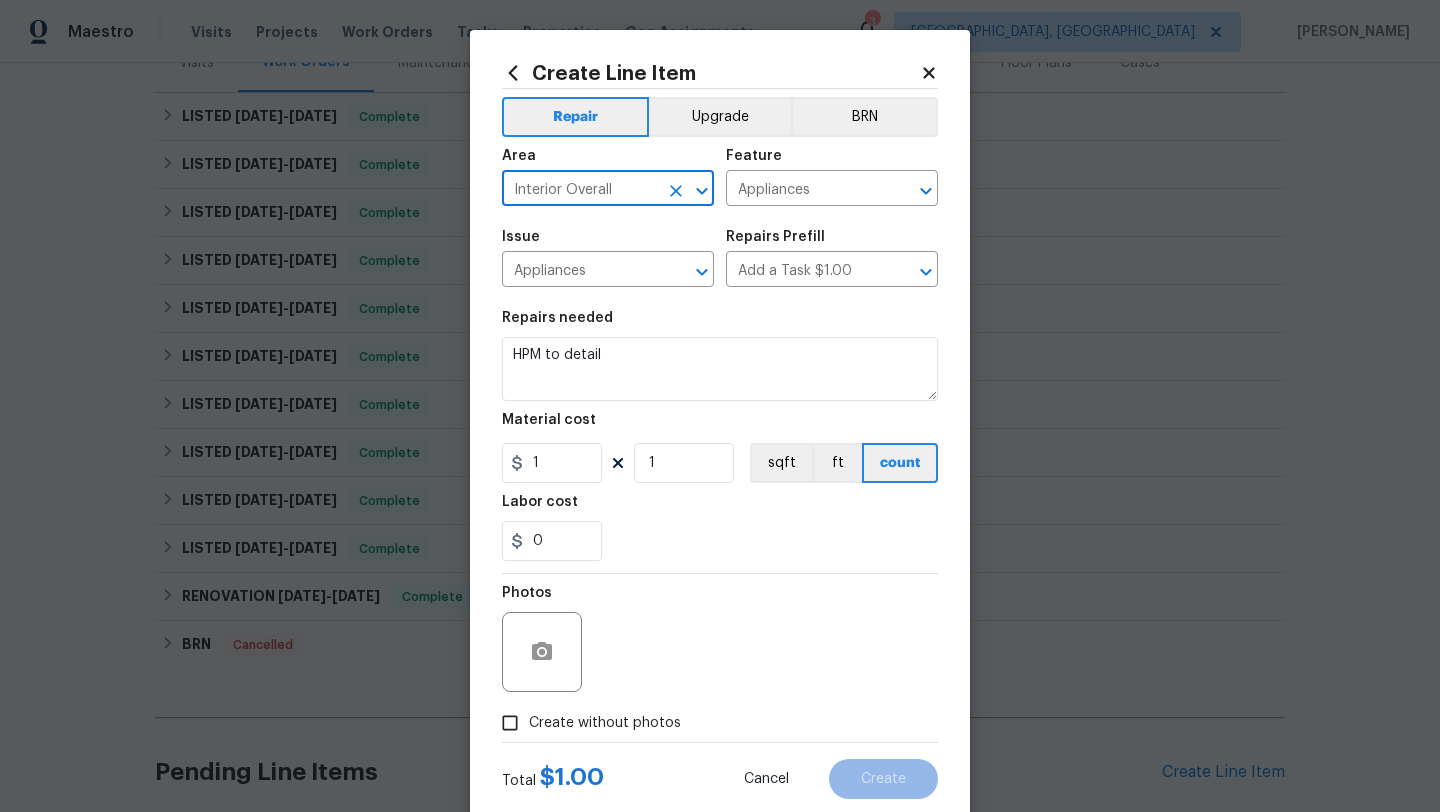 type on "Interior Overall" 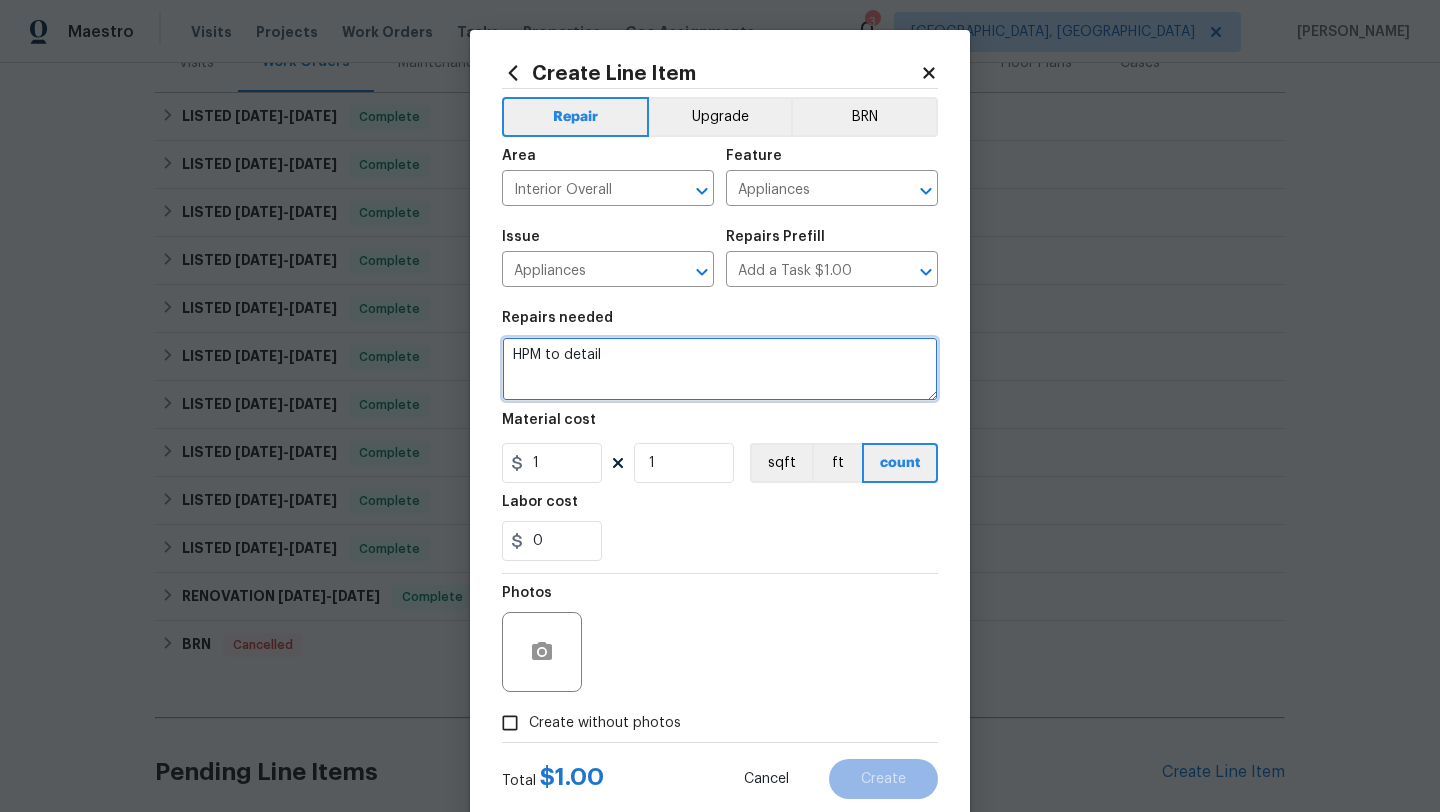 click on "HPM to detail" at bounding box center [720, 369] 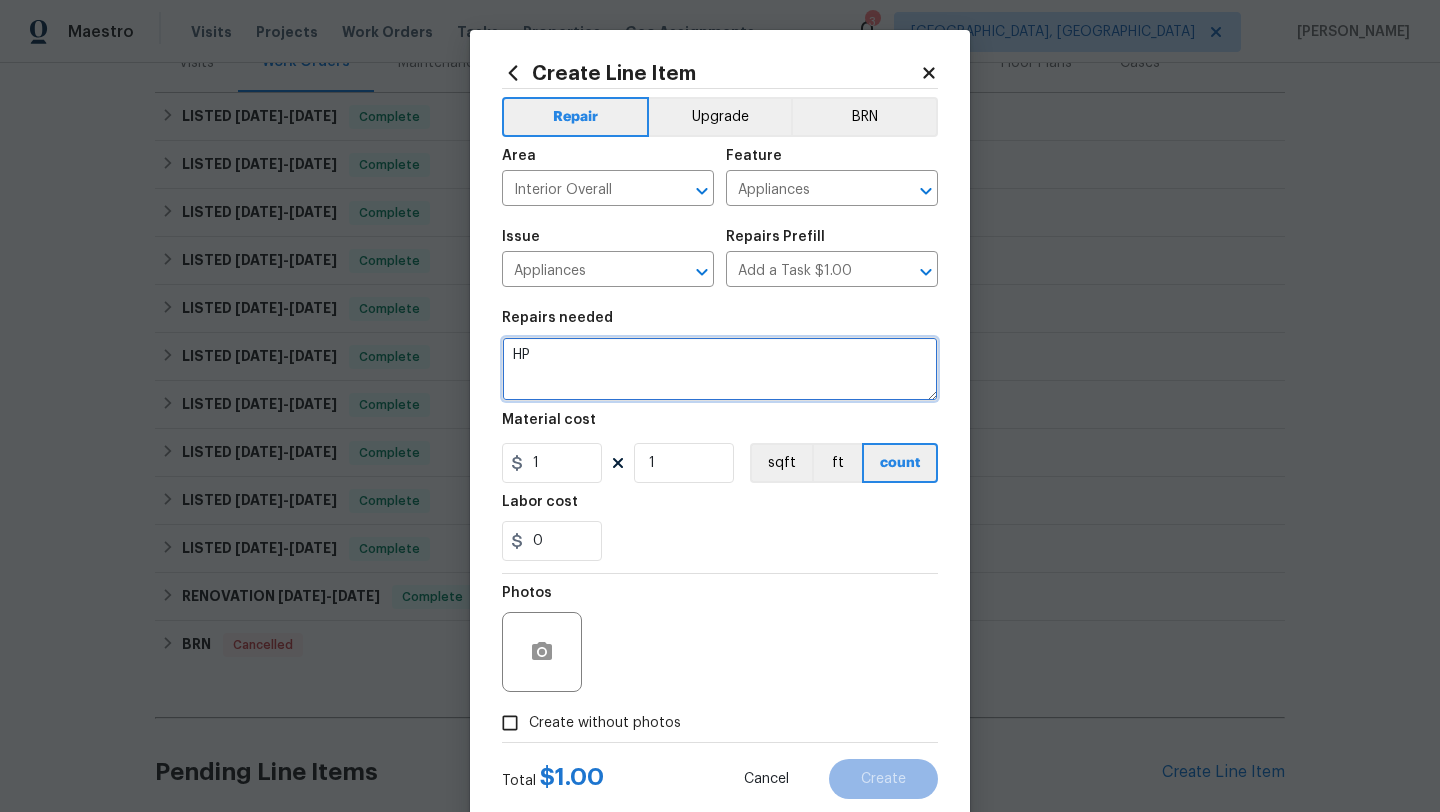 type on "H" 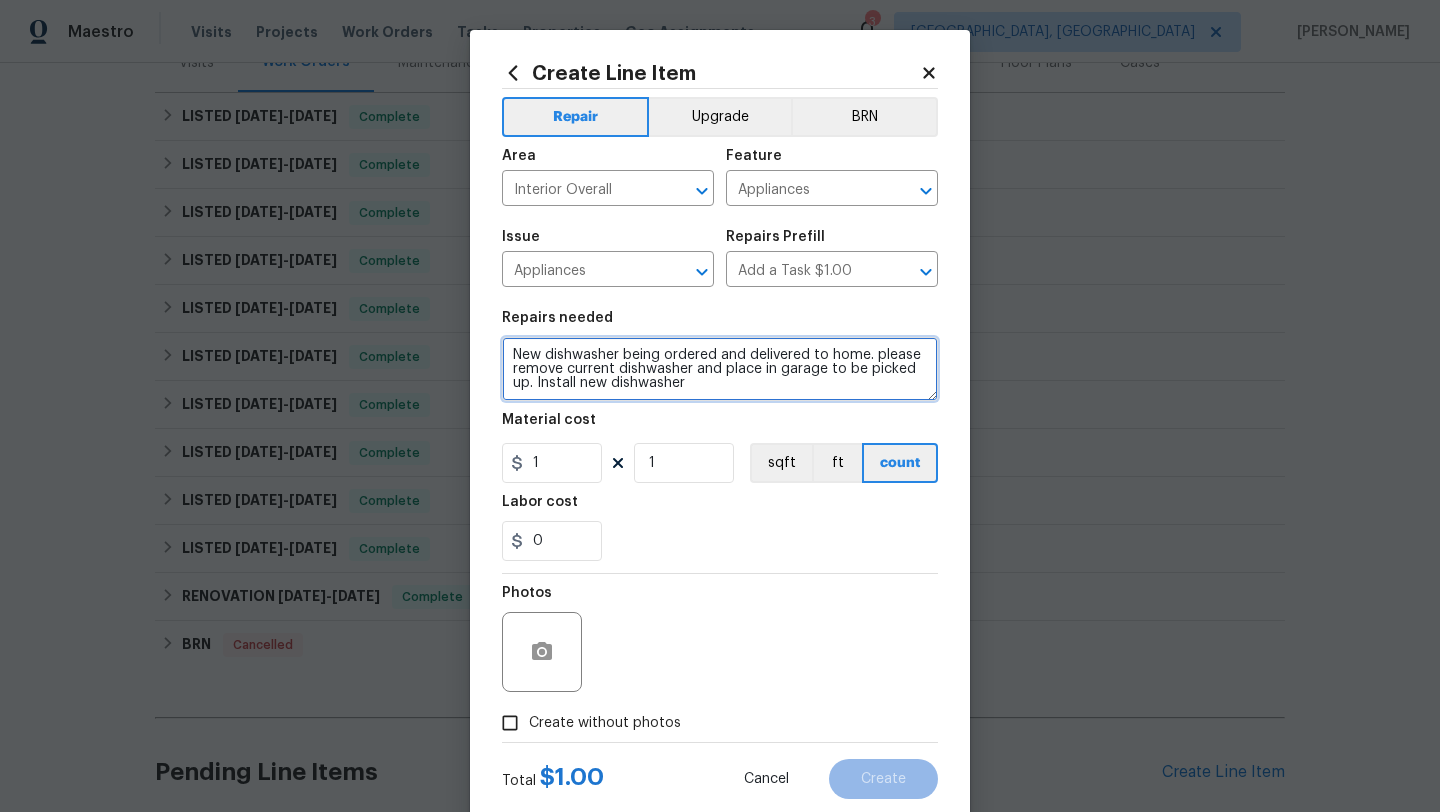 type on "New dishwasher being ordered and delivered to home. please remove current dishwasher and place in garage to be picked up. Install new dishwasher" 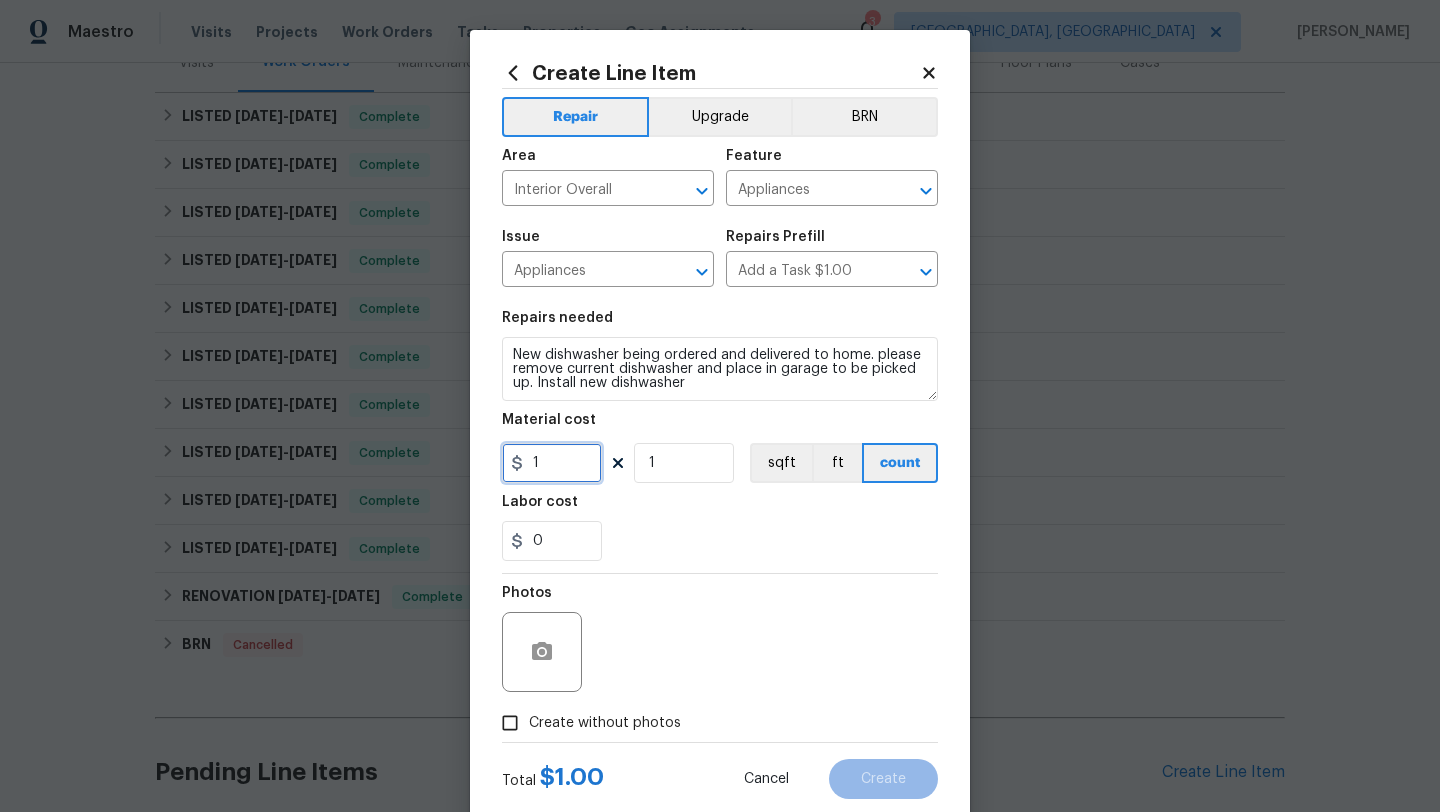 click on "1" at bounding box center (552, 463) 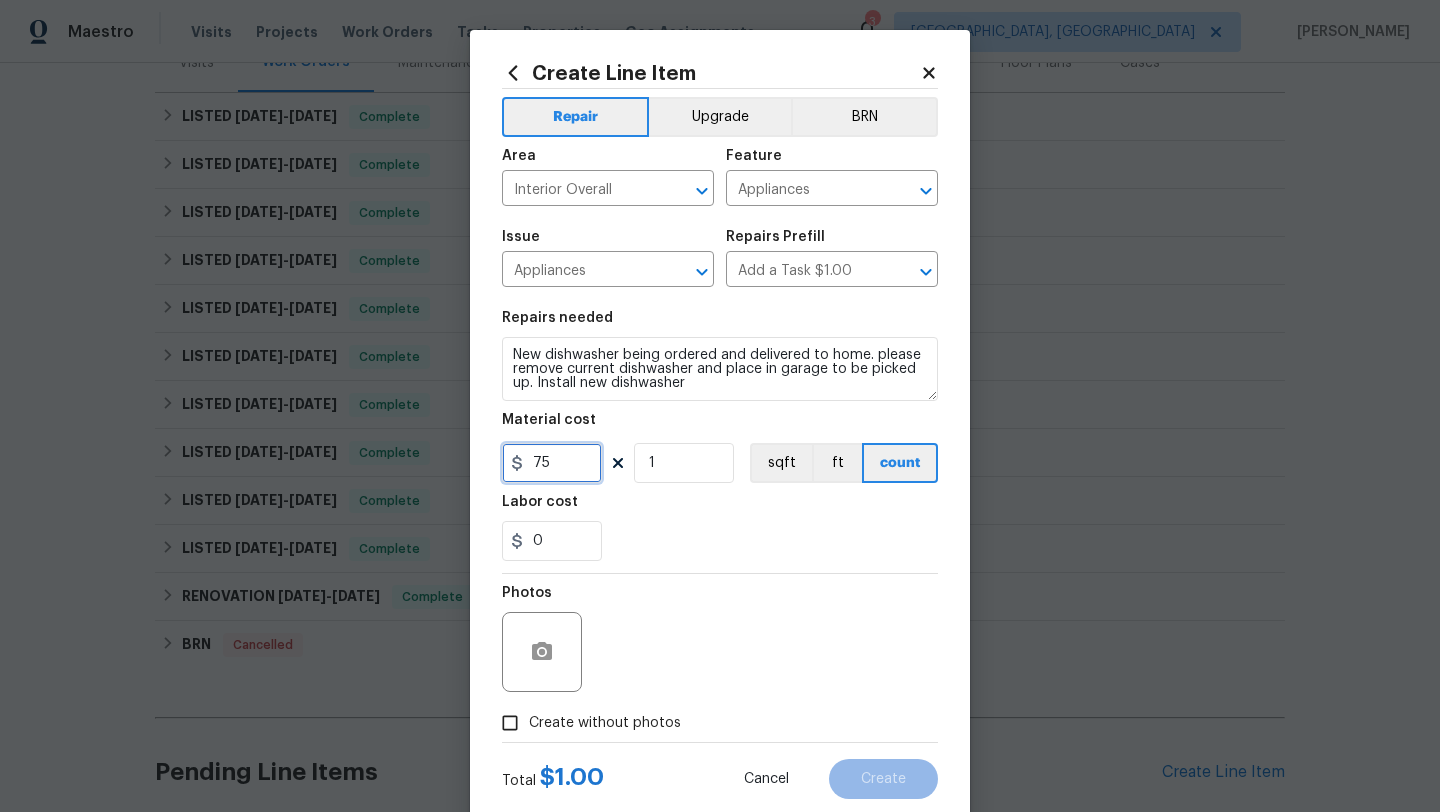 type on "75" 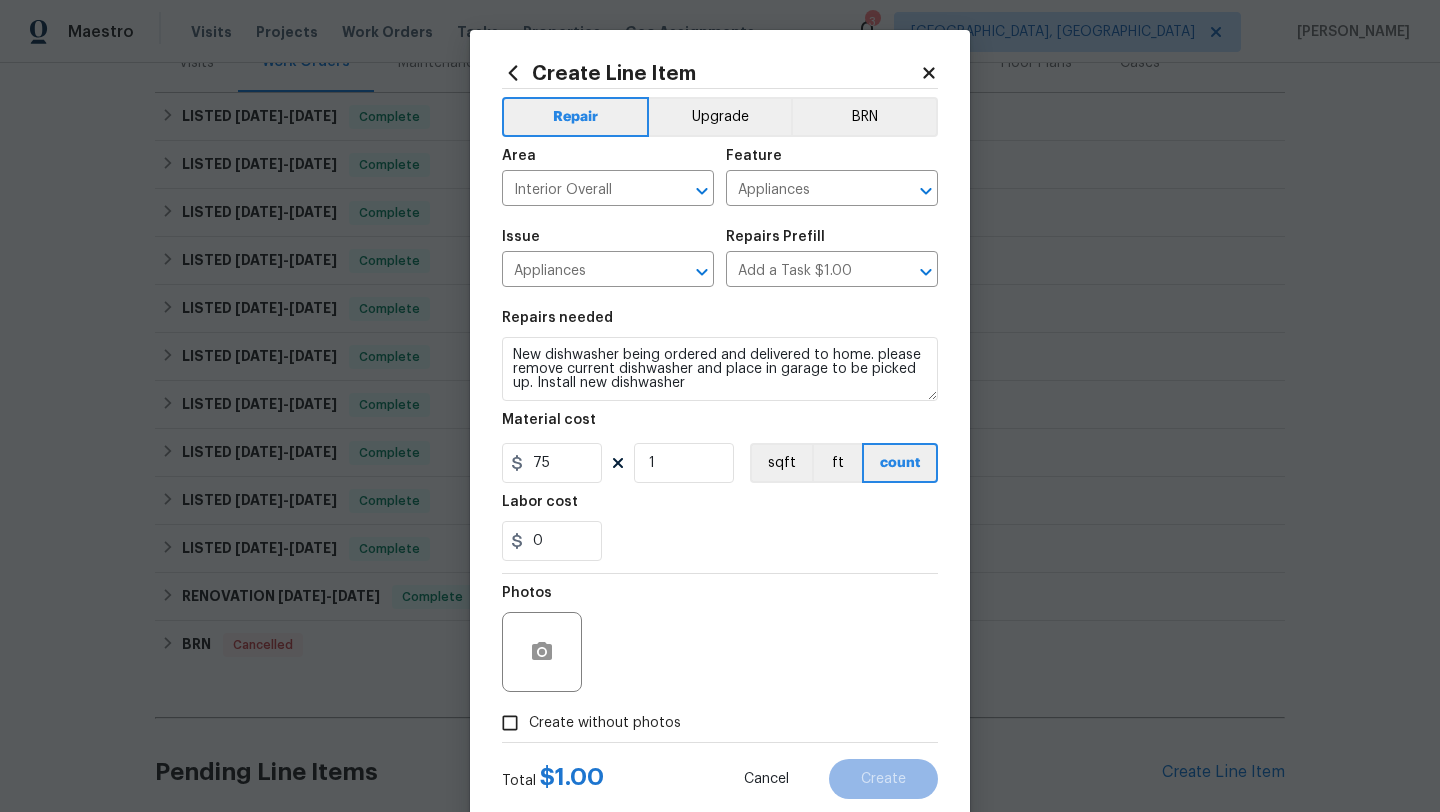 click on "Create without photos" at bounding box center (605, 723) 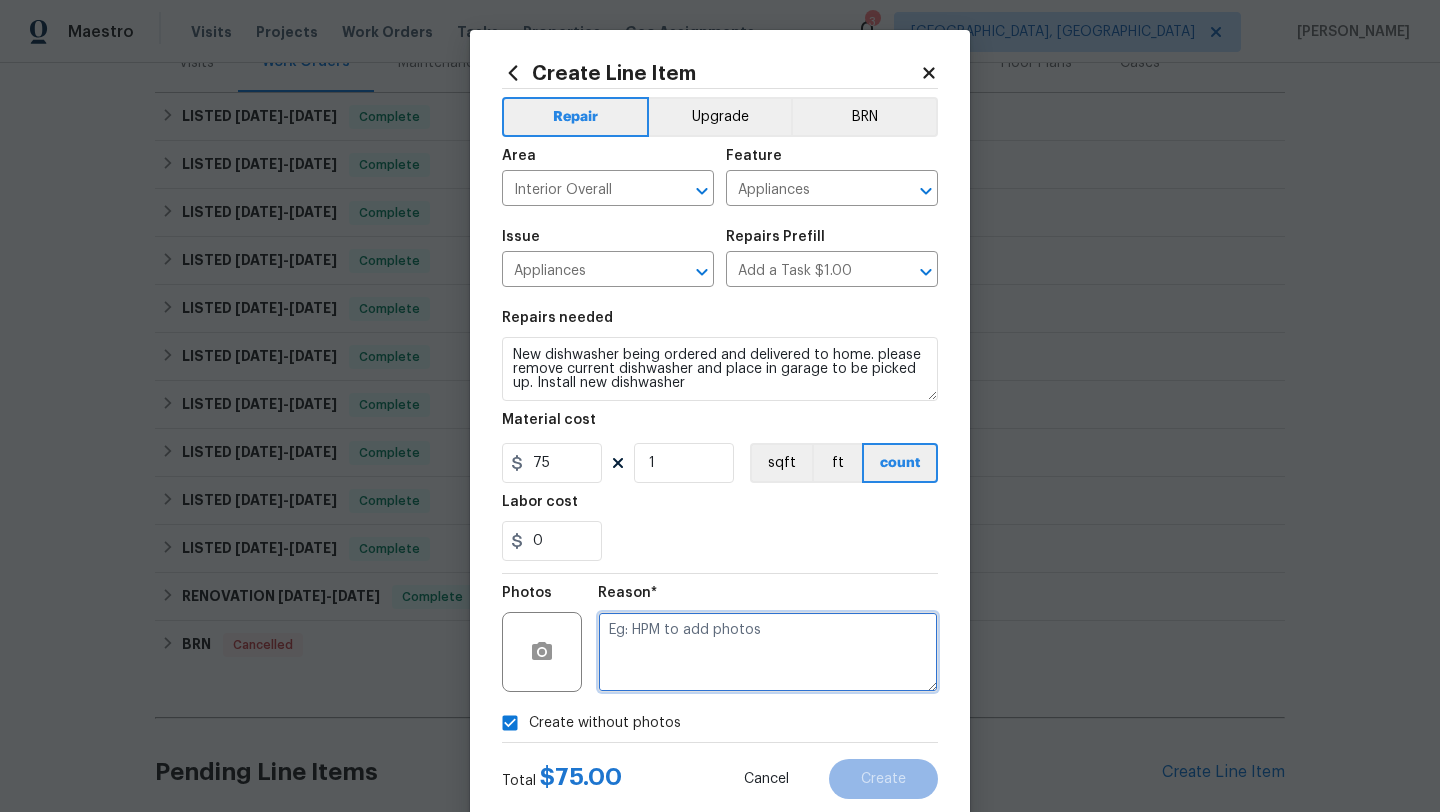 click at bounding box center [768, 652] 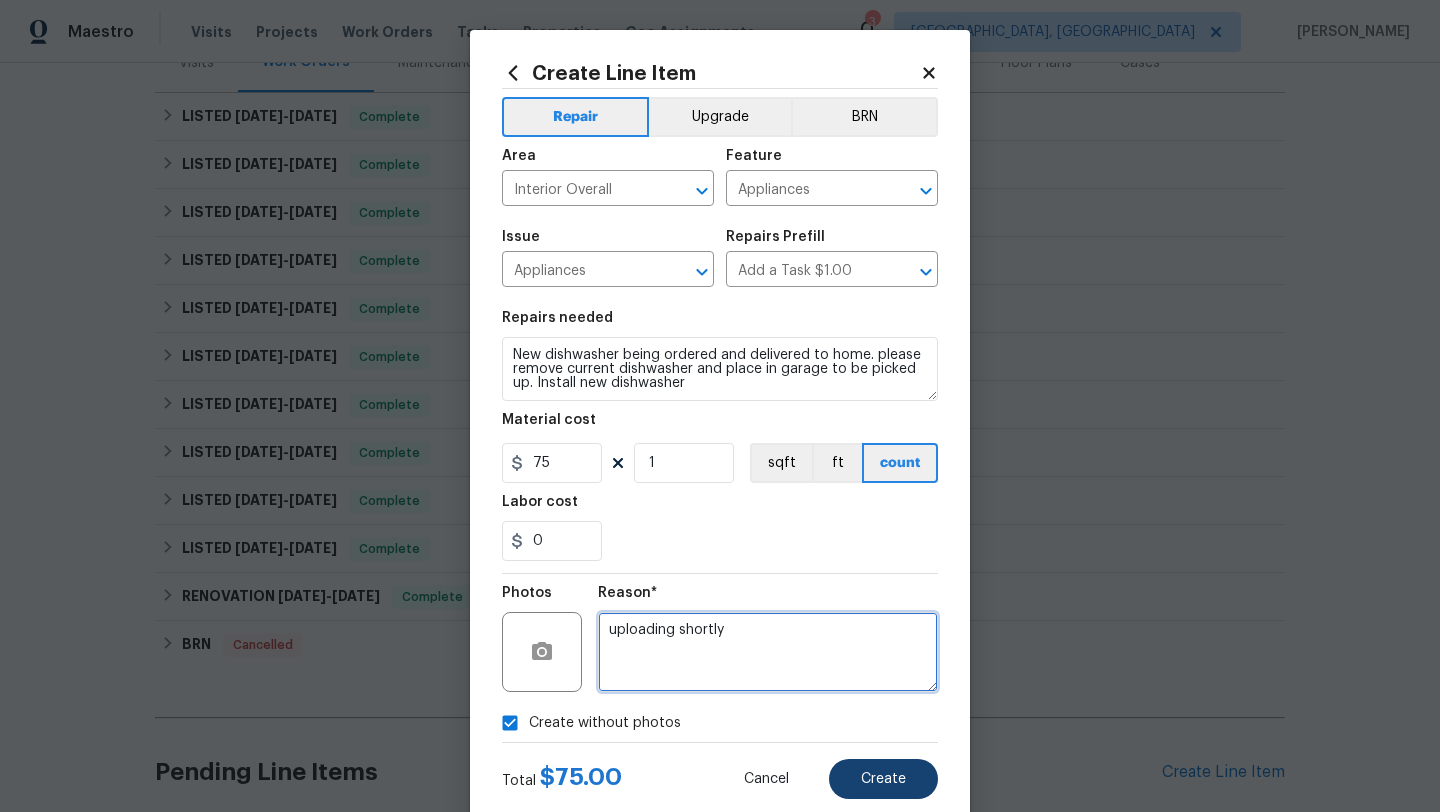 type on "uploading shortly" 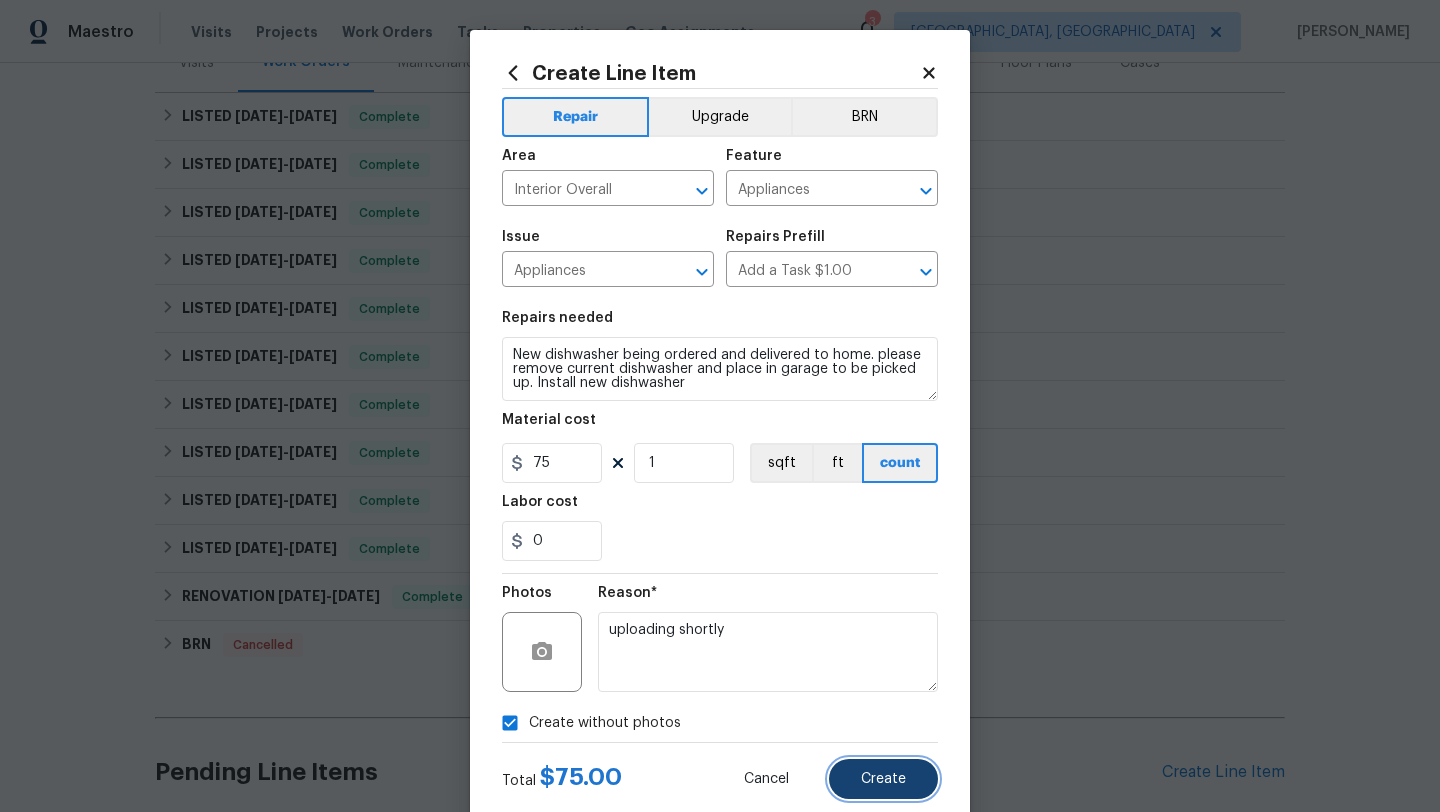 click on "Create" at bounding box center (883, 779) 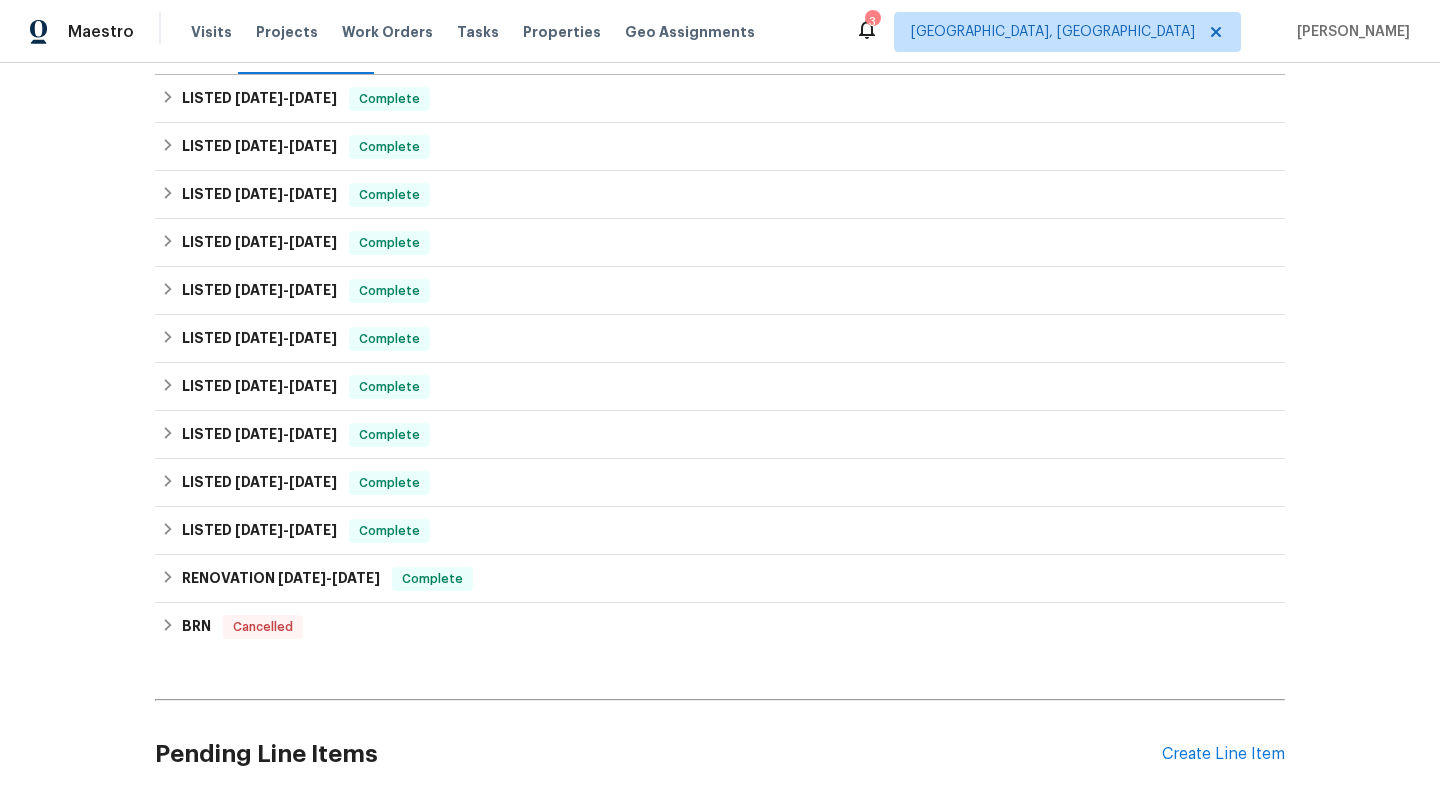 scroll, scrollTop: 329, scrollLeft: 0, axis: vertical 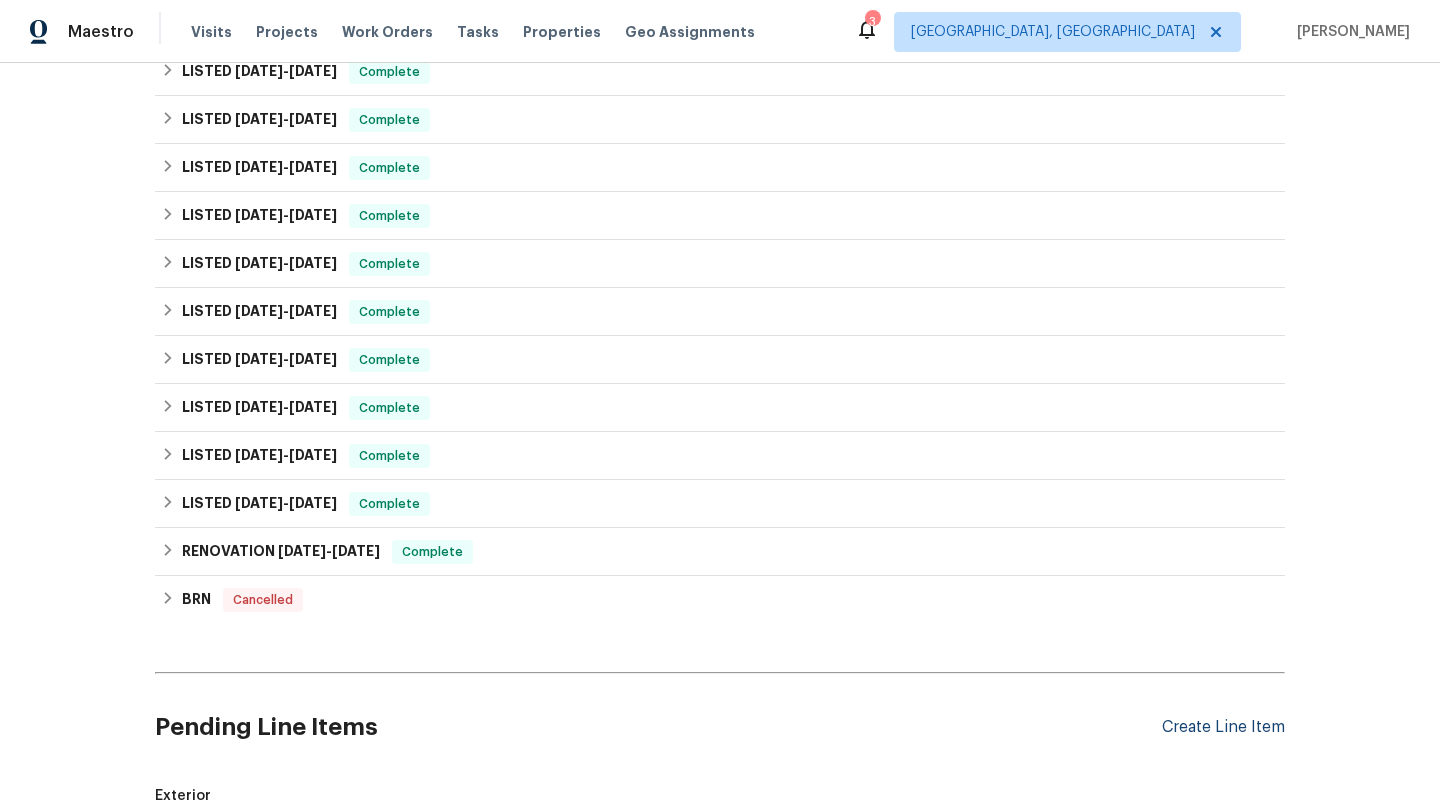 click on "Create Line Item" at bounding box center [1223, 727] 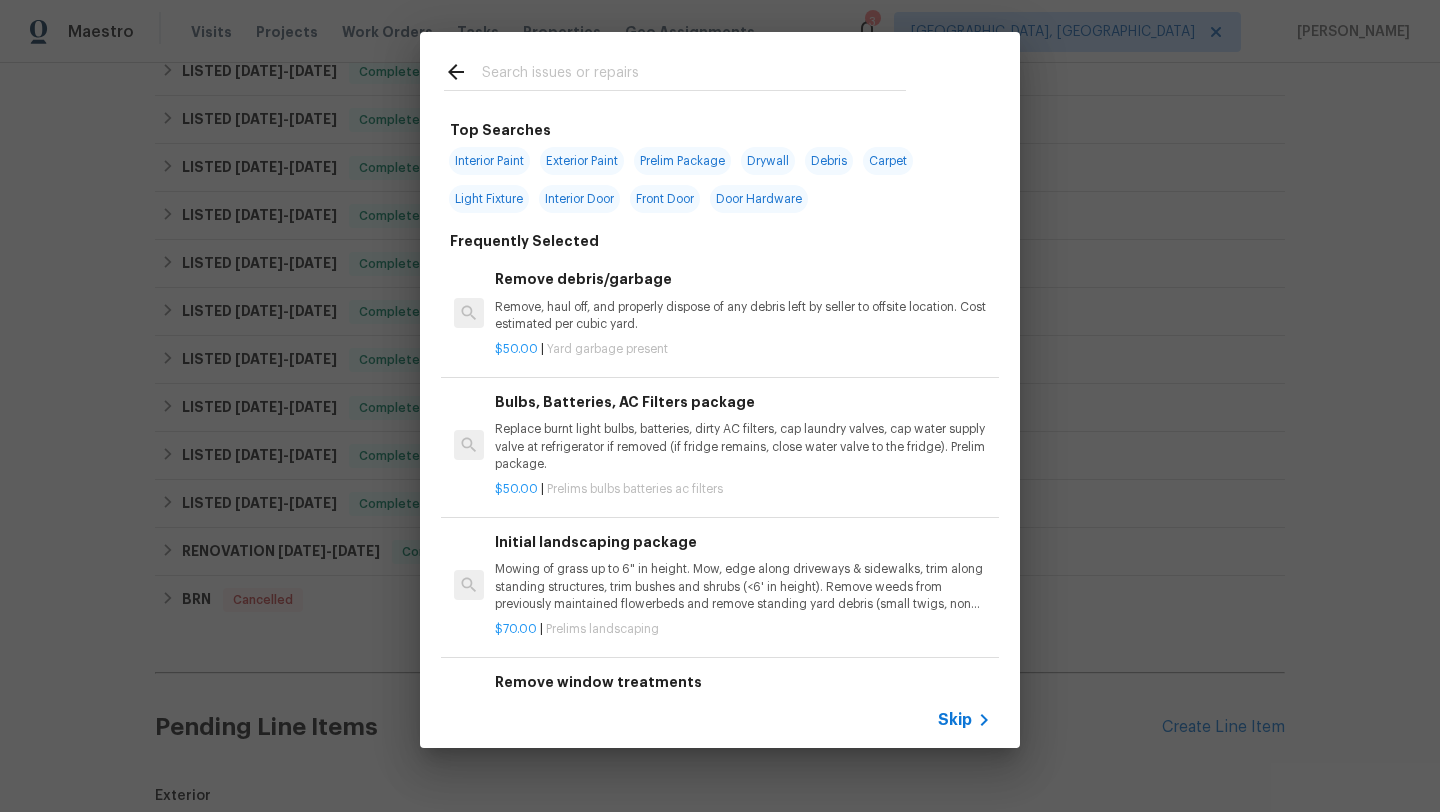 click at bounding box center [694, 75] 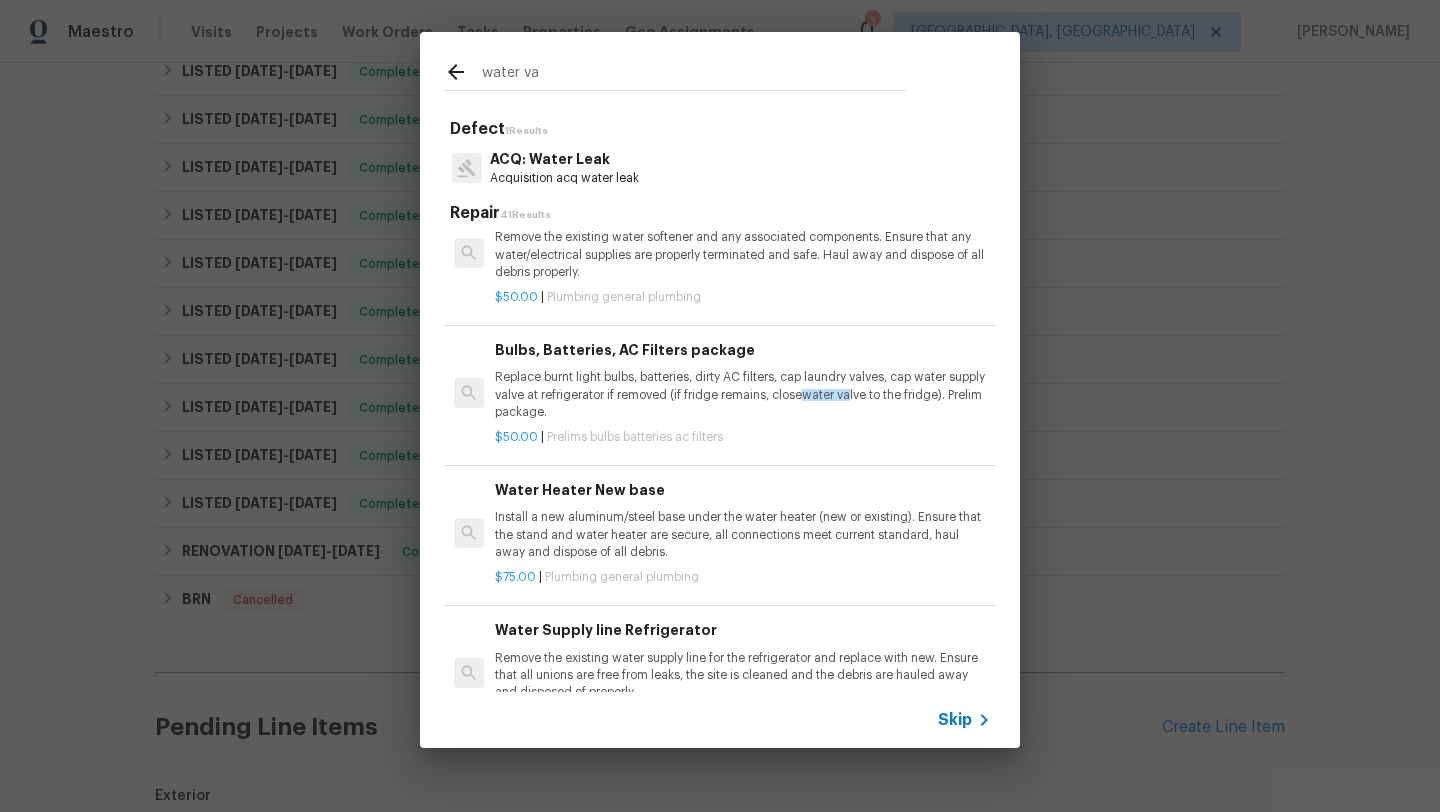 scroll, scrollTop: 598, scrollLeft: 0, axis: vertical 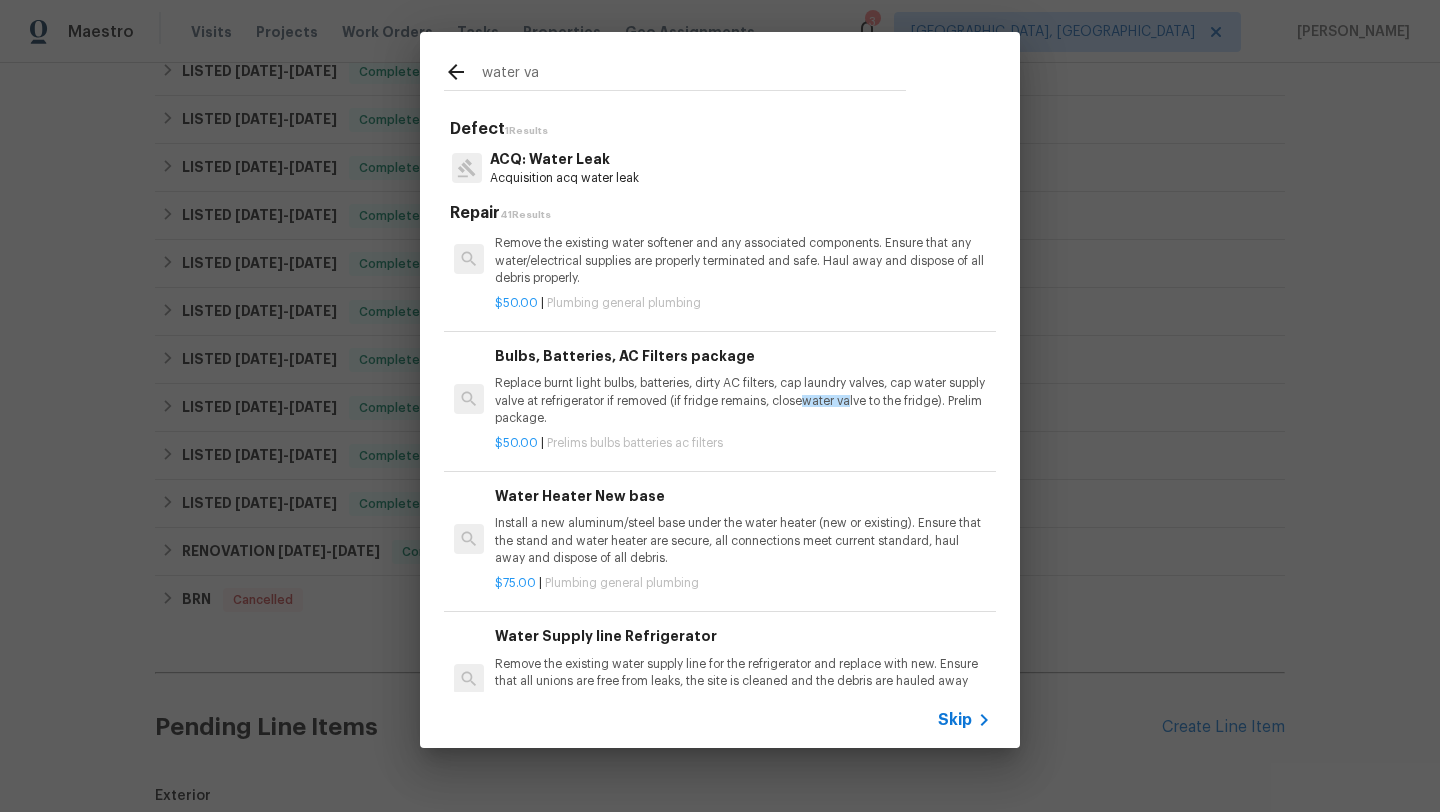 type on "water va" 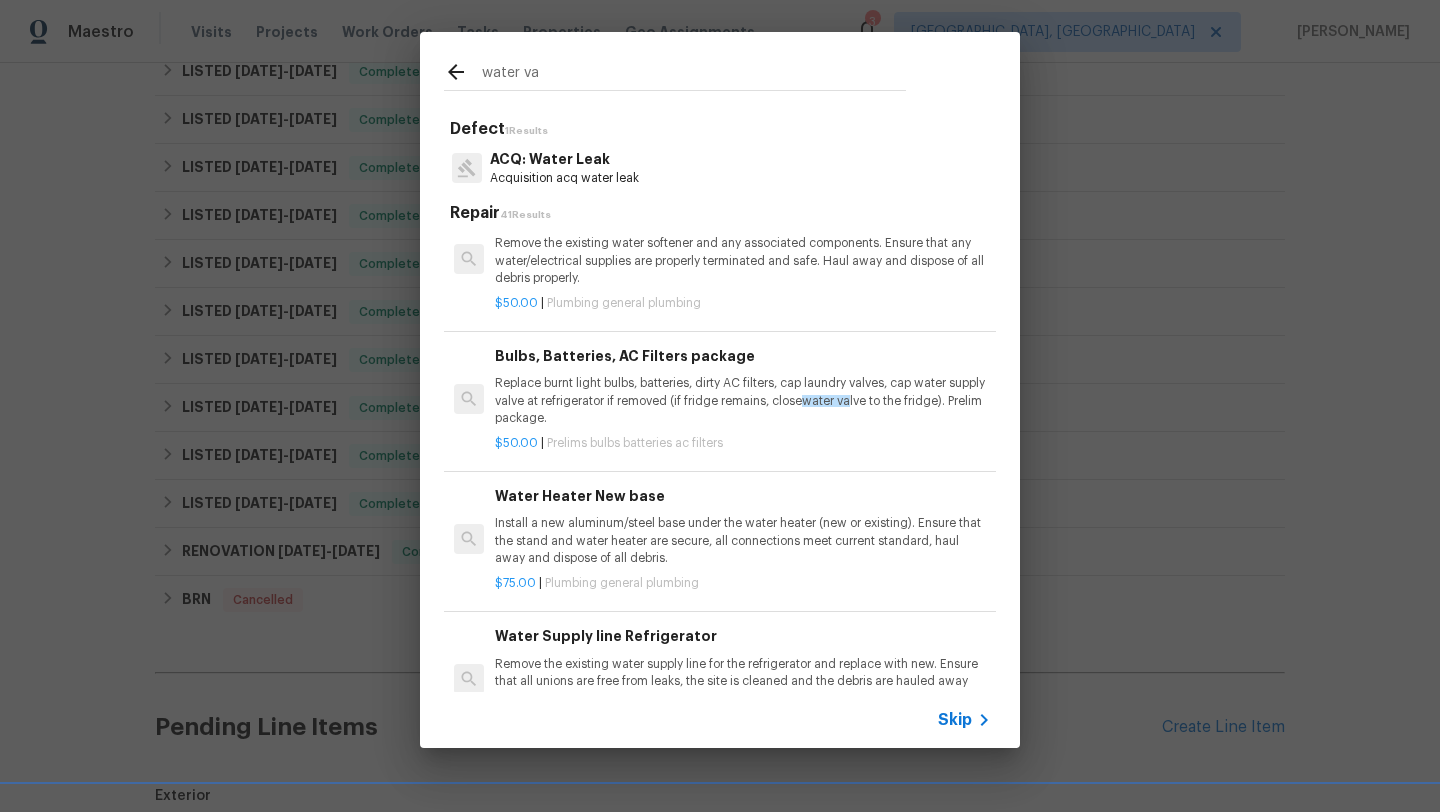 click on "Replace burnt light bulbs, batteries, dirty AC filters, cap laundry valves, cap water supply valve at refrigerator if removed (if fridge remains, close  water va lve to the fridge). Prelim package." at bounding box center [743, 400] 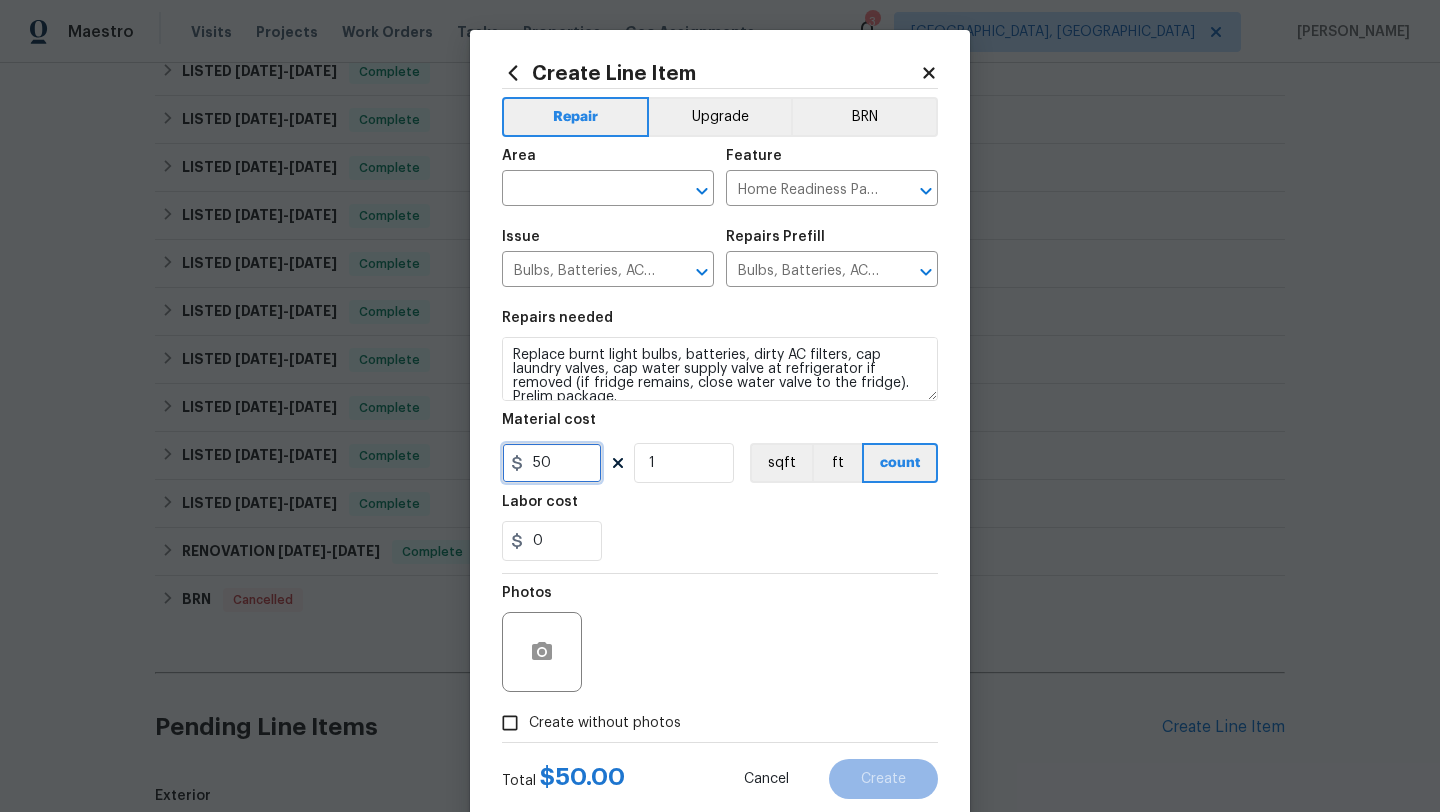 click on "50" at bounding box center [552, 463] 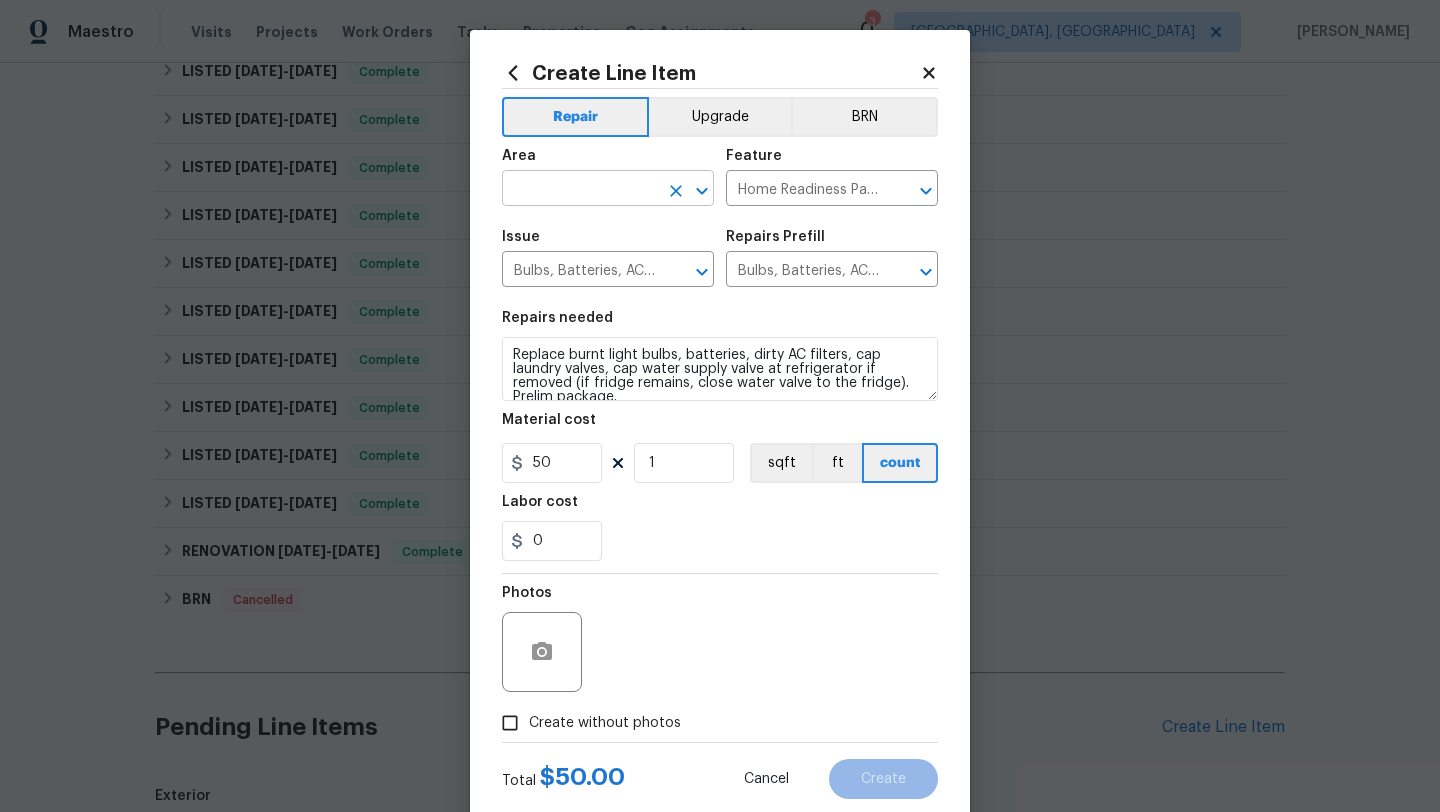 click at bounding box center (580, 190) 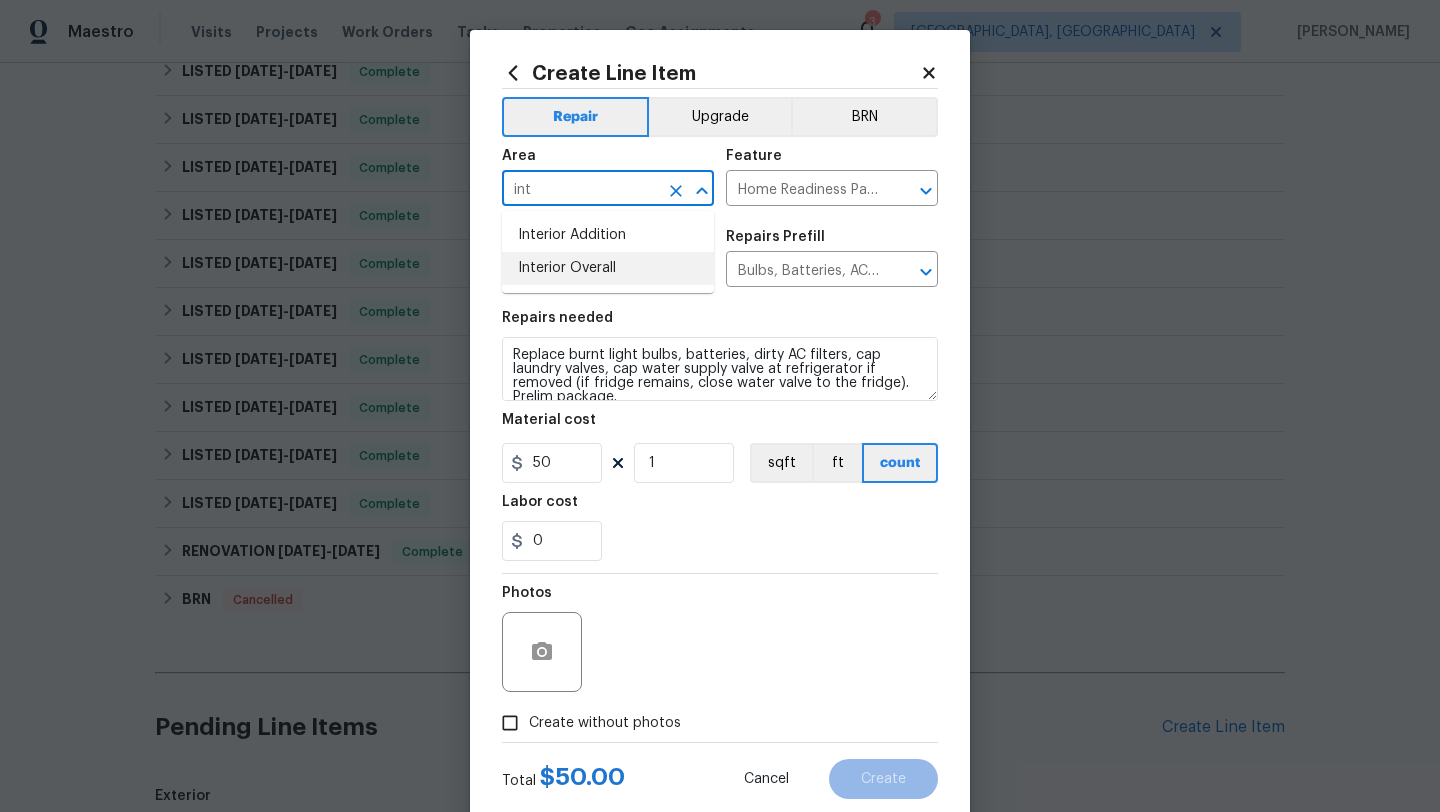 click on "Interior Overall" at bounding box center [608, 268] 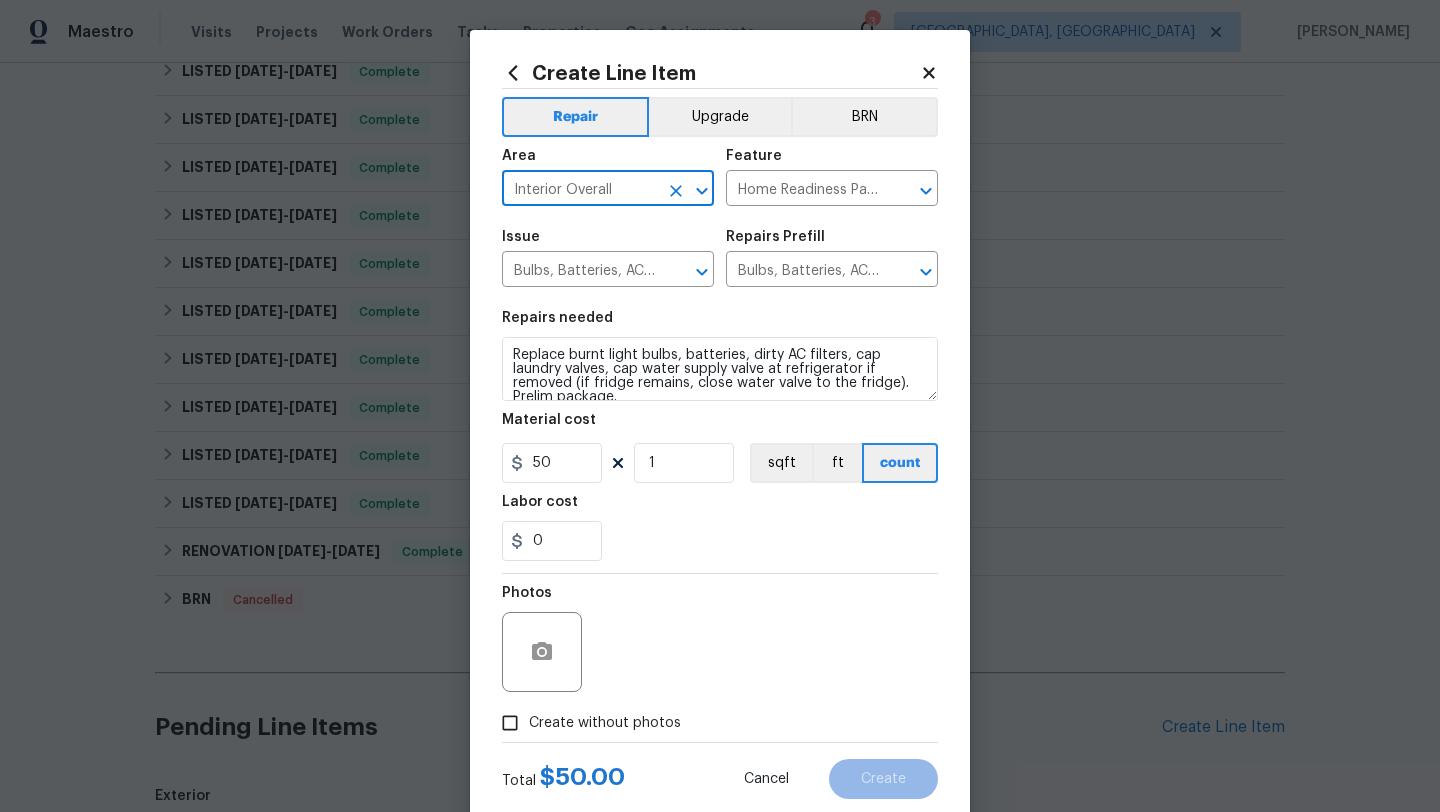 type on "Interior Overall" 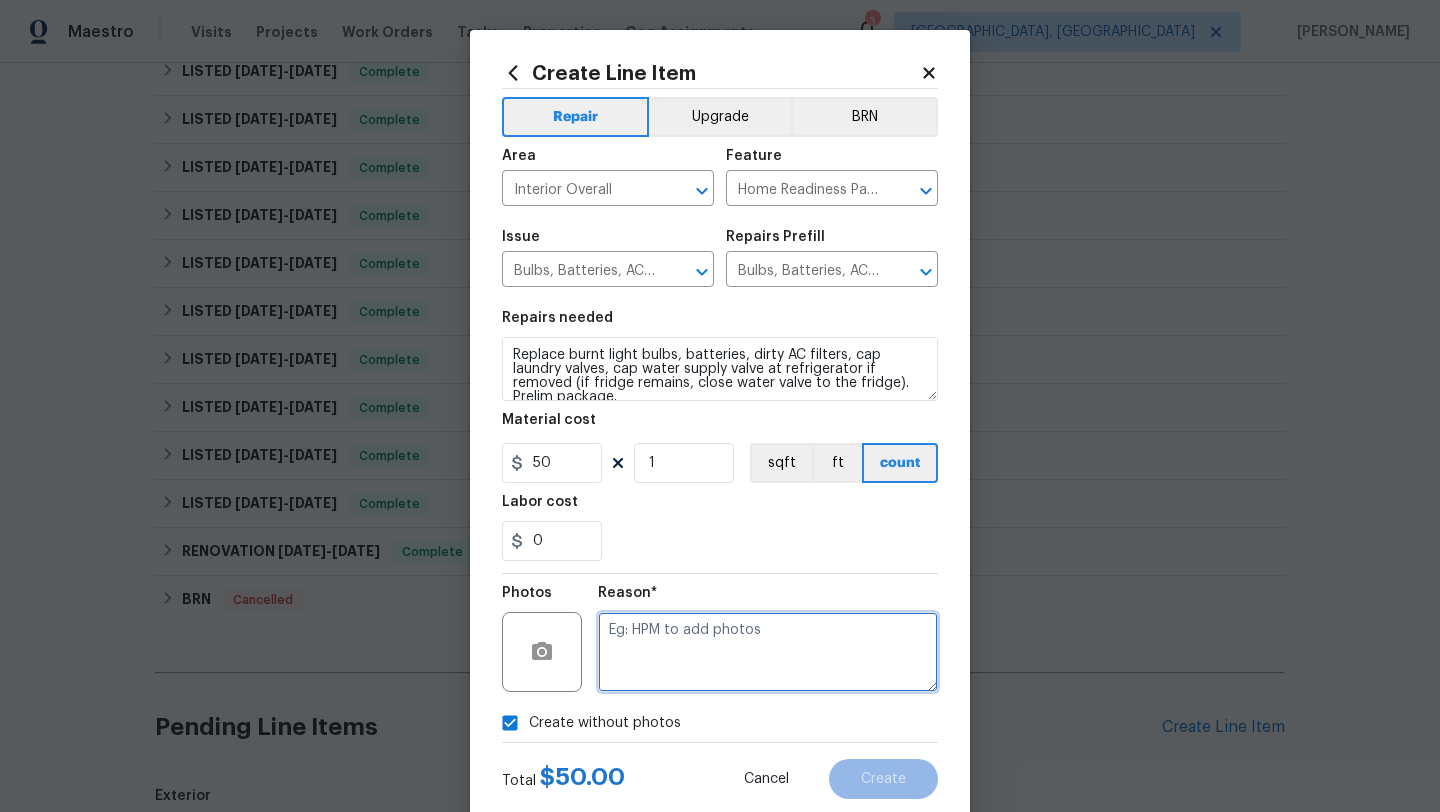 click at bounding box center (768, 652) 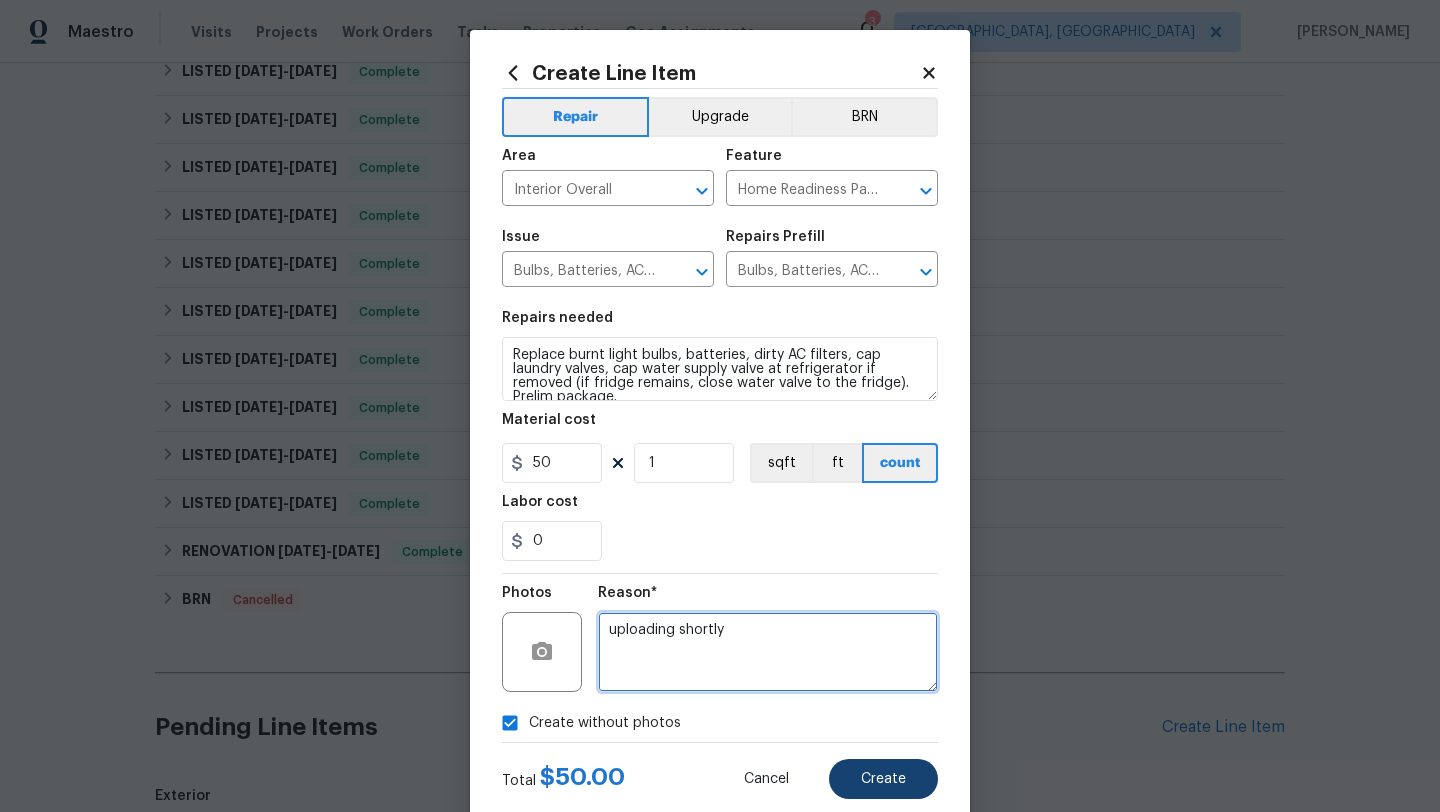 type on "uploading shortly" 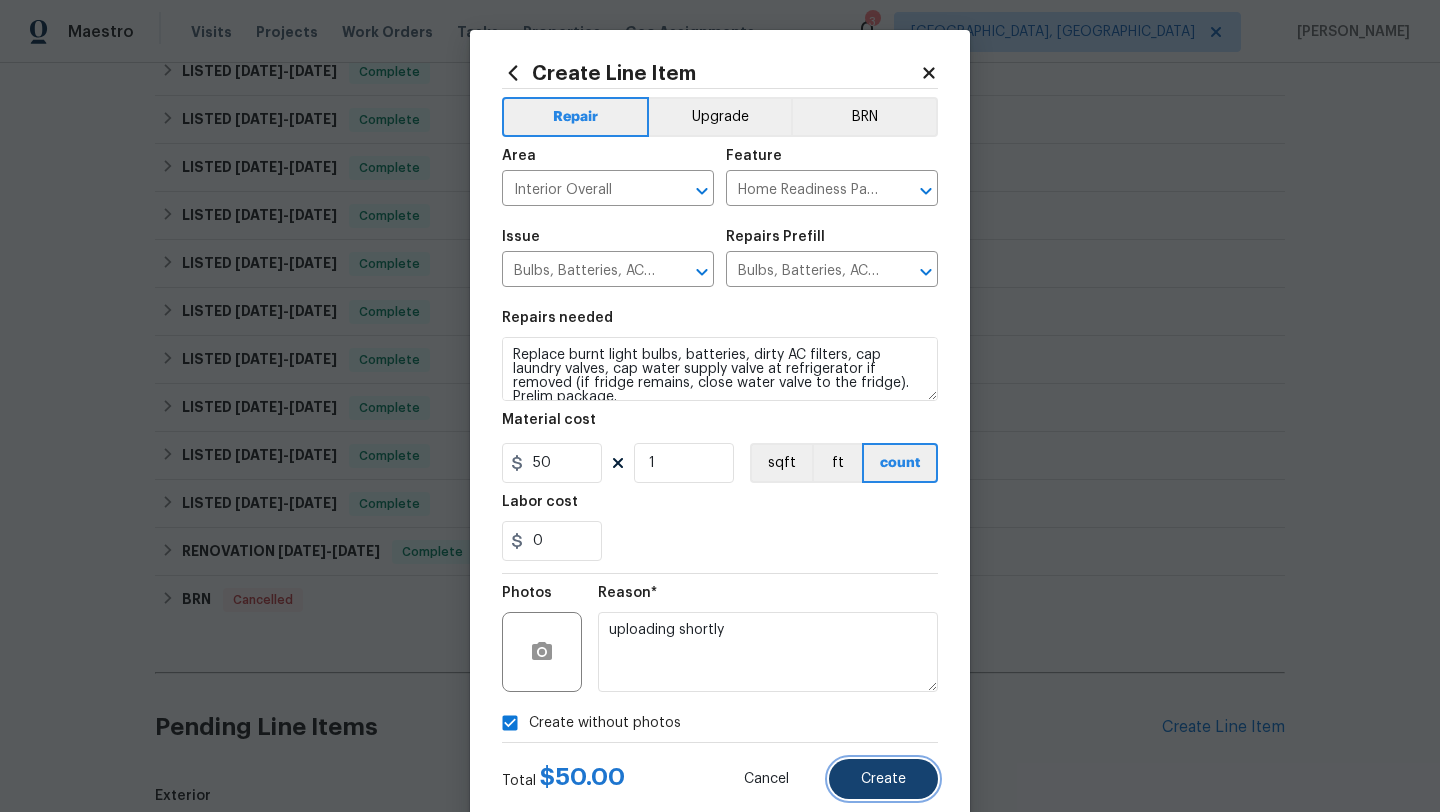 click on "Create" at bounding box center [883, 779] 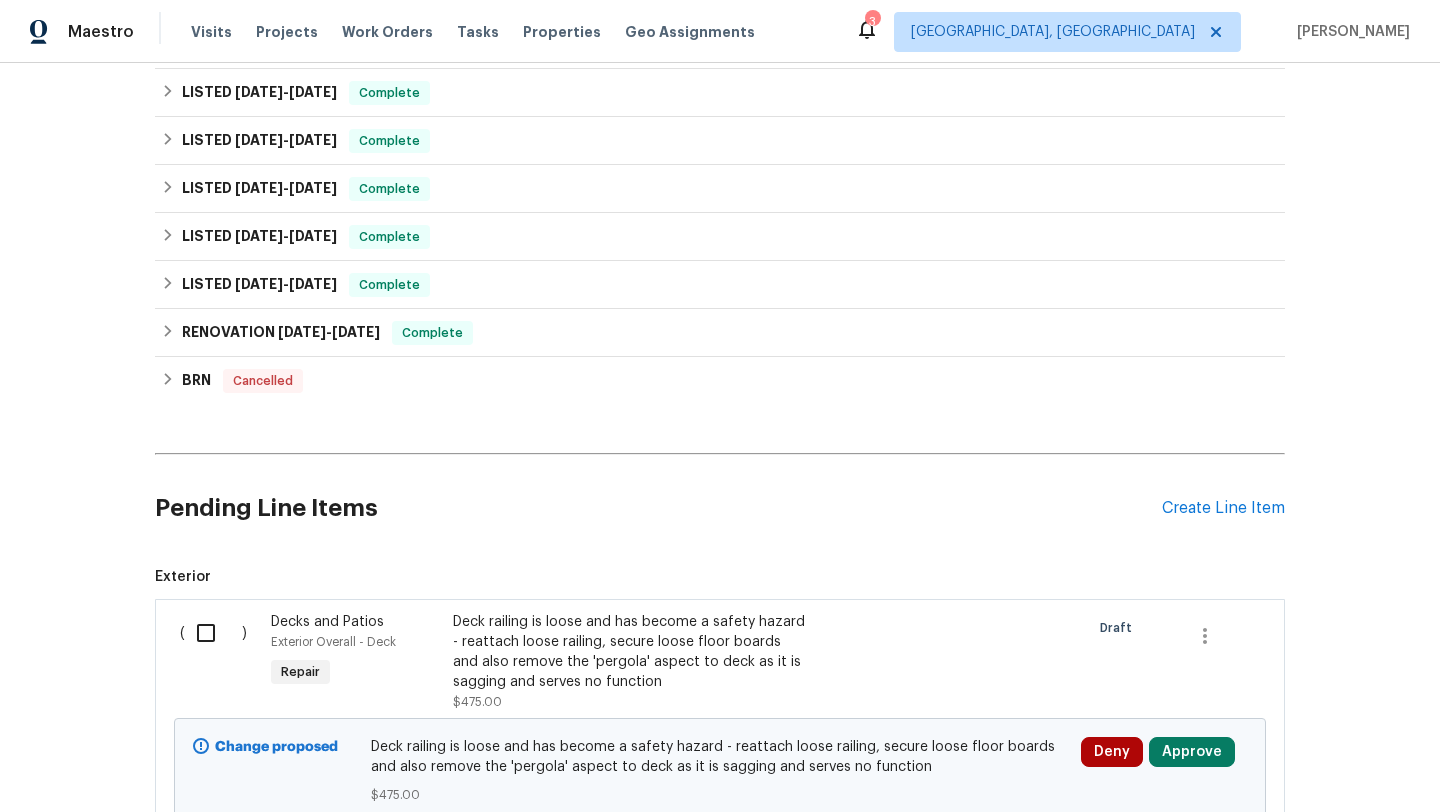 scroll, scrollTop: 540, scrollLeft: 0, axis: vertical 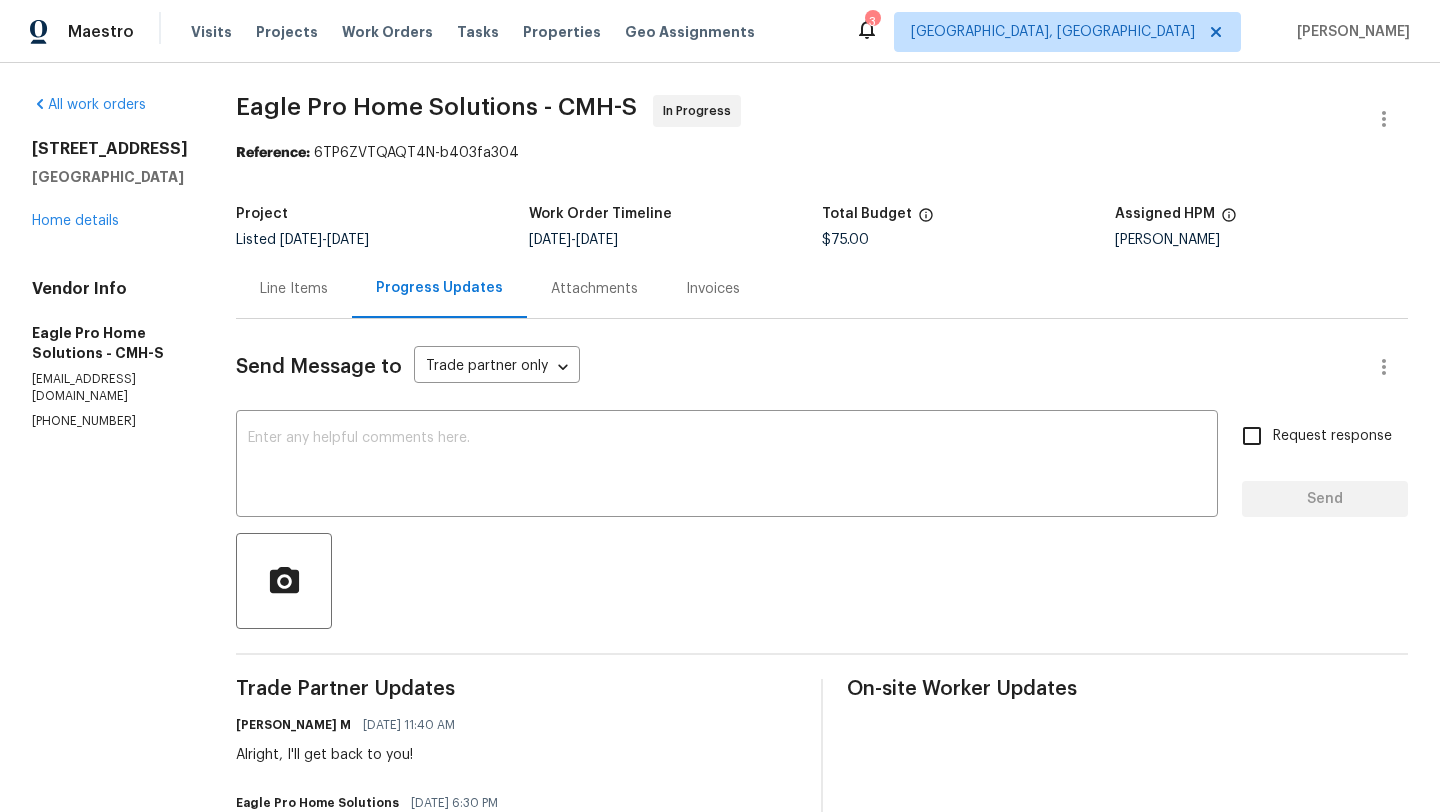click on "Line Items" at bounding box center [294, 289] 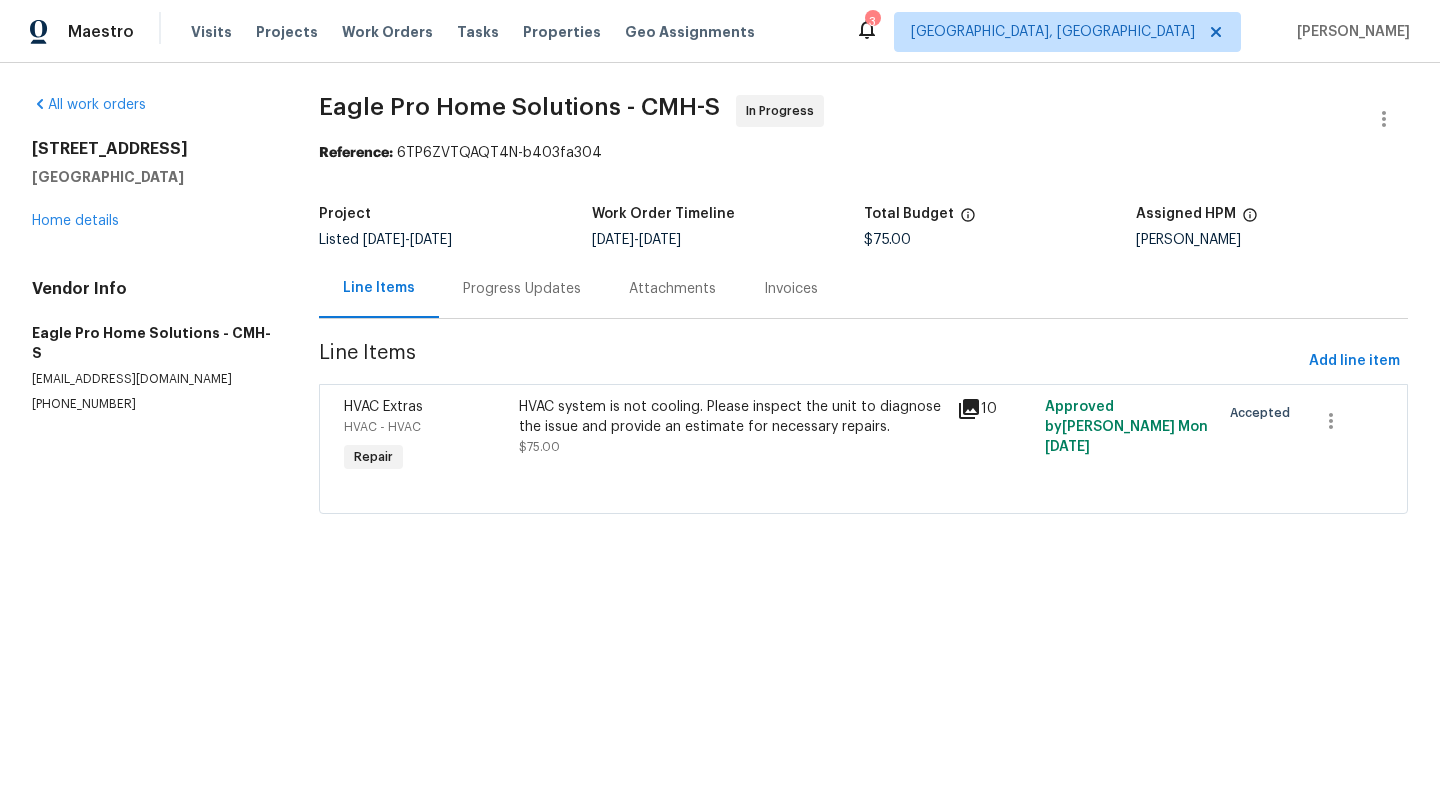 click 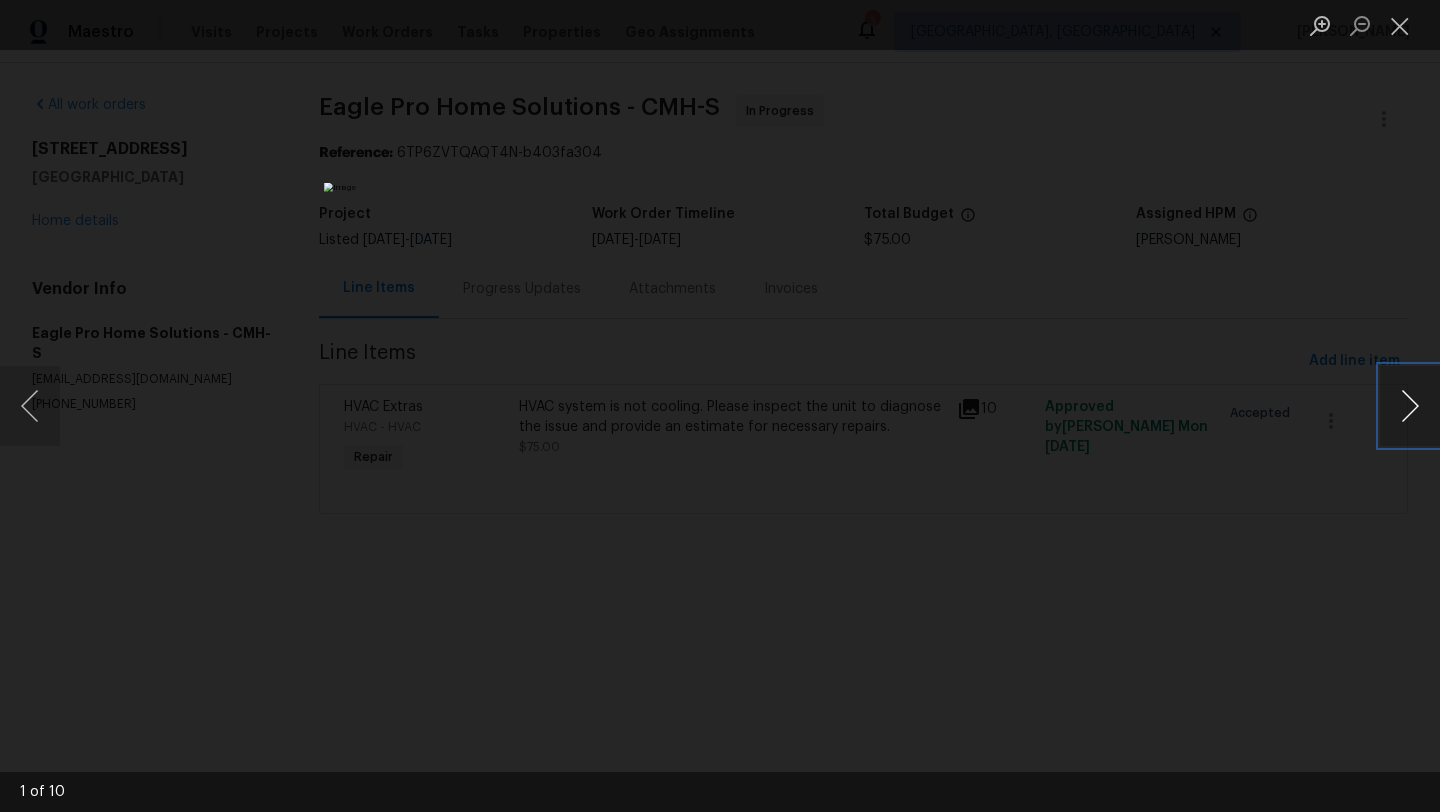 click at bounding box center [1410, 406] 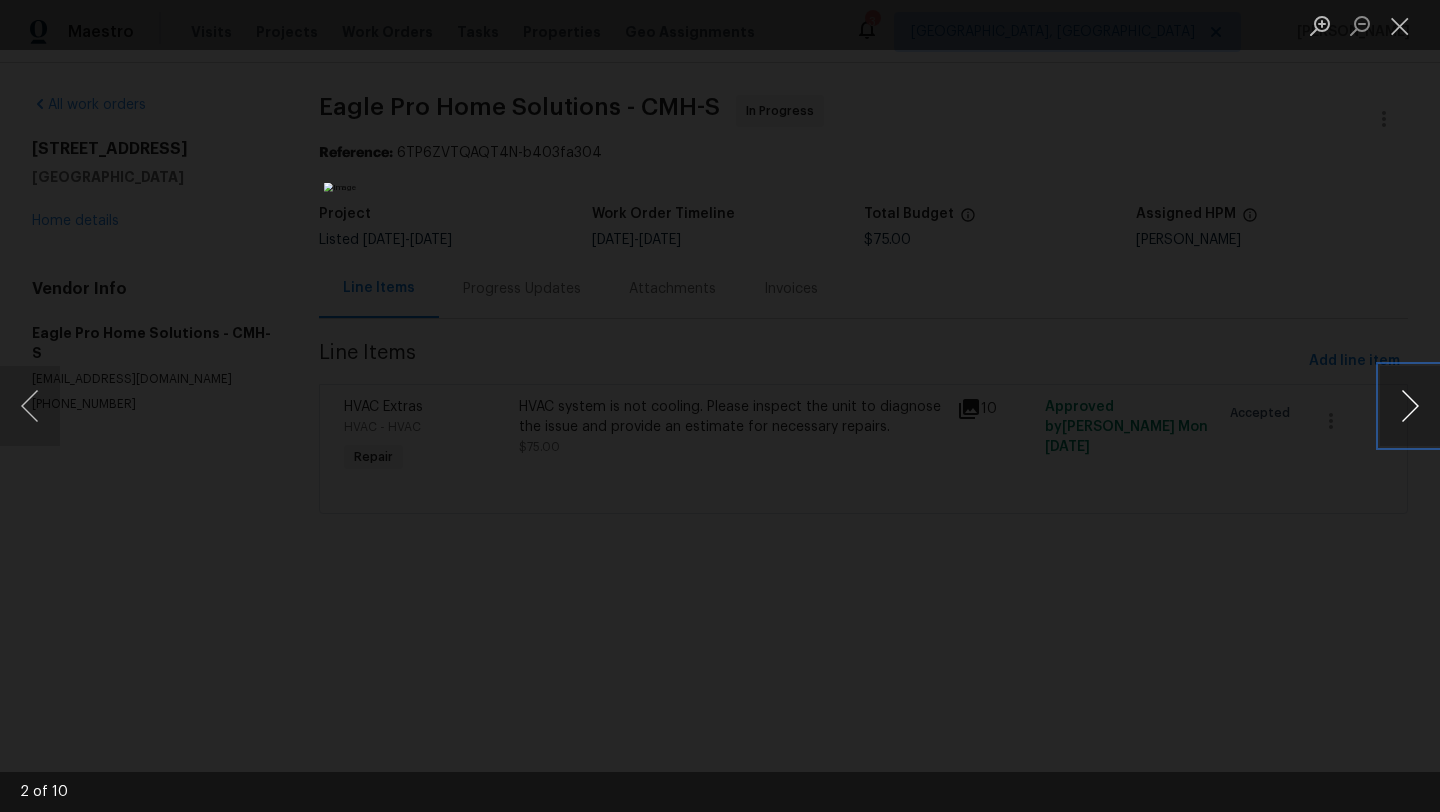 click at bounding box center (1410, 406) 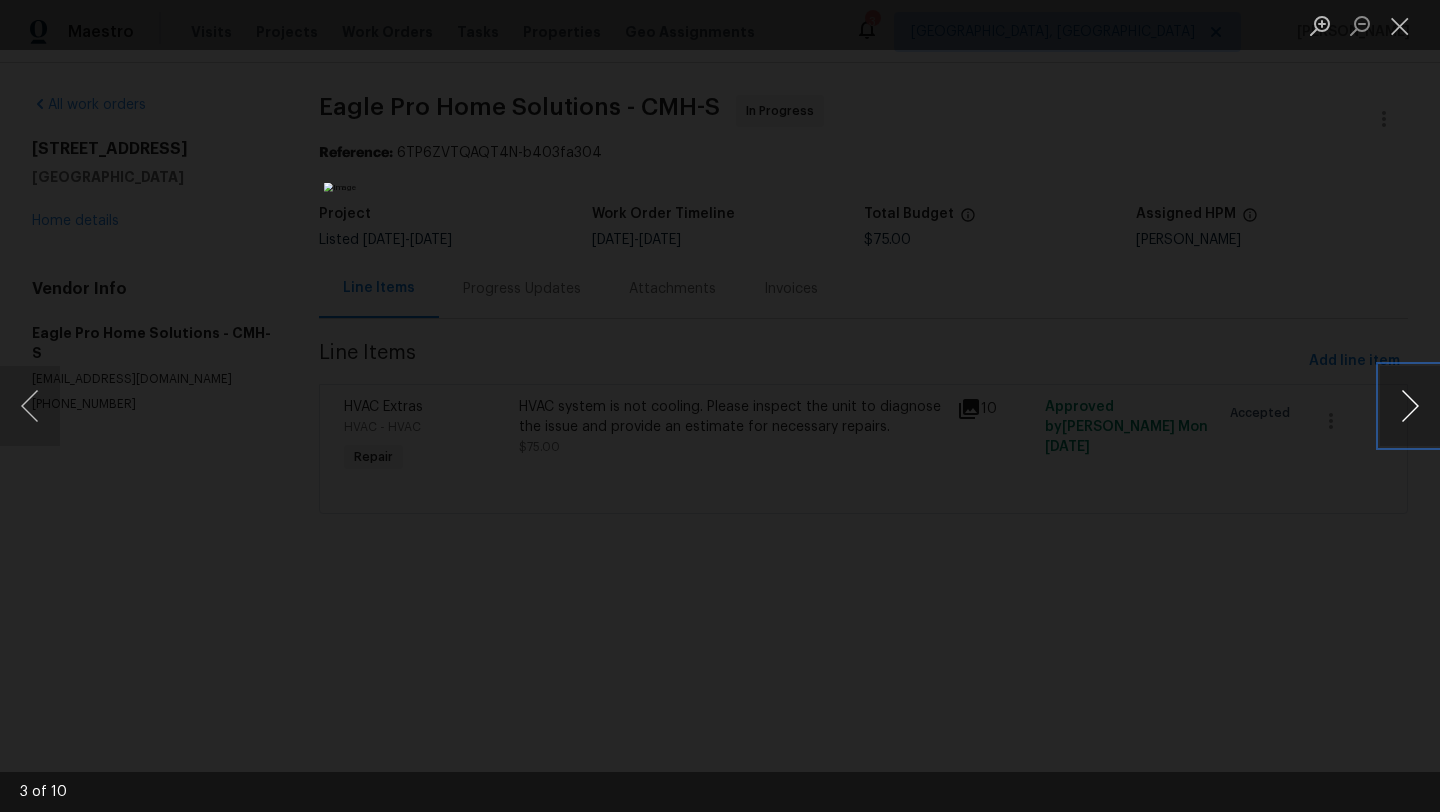 click at bounding box center (1410, 406) 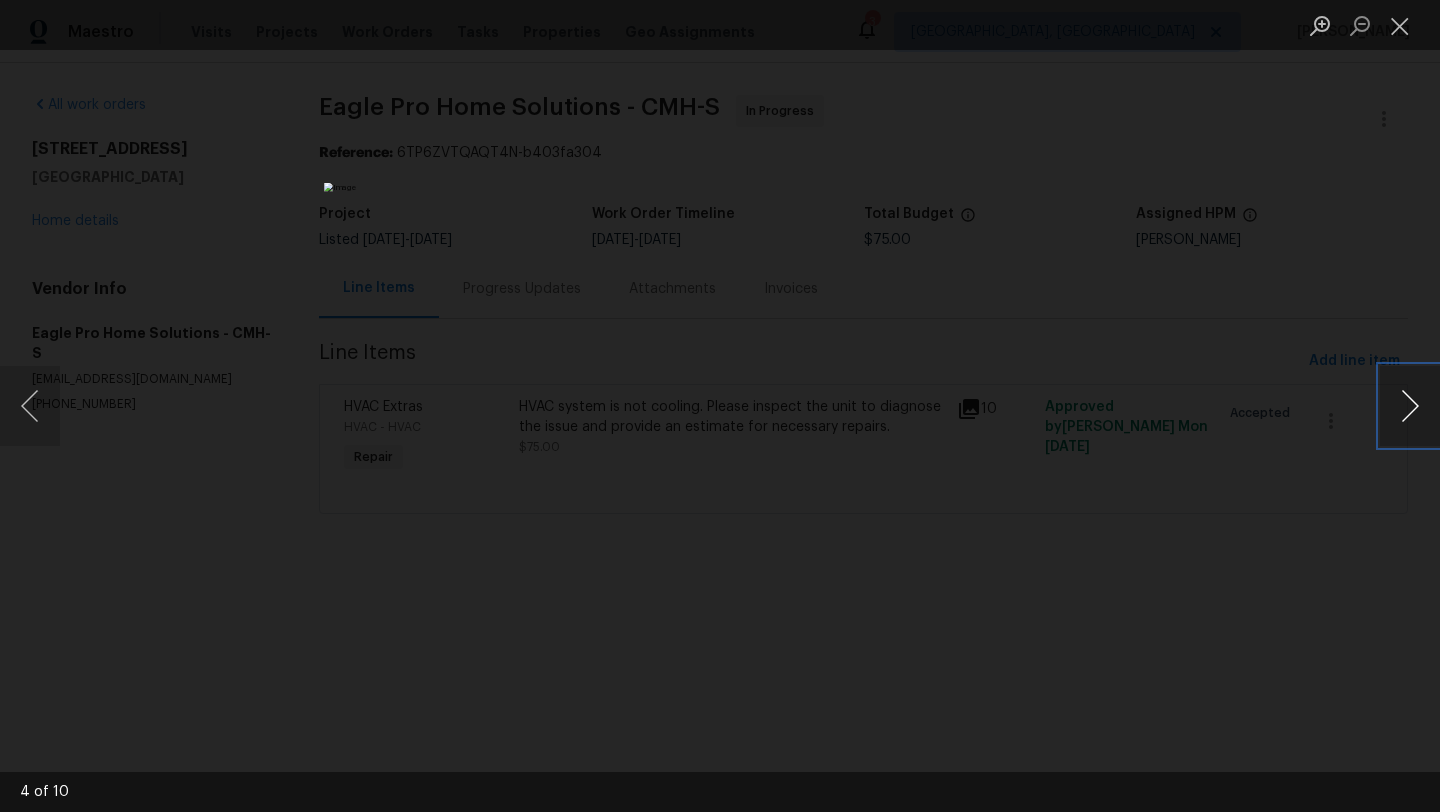 click at bounding box center (1410, 406) 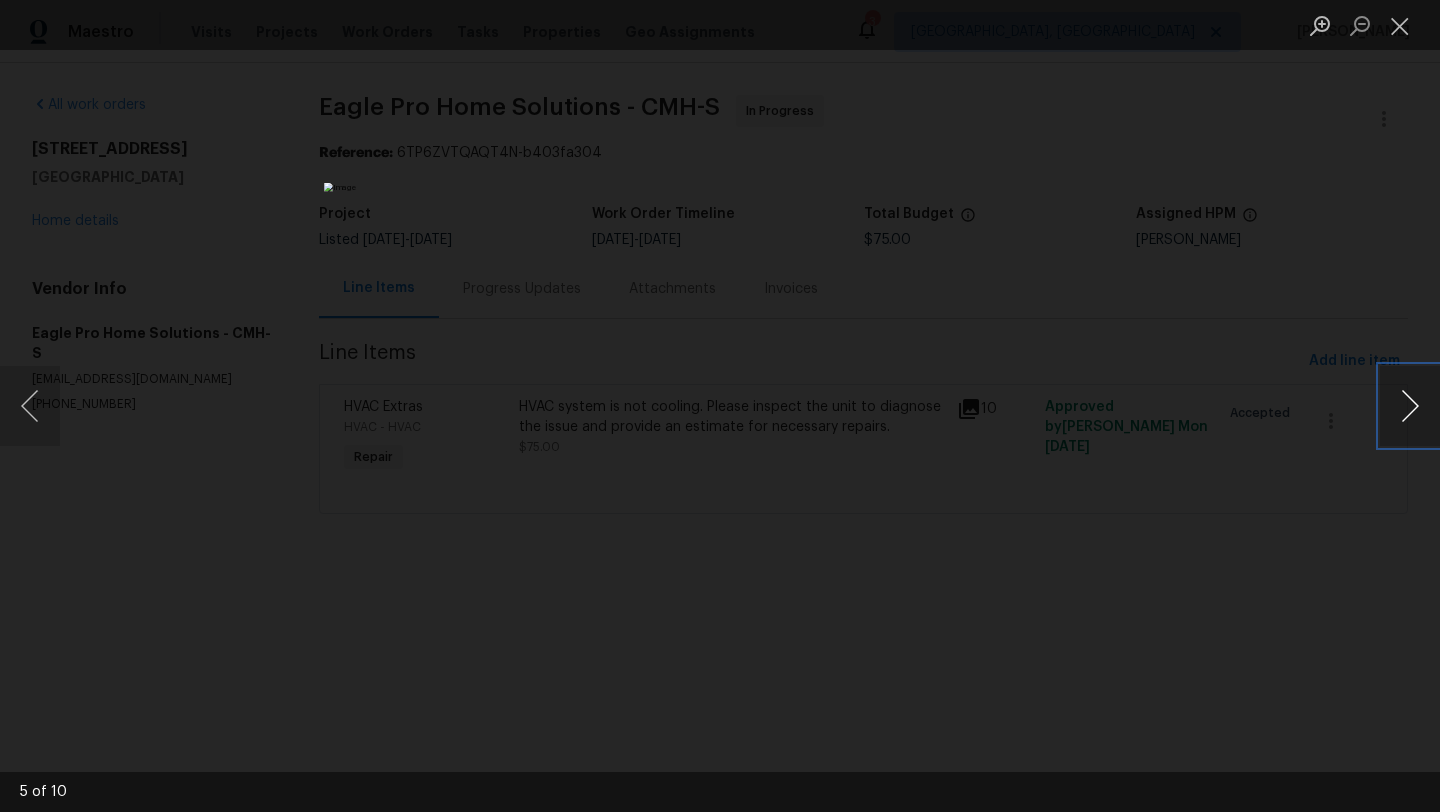 click at bounding box center [1410, 406] 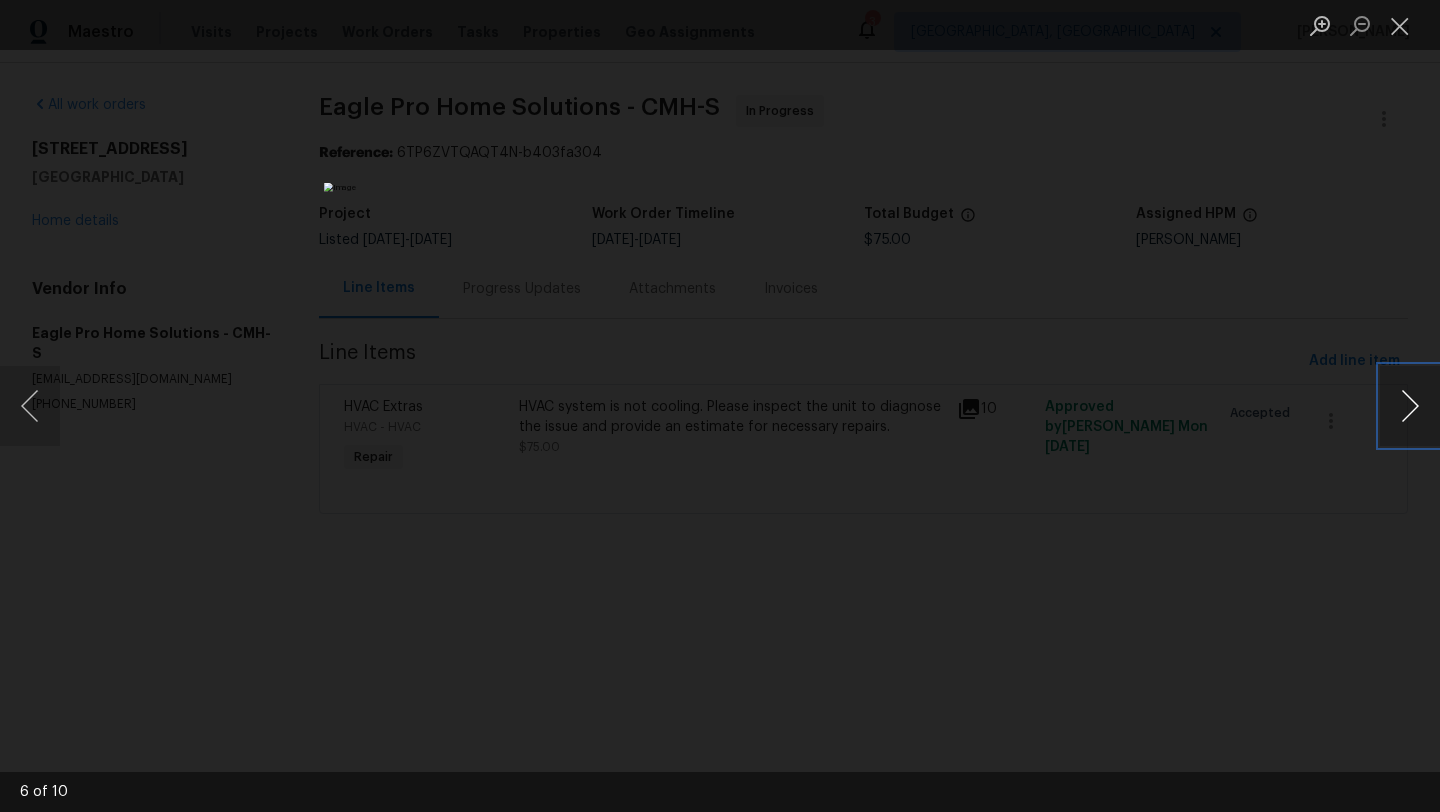 click at bounding box center (1410, 406) 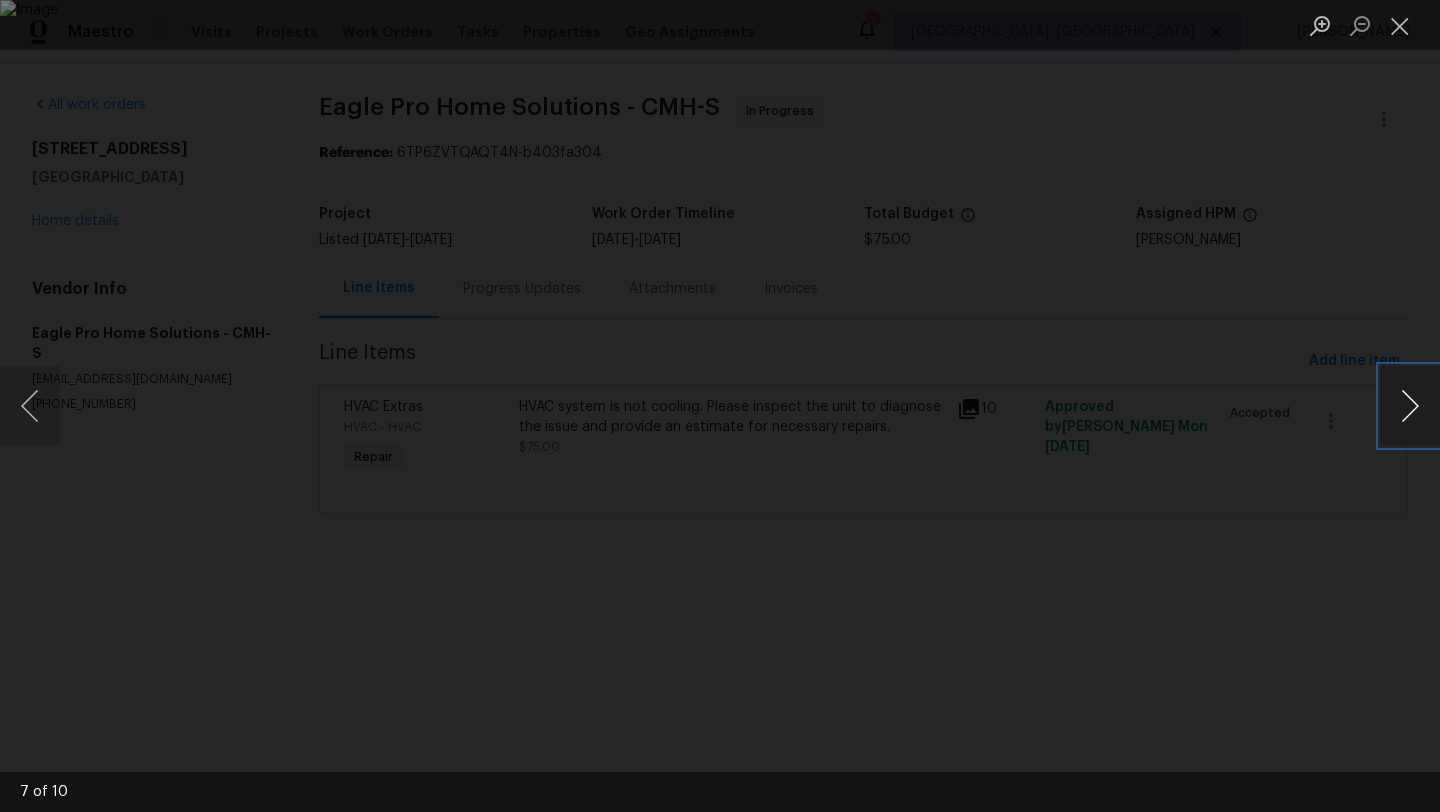 click at bounding box center [1410, 406] 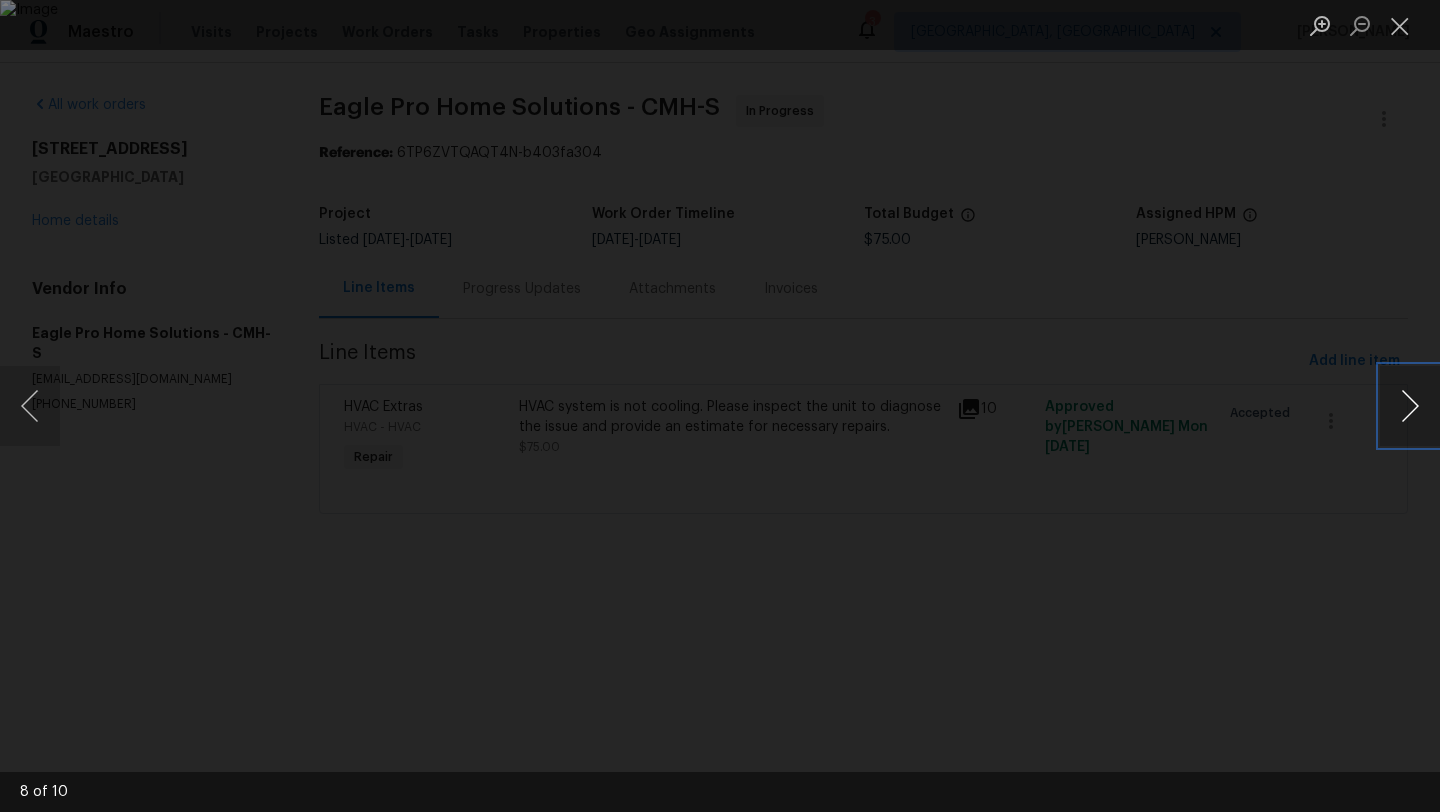 click at bounding box center (1410, 406) 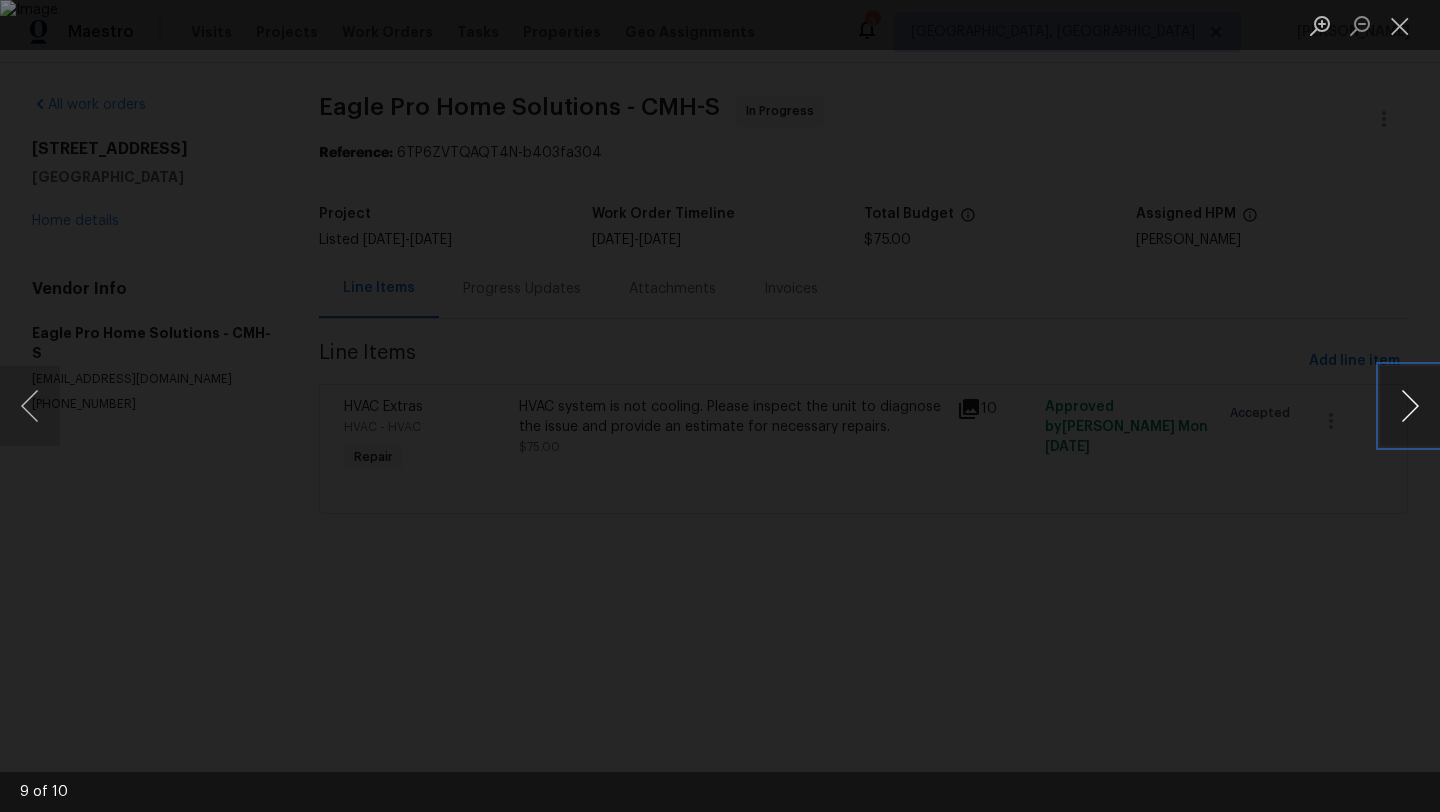 click at bounding box center [1410, 406] 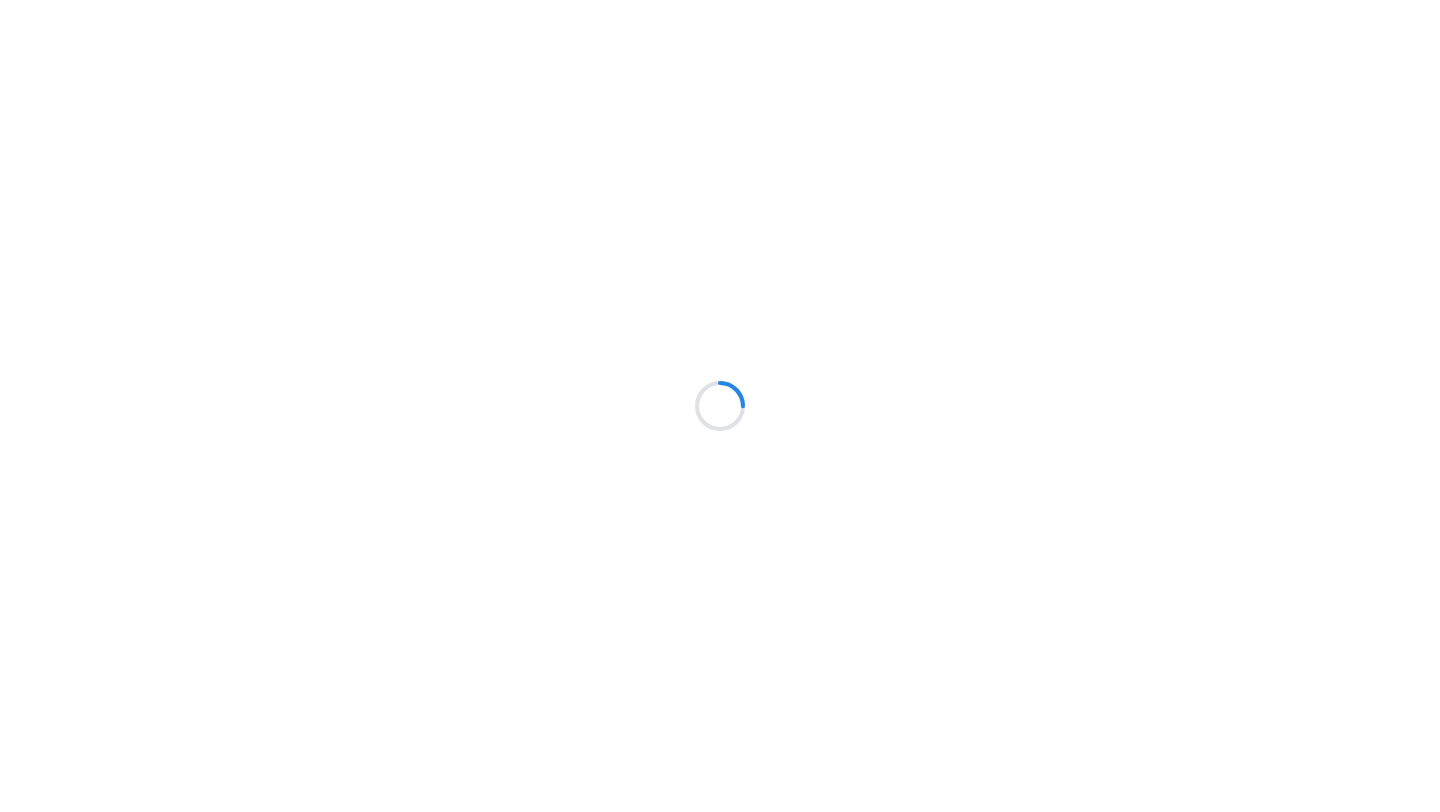 scroll, scrollTop: 0, scrollLeft: 0, axis: both 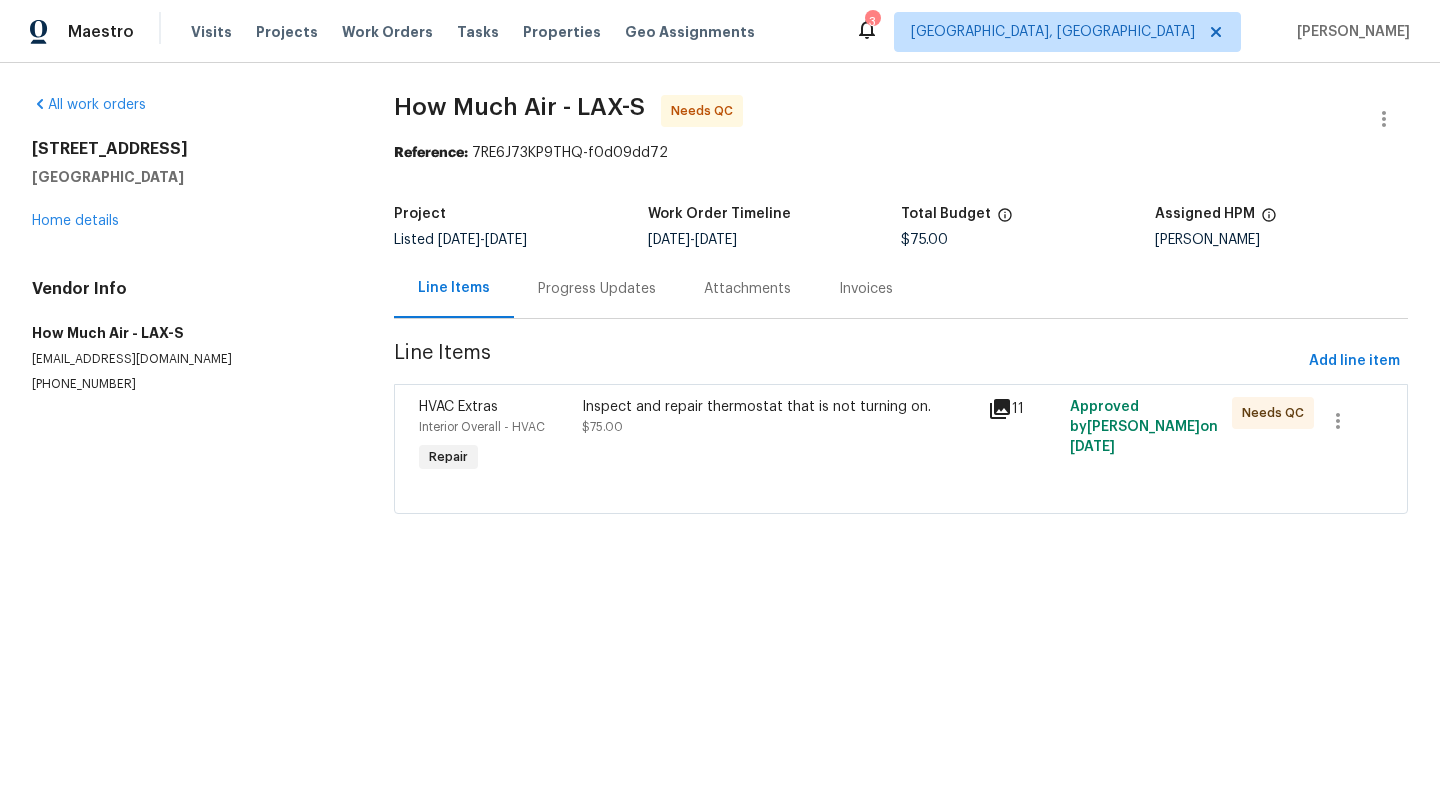 click 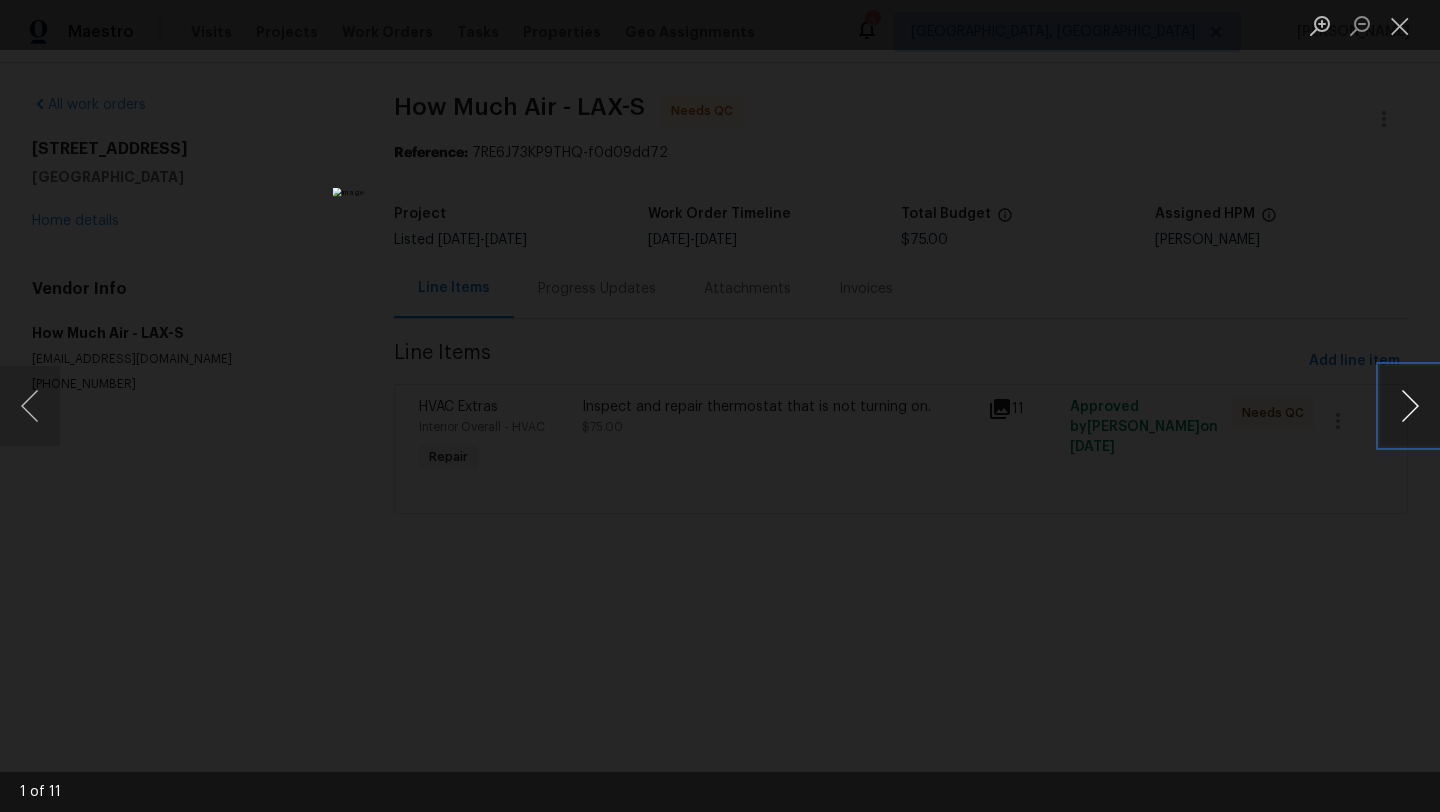 click at bounding box center (1410, 406) 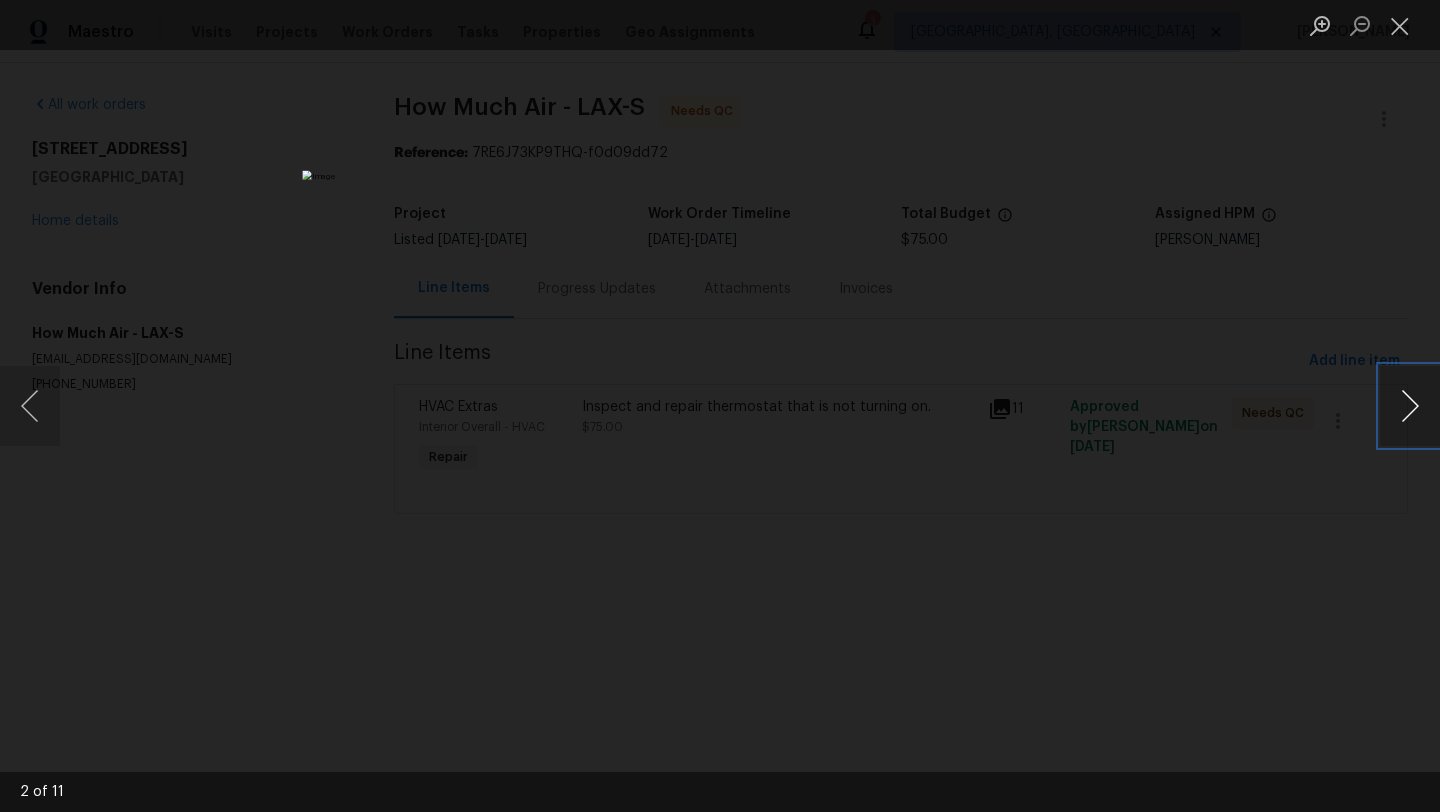 click at bounding box center [1410, 406] 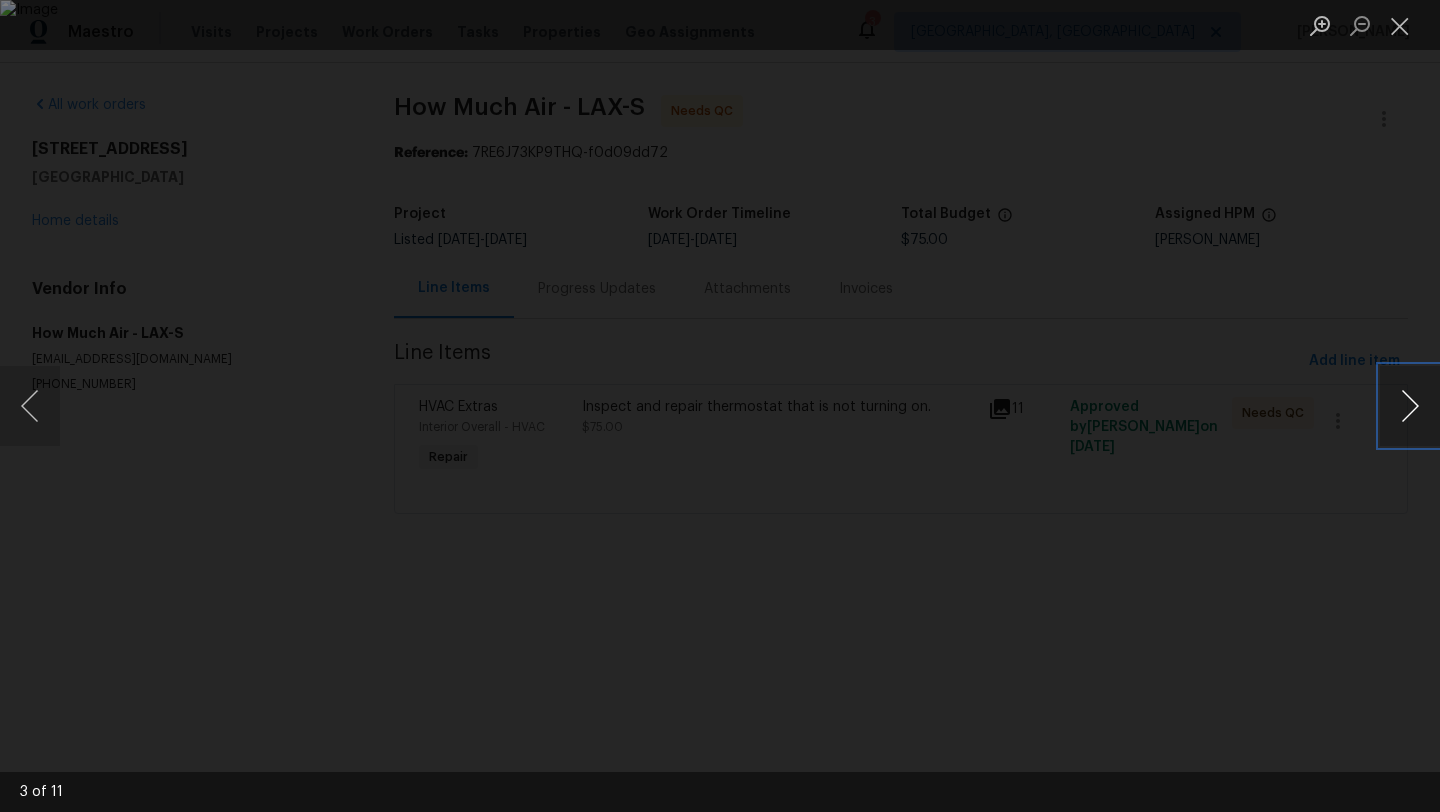 click at bounding box center (1410, 406) 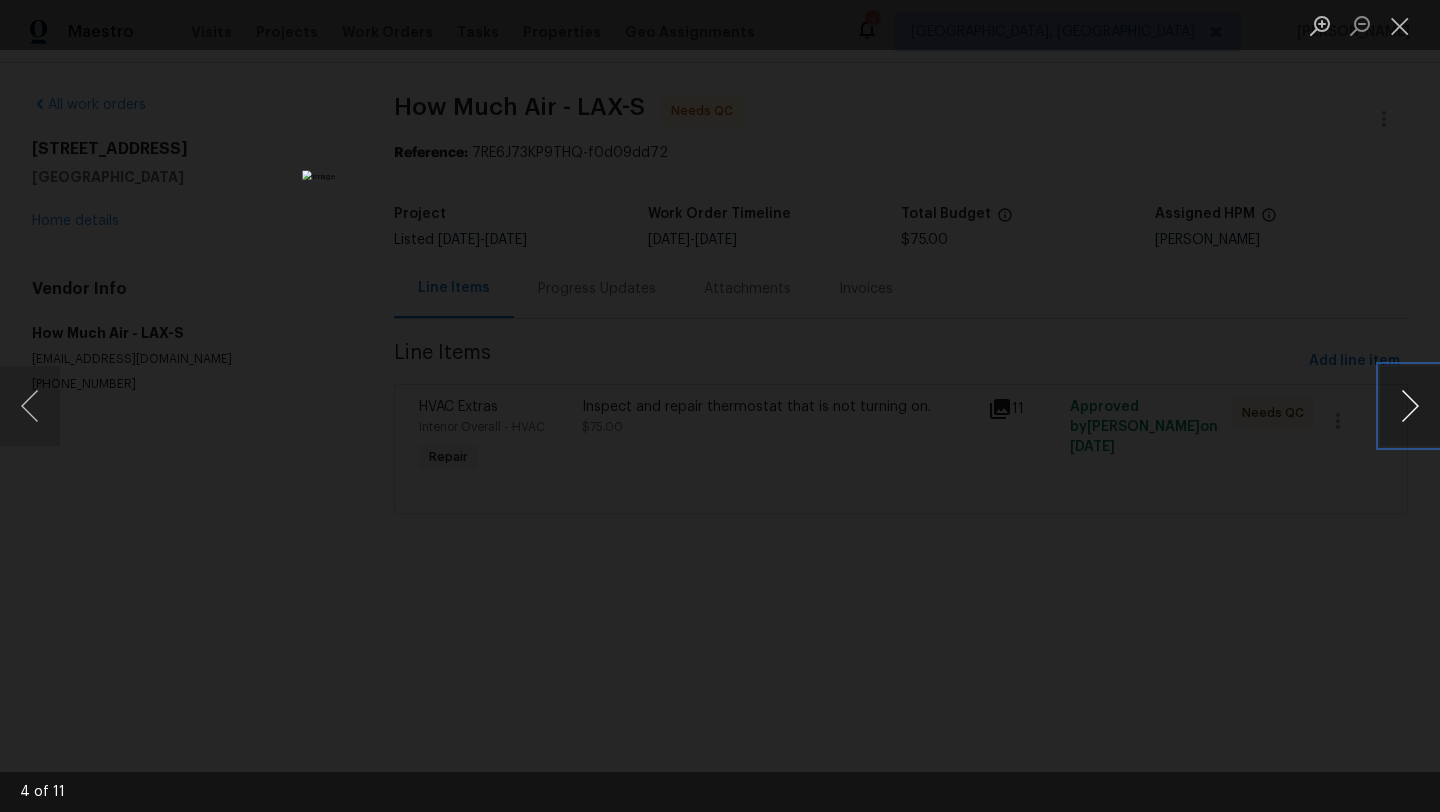 click at bounding box center [1410, 406] 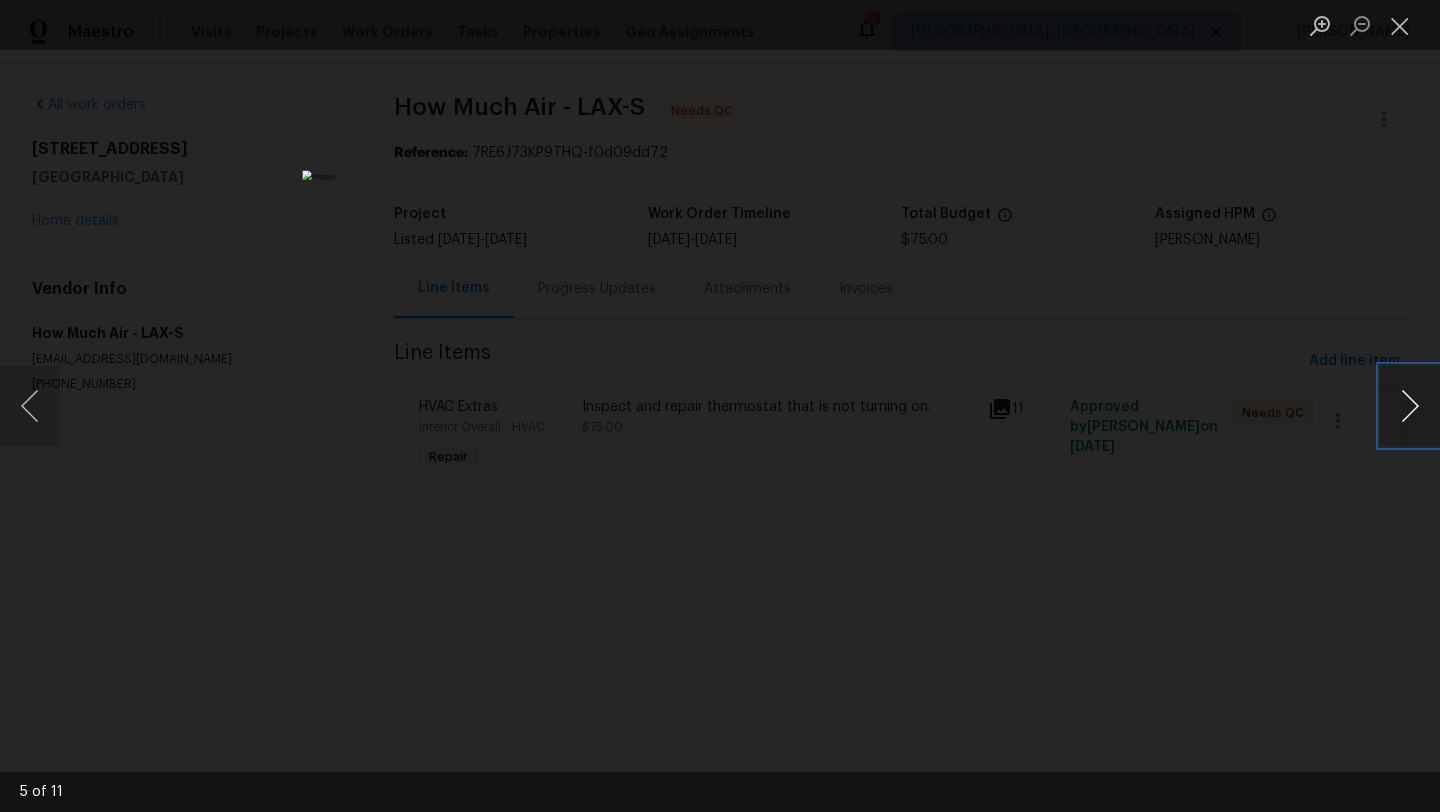click at bounding box center (1410, 406) 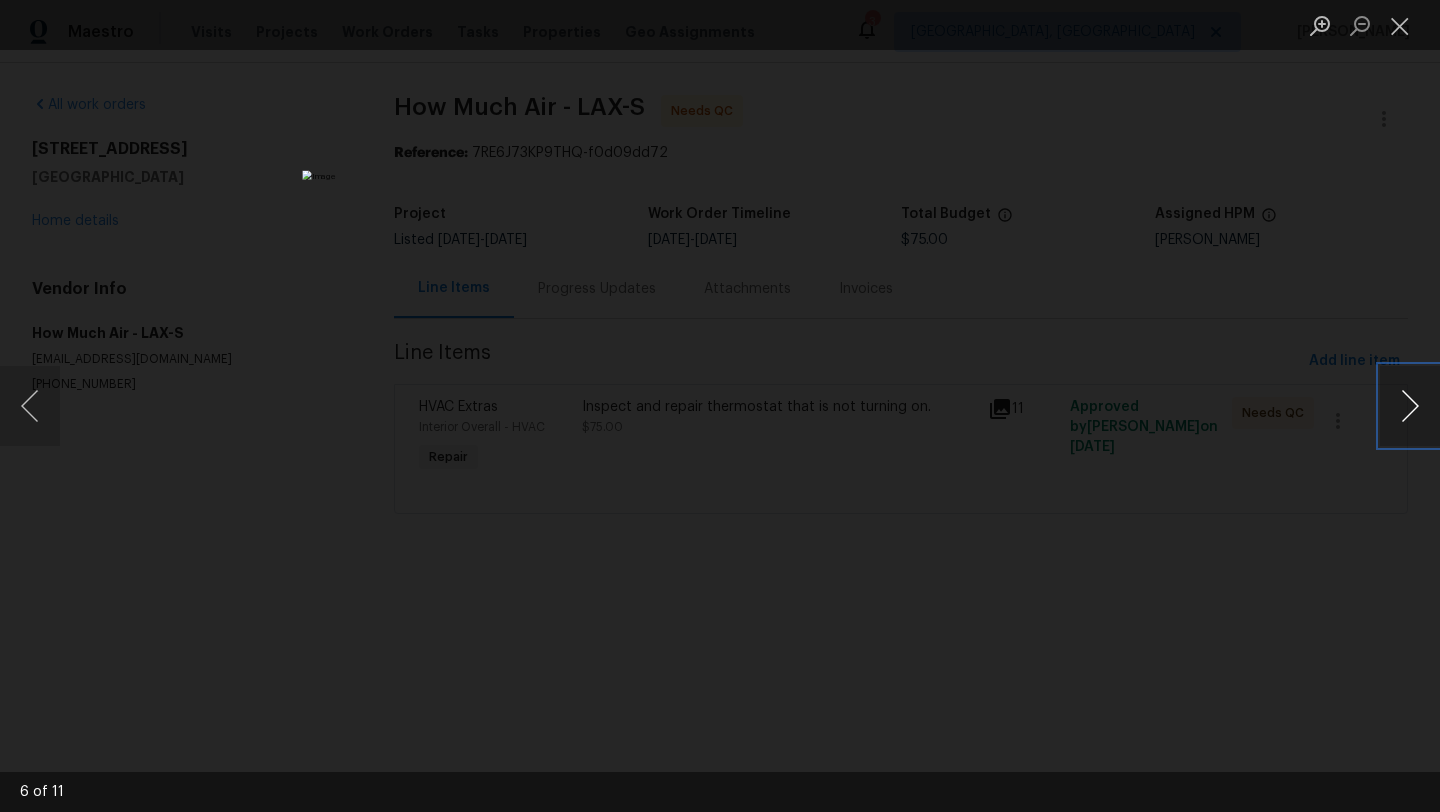click at bounding box center [1410, 406] 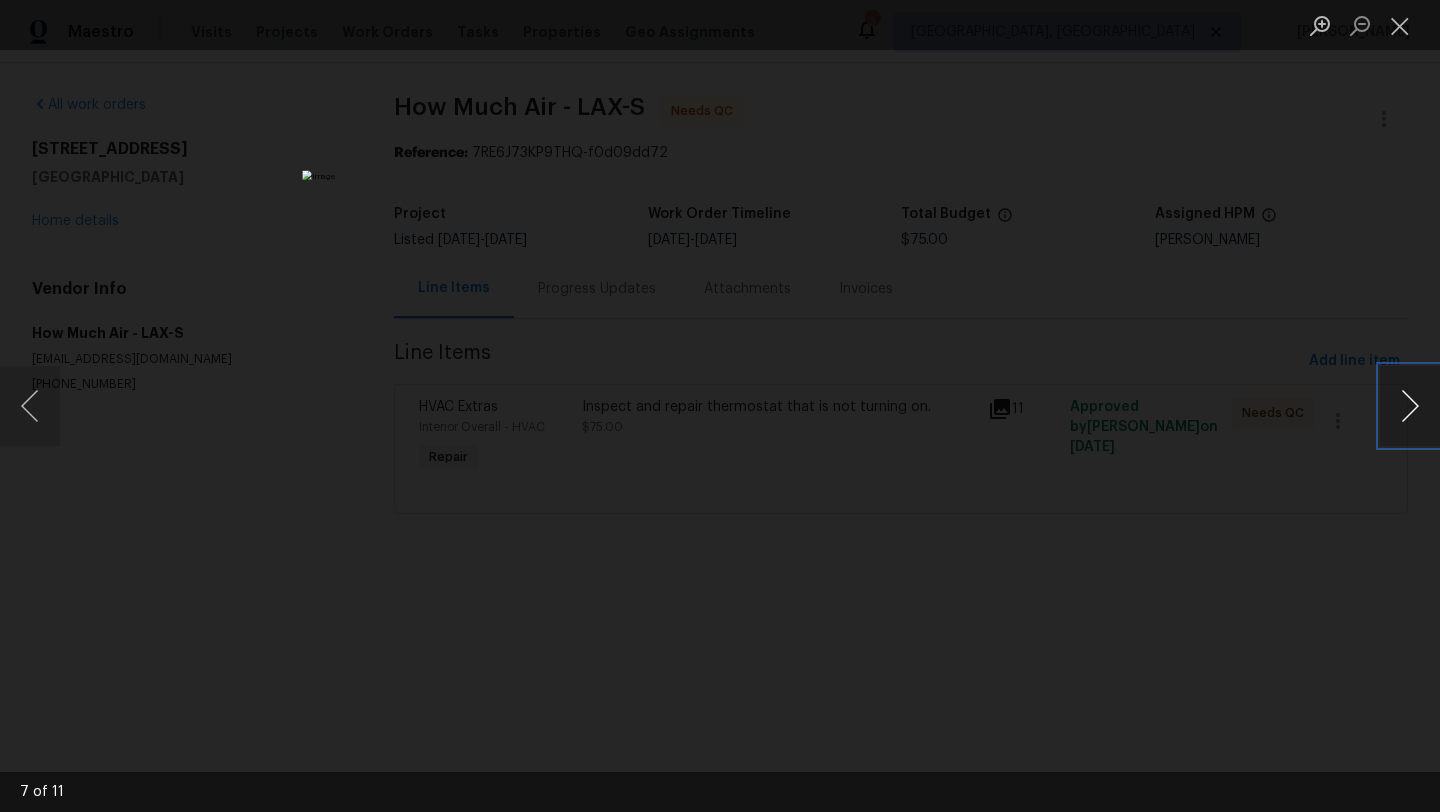 click at bounding box center [1410, 406] 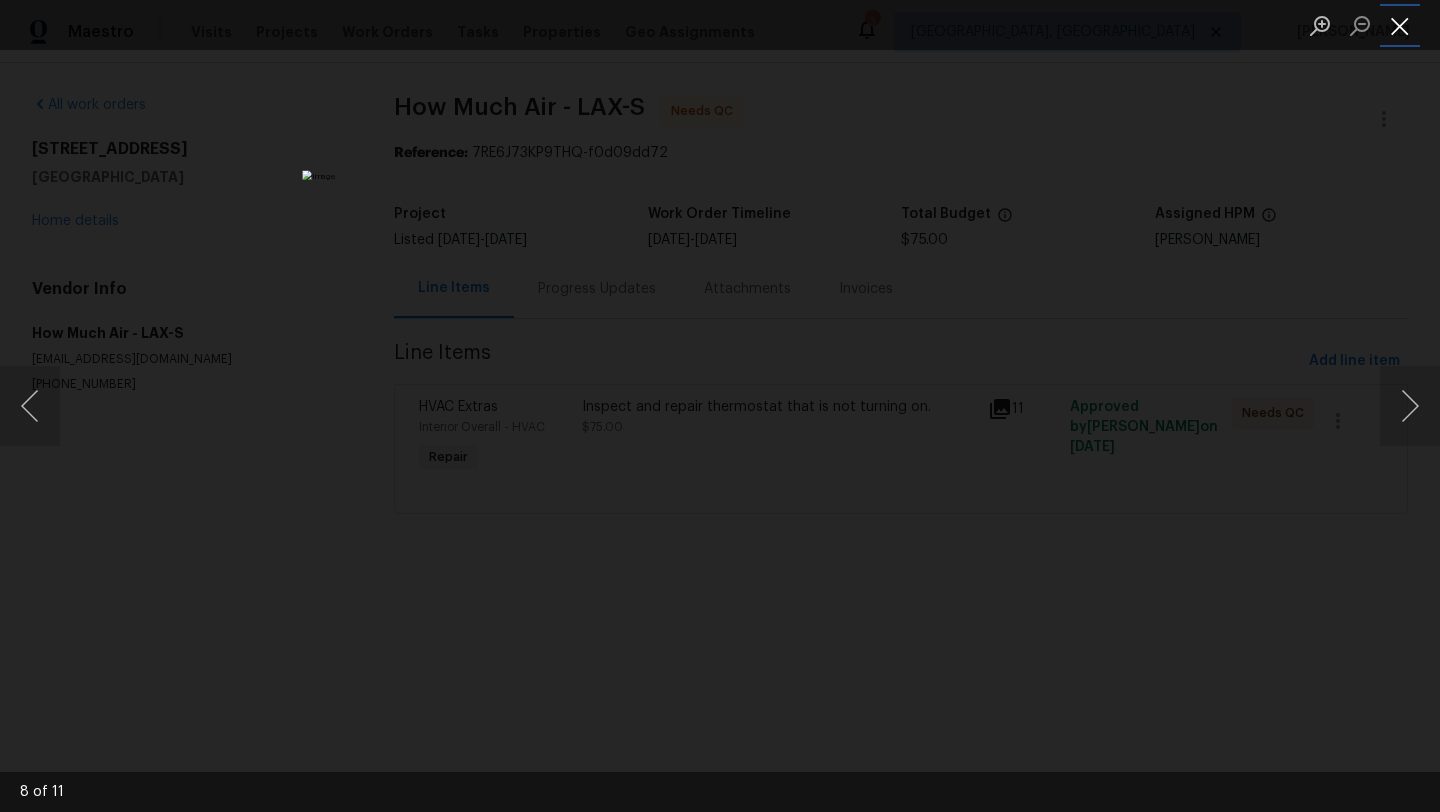 click at bounding box center (1400, 25) 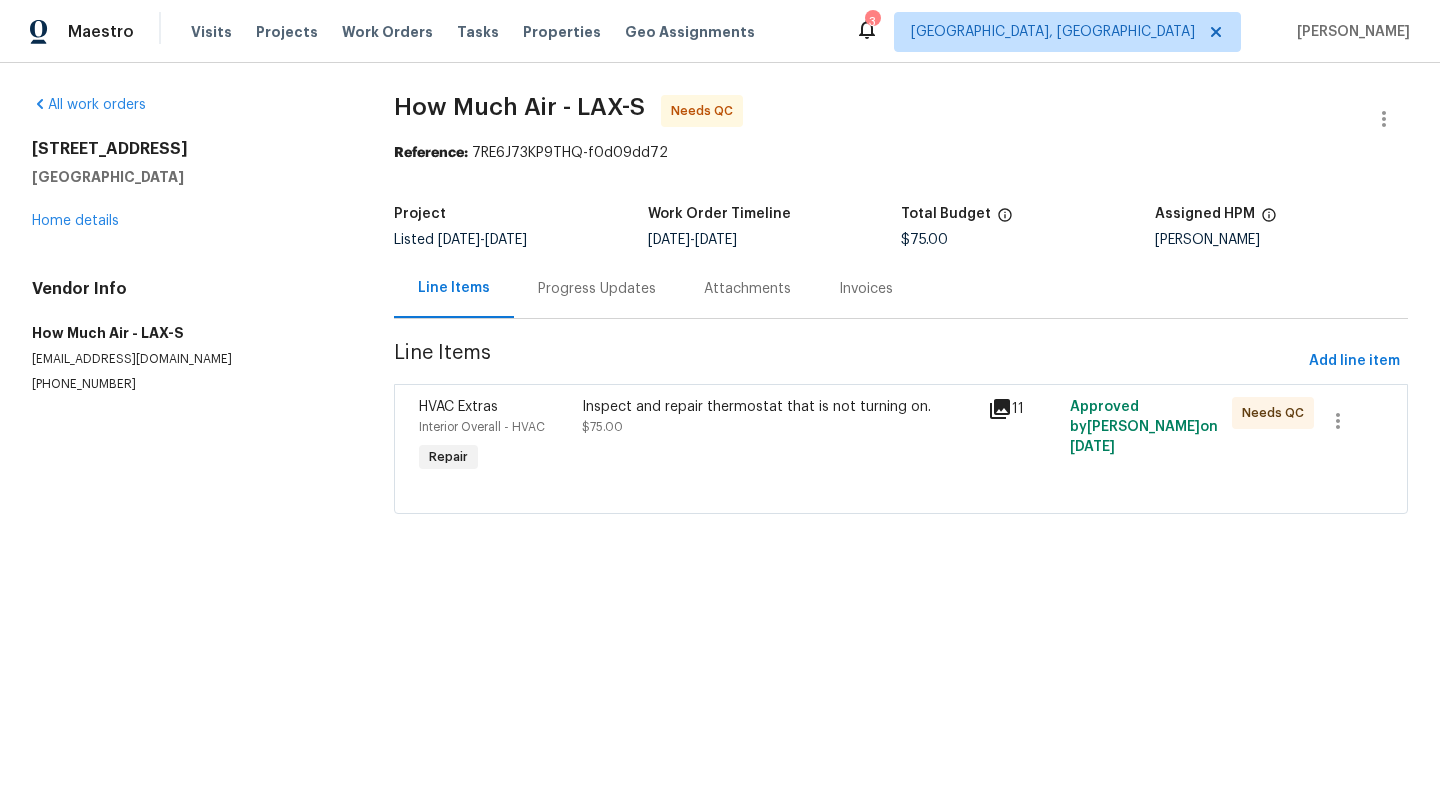 click 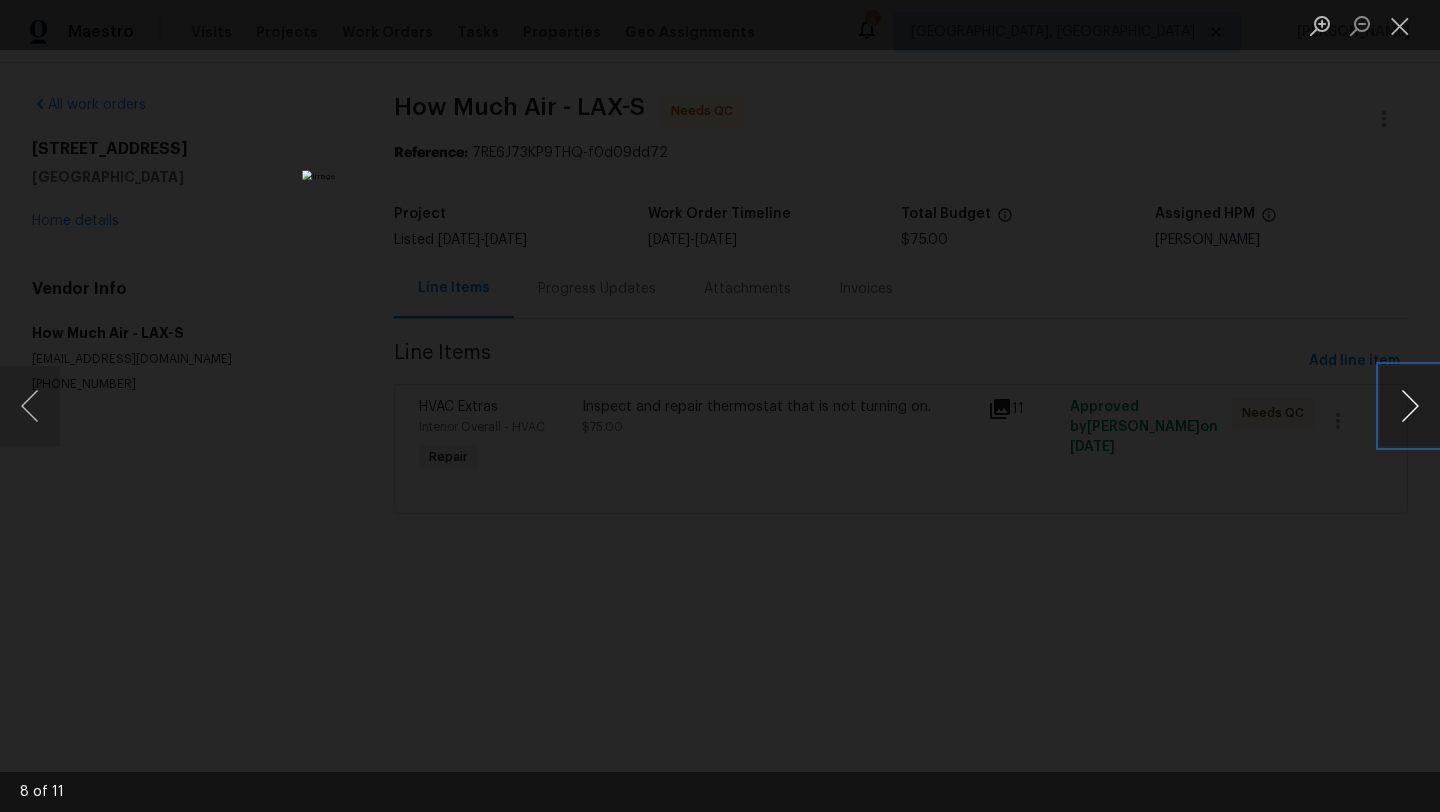 click at bounding box center (1410, 406) 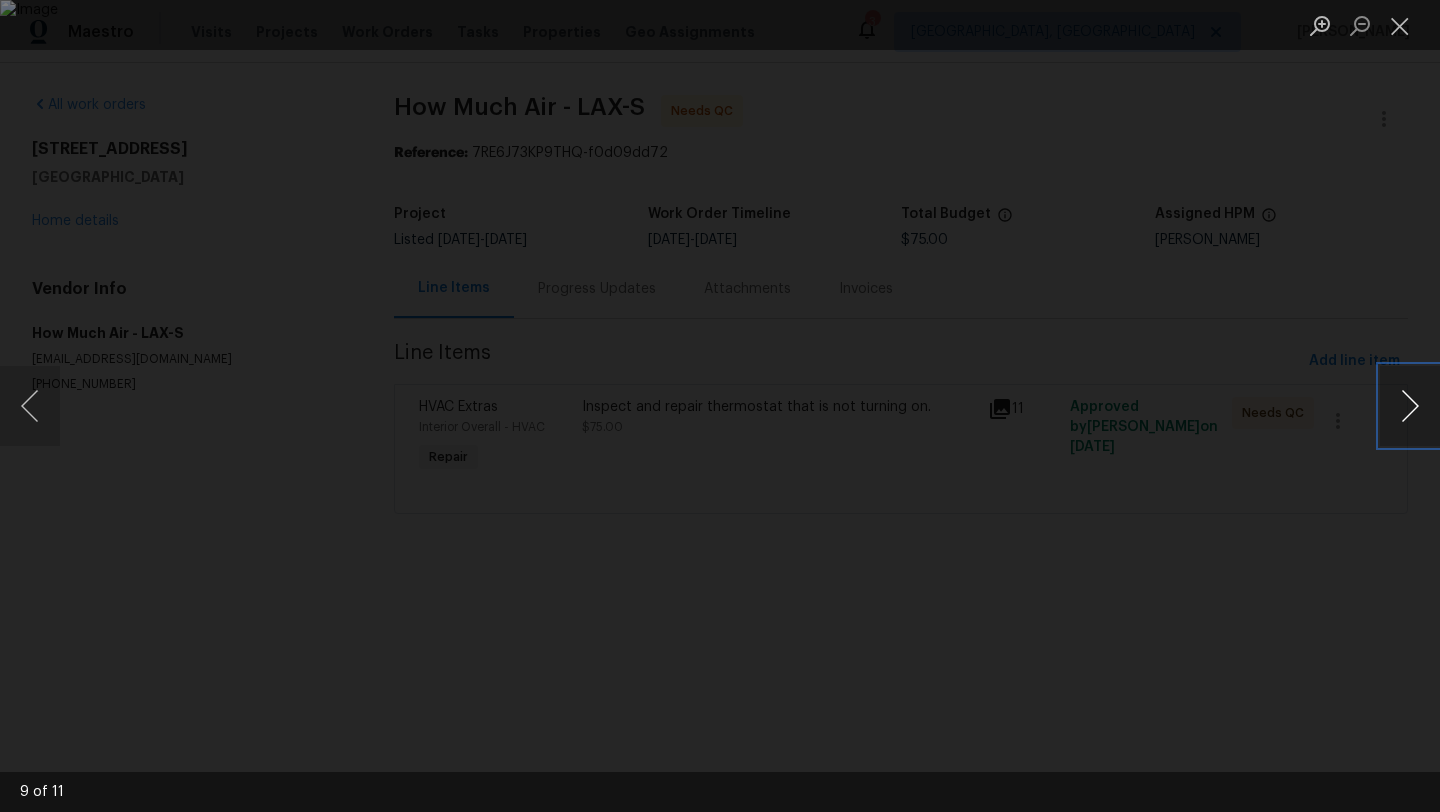click at bounding box center [1410, 406] 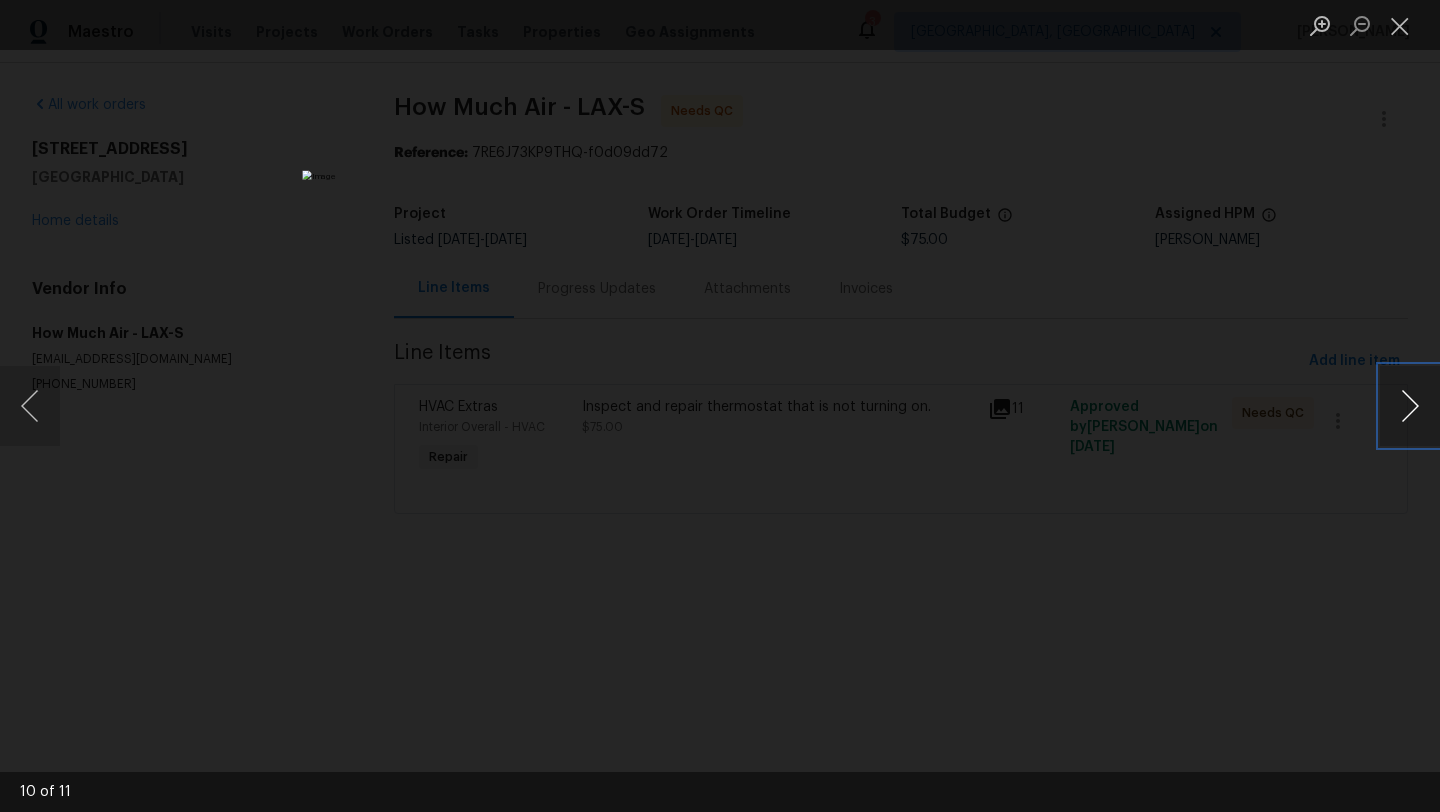 click at bounding box center [1410, 406] 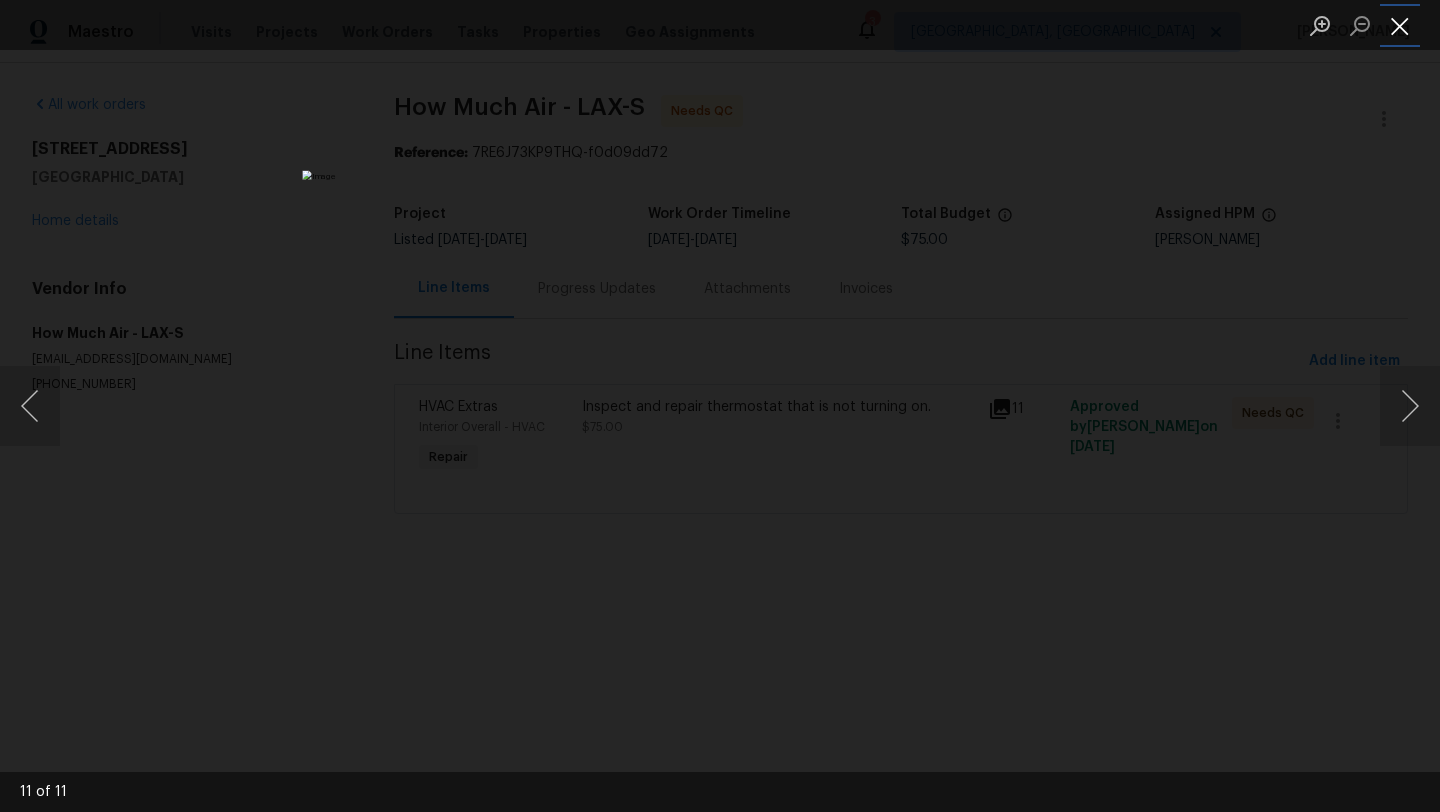 click at bounding box center [1400, 25] 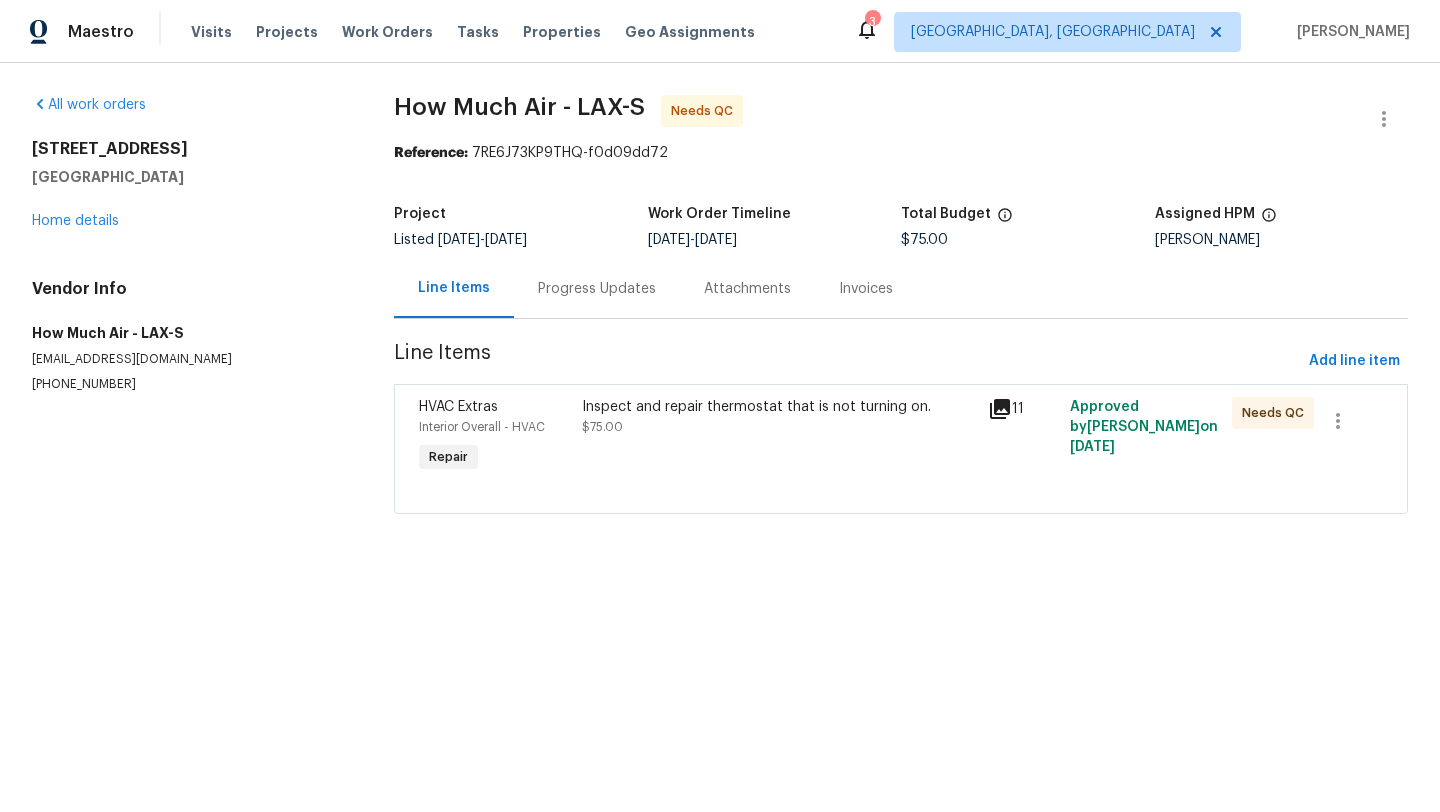click on "Progress Updates" at bounding box center (597, 289) 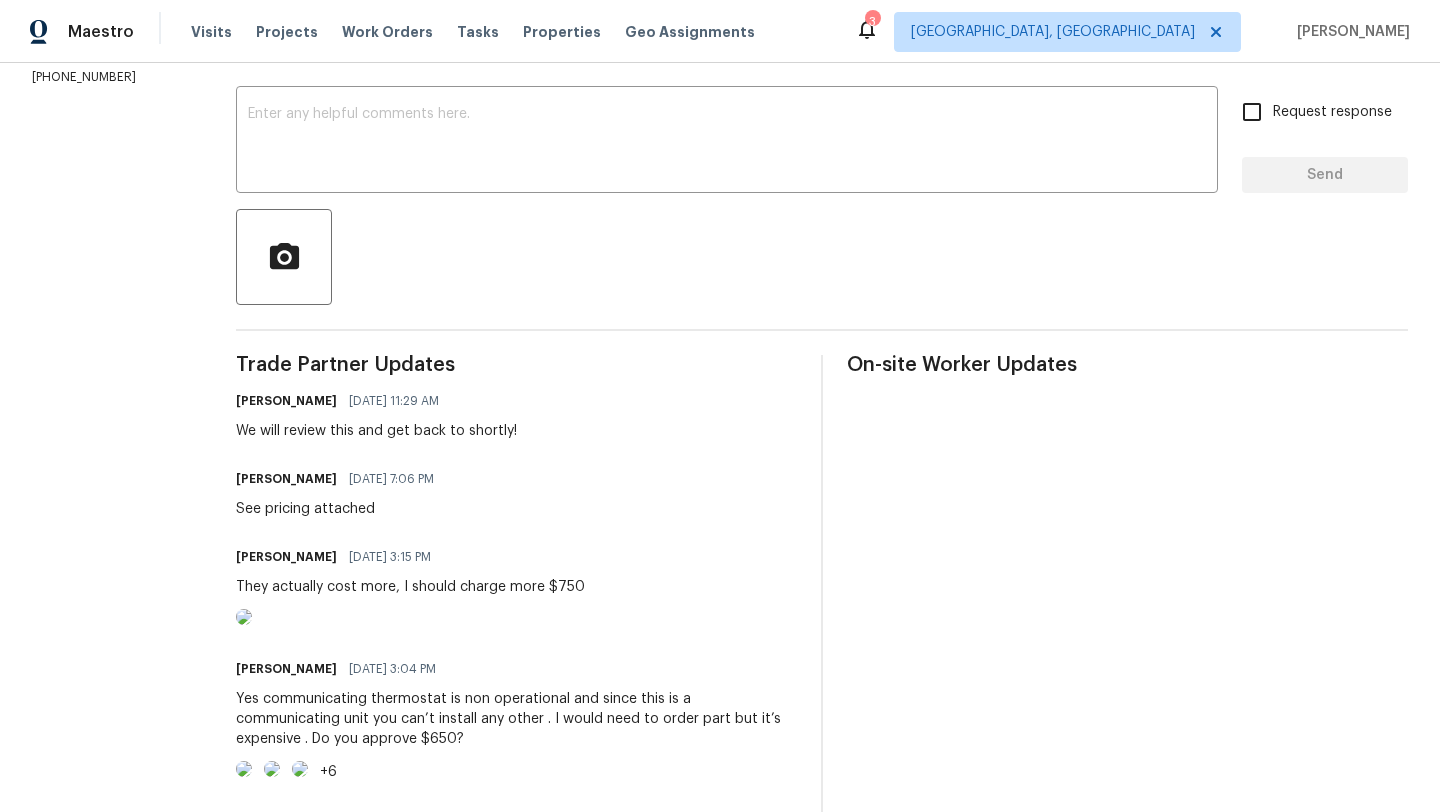 scroll, scrollTop: 0, scrollLeft: 0, axis: both 